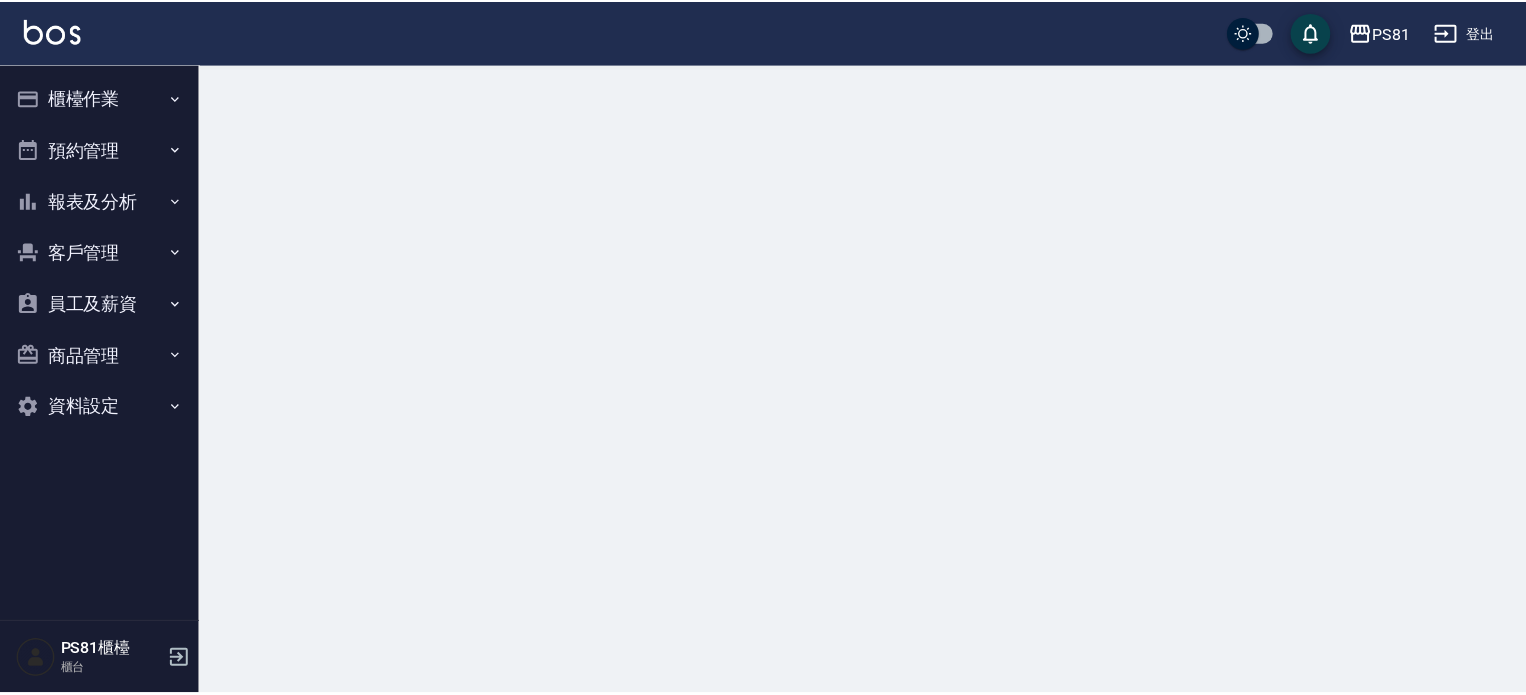 scroll, scrollTop: 0, scrollLeft: 0, axis: both 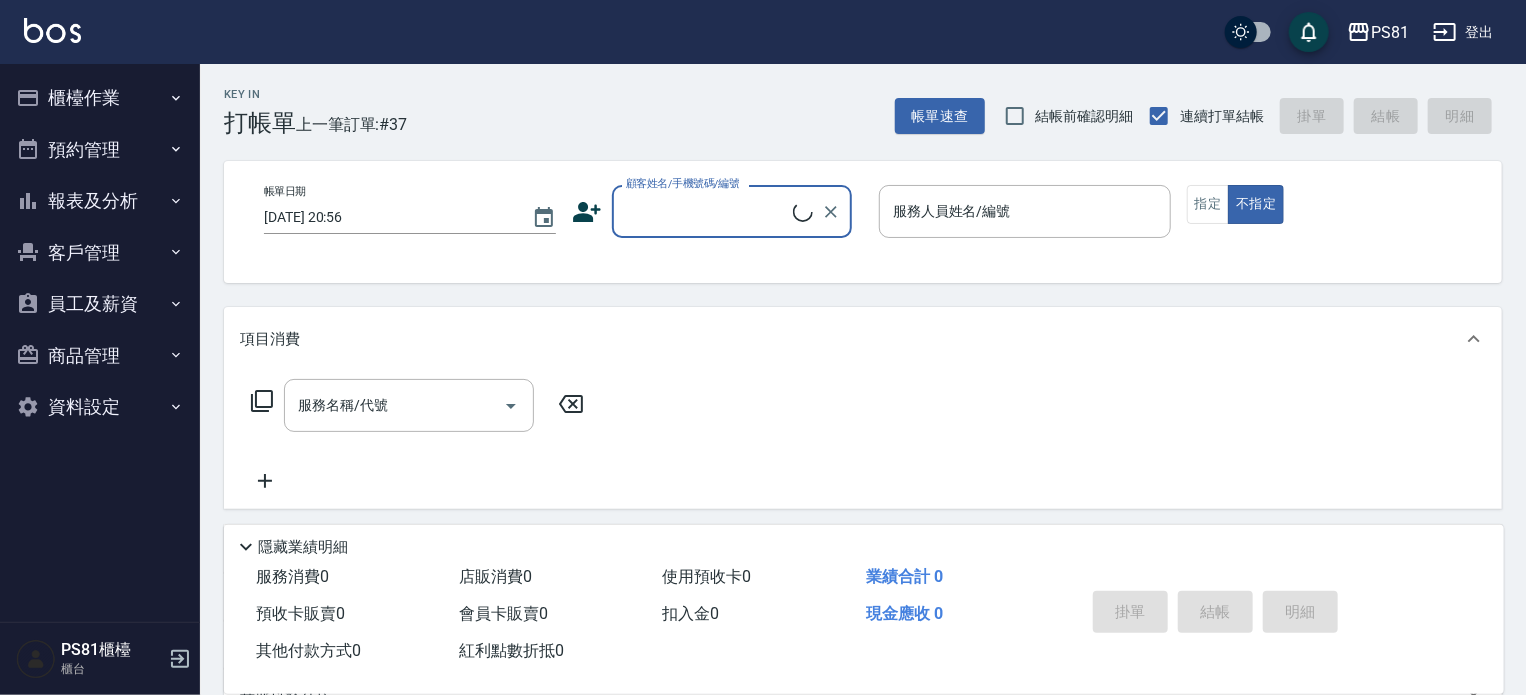 click 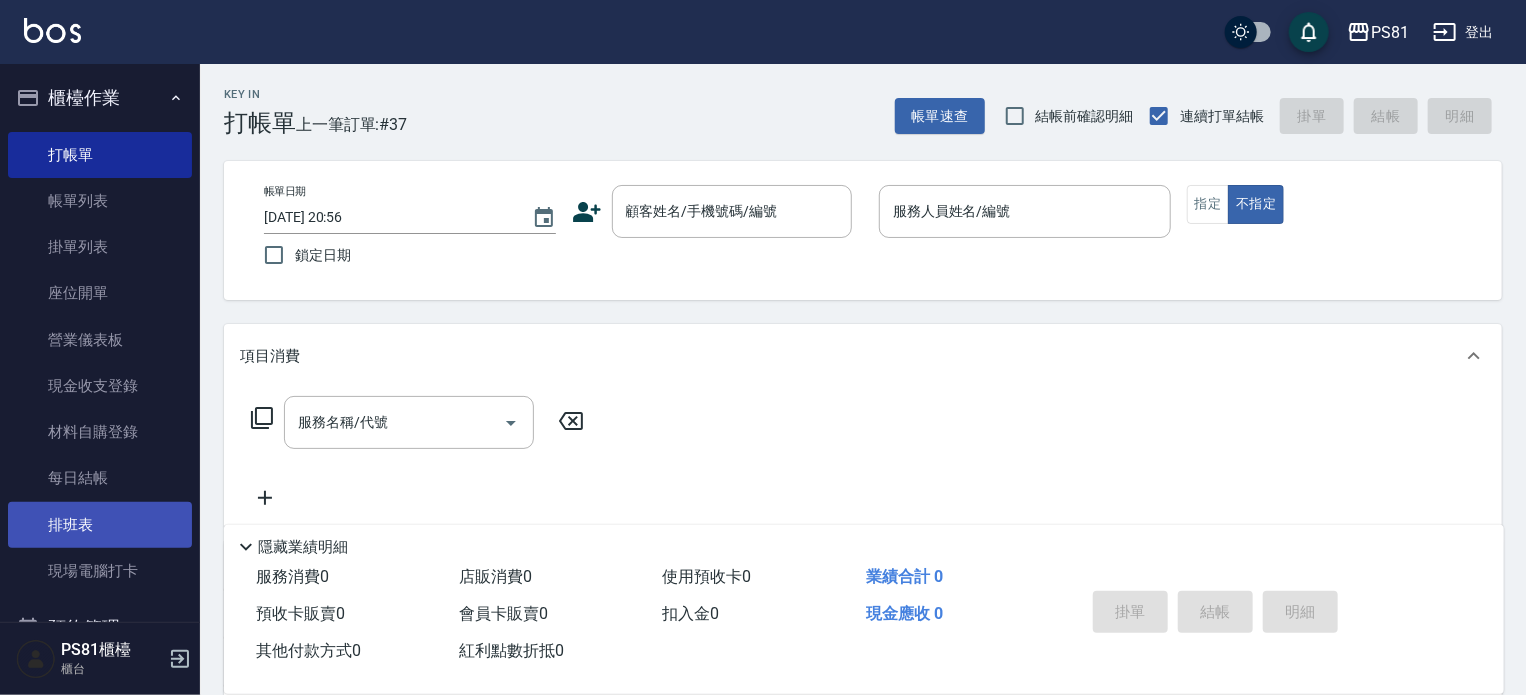 click on "排班表" at bounding box center [100, 525] 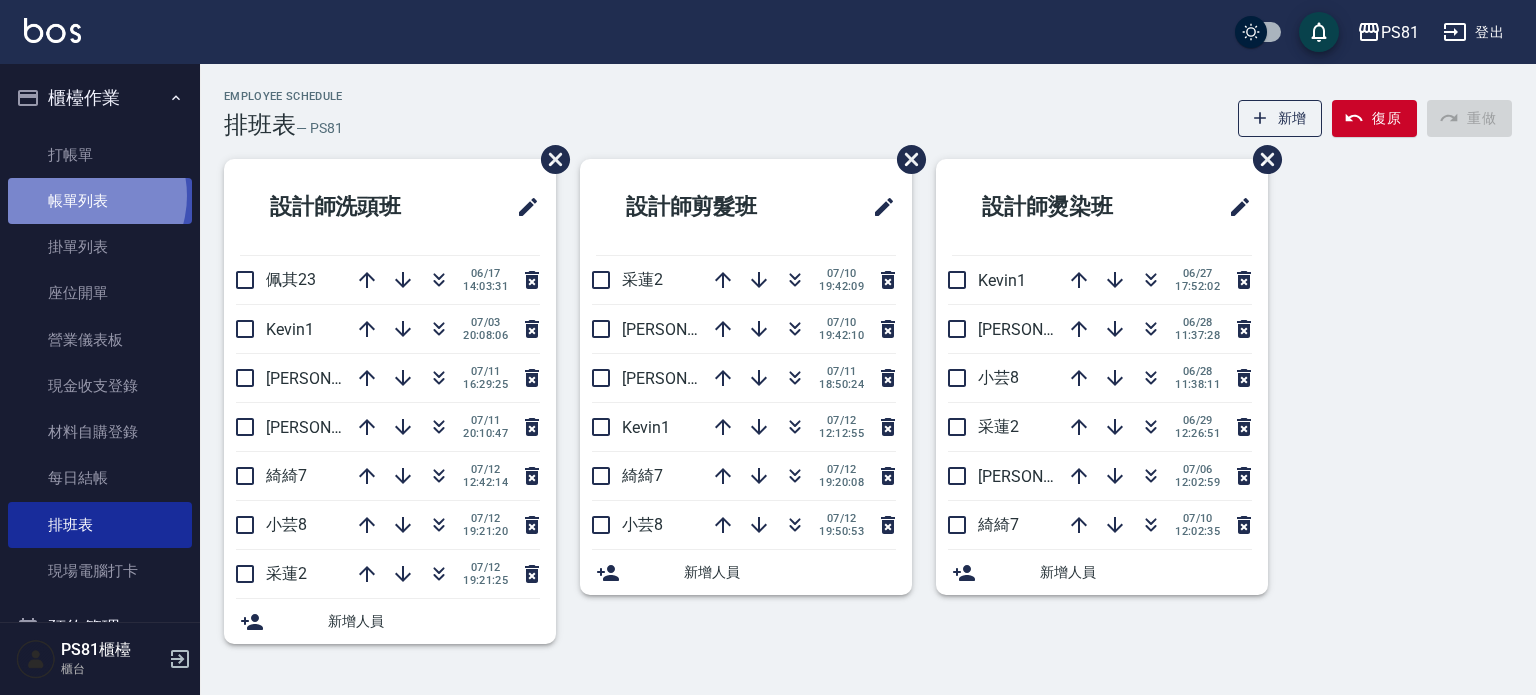 click on "帳單列表" at bounding box center [100, 201] 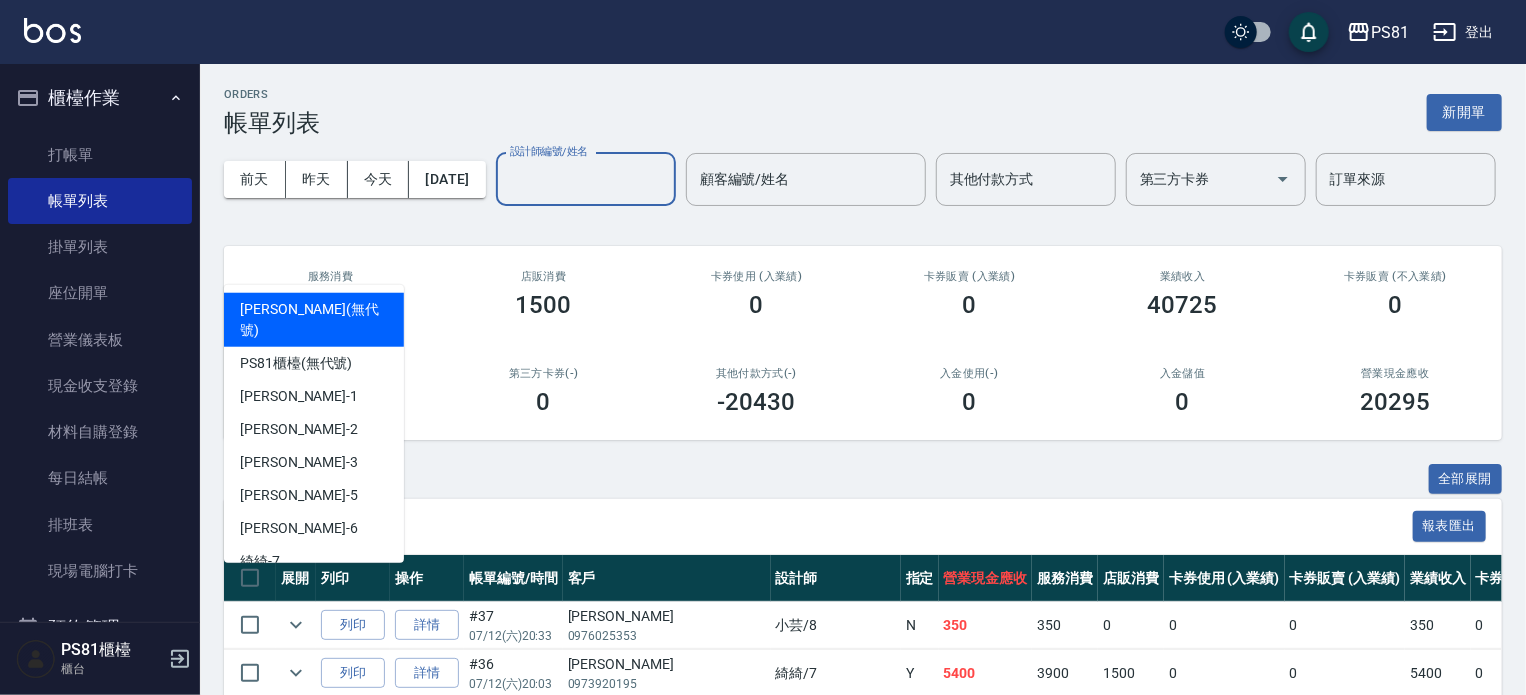 click on "設計師編號/姓名" at bounding box center (586, 179) 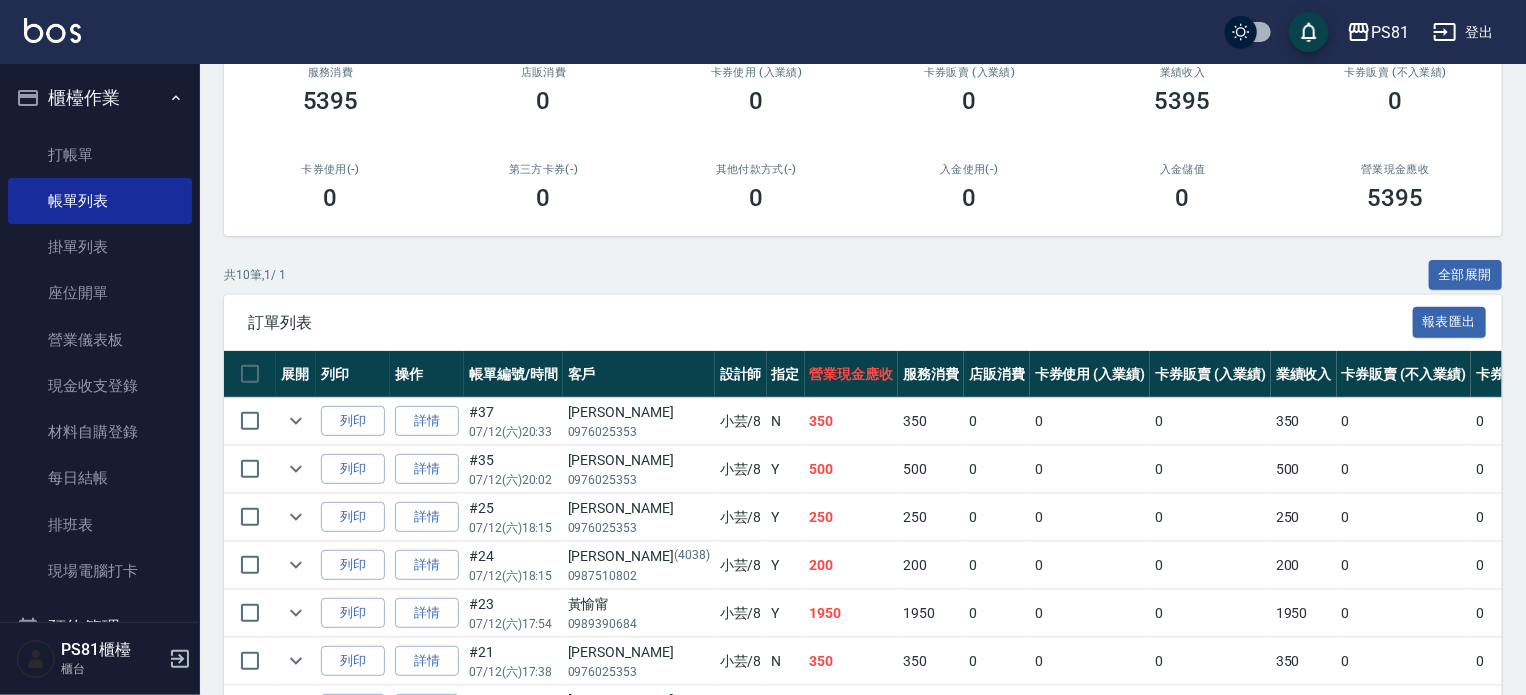 scroll, scrollTop: 200, scrollLeft: 0, axis: vertical 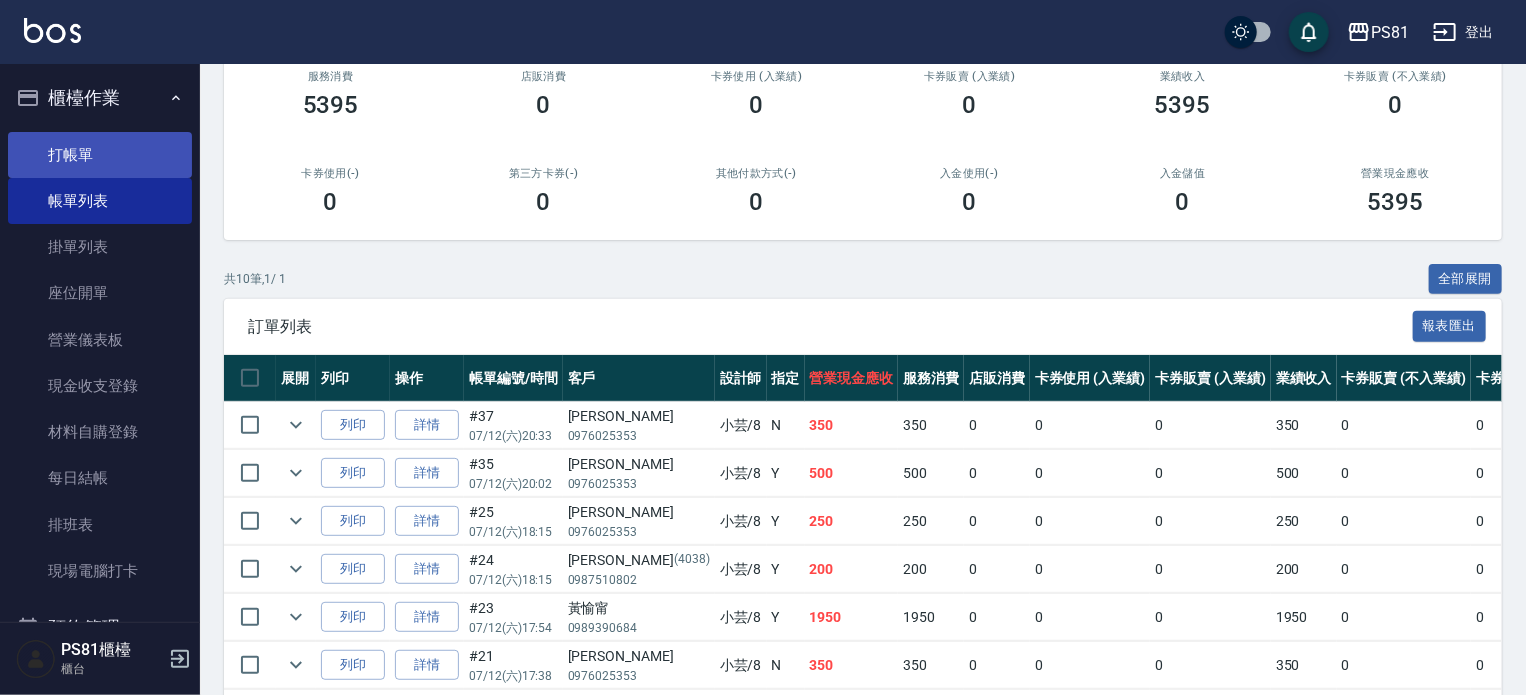 type on "小芸-8" 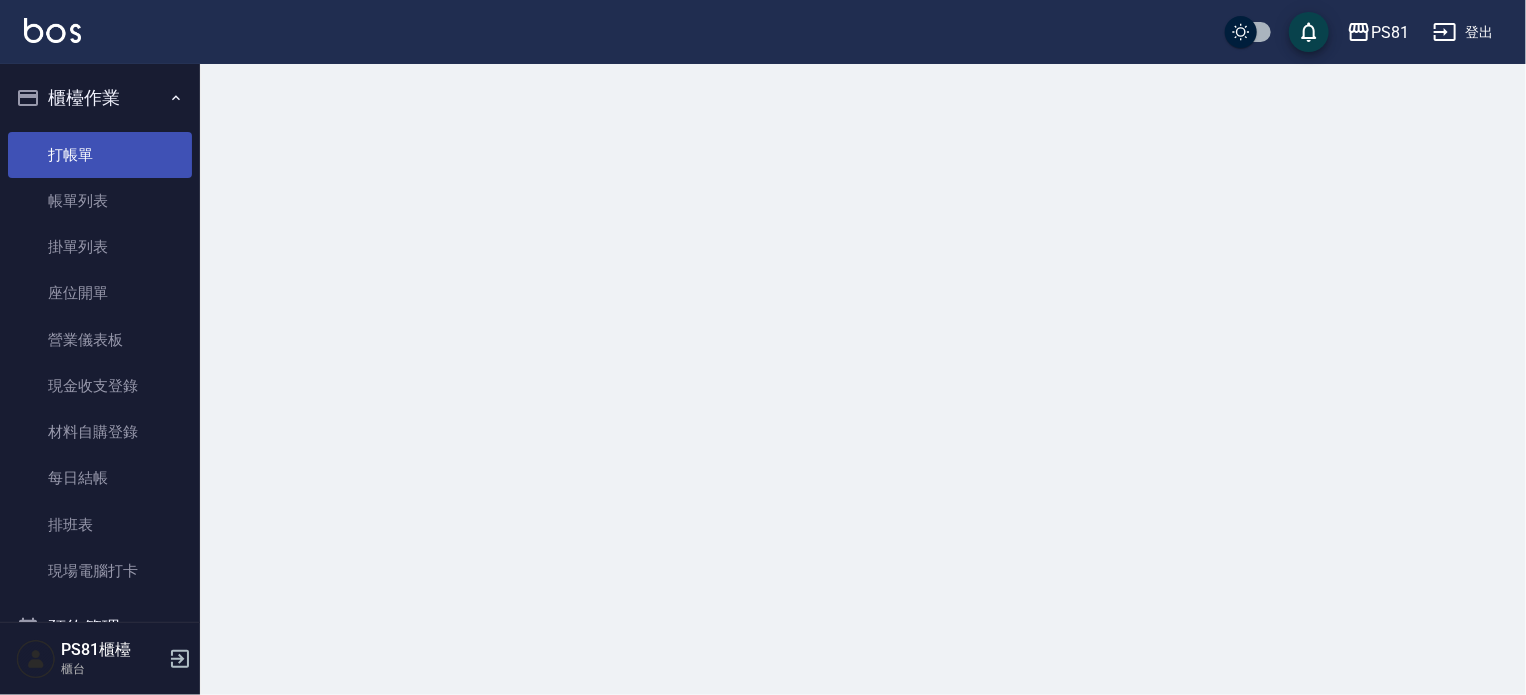 scroll, scrollTop: 0, scrollLeft: 0, axis: both 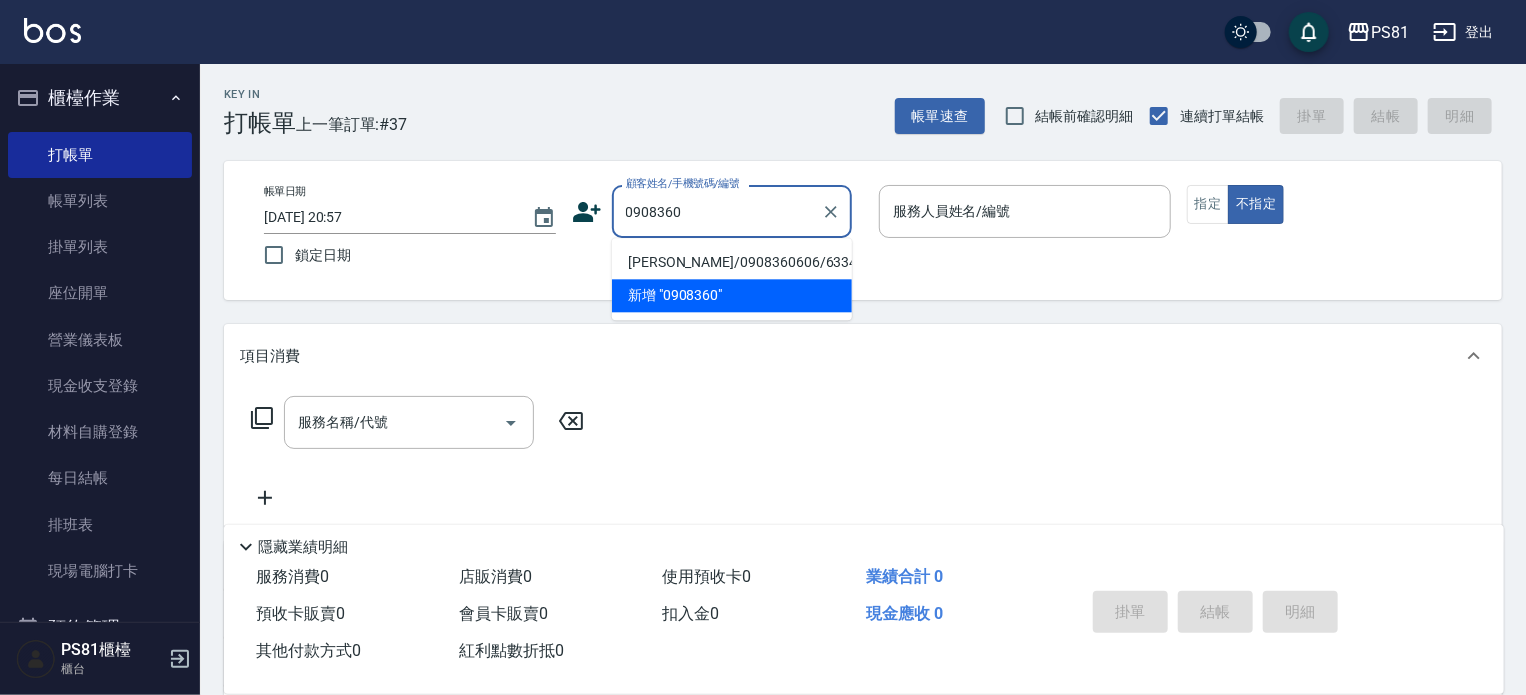 click on "劉浩偉/0908360606/6334" at bounding box center (732, 262) 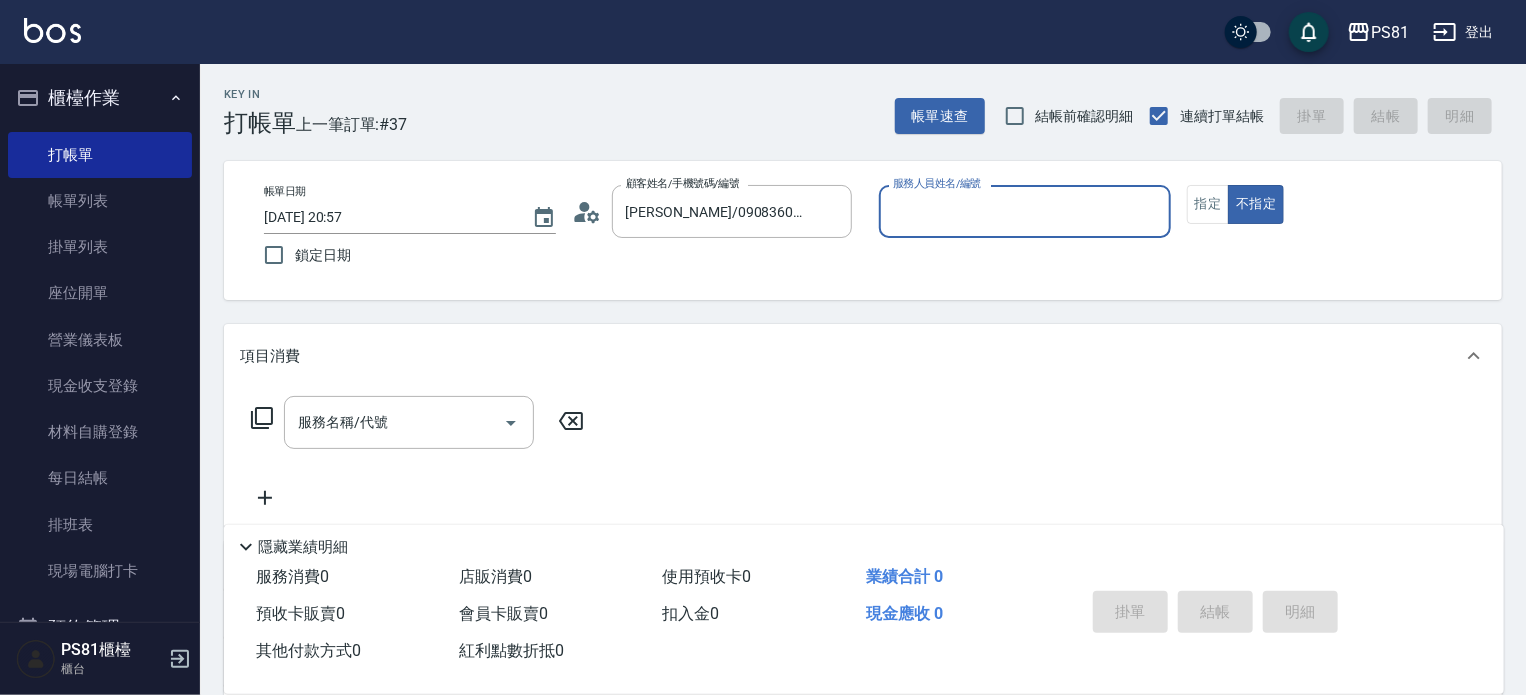type on "綺綺-7" 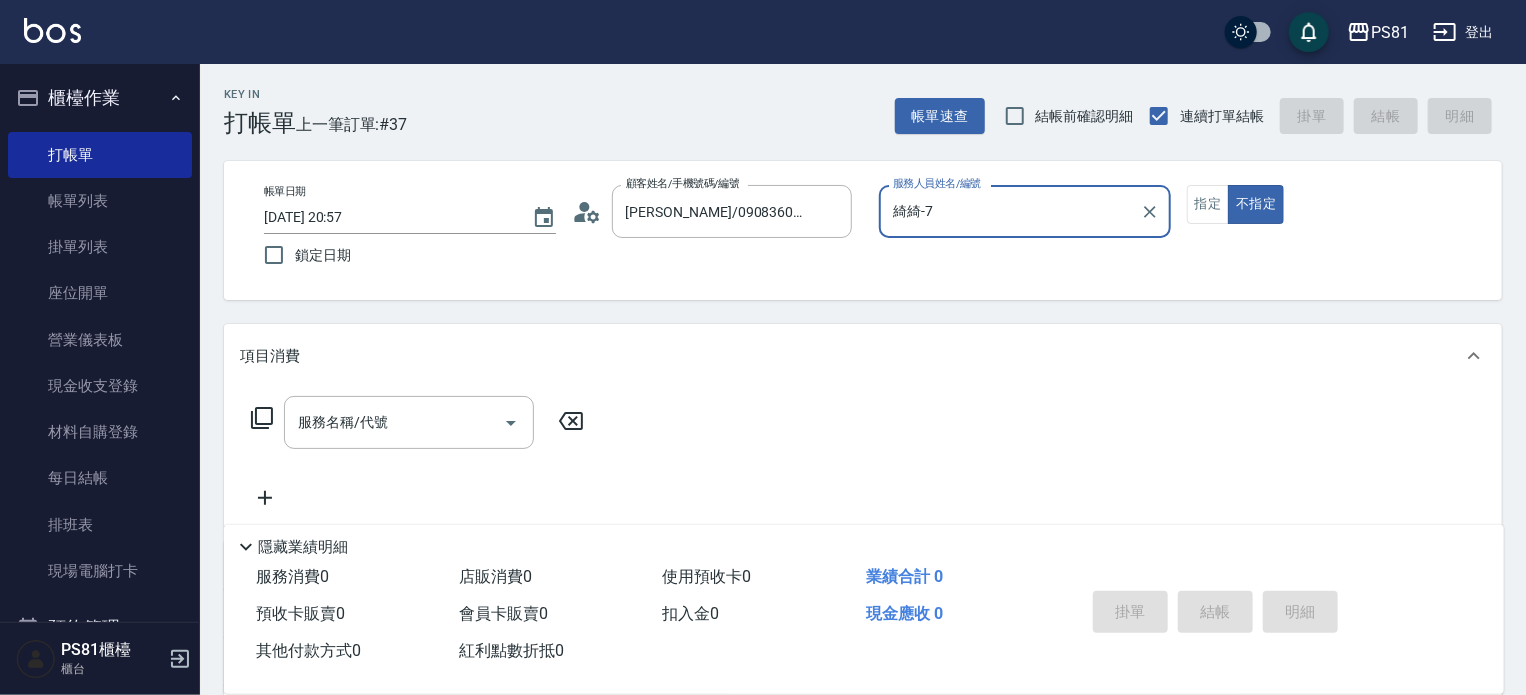 click 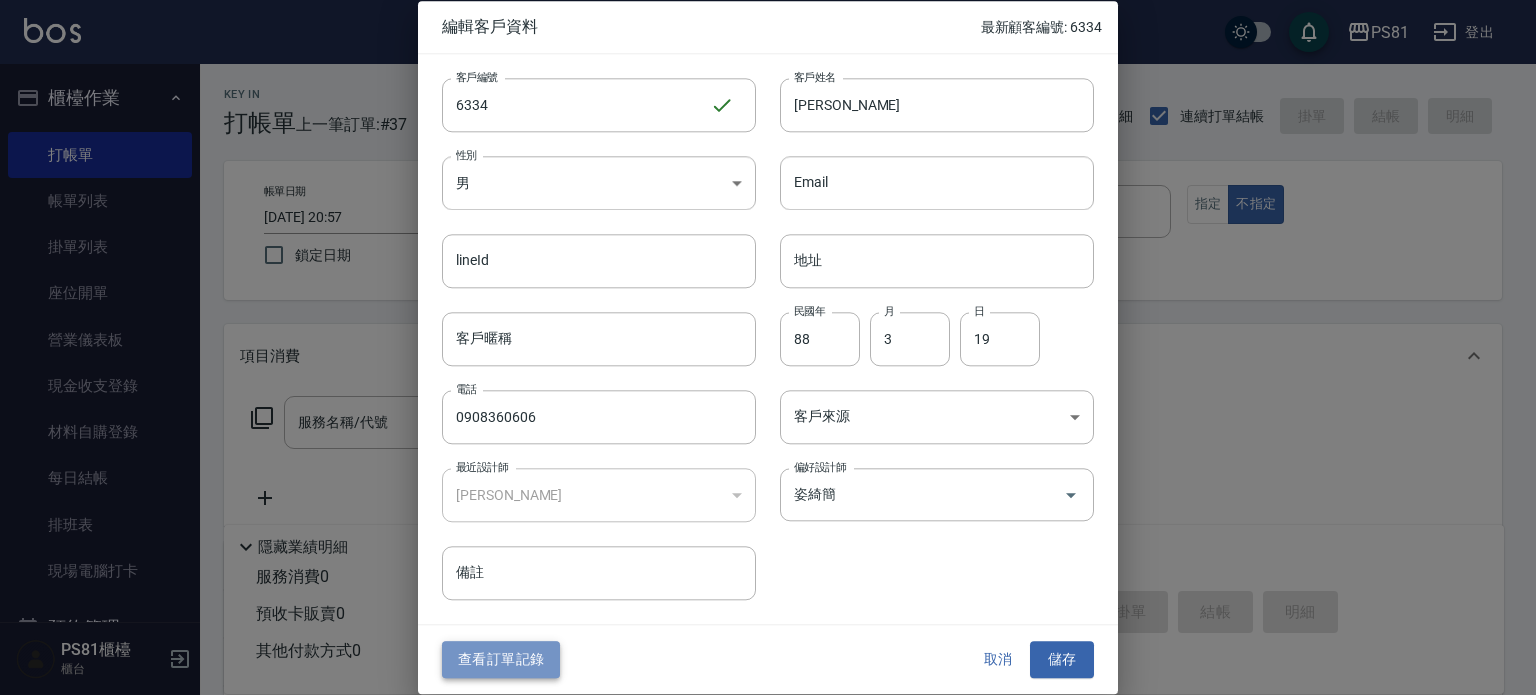 click on "查看訂單記錄" at bounding box center [501, 660] 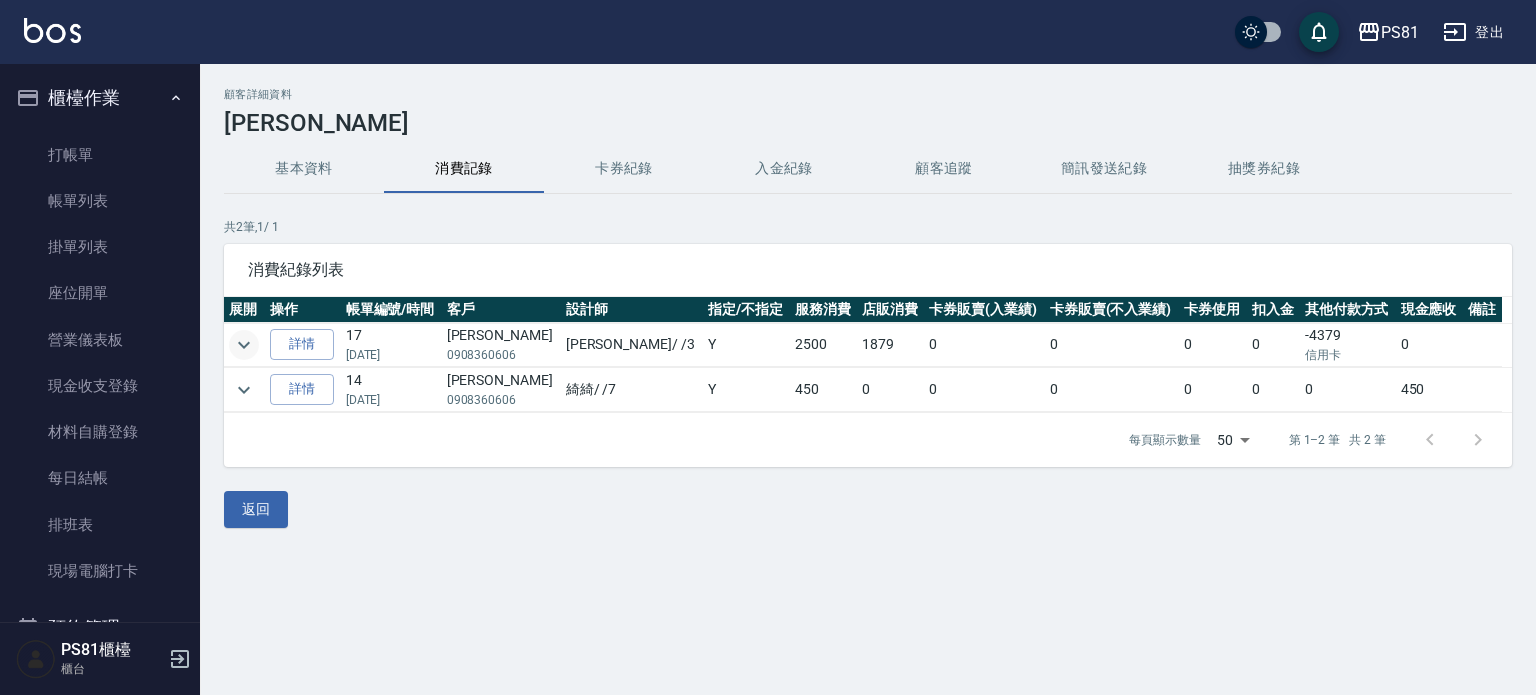click 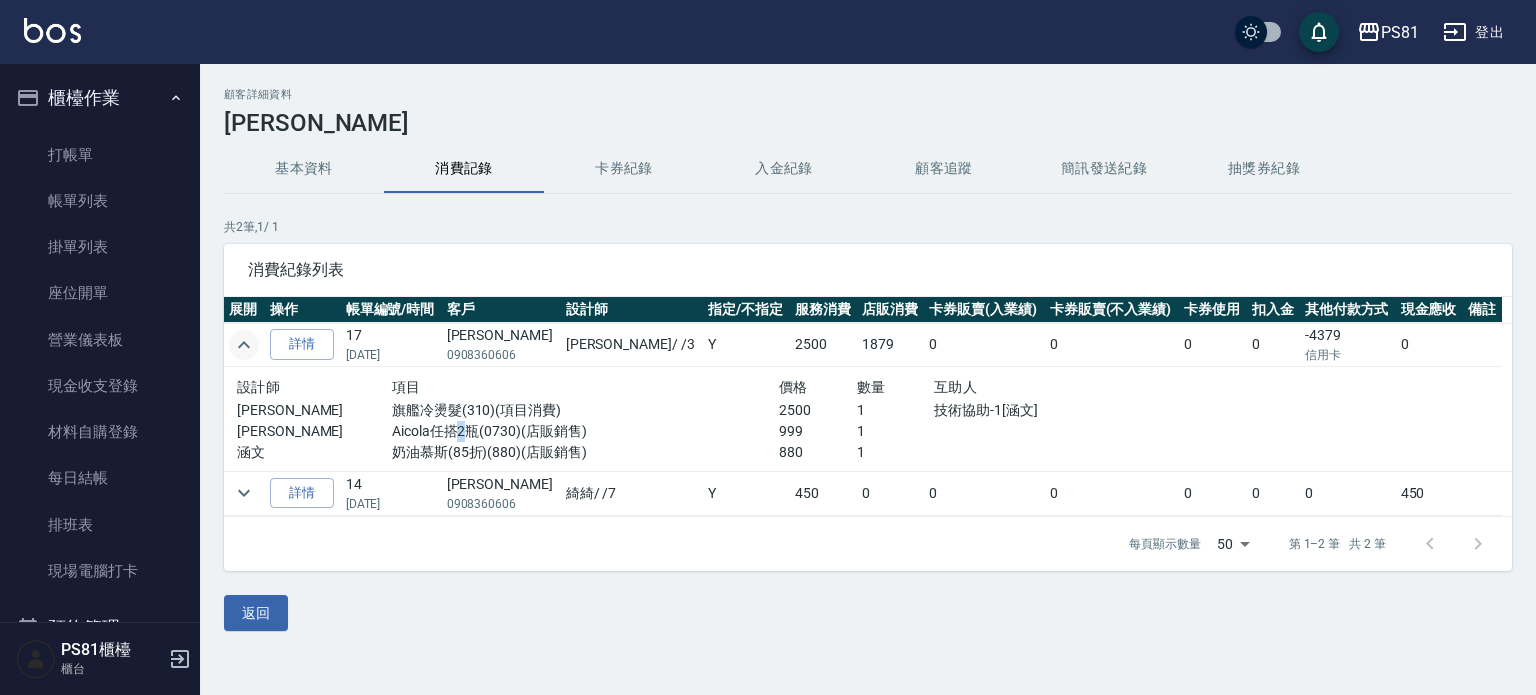 click on "Aicola任搭2瓶(0730)(店販銷售)" at bounding box center [585, 431] 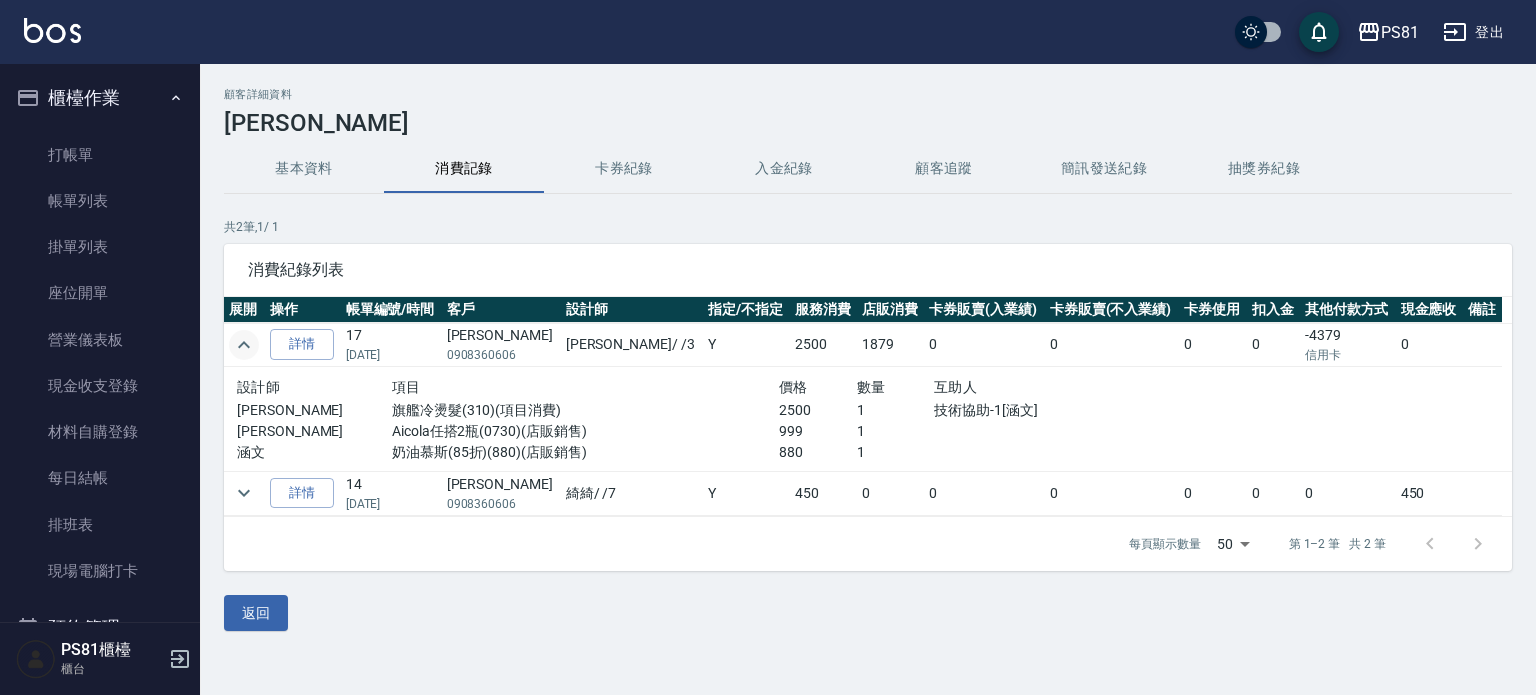 click on "0908360606" at bounding box center [501, 355] 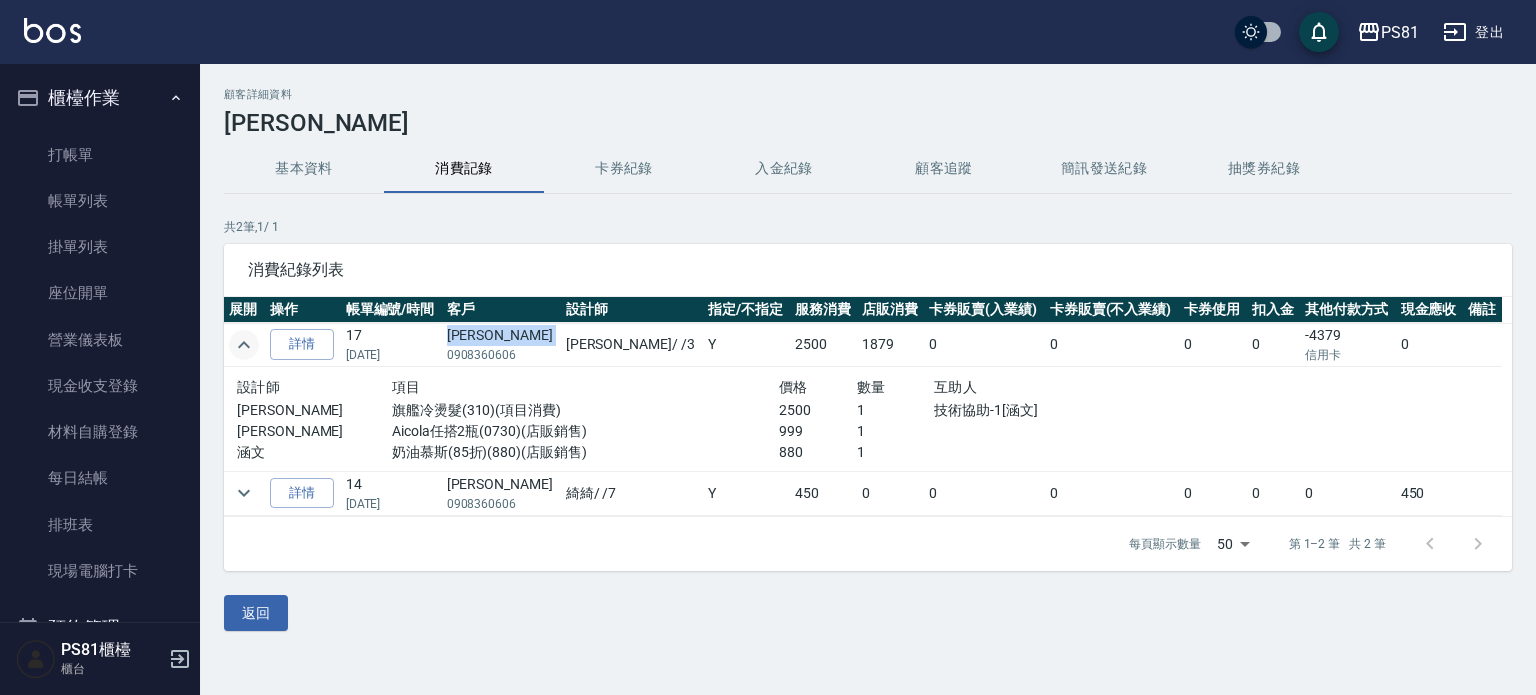 drag, startPoint x: 508, startPoint y: 333, endPoint x: 483, endPoint y: 340, distance: 25.96151 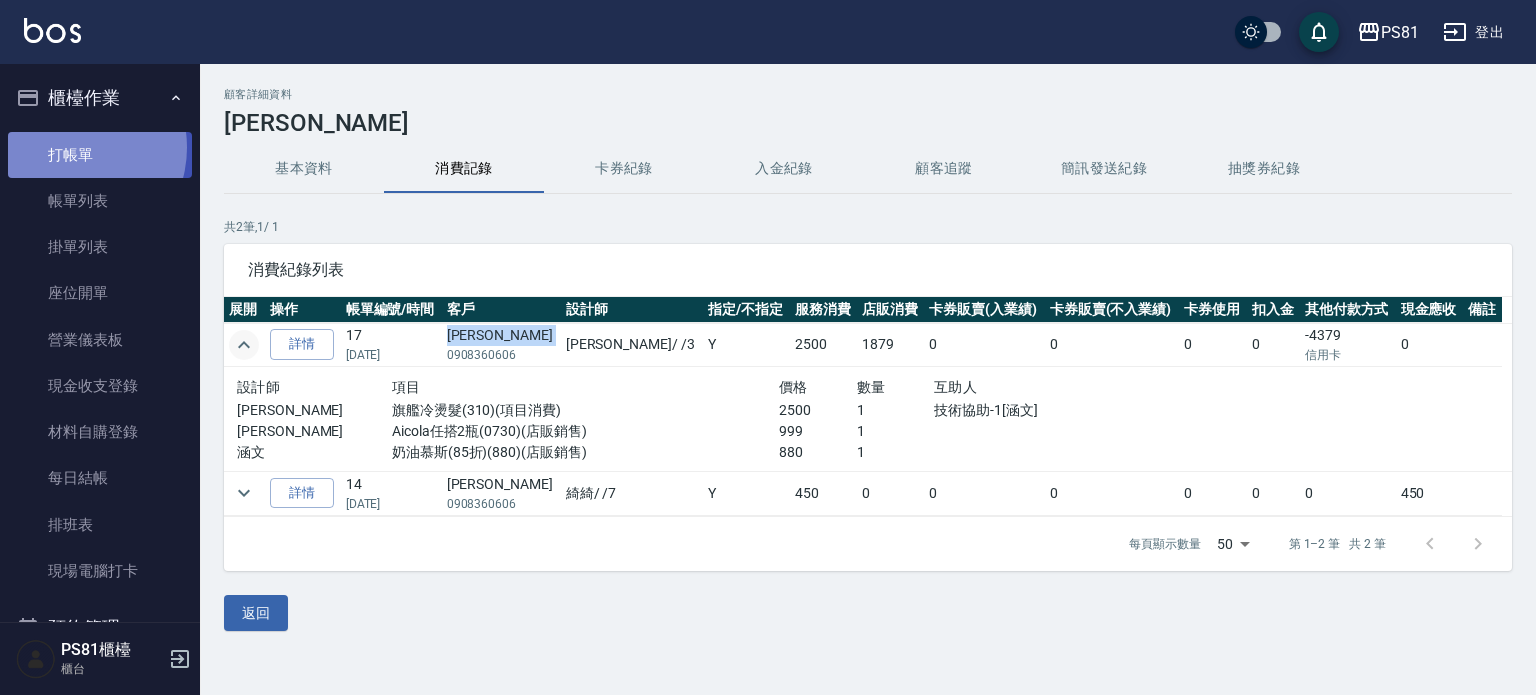 click on "打帳單" at bounding box center (100, 155) 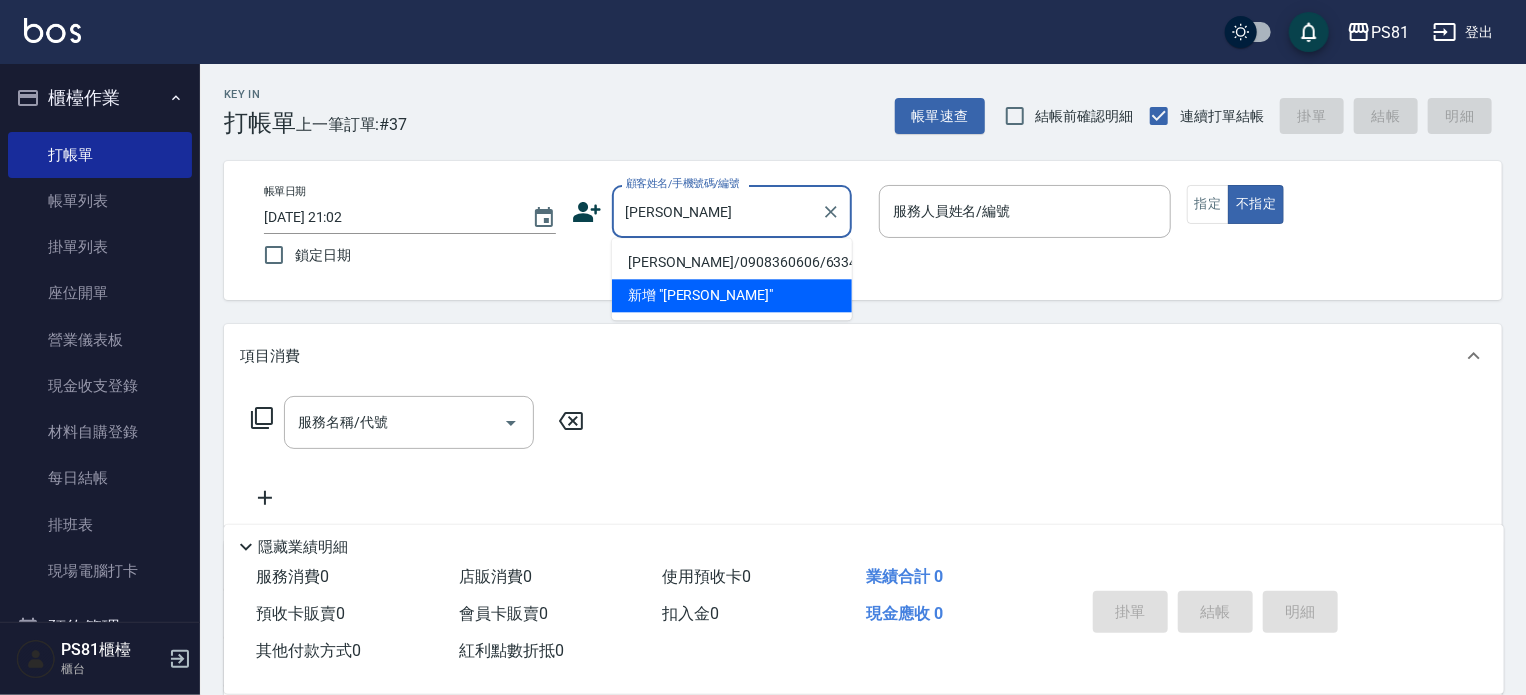 click on "劉浩偉/0908360606/6334" at bounding box center (732, 262) 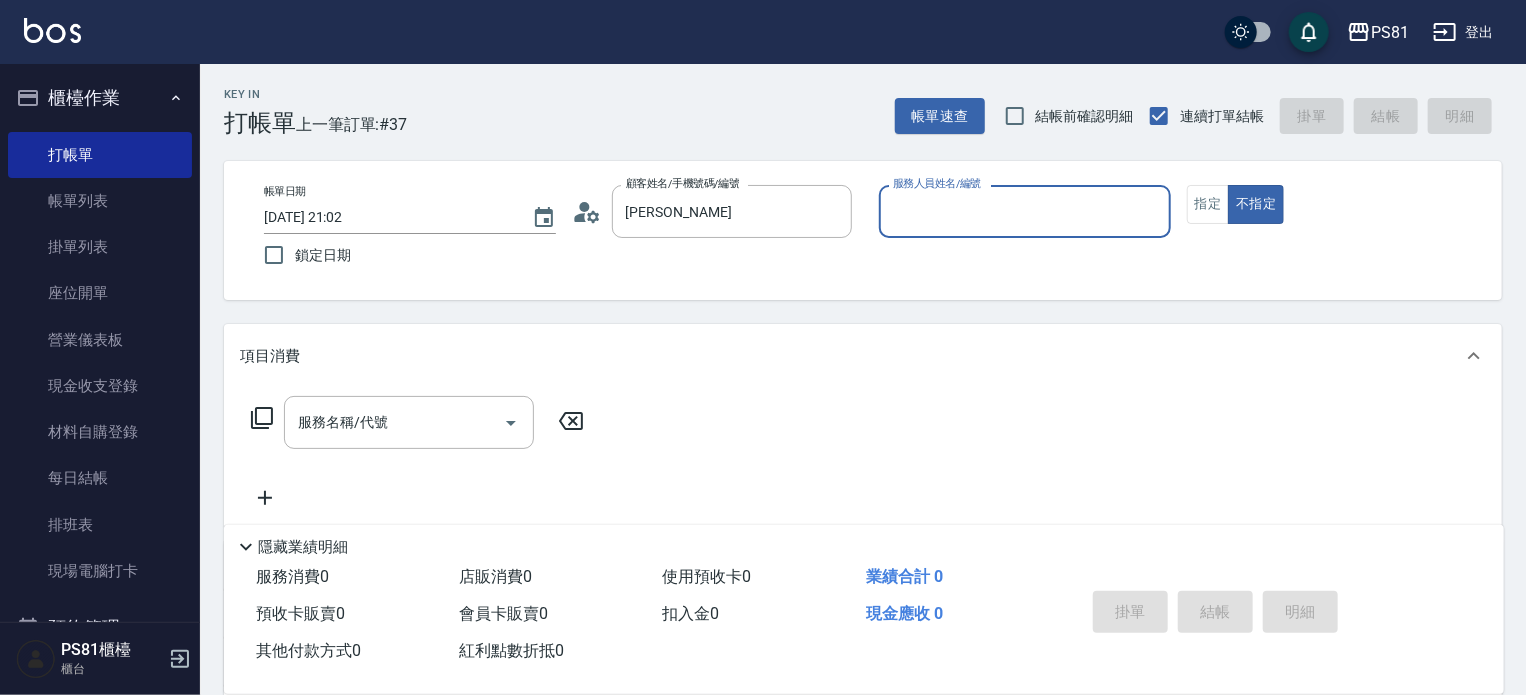 type on "劉浩偉/0908360606/6334" 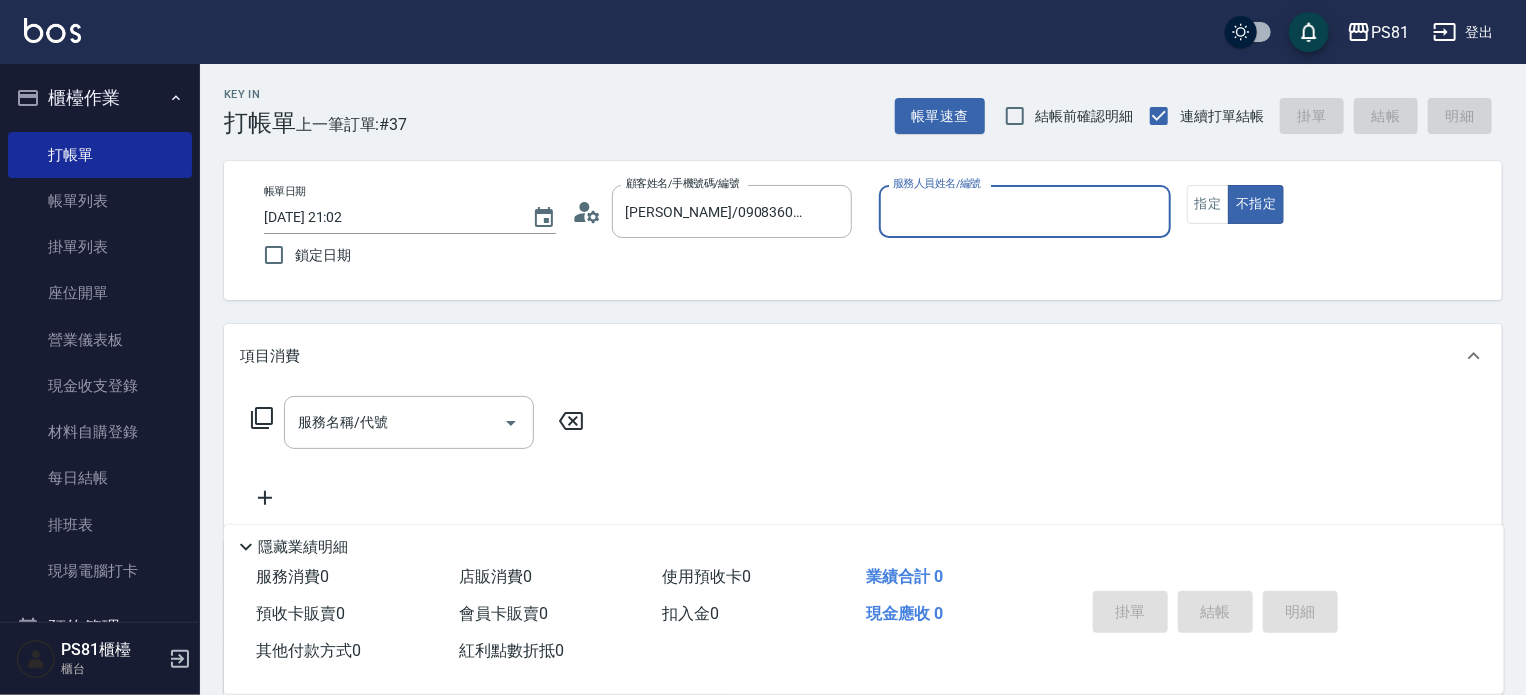type on "綺綺-7" 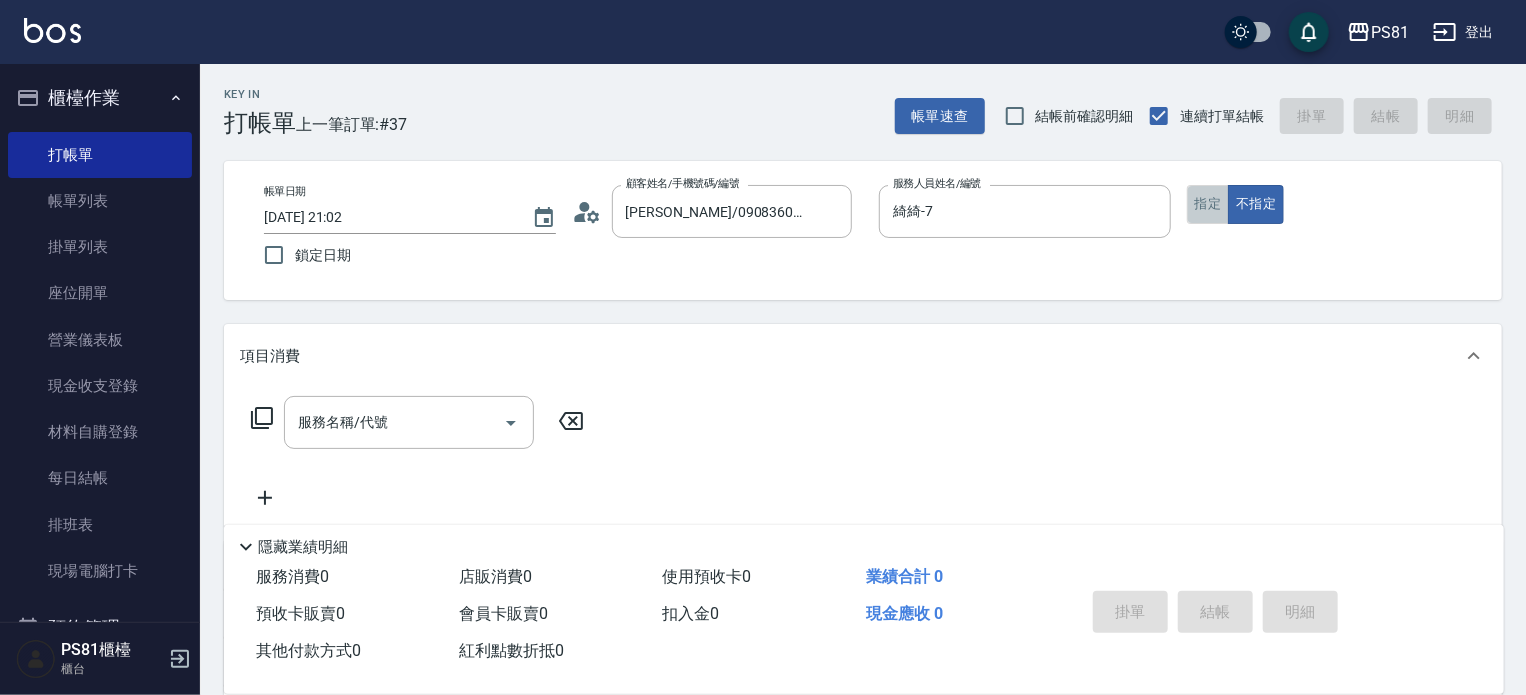 click on "指定" at bounding box center (1208, 204) 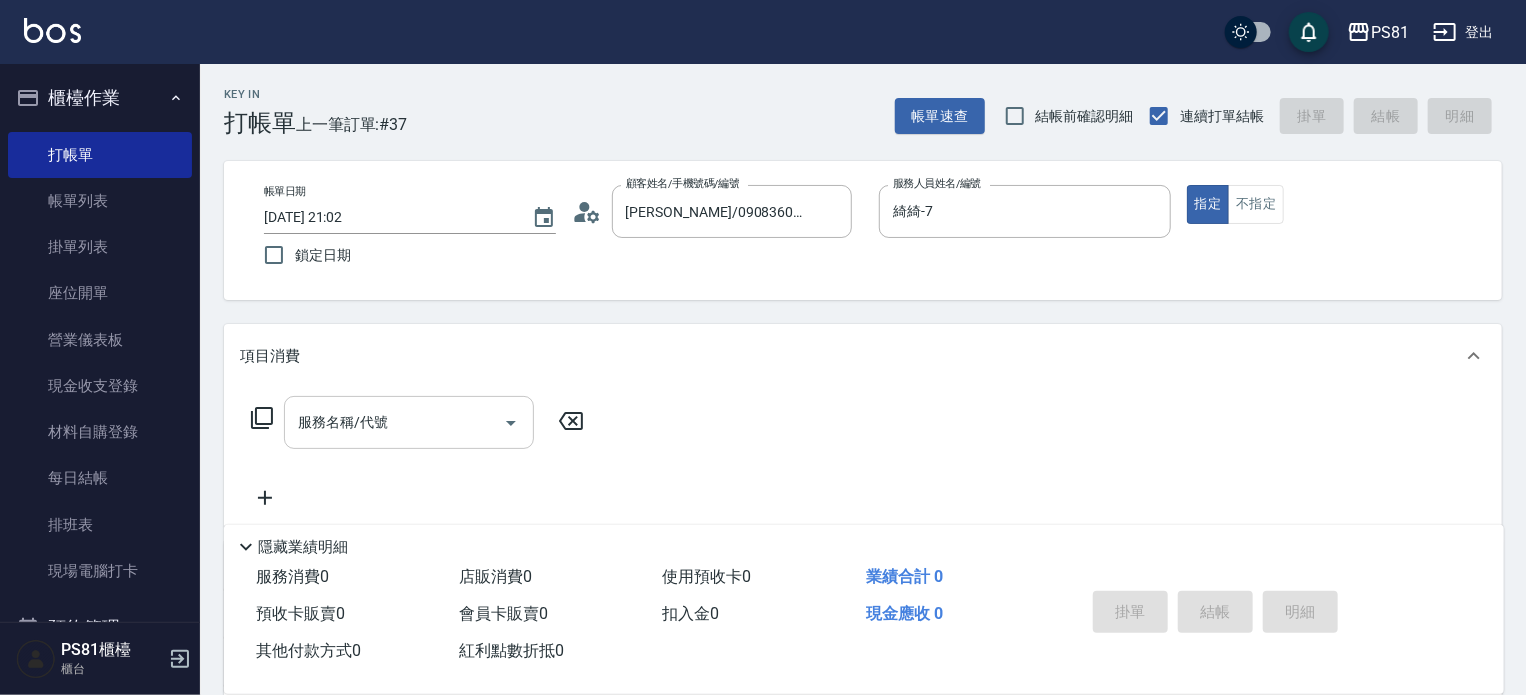 click on "服務名稱/代號" at bounding box center (394, 422) 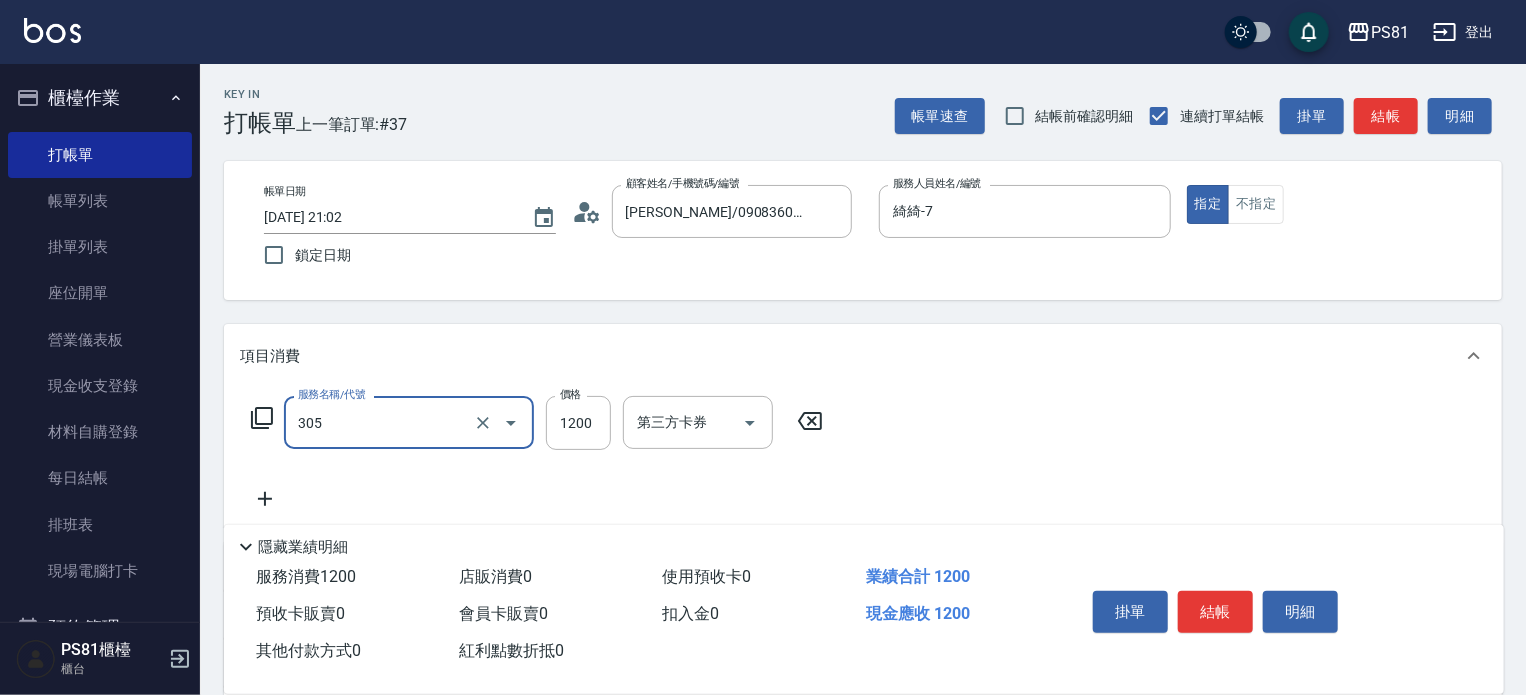 type on "基本離子燙(305)" 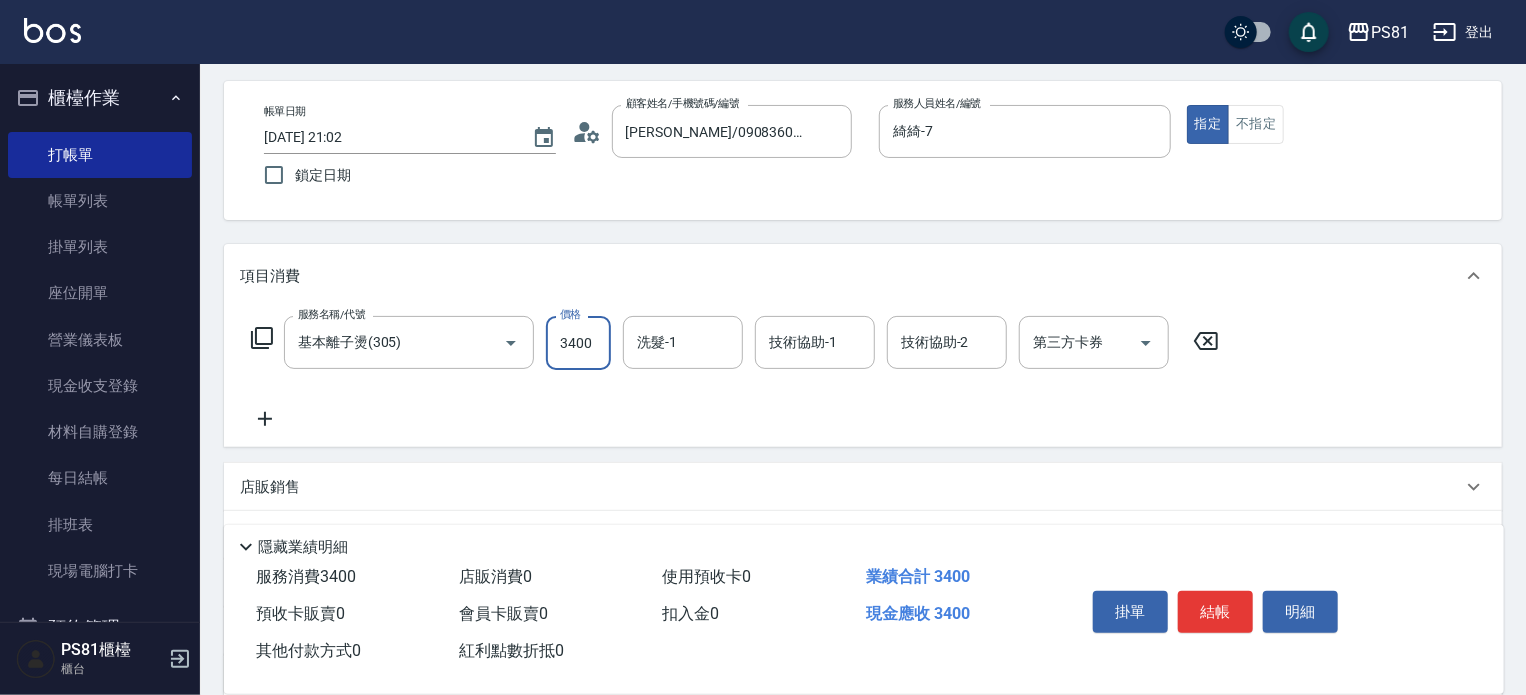 scroll, scrollTop: 200, scrollLeft: 0, axis: vertical 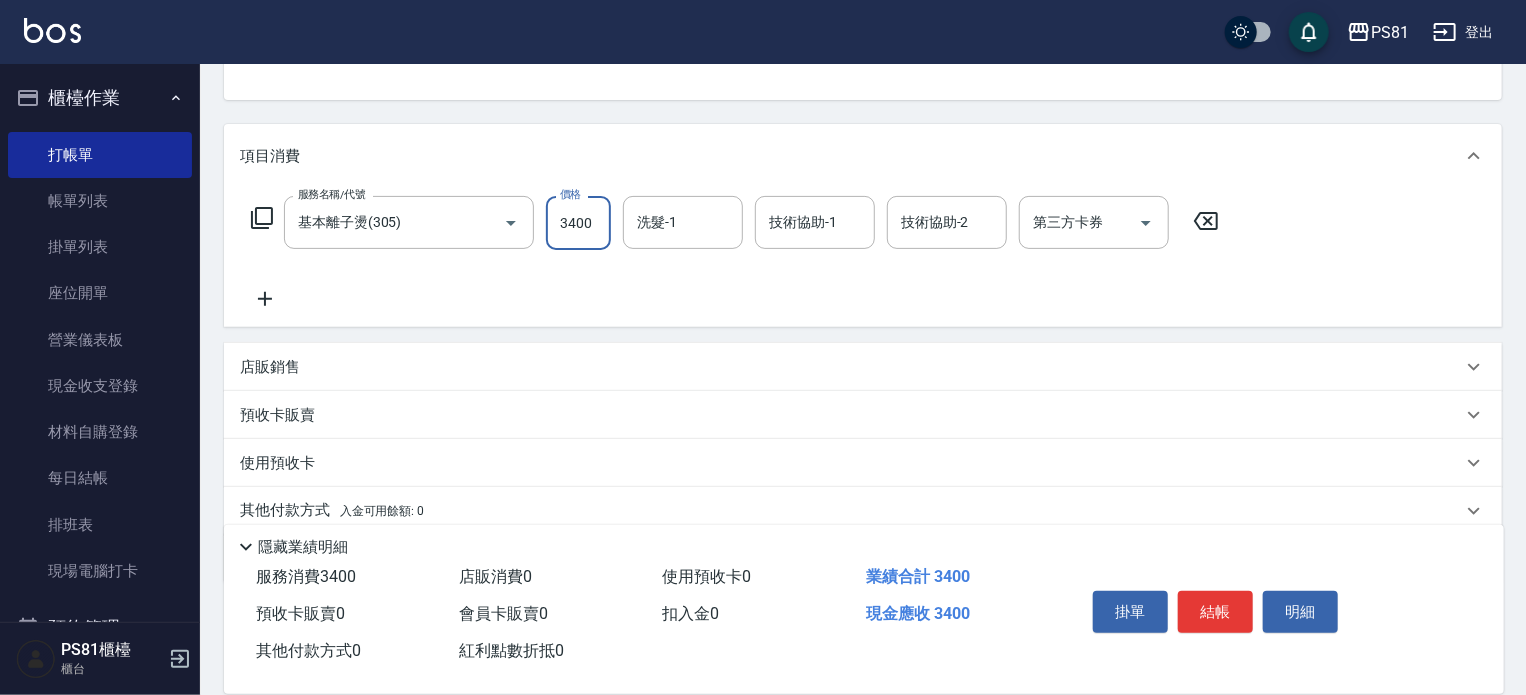 type on "3400" 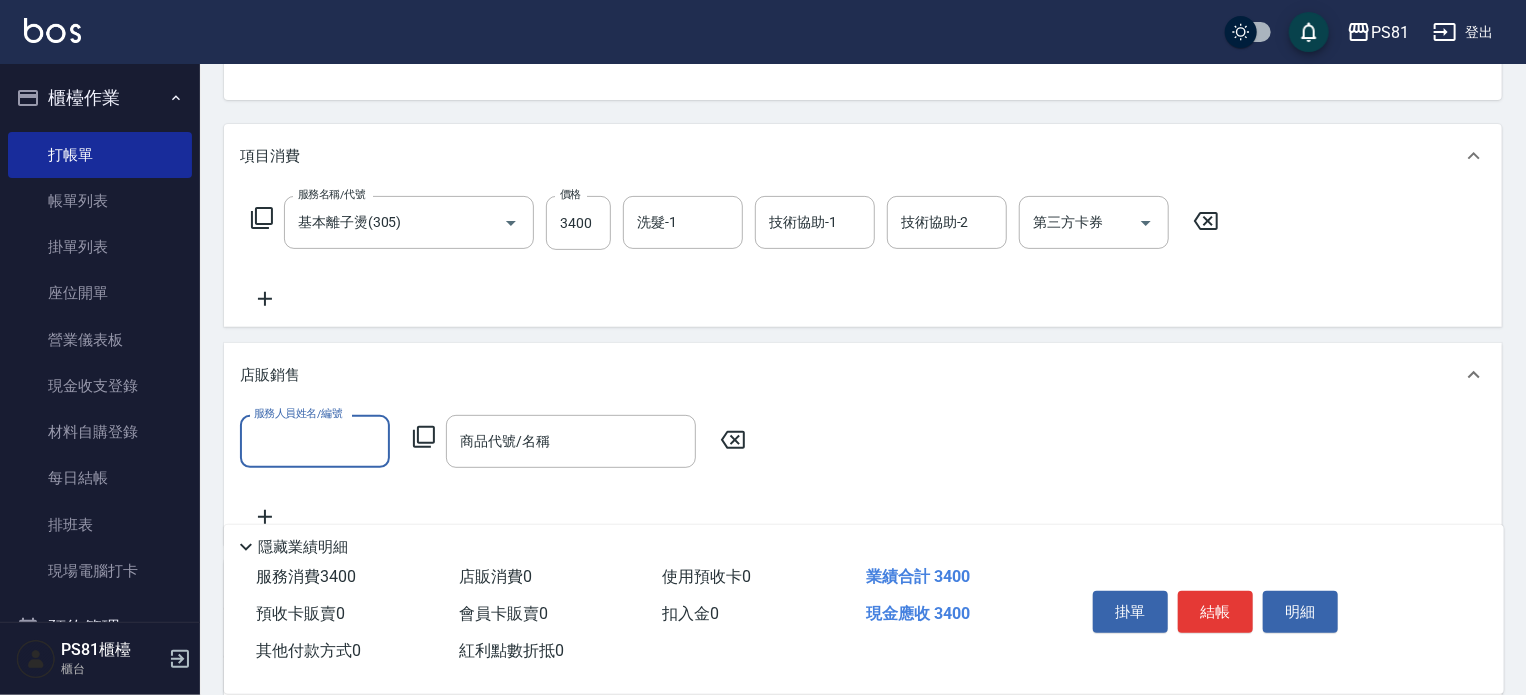 scroll, scrollTop: 0, scrollLeft: 0, axis: both 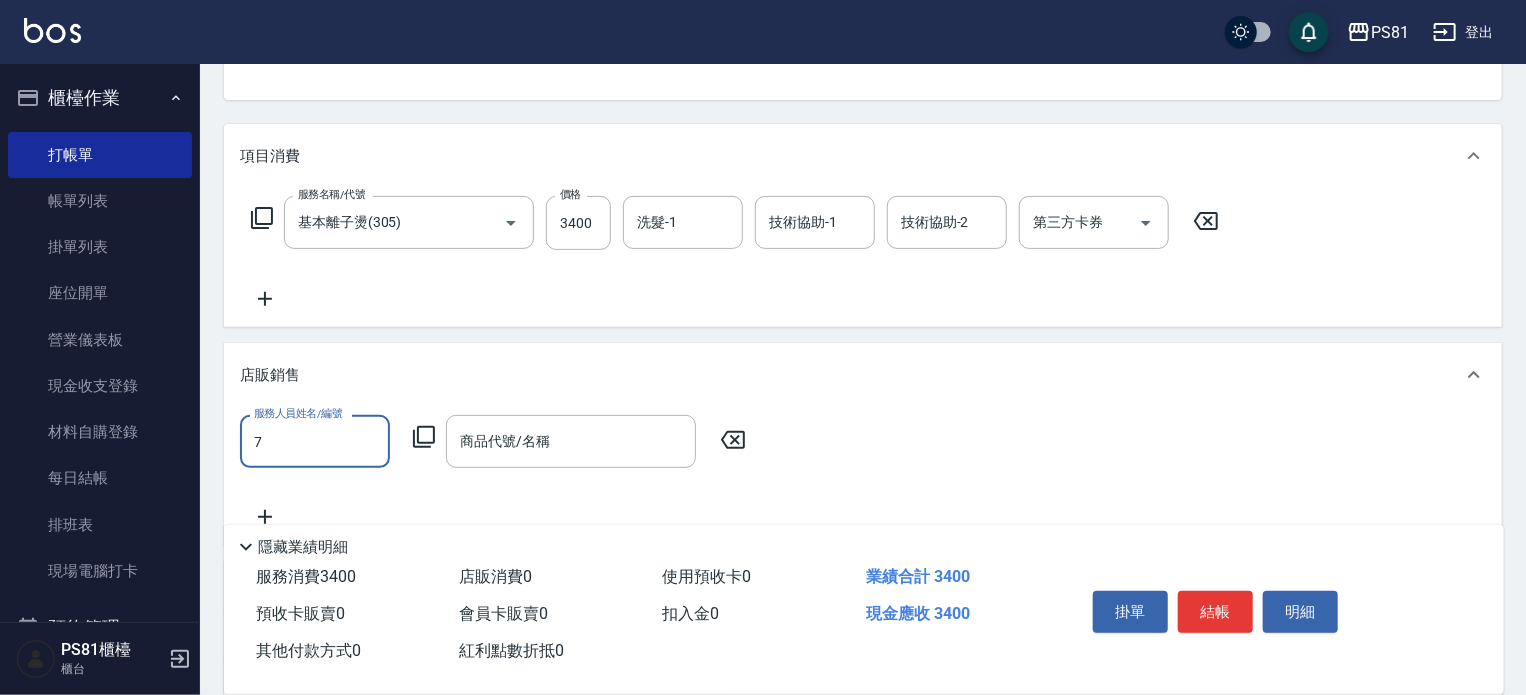 type on "綺綺-7" 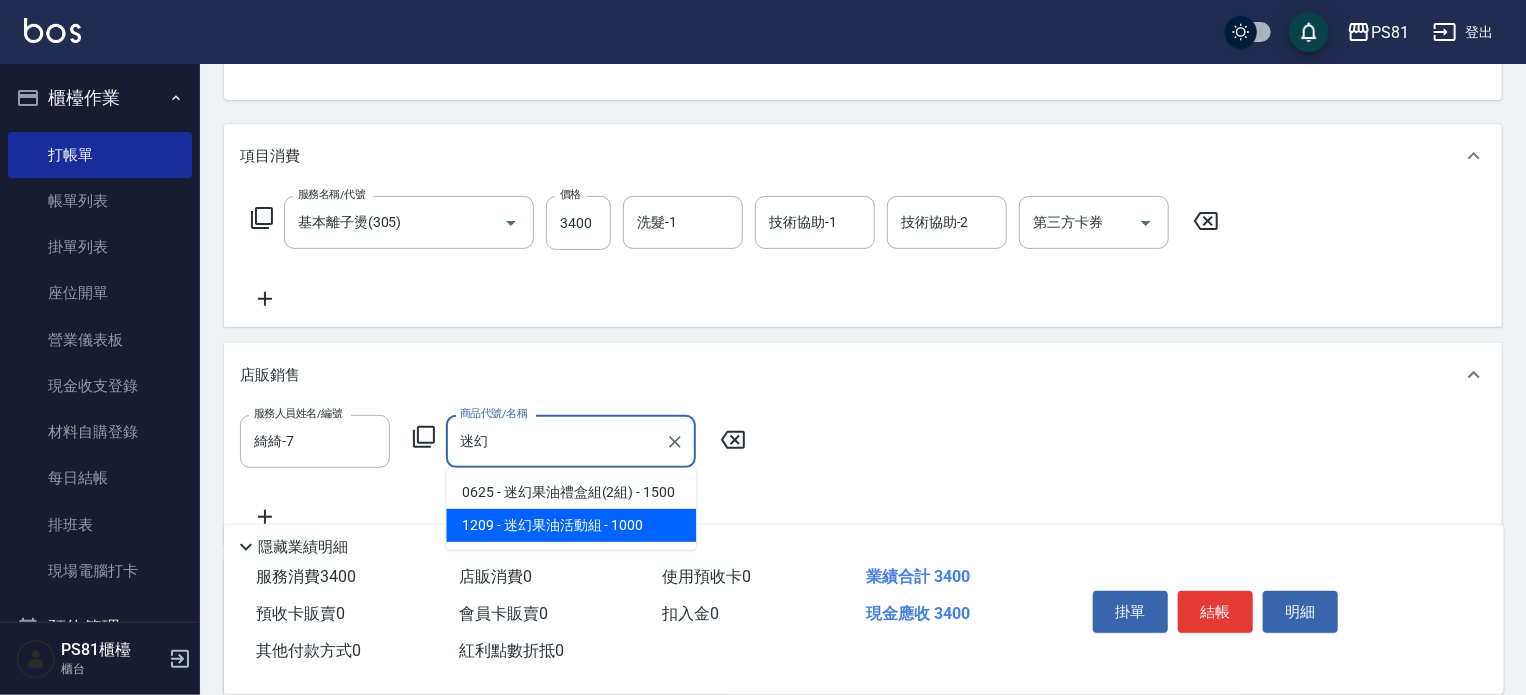 click on "1209 - 迷幻果油活動組 - 1000" at bounding box center (571, 525) 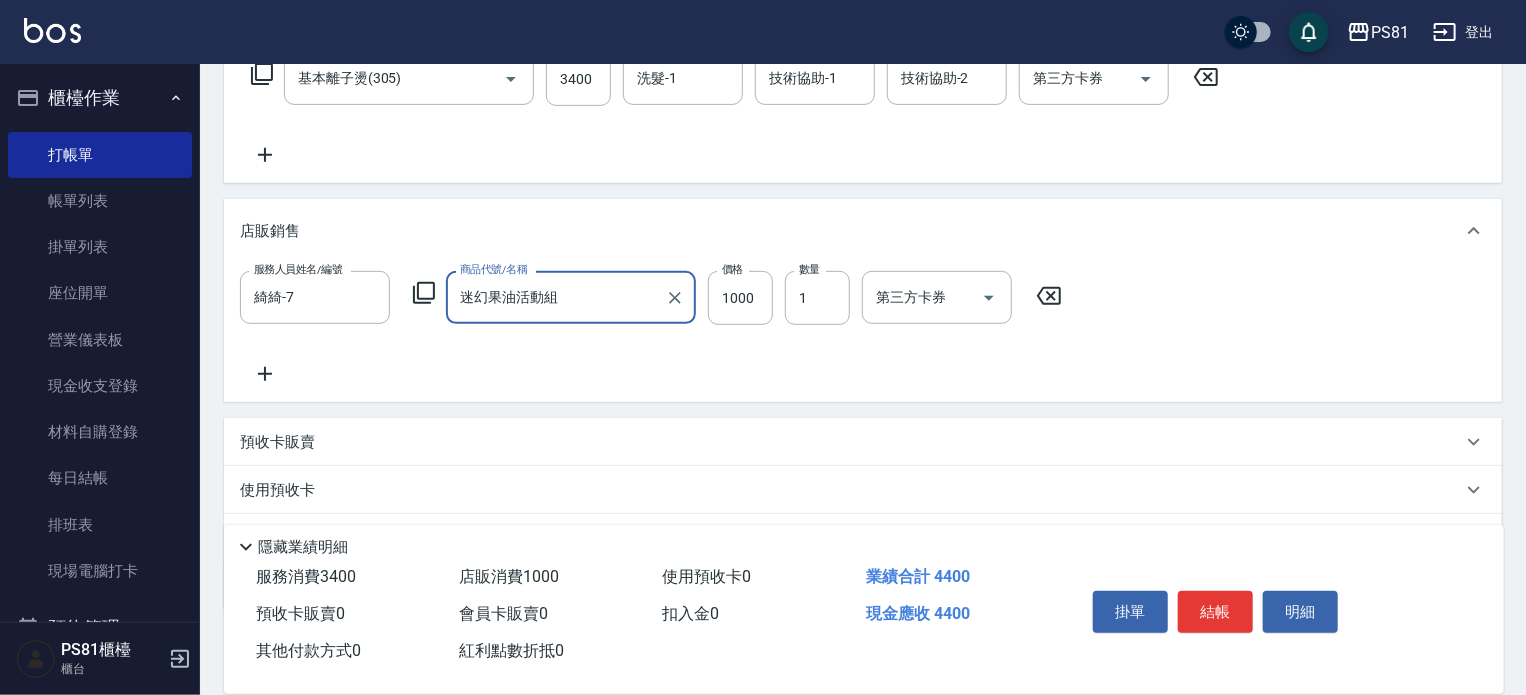 scroll, scrollTop: 448, scrollLeft: 0, axis: vertical 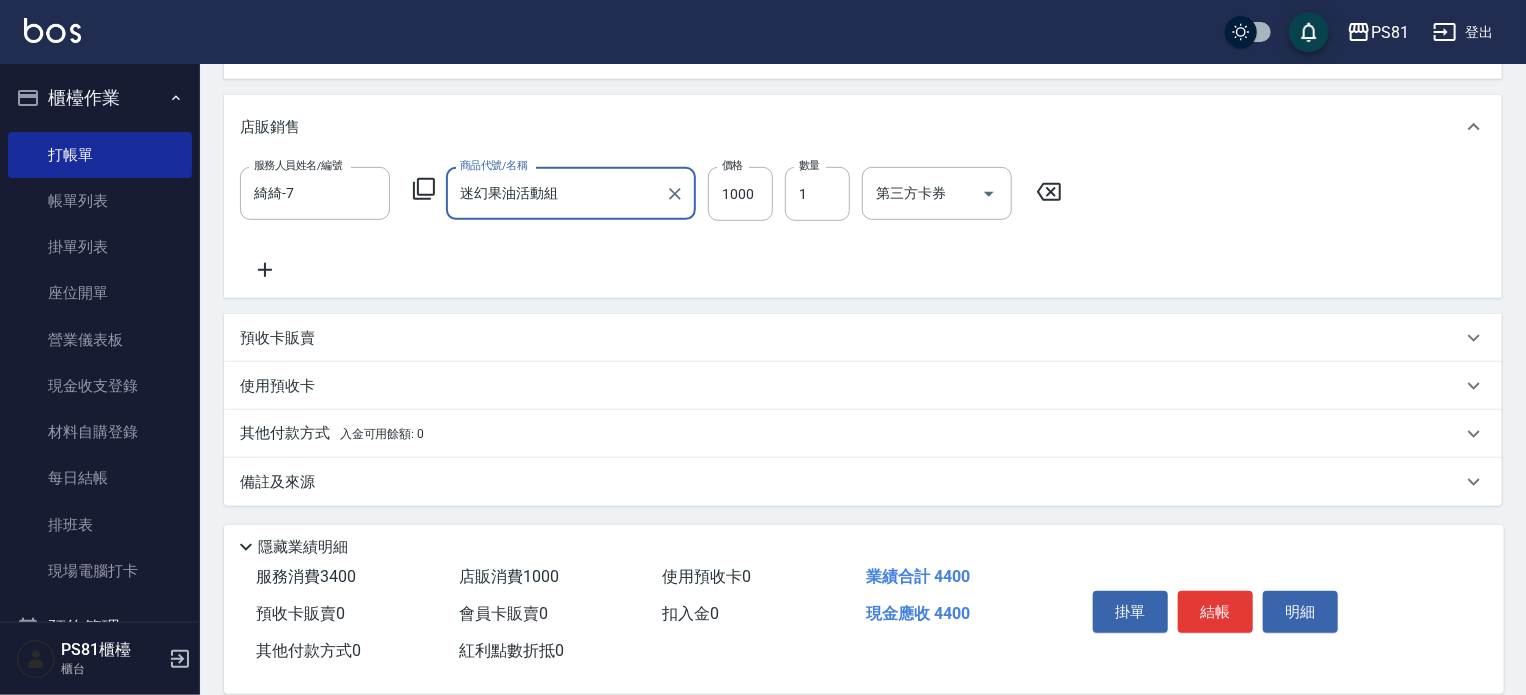 type on "迷幻果油活動組" 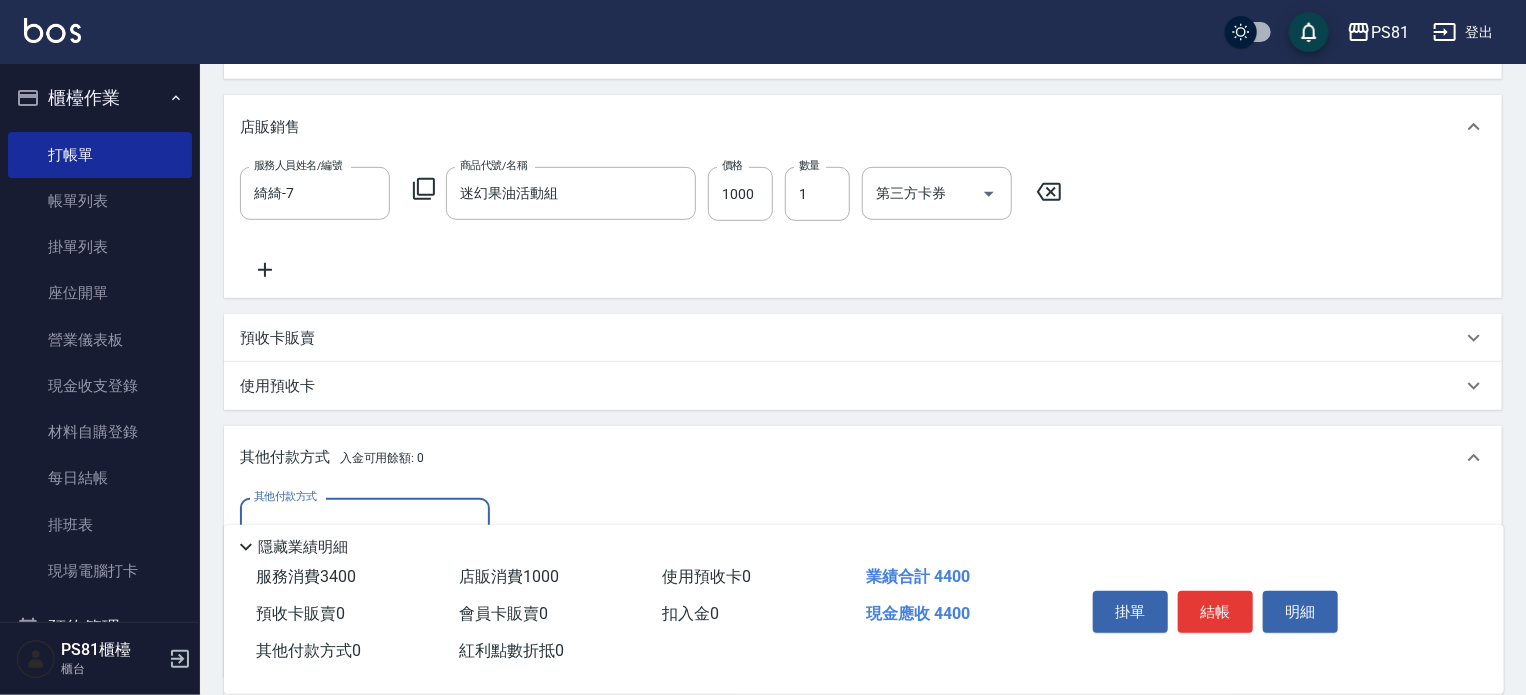 scroll, scrollTop: 0, scrollLeft: 0, axis: both 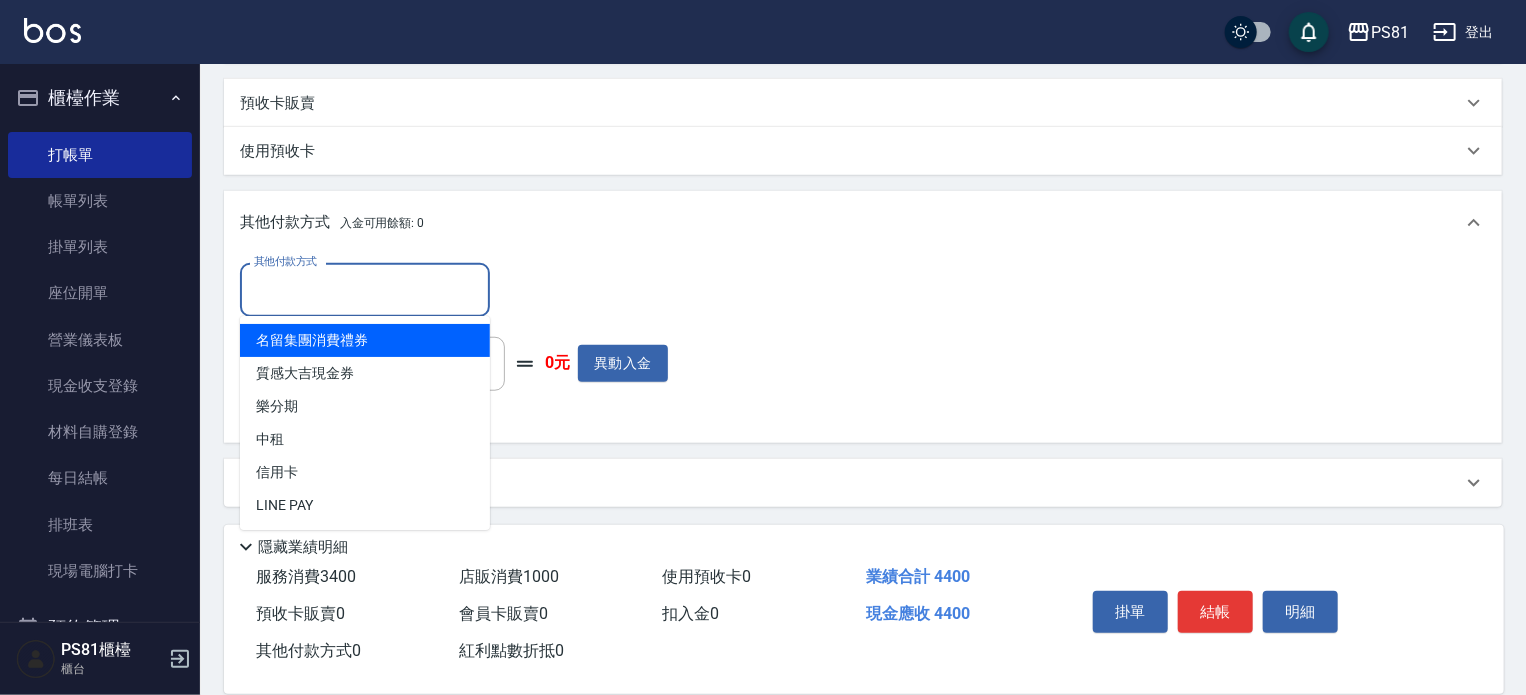 click on "其他付款方式" at bounding box center [365, 289] 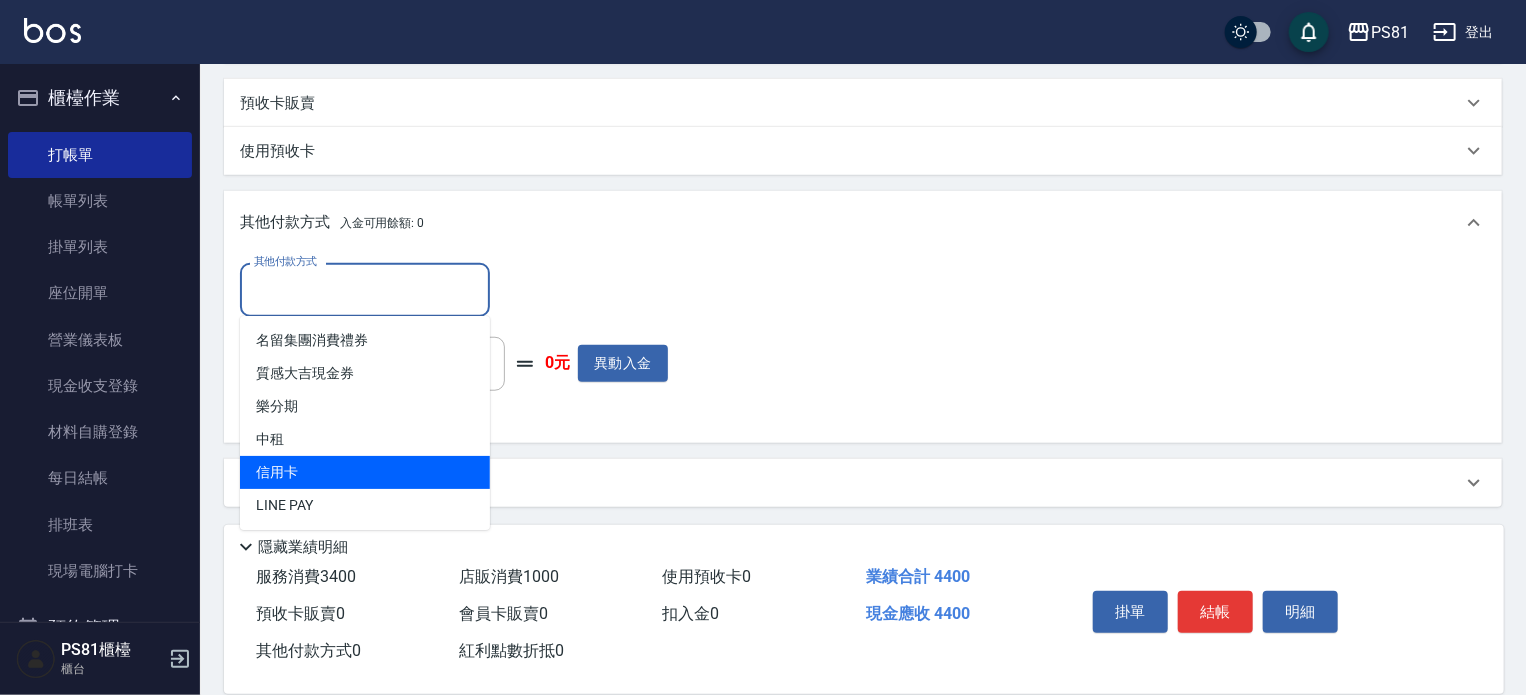 click on "信用卡" at bounding box center (365, 472) 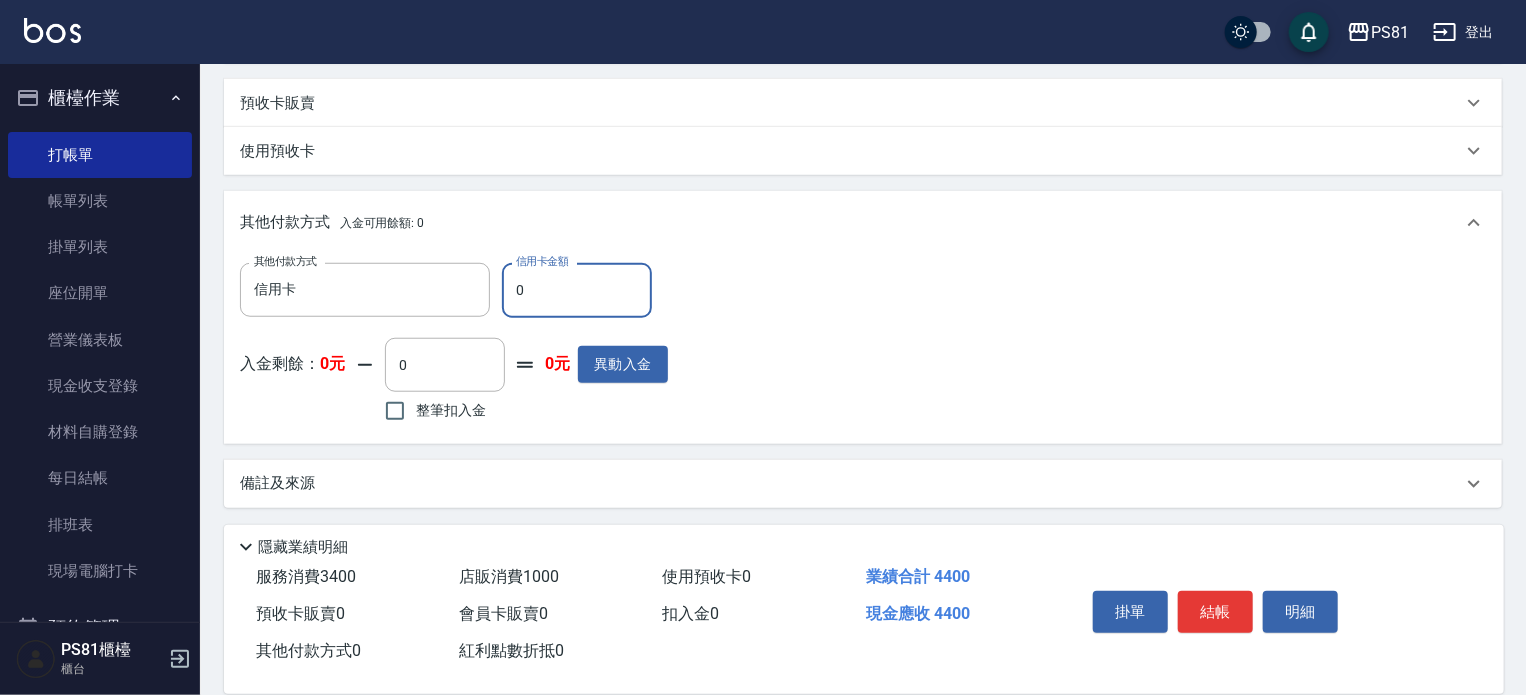 click on "0" at bounding box center [577, 290] 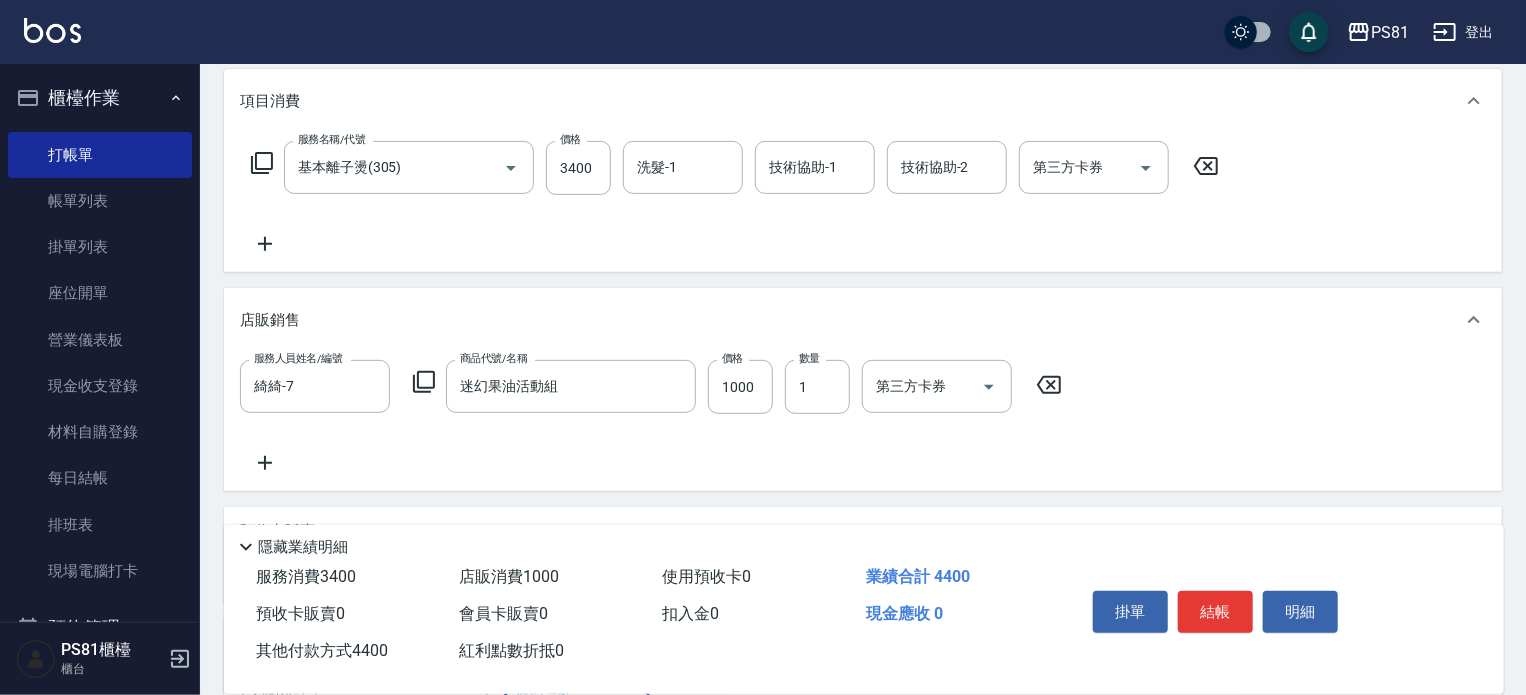 scroll, scrollTop: 83, scrollLeft: 0, axis: vertical 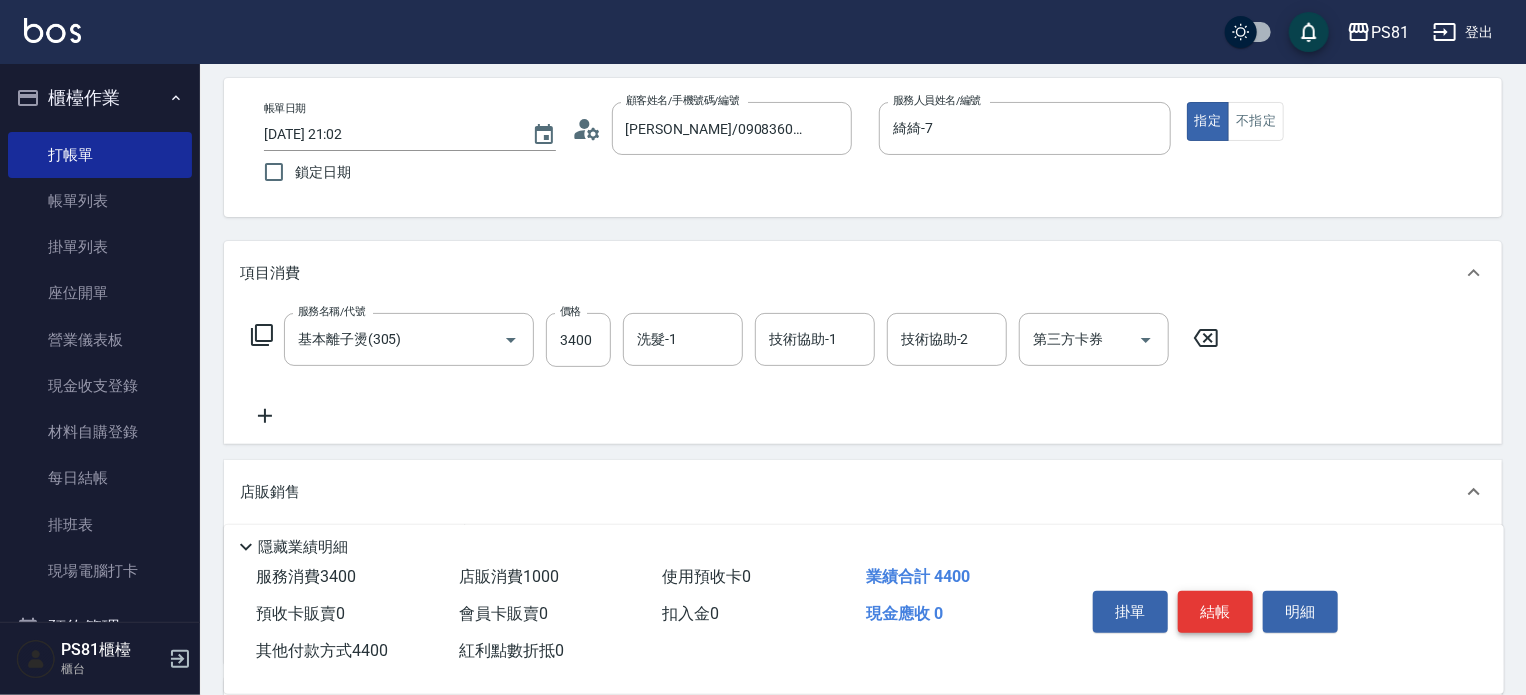 type on "4400" 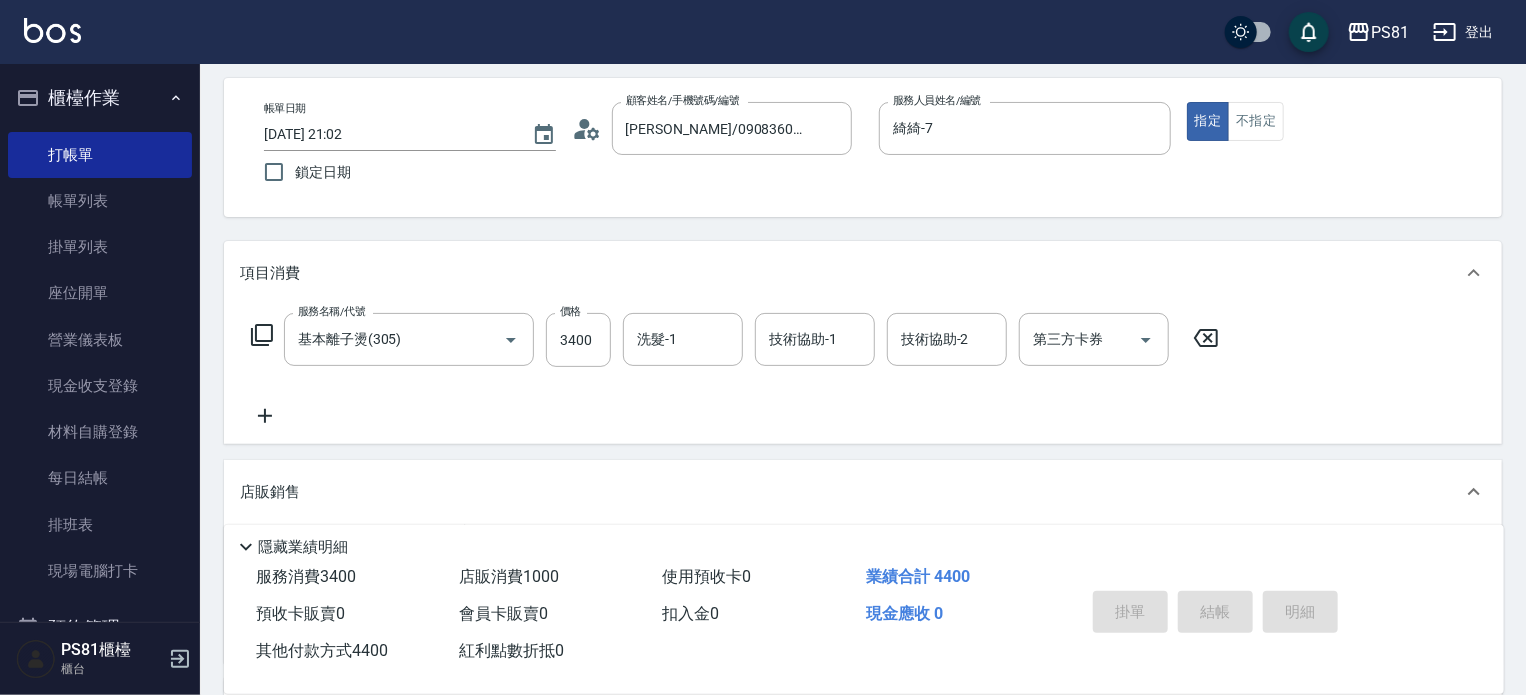 type 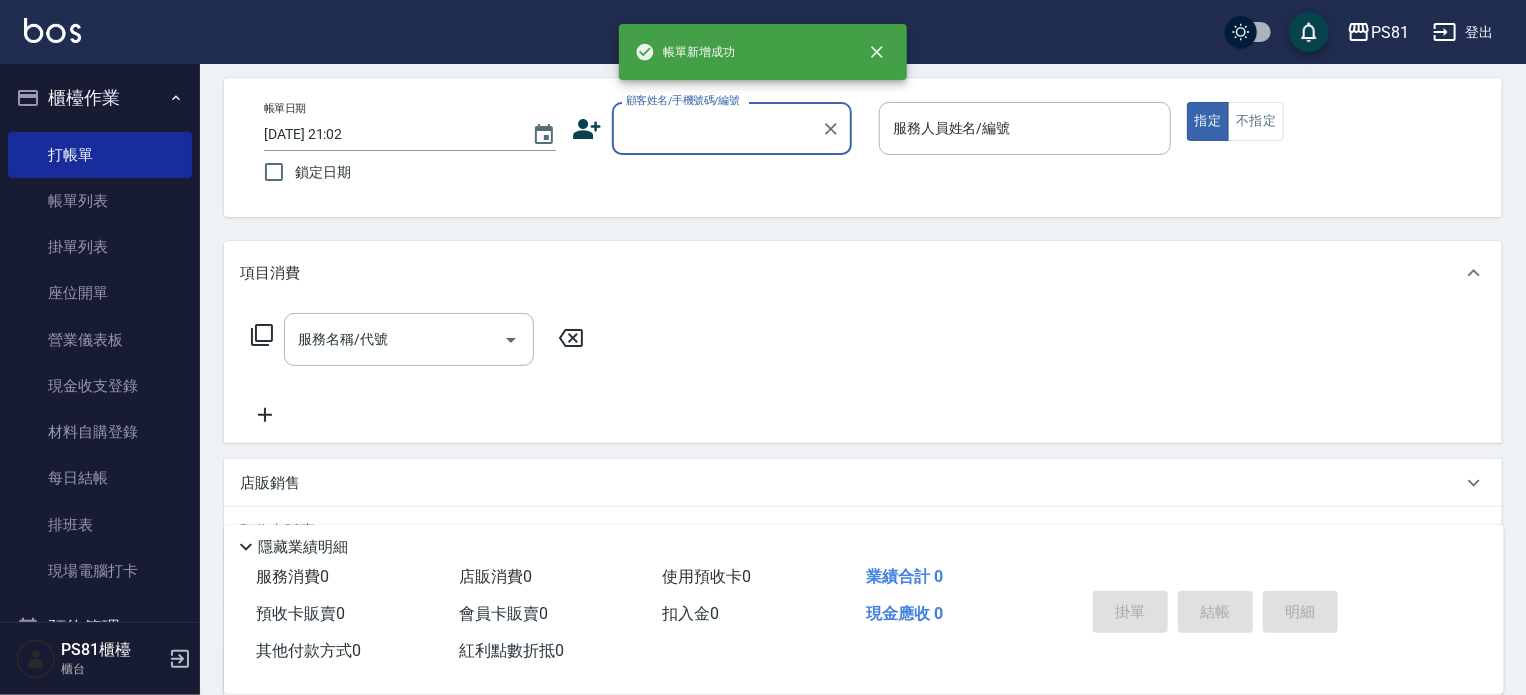 scroll, scrollTop: 0, scrollLeft: 0, axis: both 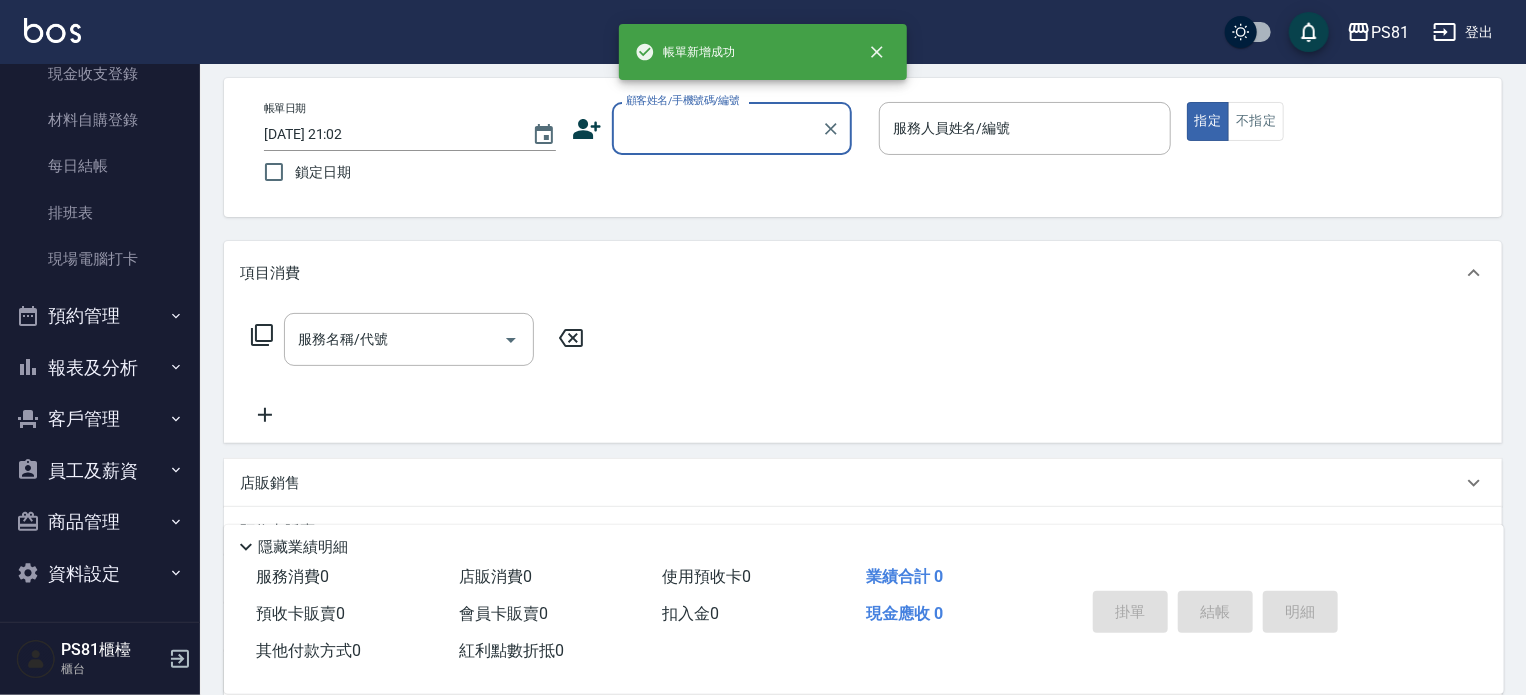 click on "報表及分析" at bounding box center [100, 368] 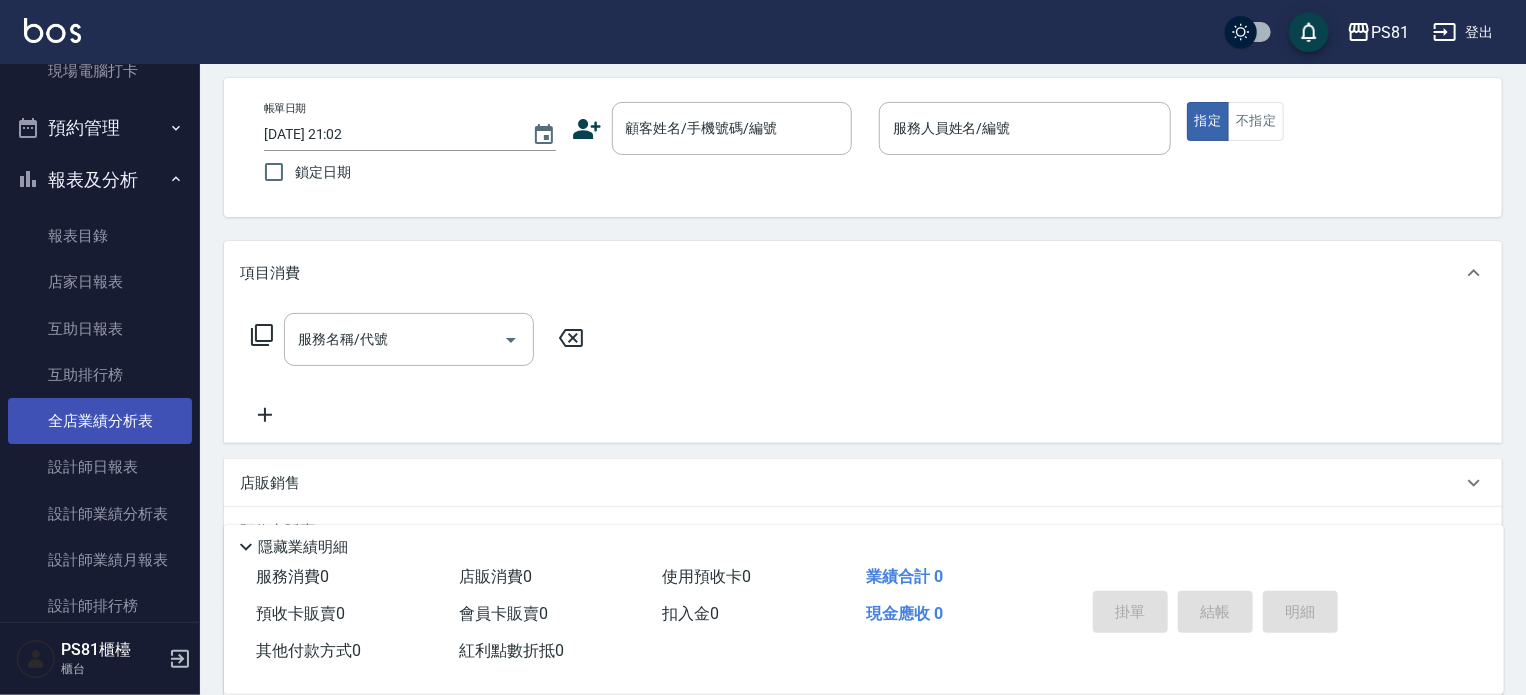 scroll, scrollTop: 512, scrollLeft: 0, axis: vertical 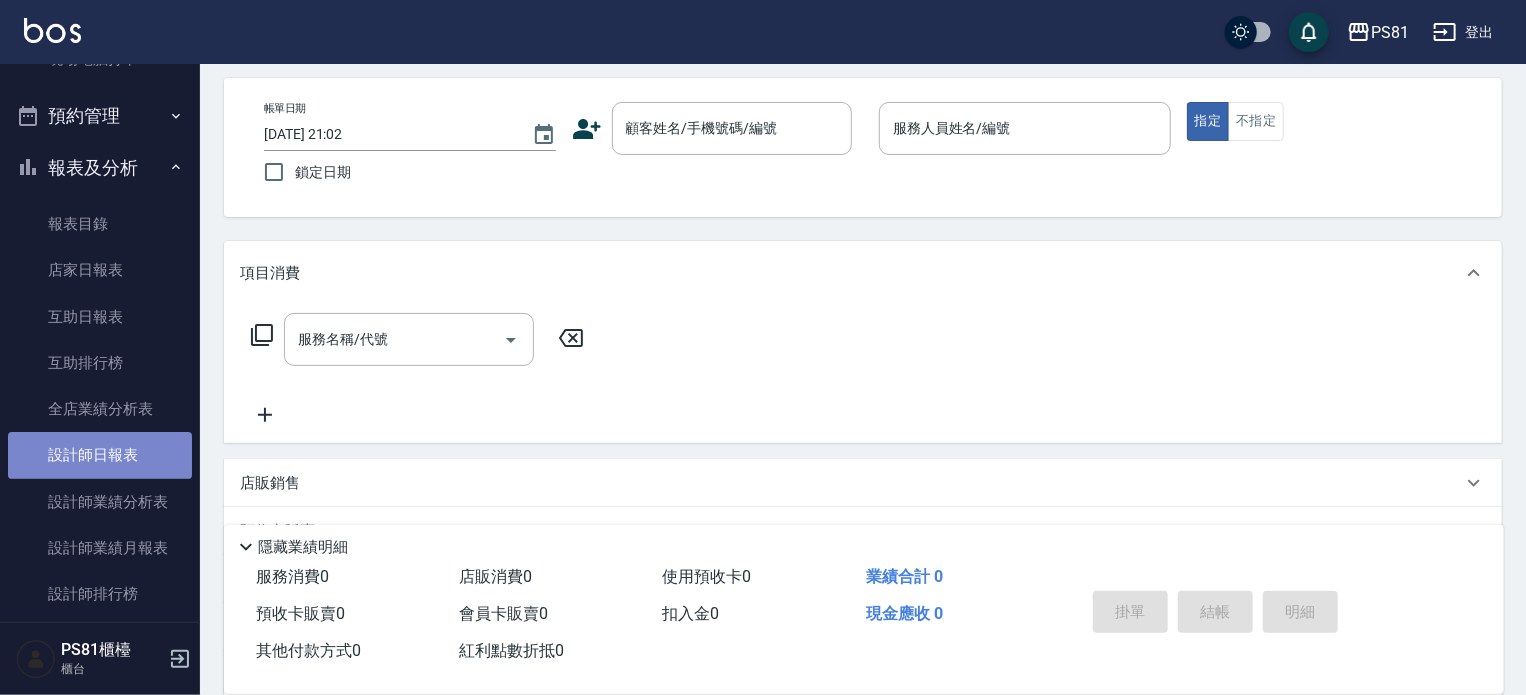 click on "設計師日報表" at bounding box center [100, 455] 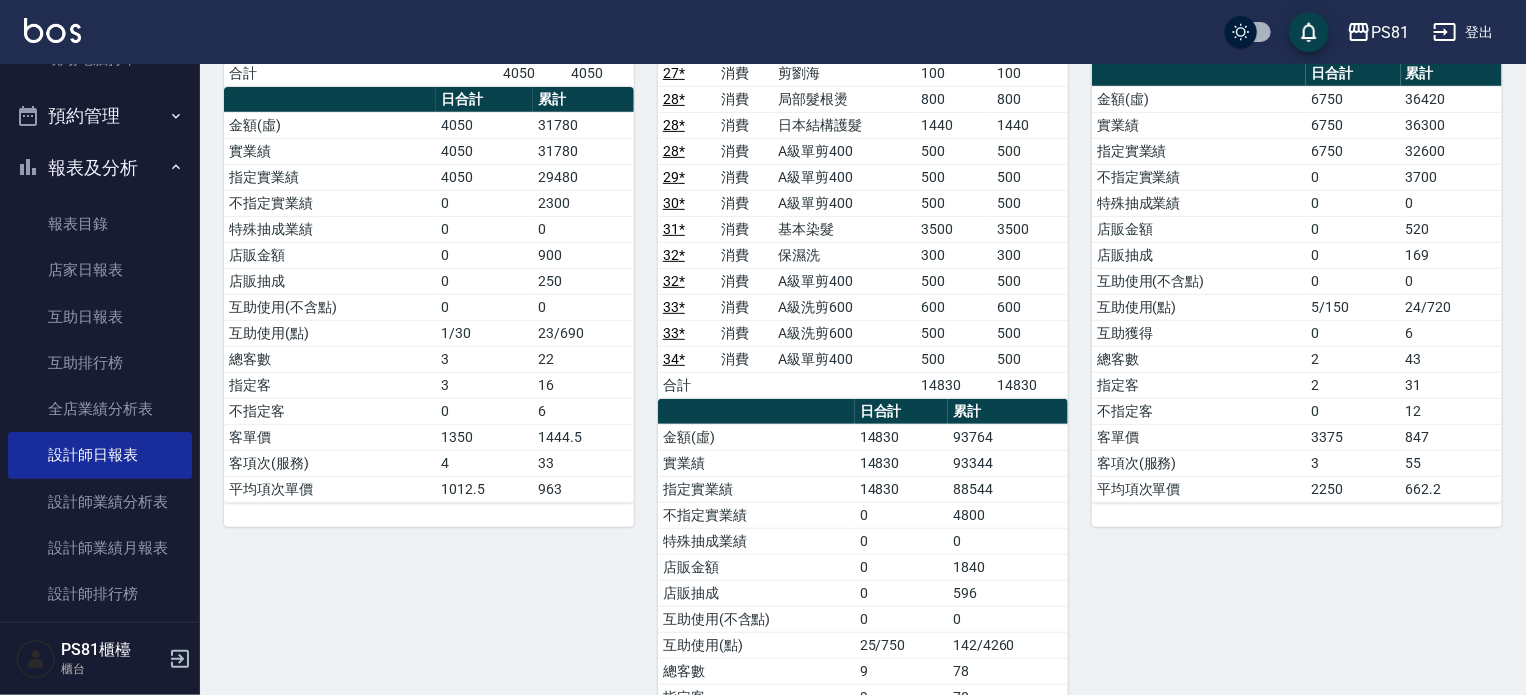 scroll, scrollTop: 100, scrollLeft: 0, axis: vertical 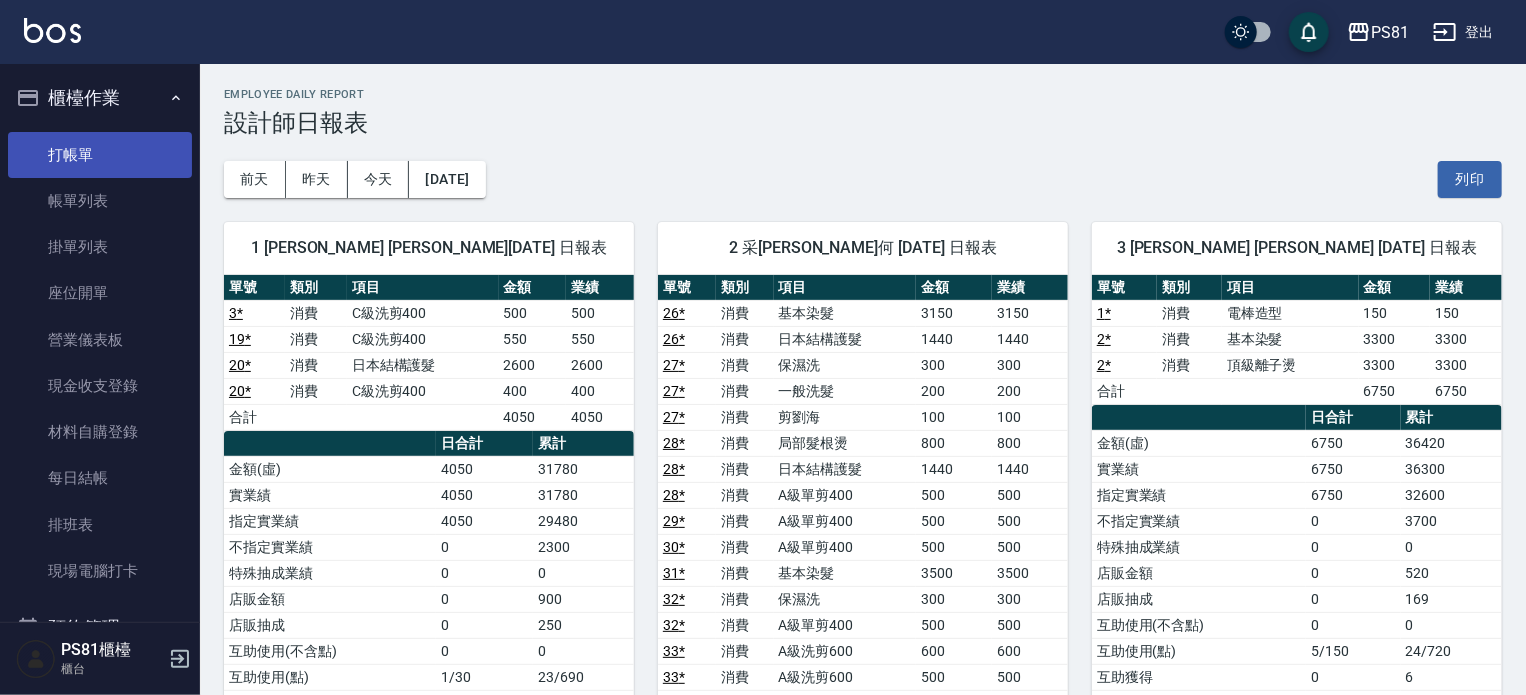 click on "打帳單" at bounding box center (100, 155) 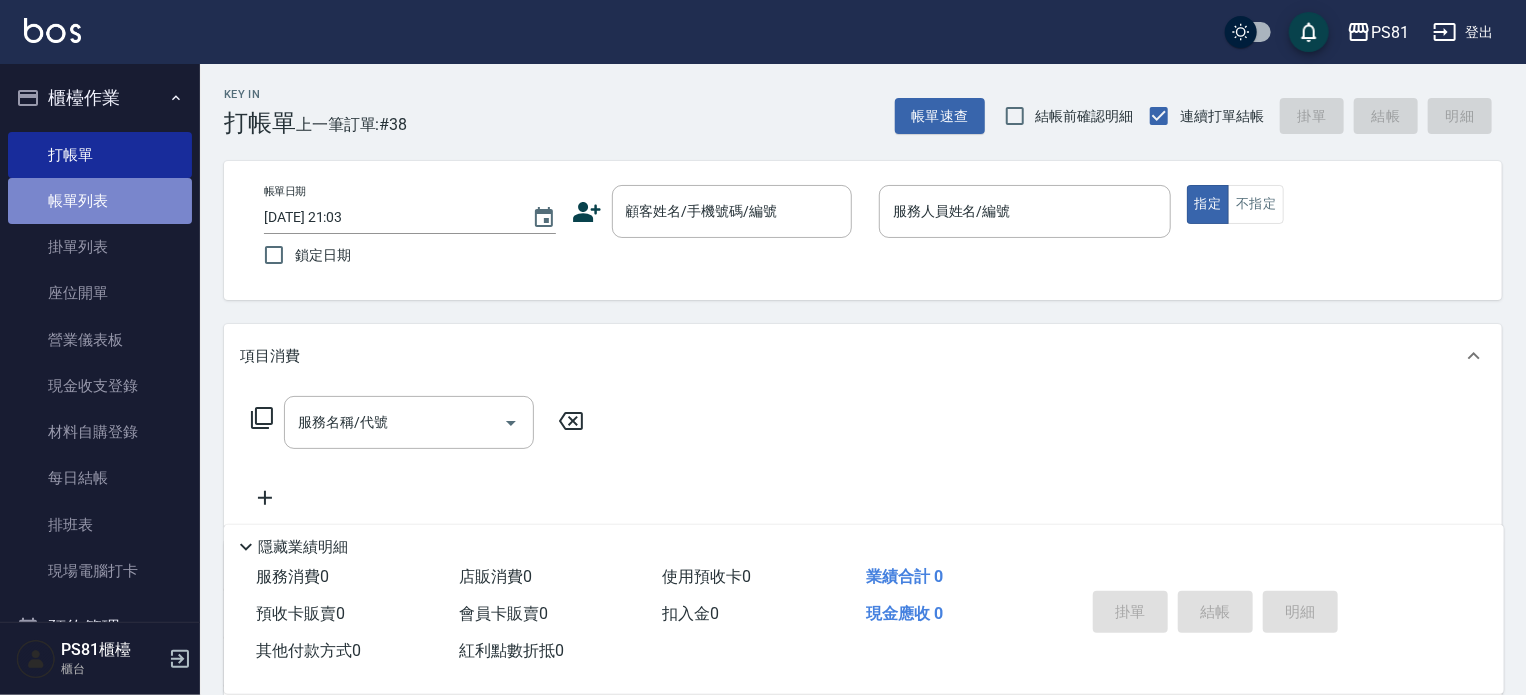 click on "帳單列表" at bounding box center [100, 201] 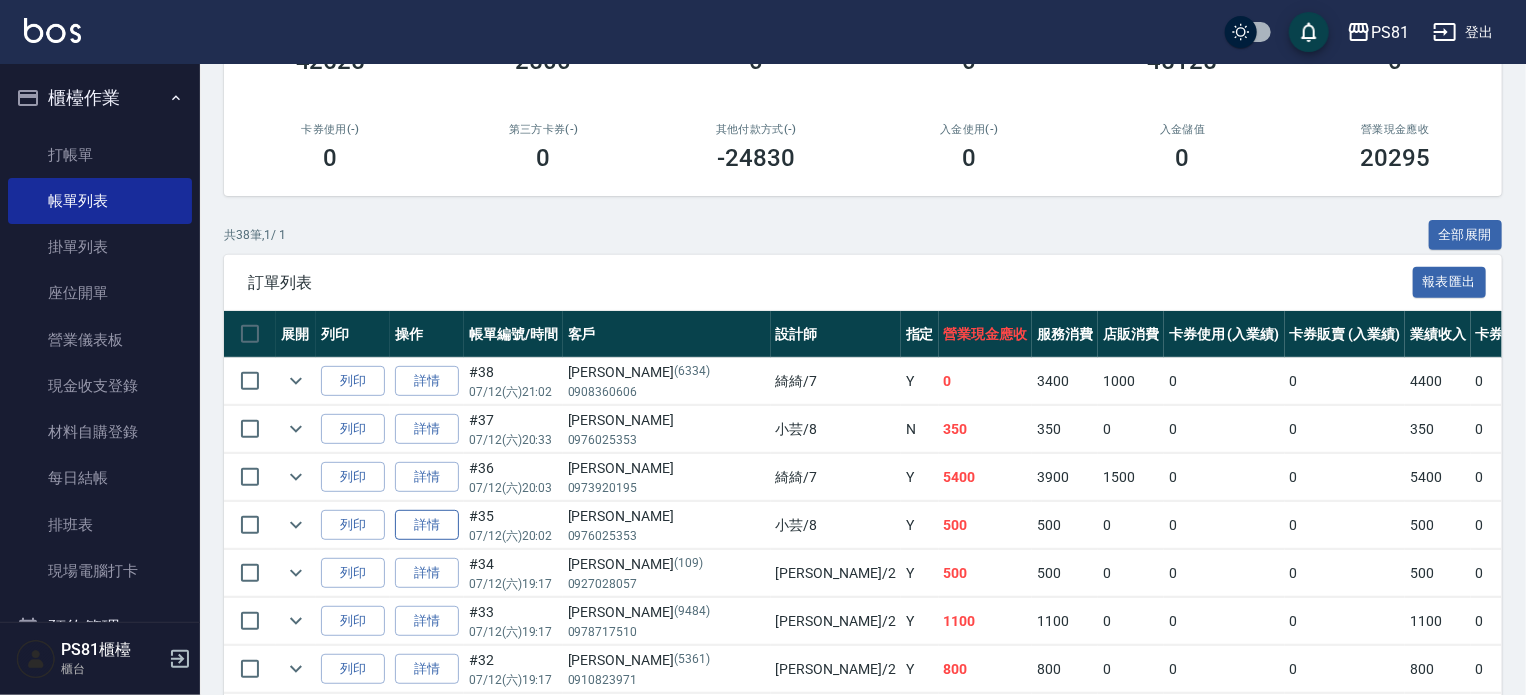 scroll, scrollTop: 300, scrollLeft: 0, axis: vertical 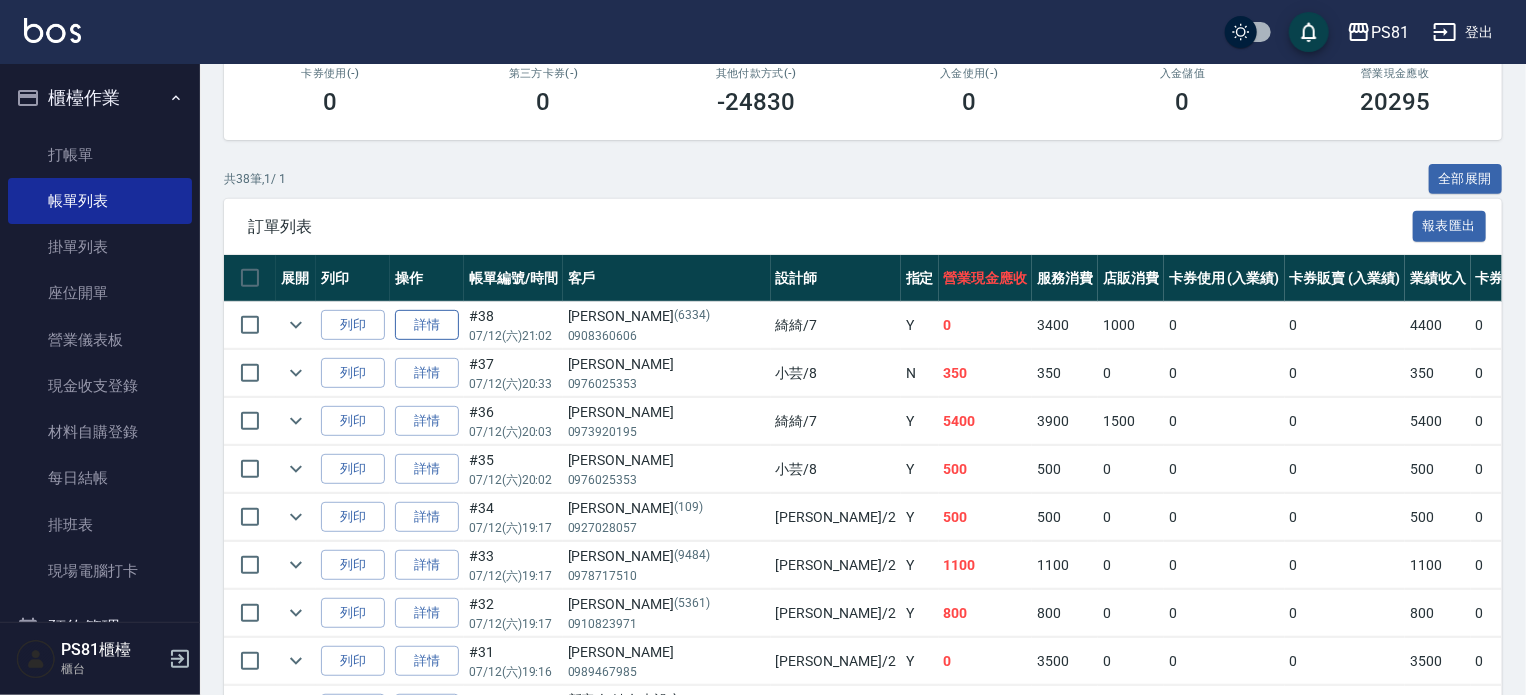 click on "詳情" at bounding box center (427, 325) 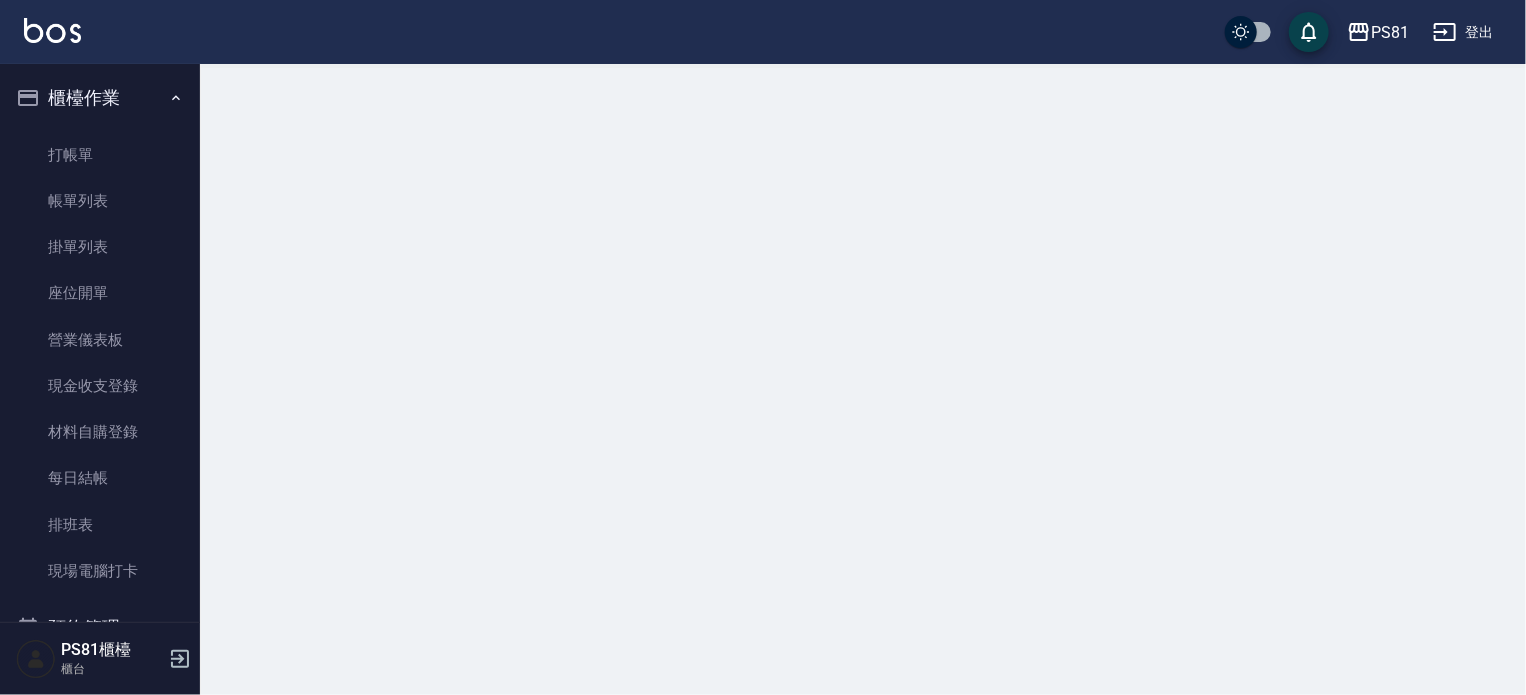 scroll, scrollTop: 0, scrollLeft: 0, axis: both 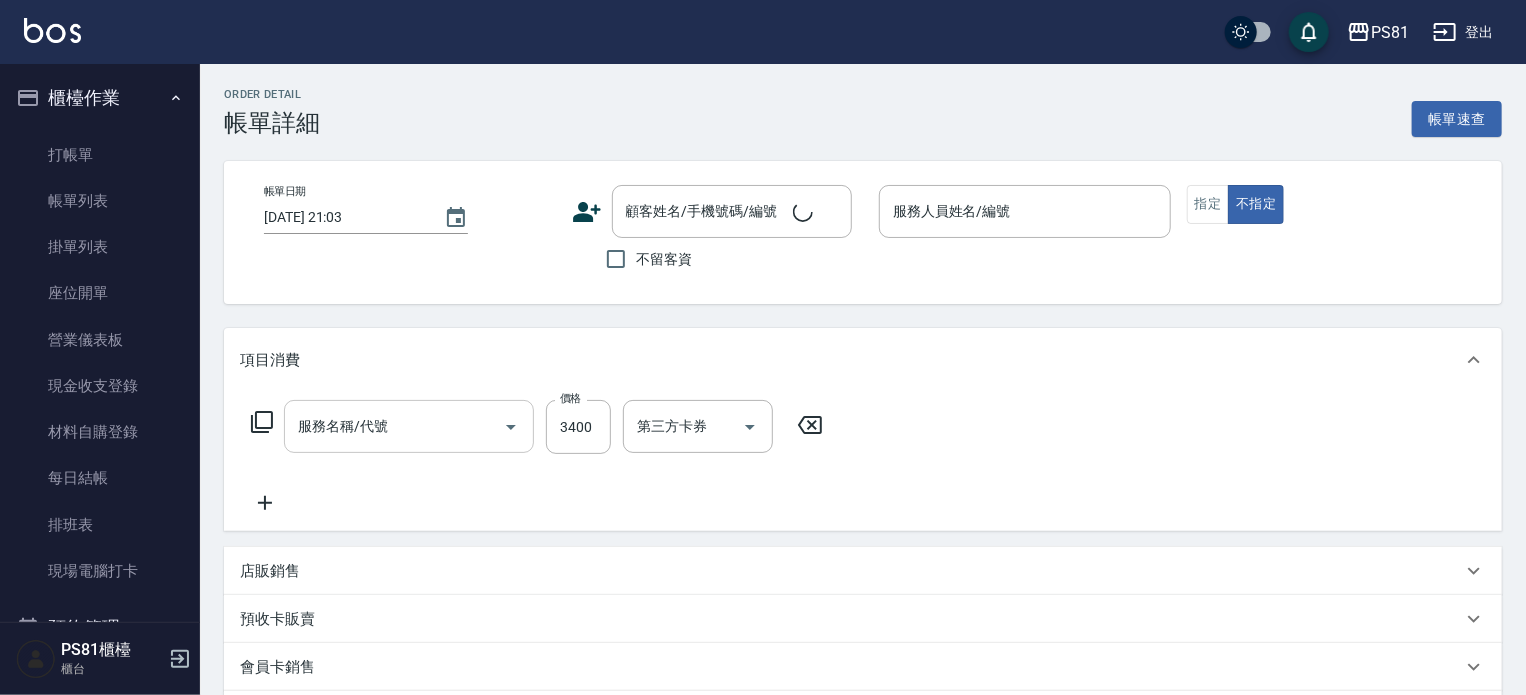 type on "2025/07/12 21:02" 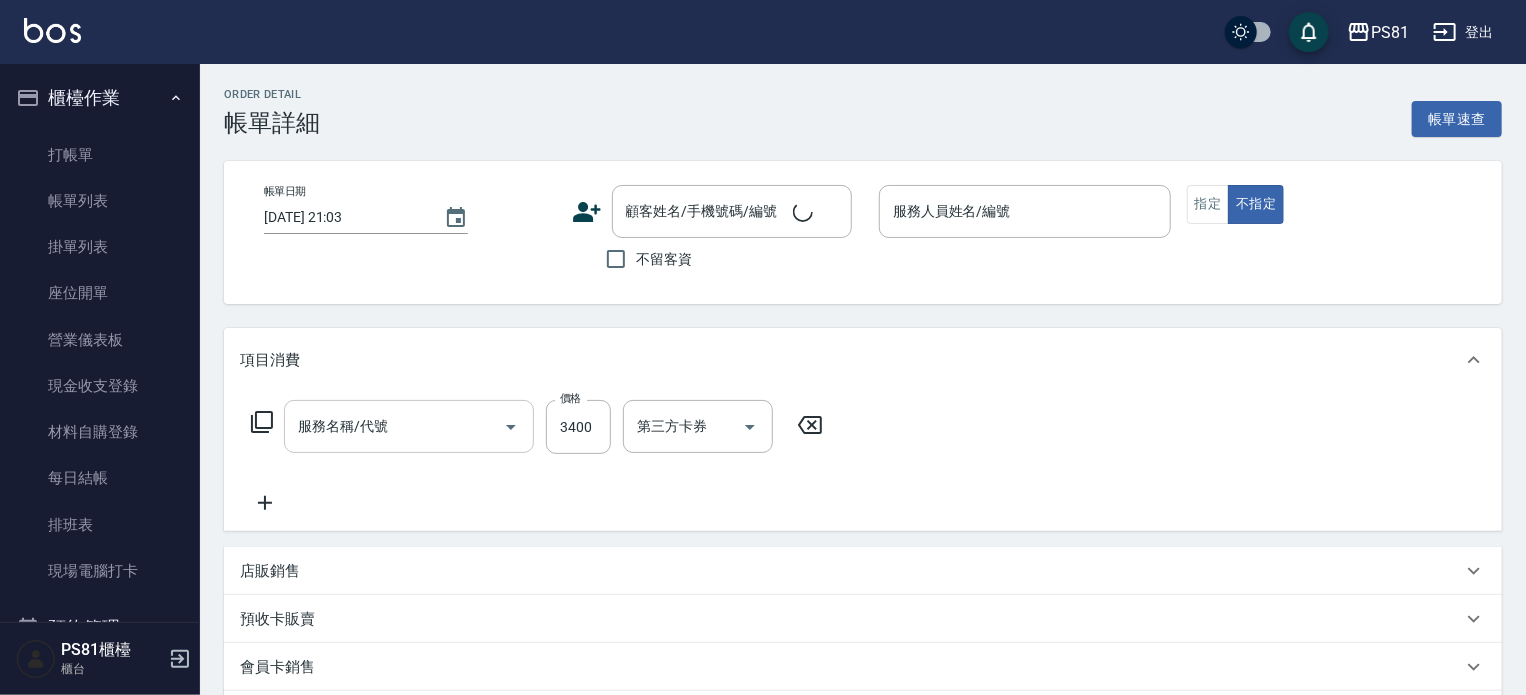 type on "綺綺-7" 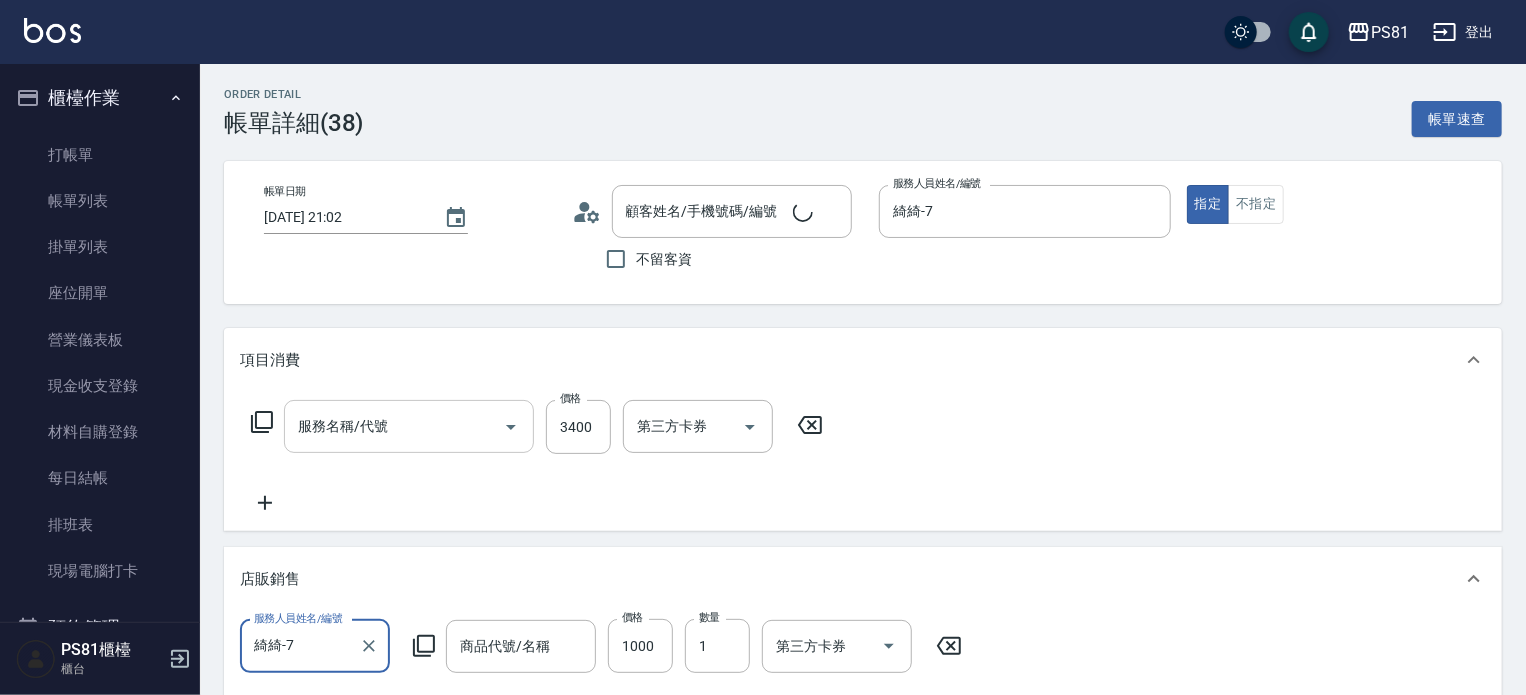 scroll, scrollTop: 0, scrollLeft: 0, axis: both 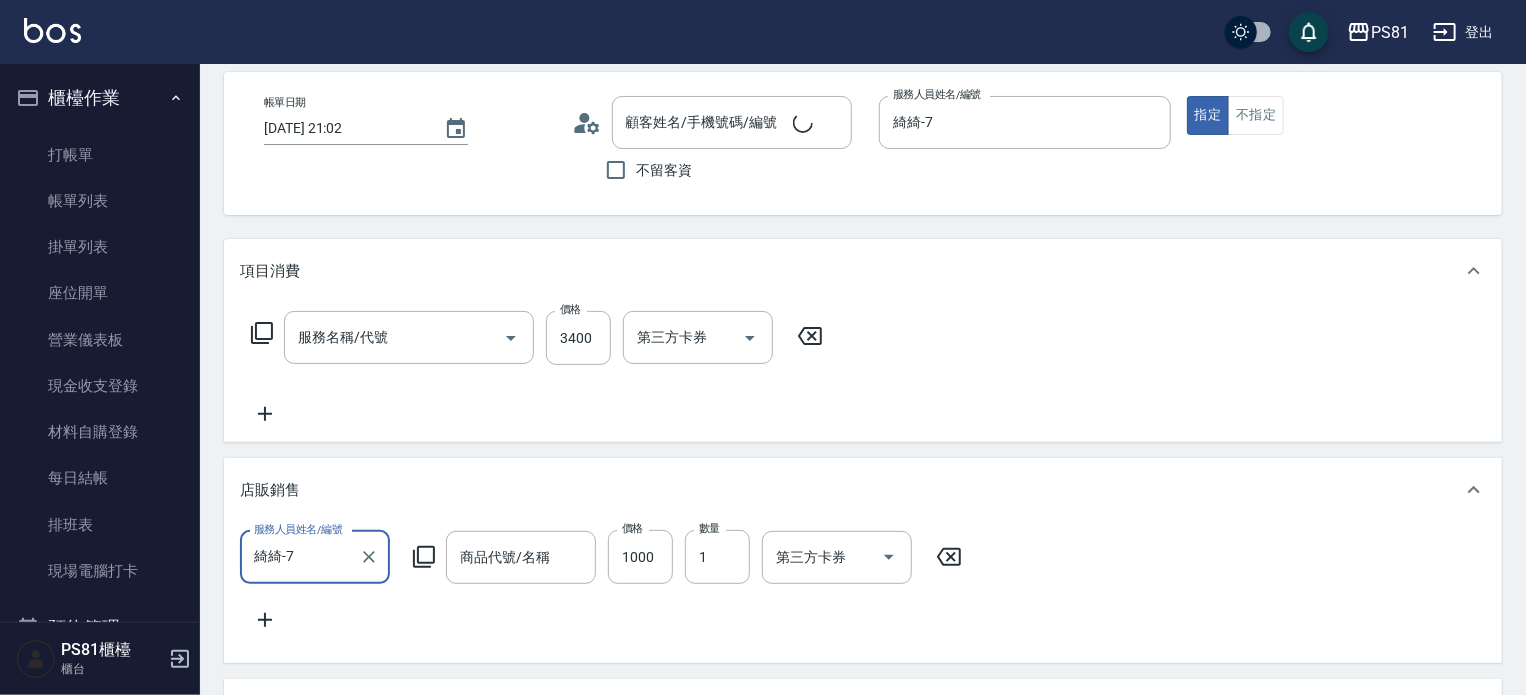 type on "基本離子燙(305)" 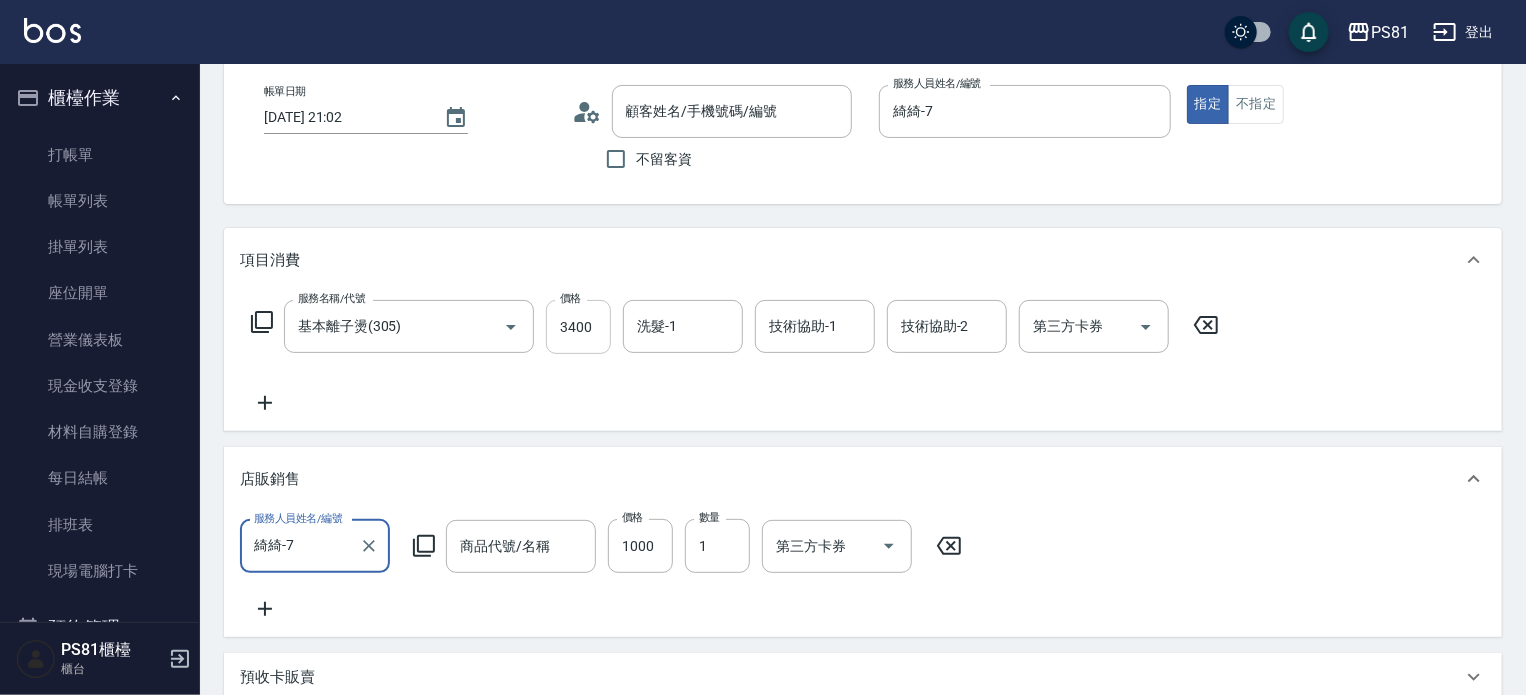 type on "劉浩偉/0908360606/6334" 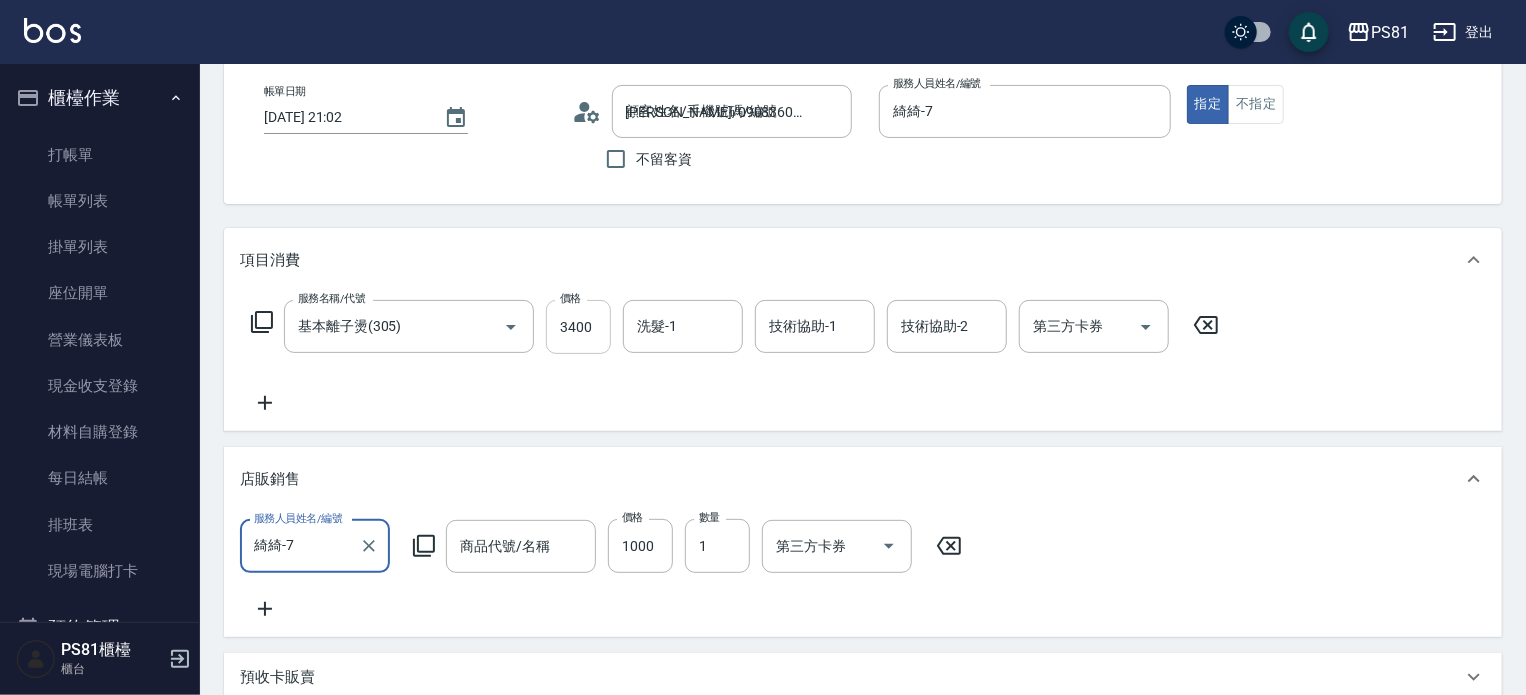 type on "迷幻果油活動組" 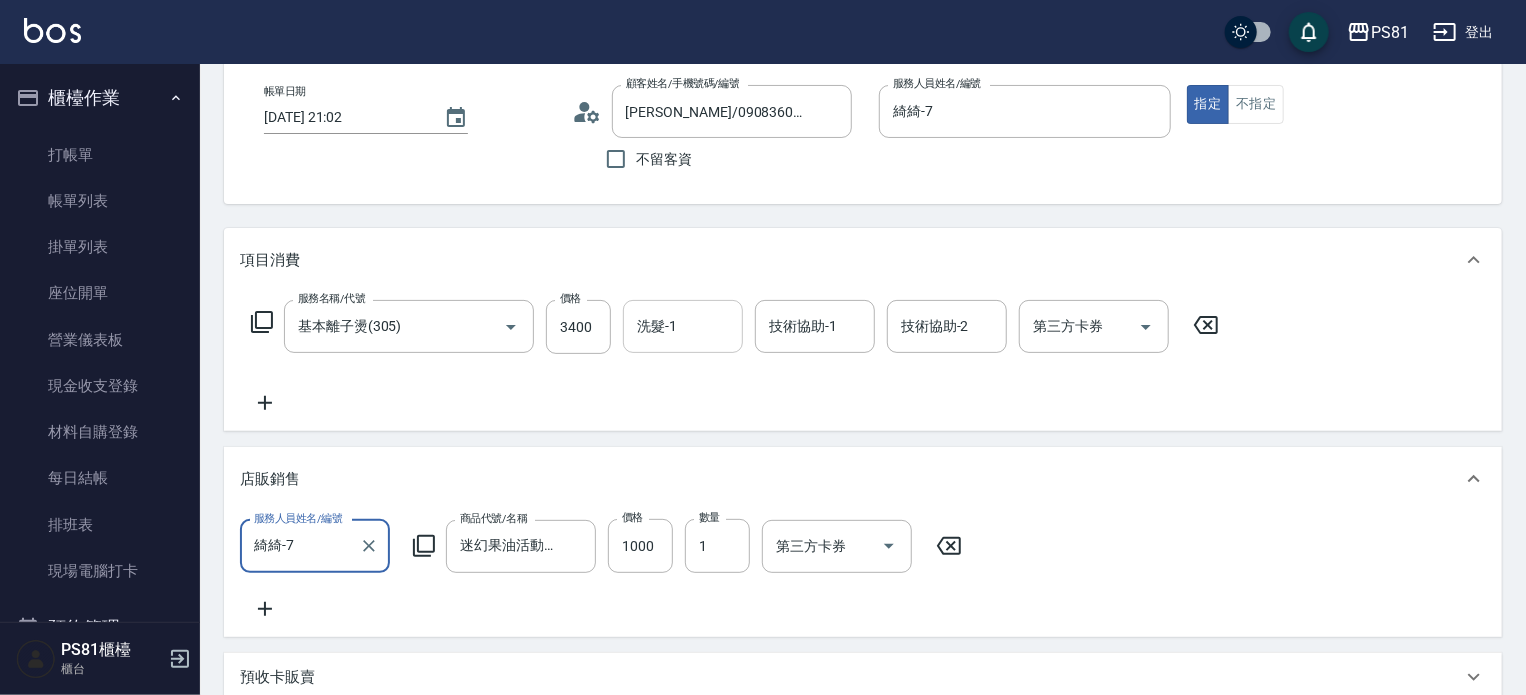 click on "洗髮-1" at bounding box center [683, 326] 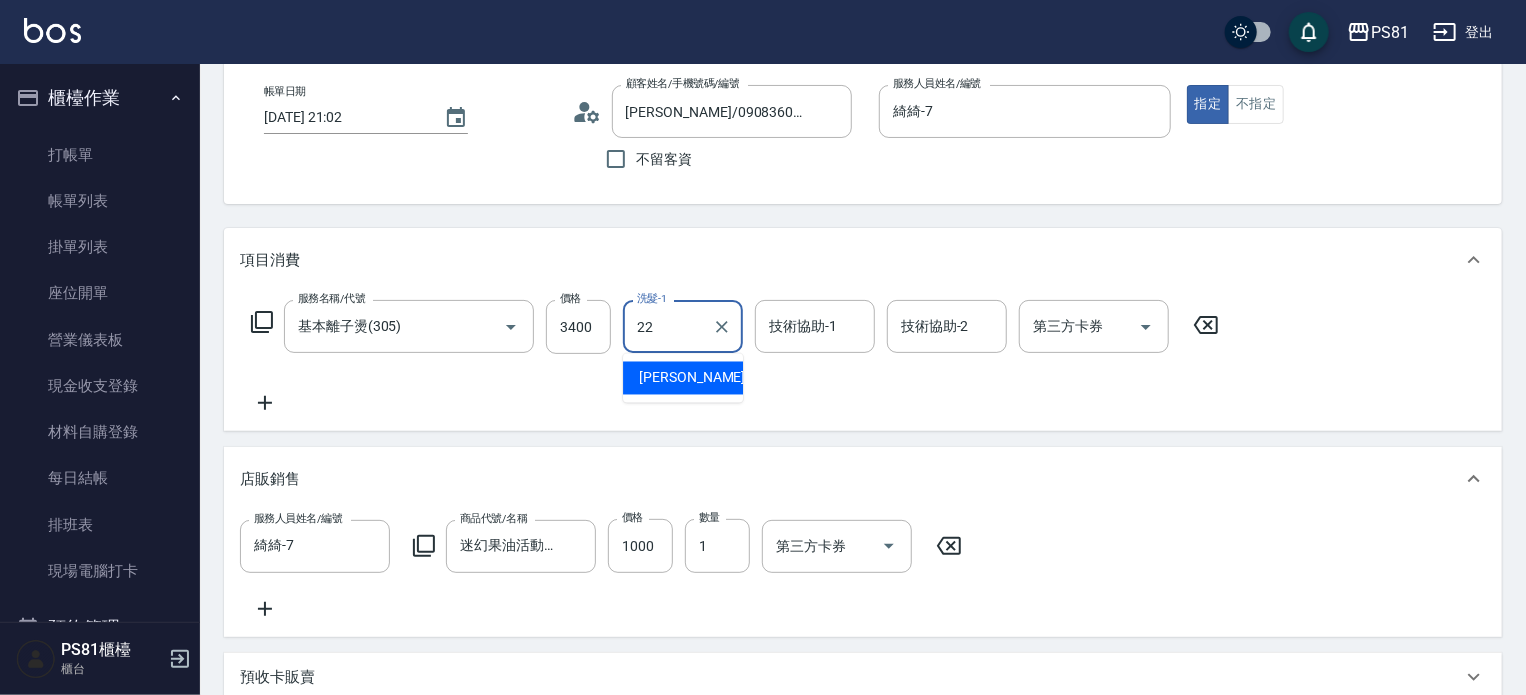 type on "涵文-22" 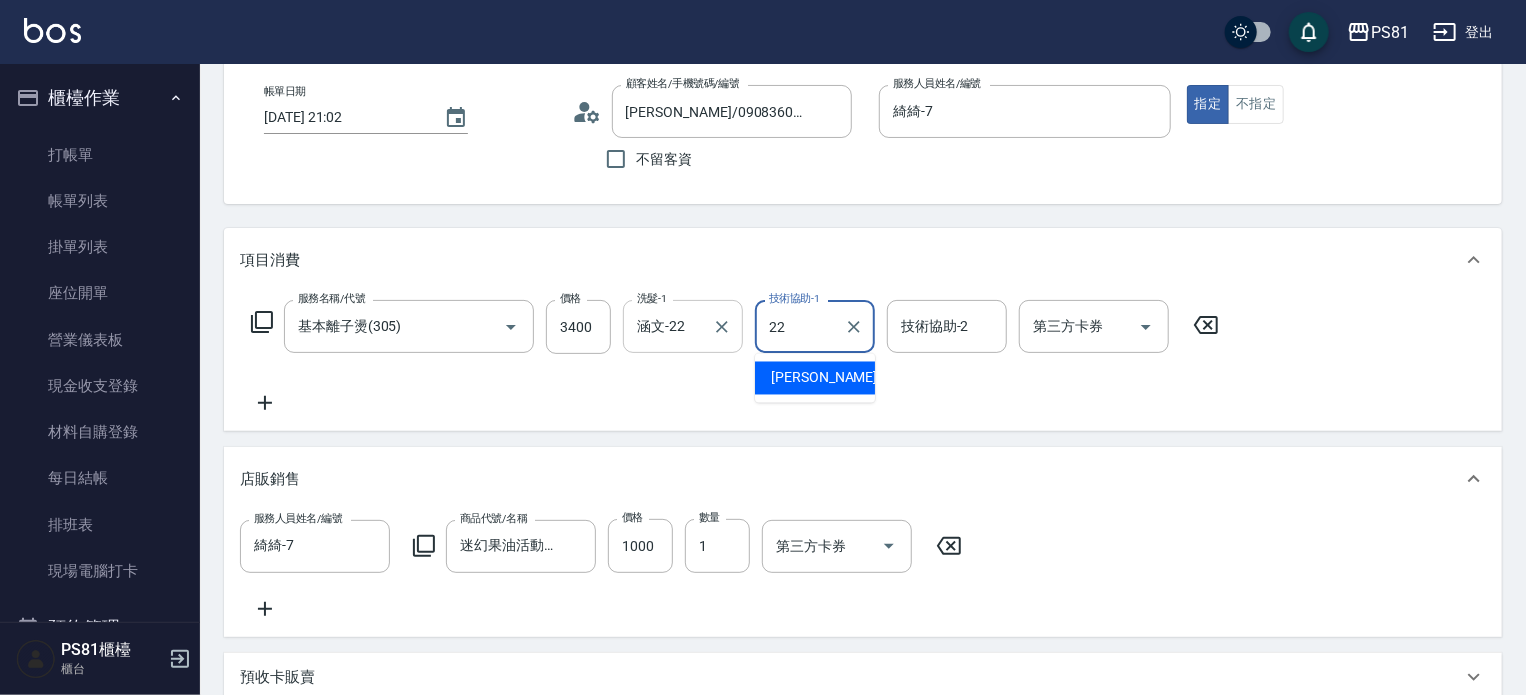 type on "涵文-22" 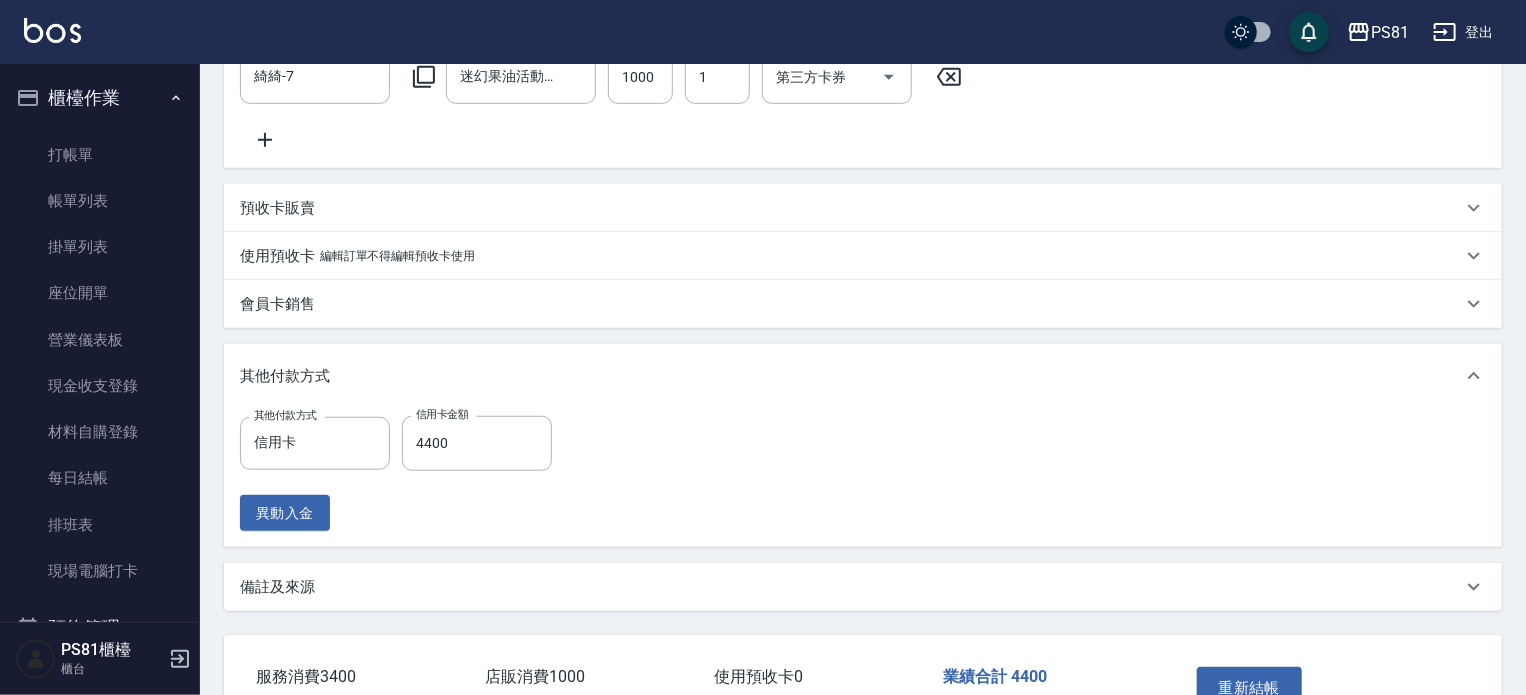 scroll, scrollTop: 713, scrollLeft: 0, axis: vertical 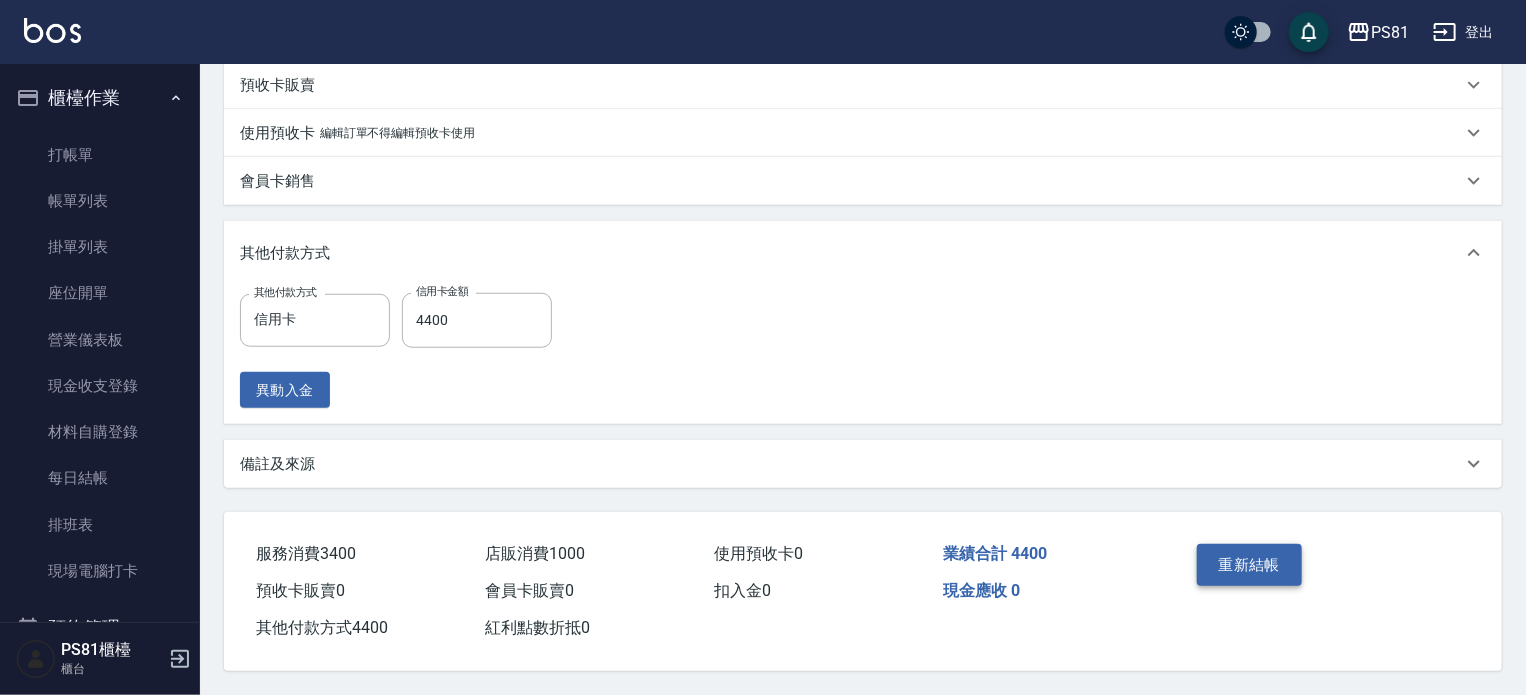 click on "重新結帳" at bounding box center [1250, 565] 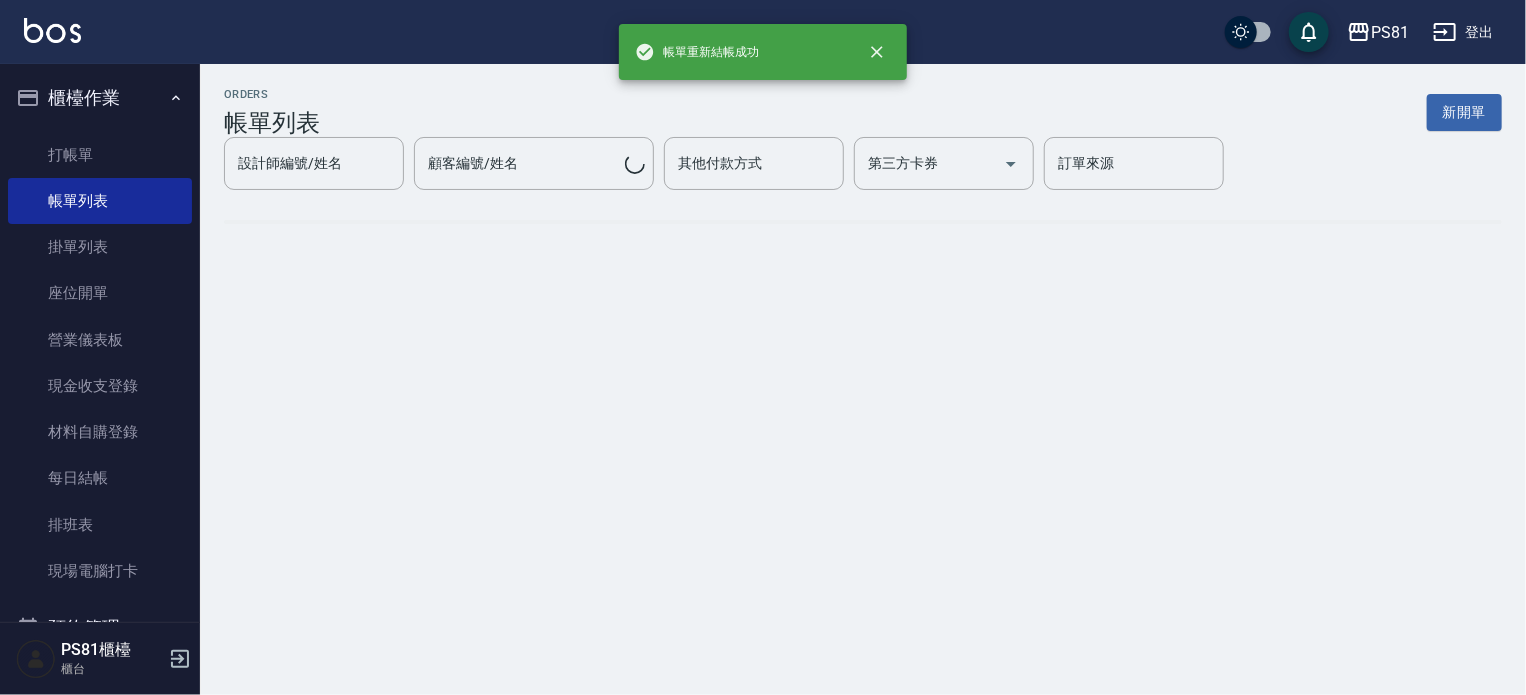 scroll, scrollTop: 0, scrollLeft: 0, axis: both 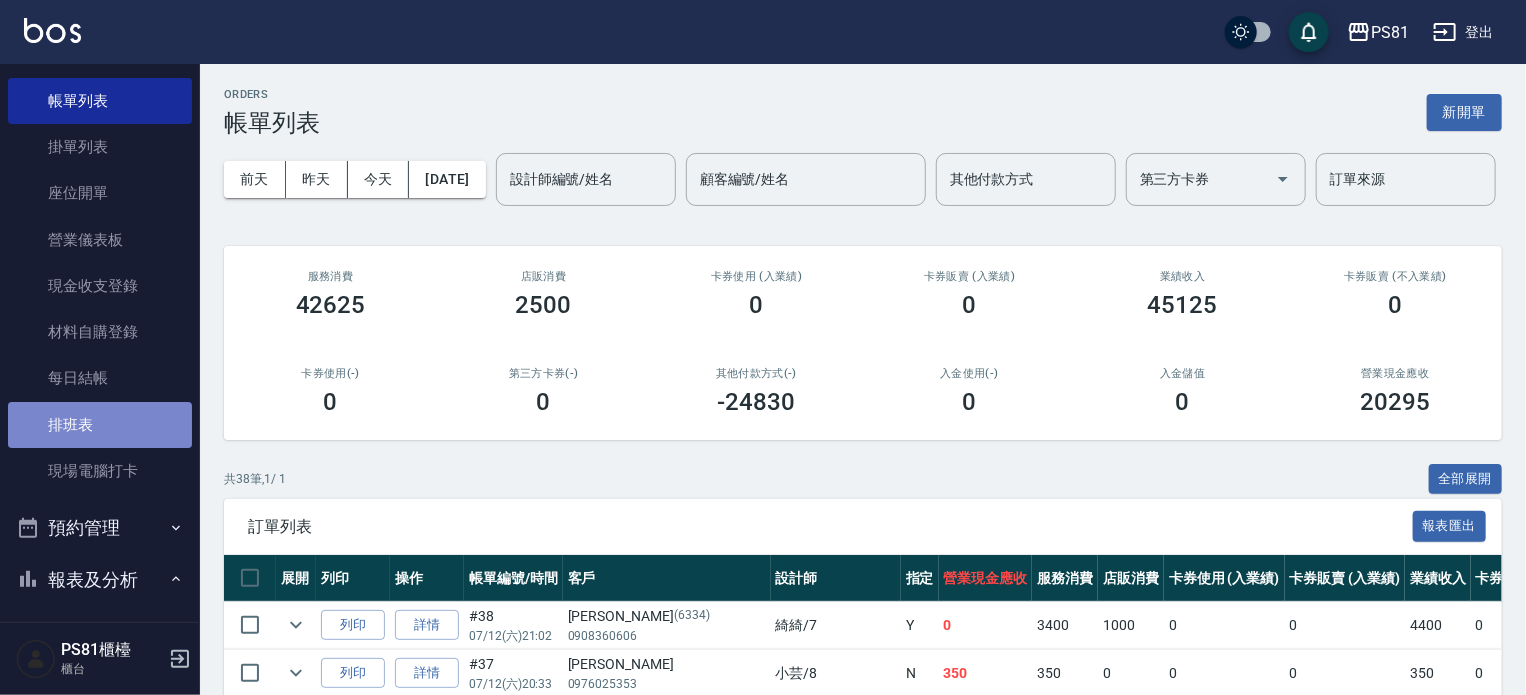 click on "排班表" at bounding box center [100, 425] 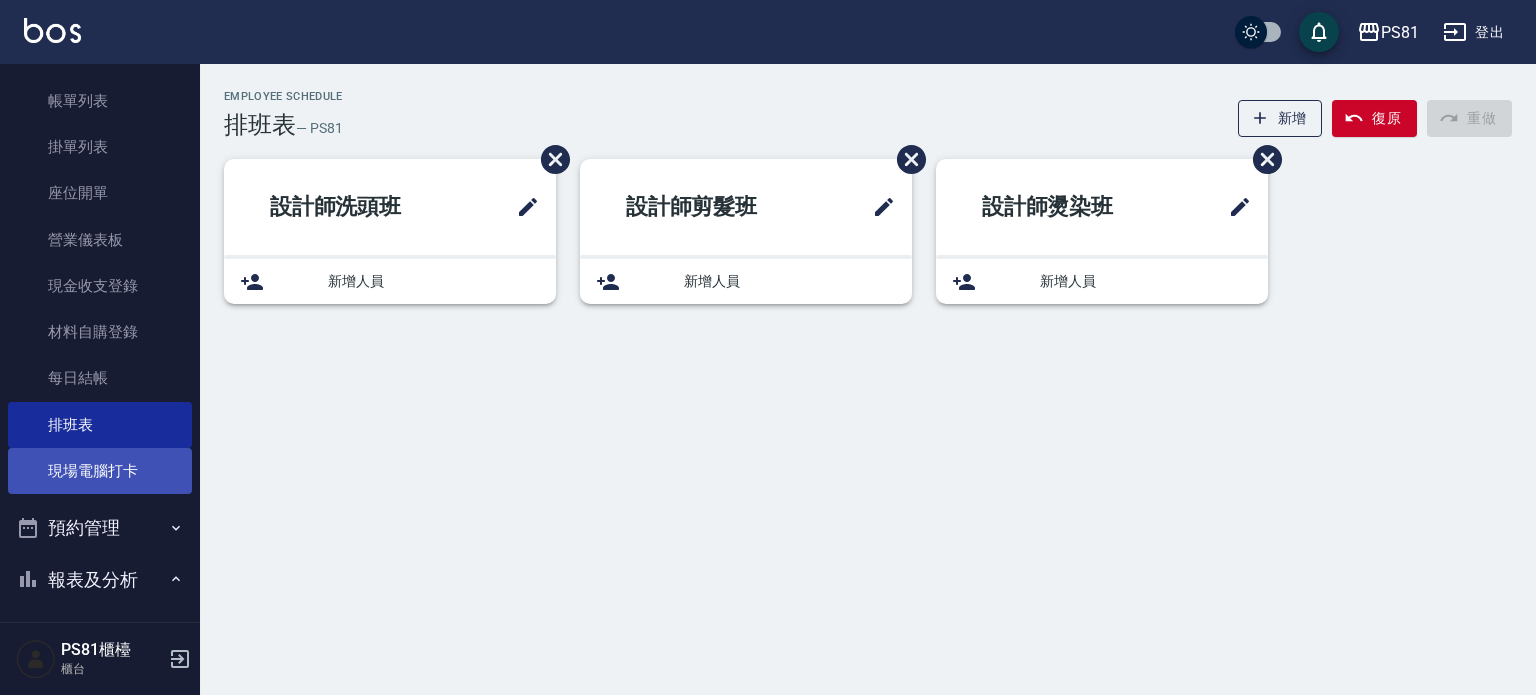 click on "現場電腦打卡" at bounding box center [100, 471] 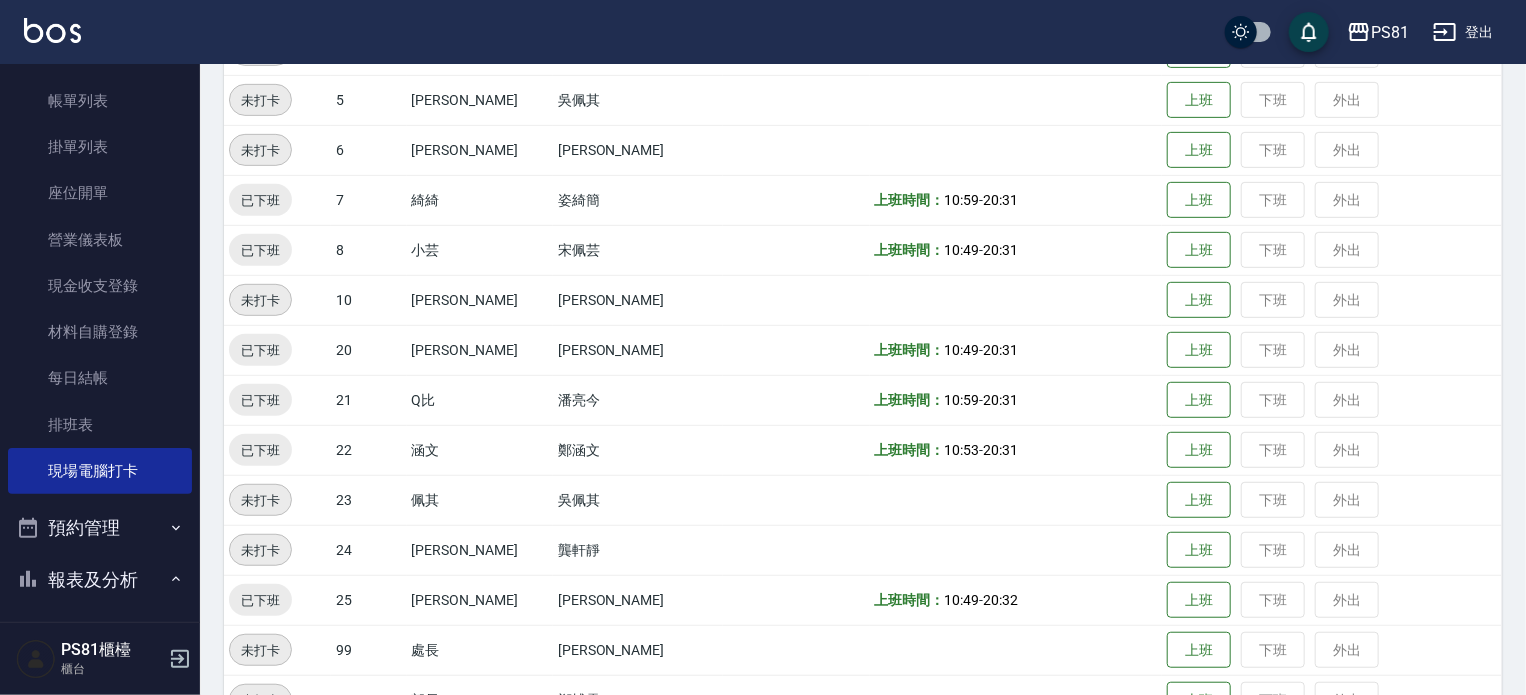 scroll, scrollTop: 400, scrollLeft: 0, axis: vertical 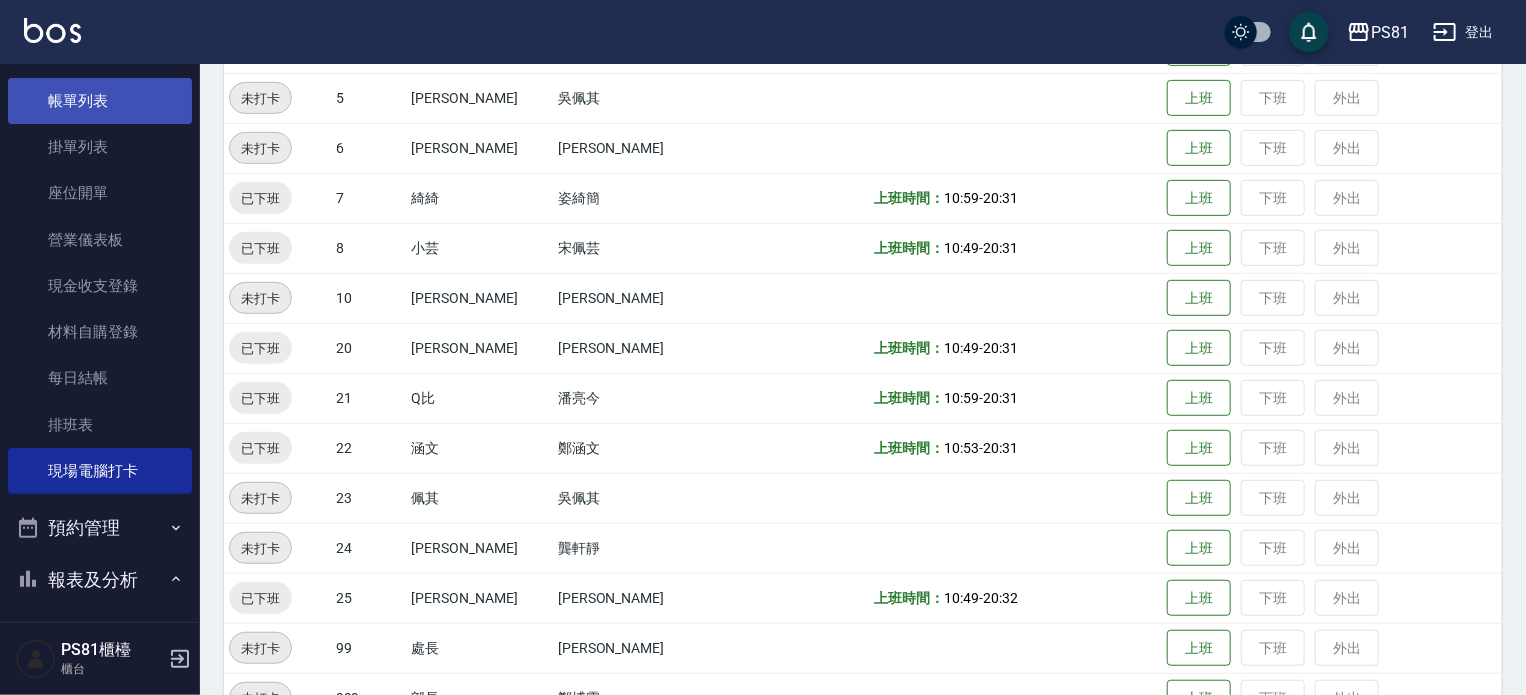 click on "帳單列表" at bounding box center (100, 101) 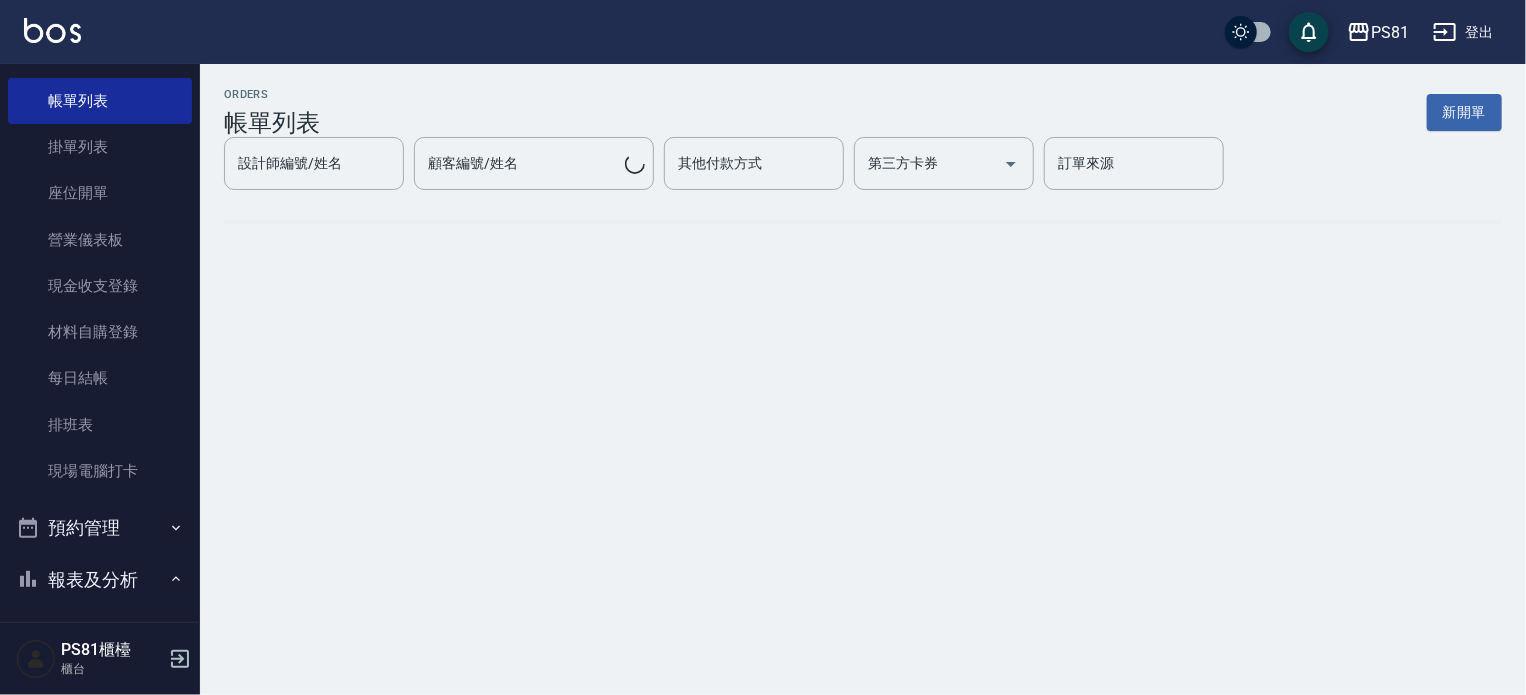 scroll, scrollTop: 0, scrollLeft: 0, axis: both 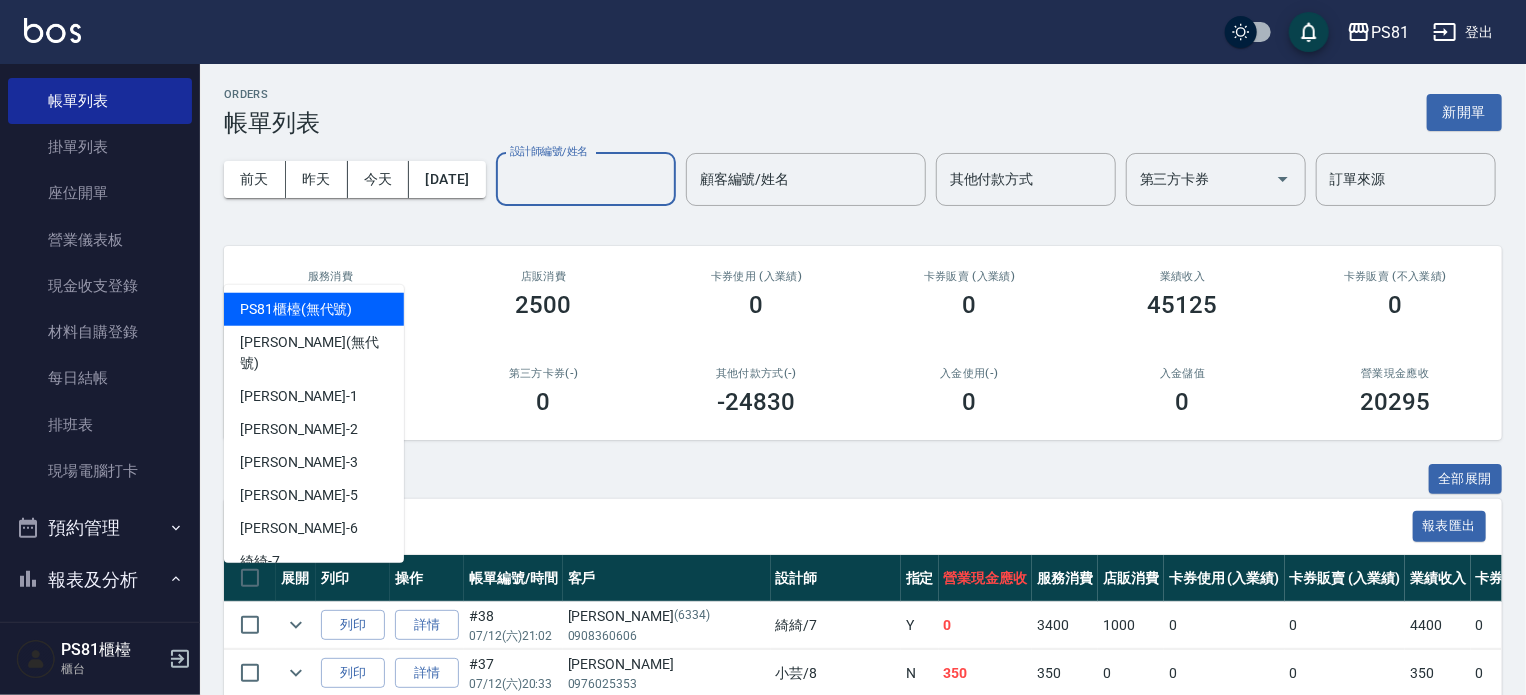 click on "設計師編號/姓名" at bounding box center (586, 179) 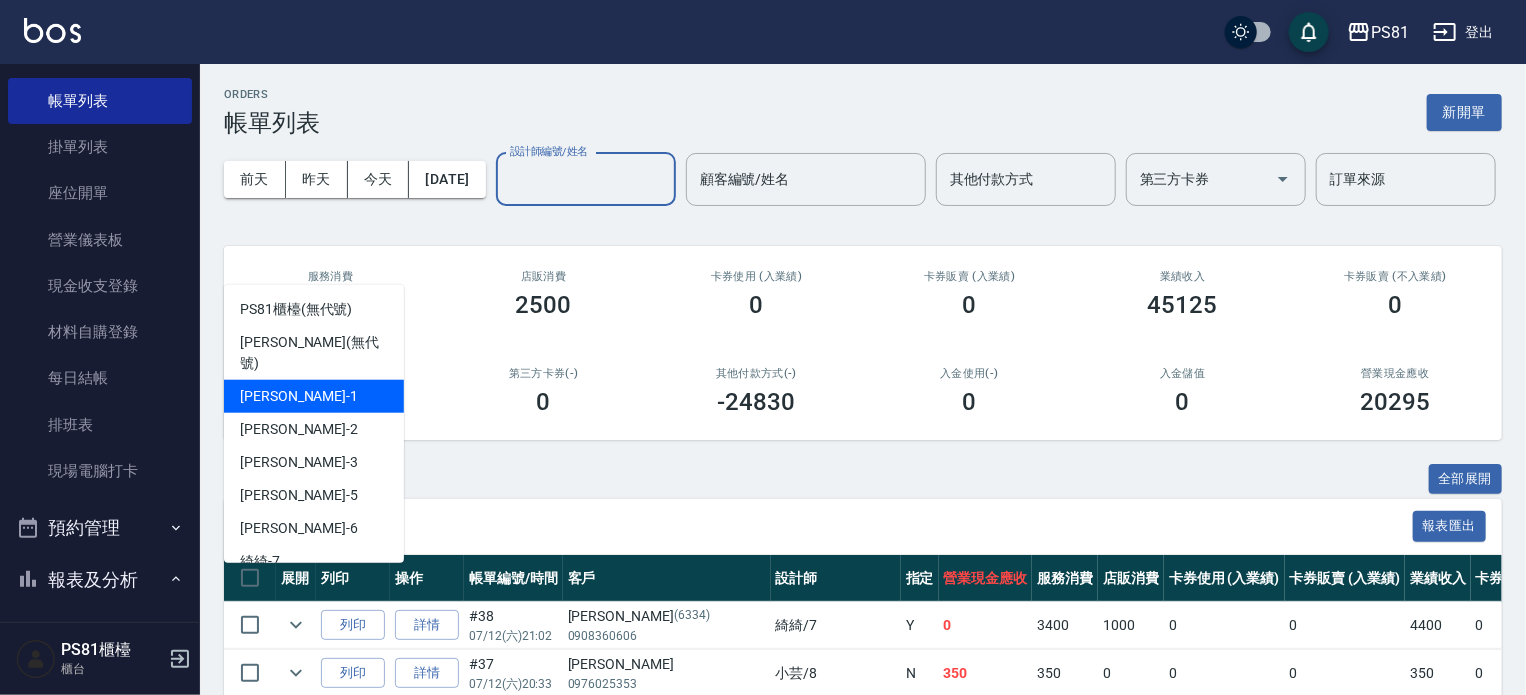 click on "Kevin -1" at bounding box center (314, 396) 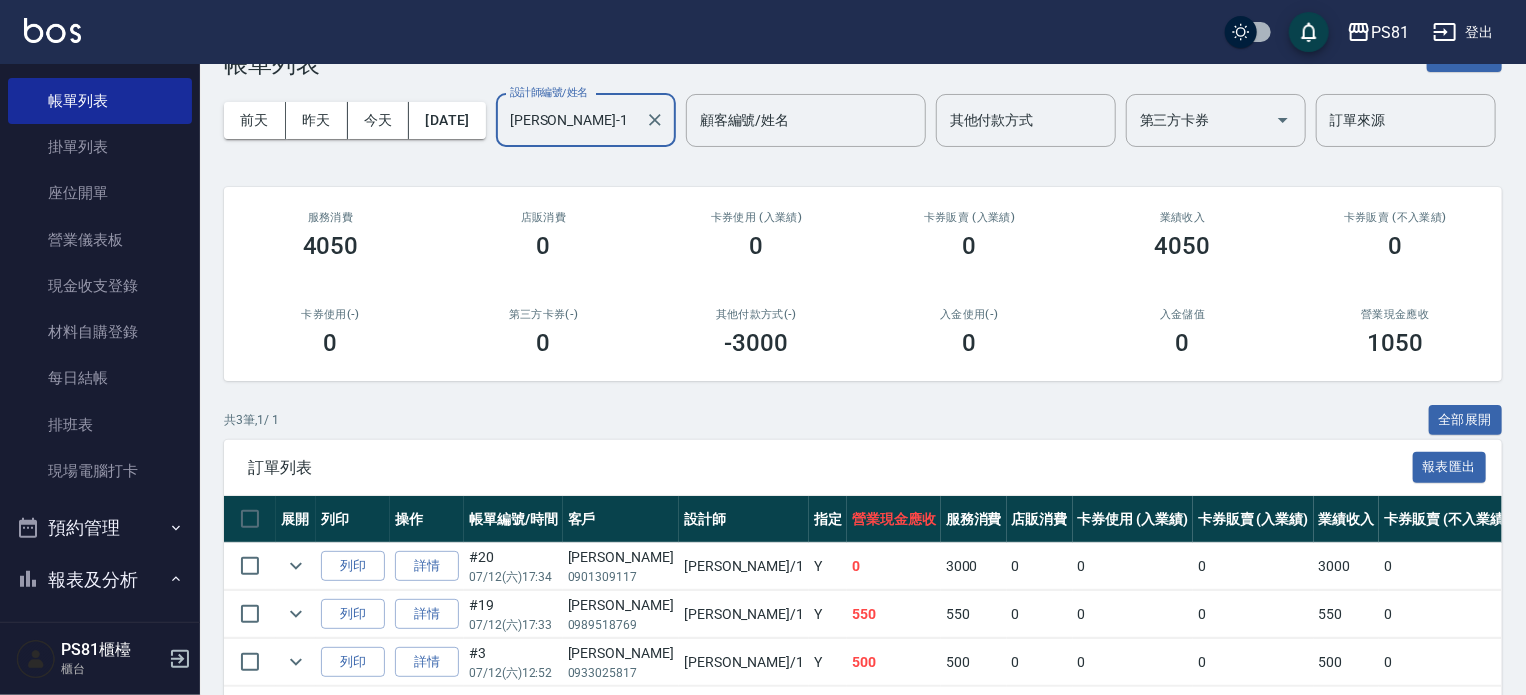 scroll, scrollTop: 0, scrollLeft: 0, axis: both 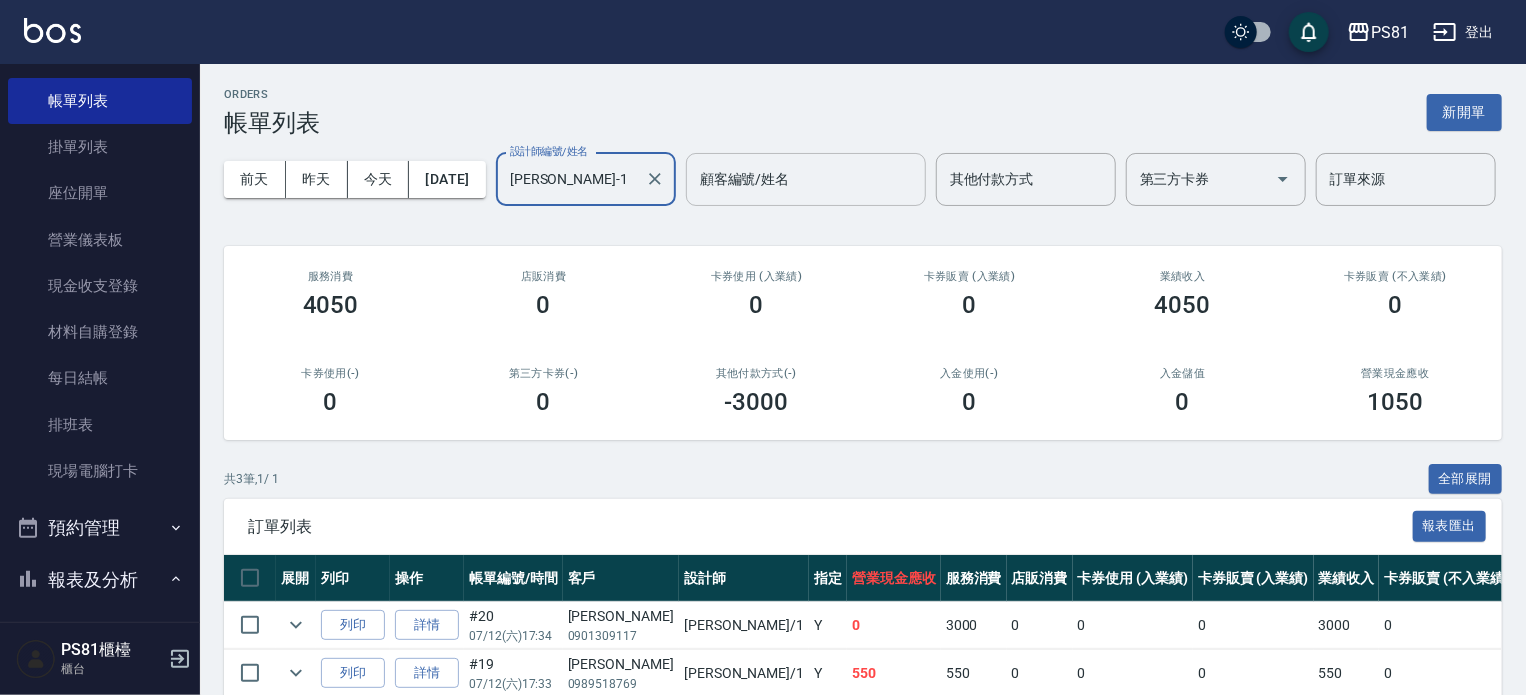 click on "顧客編號/姓名" at bounding box center [806, 179] 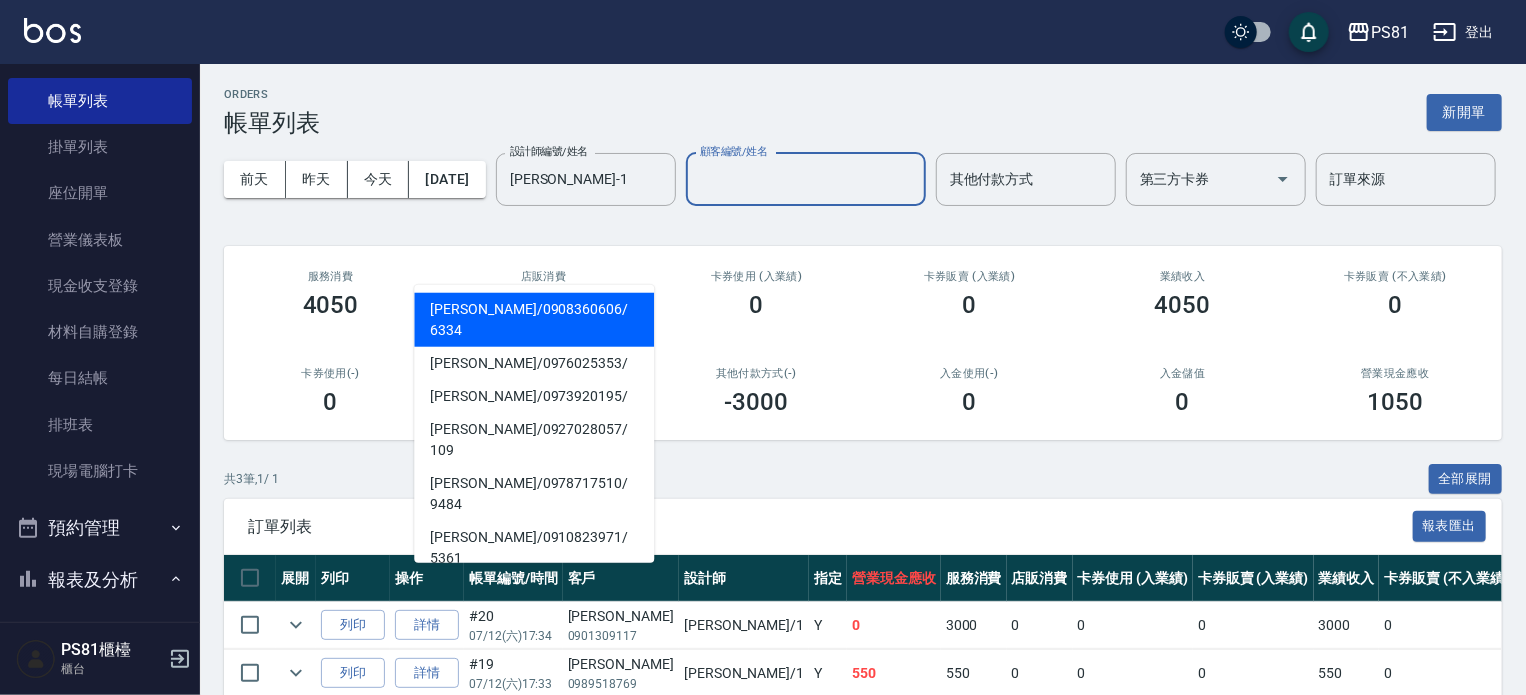click on "前天 昨天 今天 2025/07/12 設計師編號/姓名 Kevin-1 設計師編號/姓名 顧客編號/姓名 顧客編號/姓名 其他付款方式 其他付款方式 第三方卡券 第三方卡券 訂單來源 訂單來源" at bounding box center (863, 179) 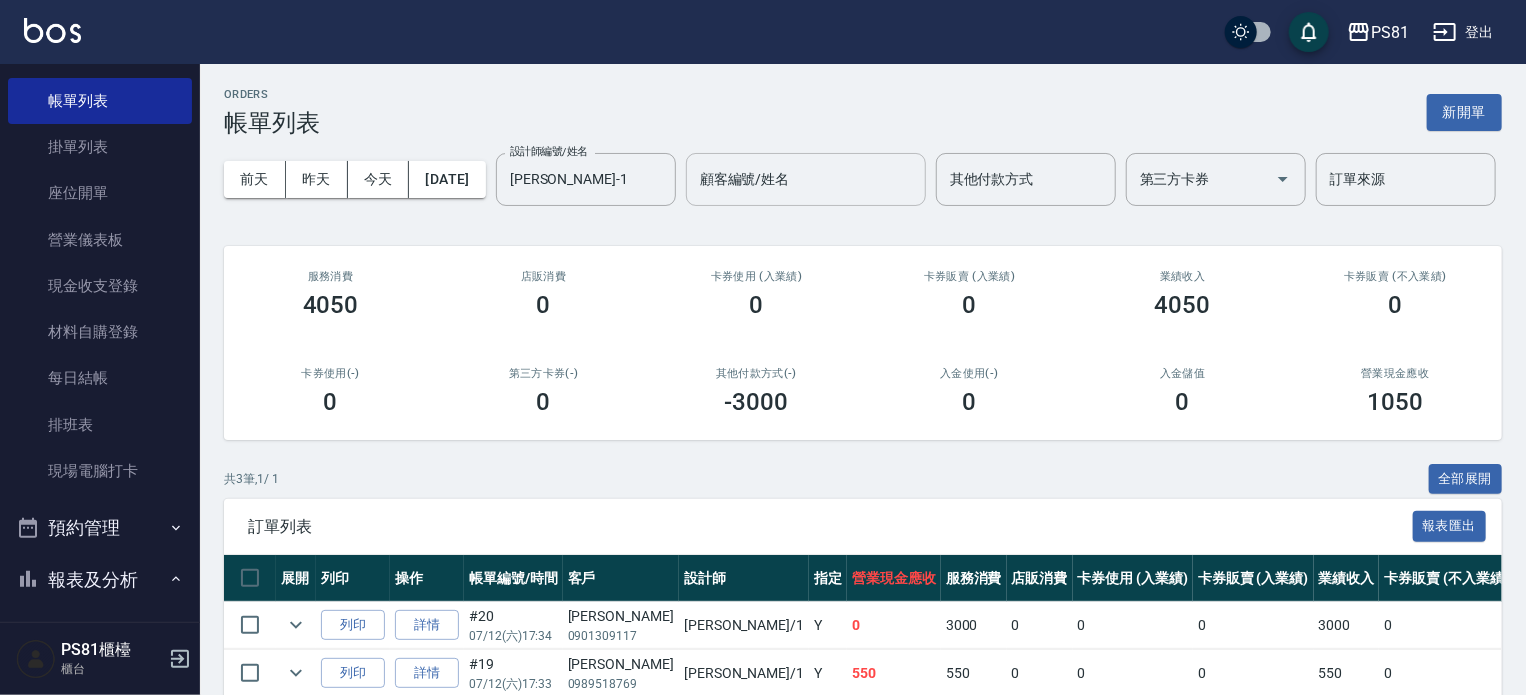 click on "顧客編號/姓名" at bounding box center [806, 179] 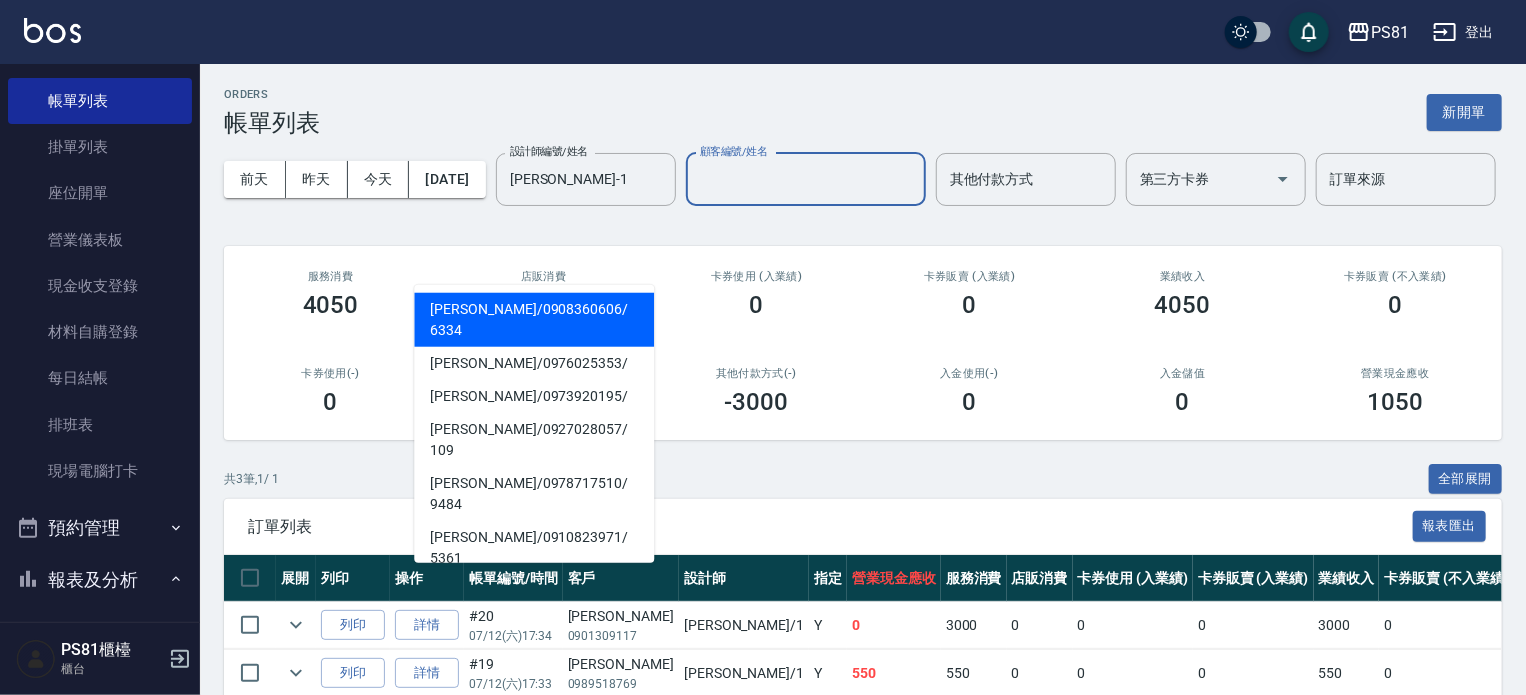click on "前天 昨天 今天 2025/07/12 設計師編號/姓名 Kevin-1 設計師編號/姓名 顧客編號/姓名 顧客編號/姓名 其他付款方式 其他付款方式 第三方卡券 第三方卡券 訂單來源 訂單來源" at bounding box center [863, 179] 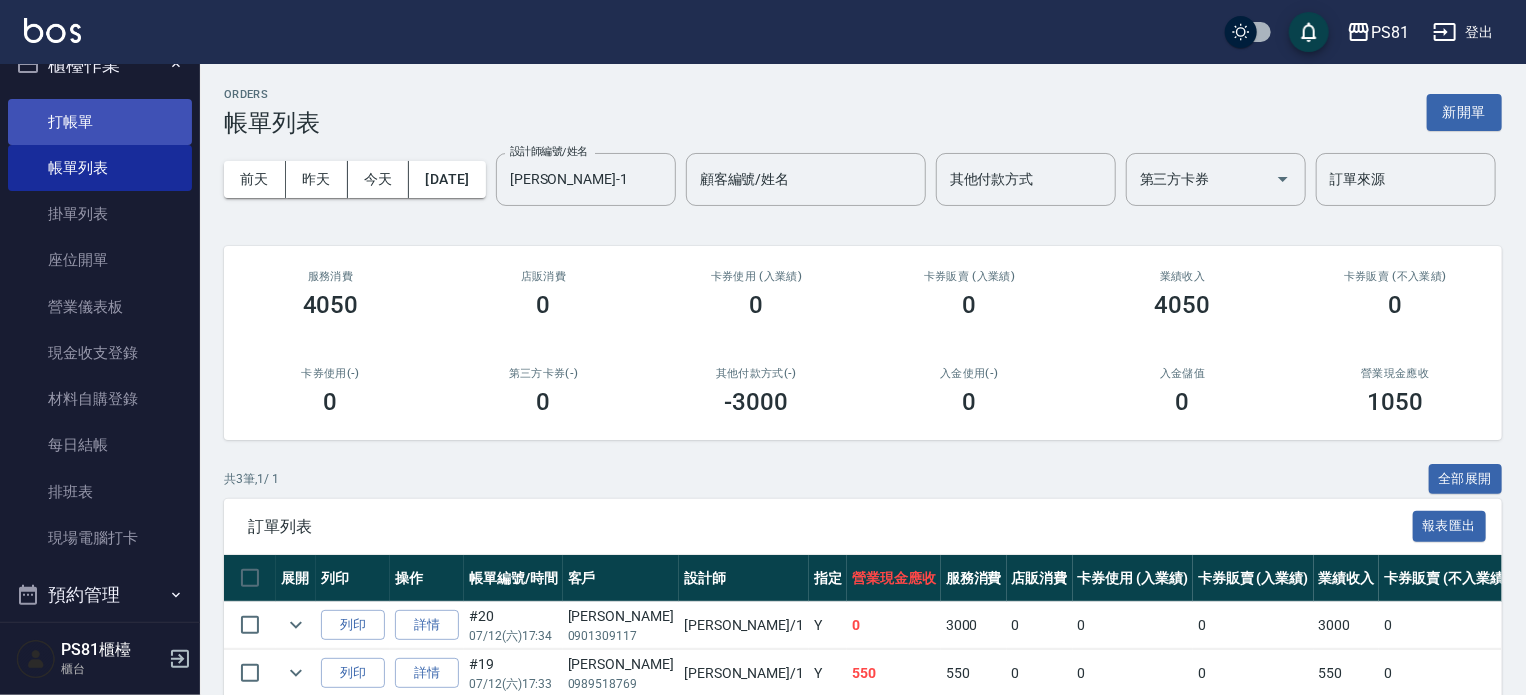 scroll, scrollTop: 0, scrollLeft: 0, axis: both 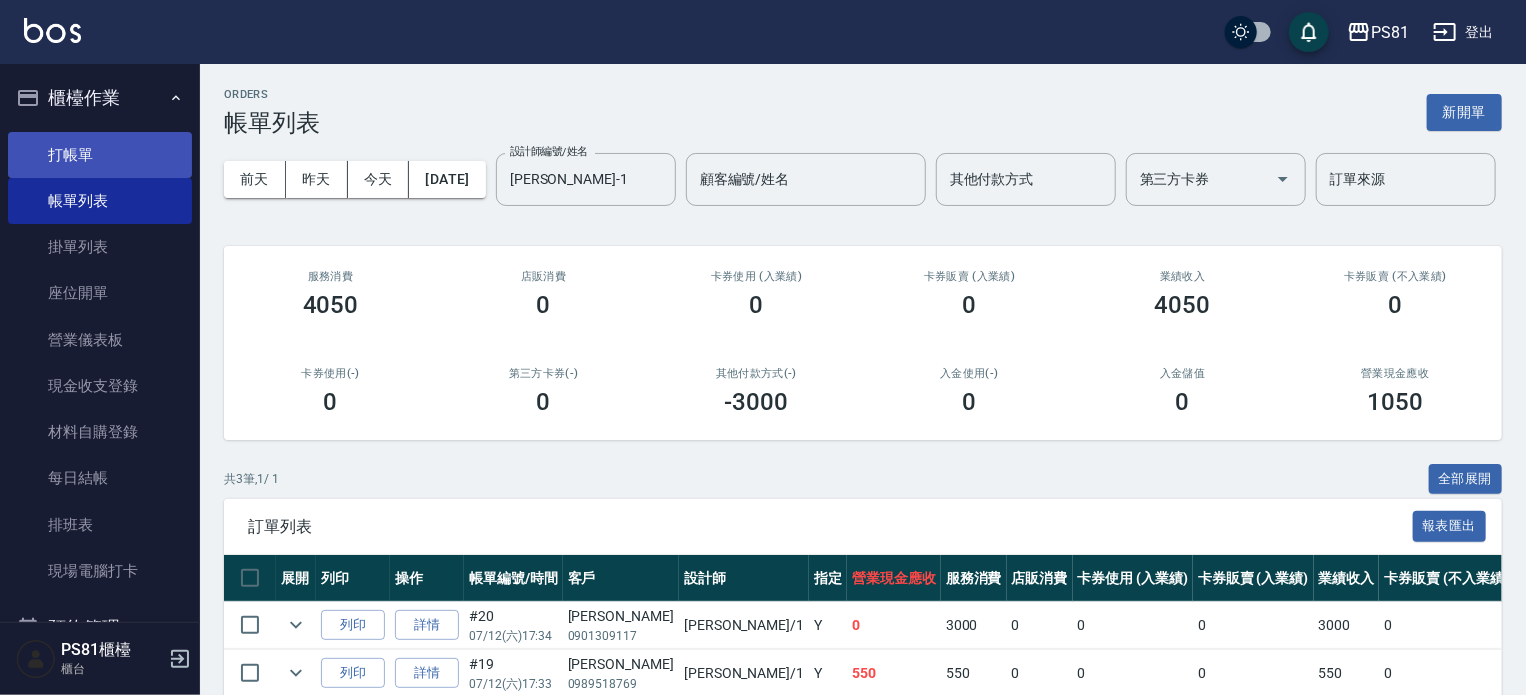 click on "打帳單" at bounding box center [100, 155] 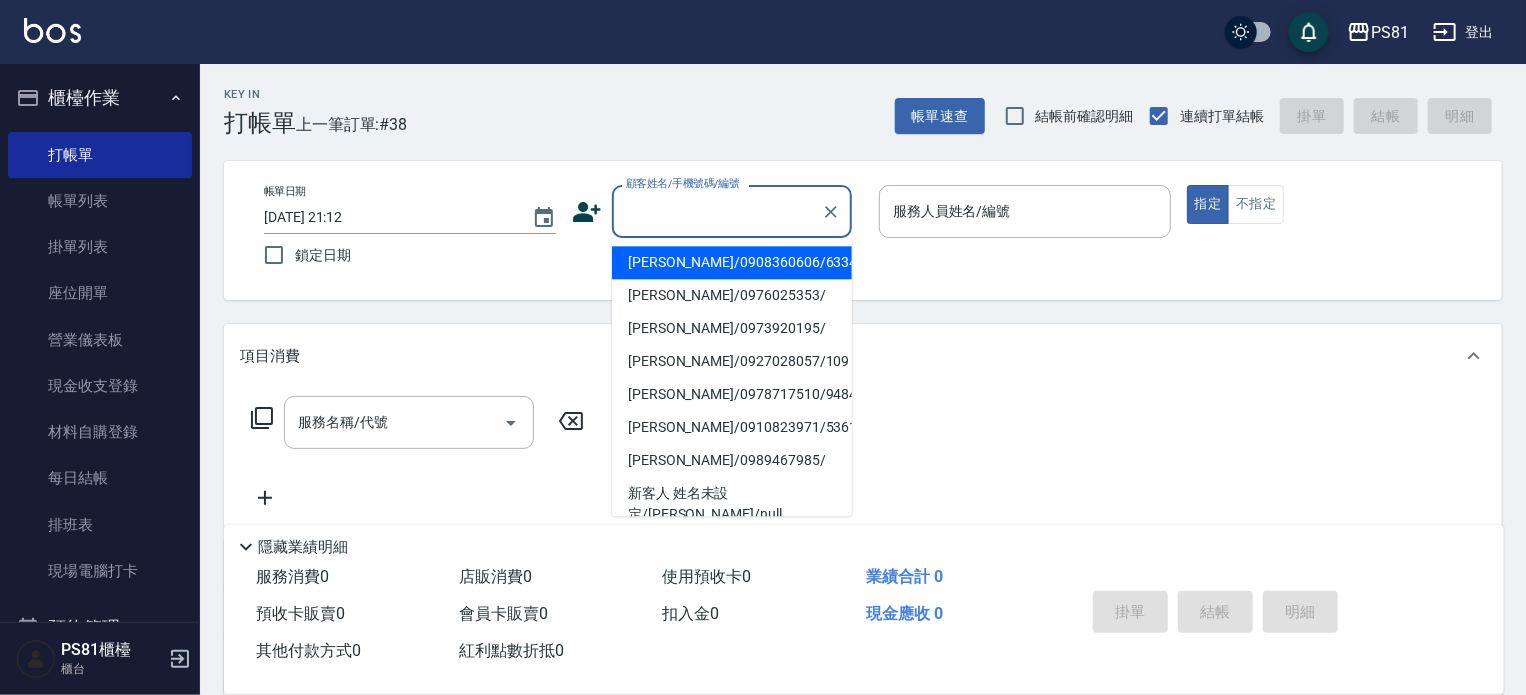 click on "顧客姓名/手機號碼/編號" at bounding box center [717, 211] 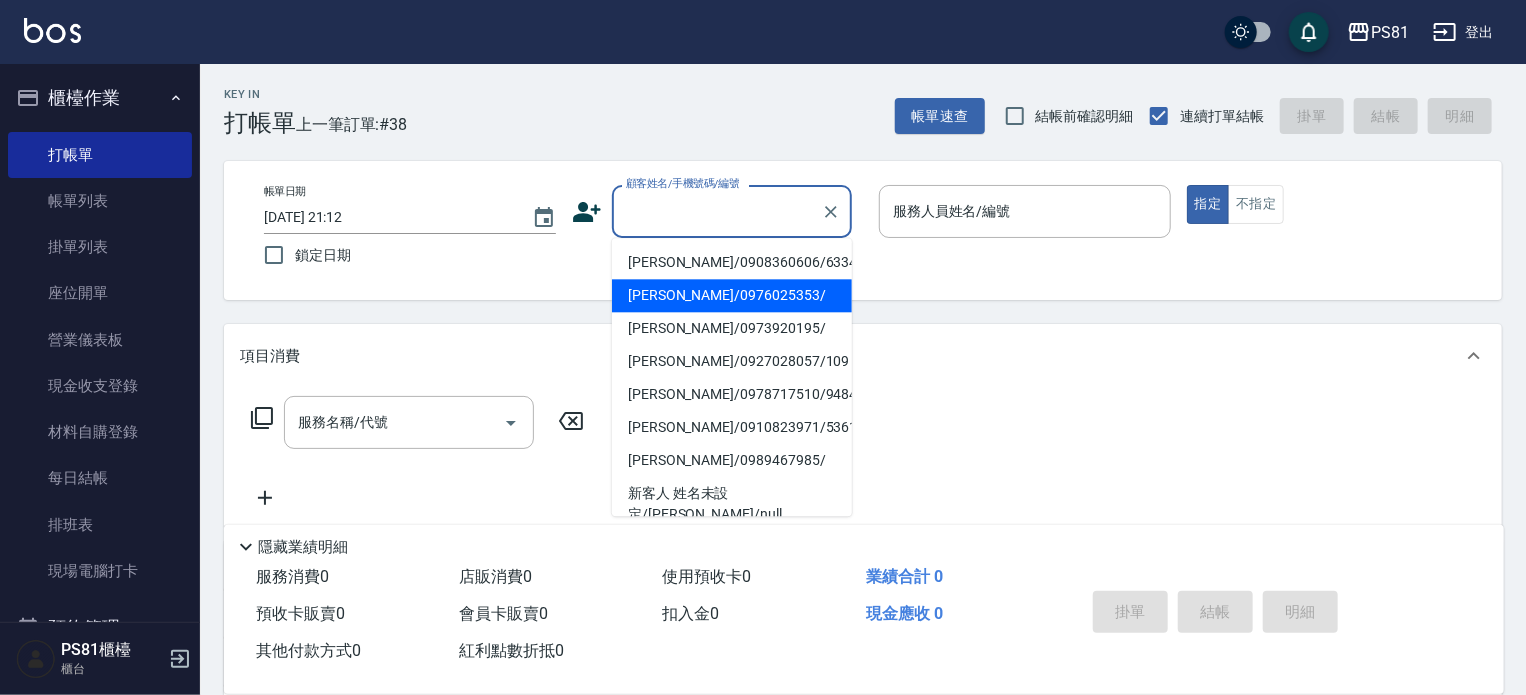 click on "宋佩觐/0976025353/" at bounding box center (732, 295) 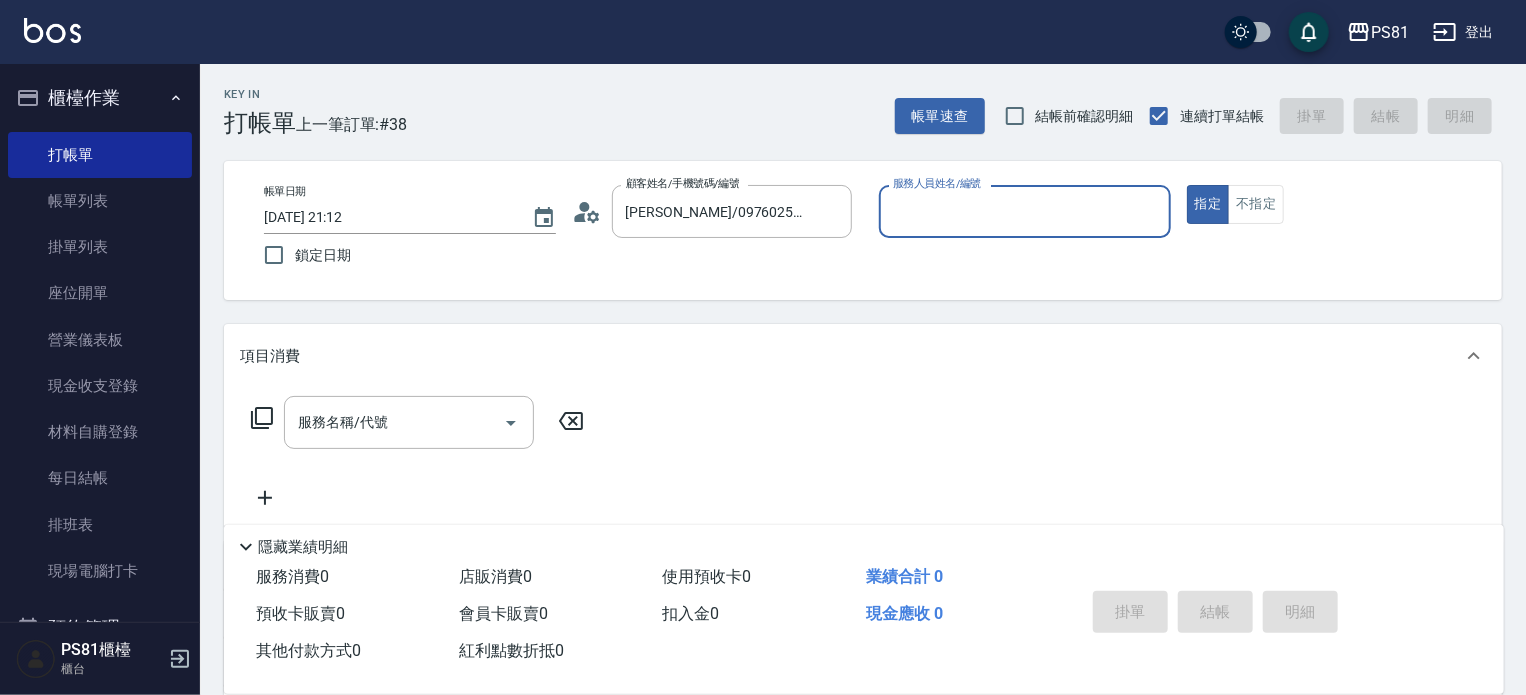type on "小芸-8" 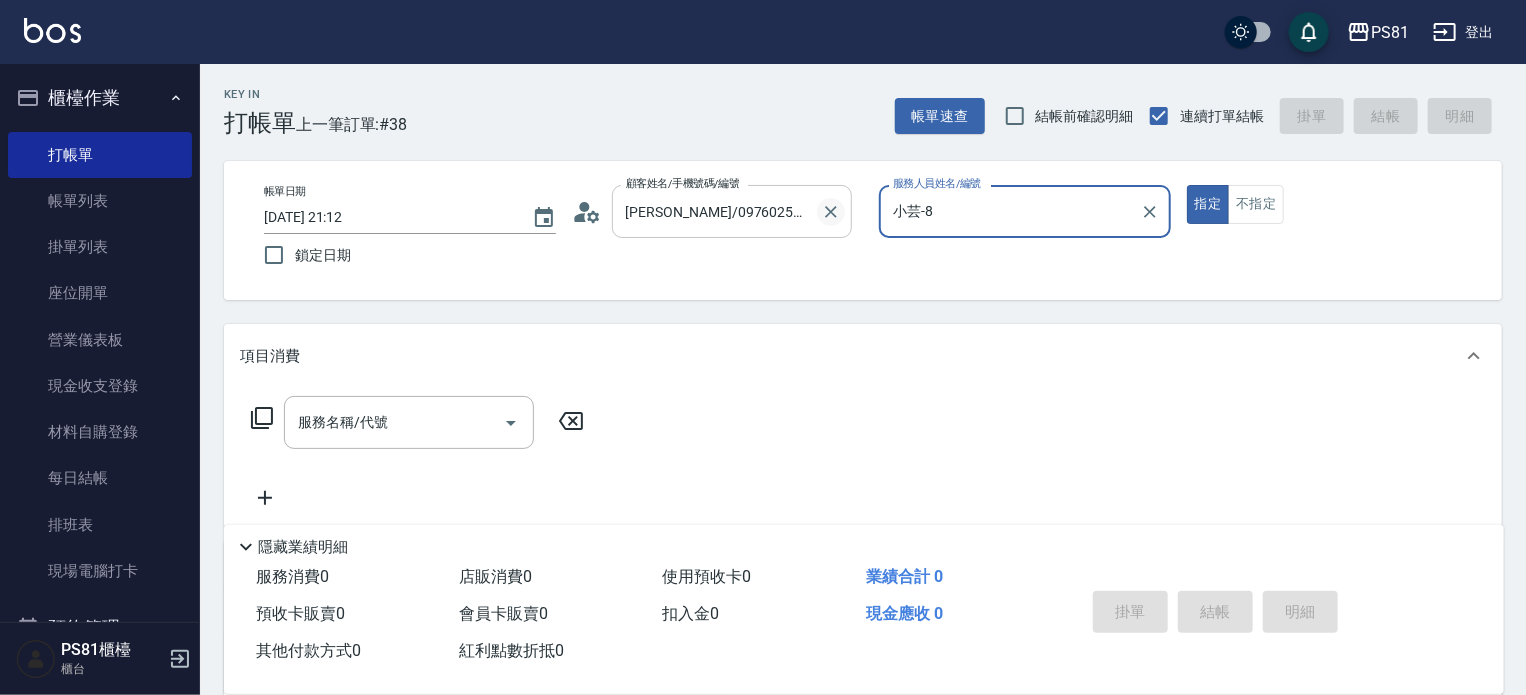 click at bounding box center (831, 212) 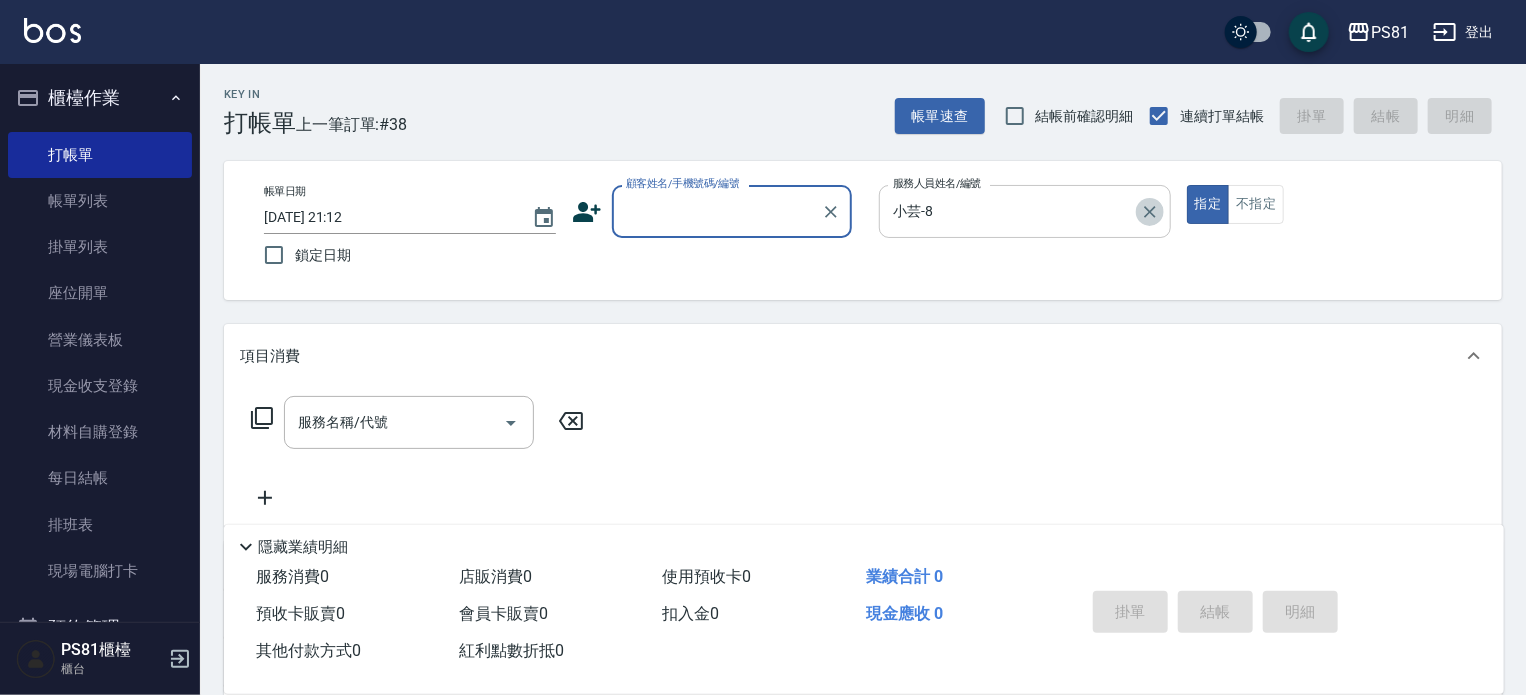 click 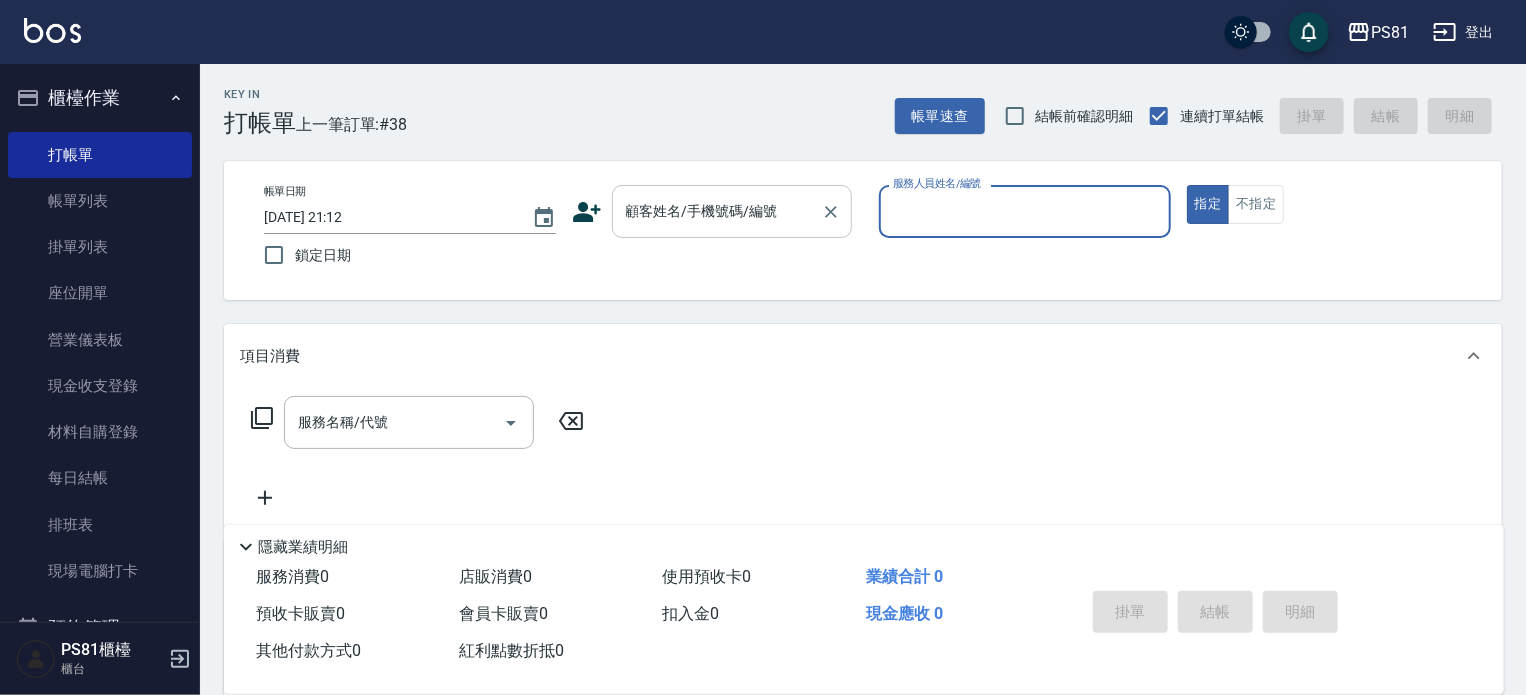 click on "顧客姓名/手機號碼/編號" at bounding box center (717, 211) 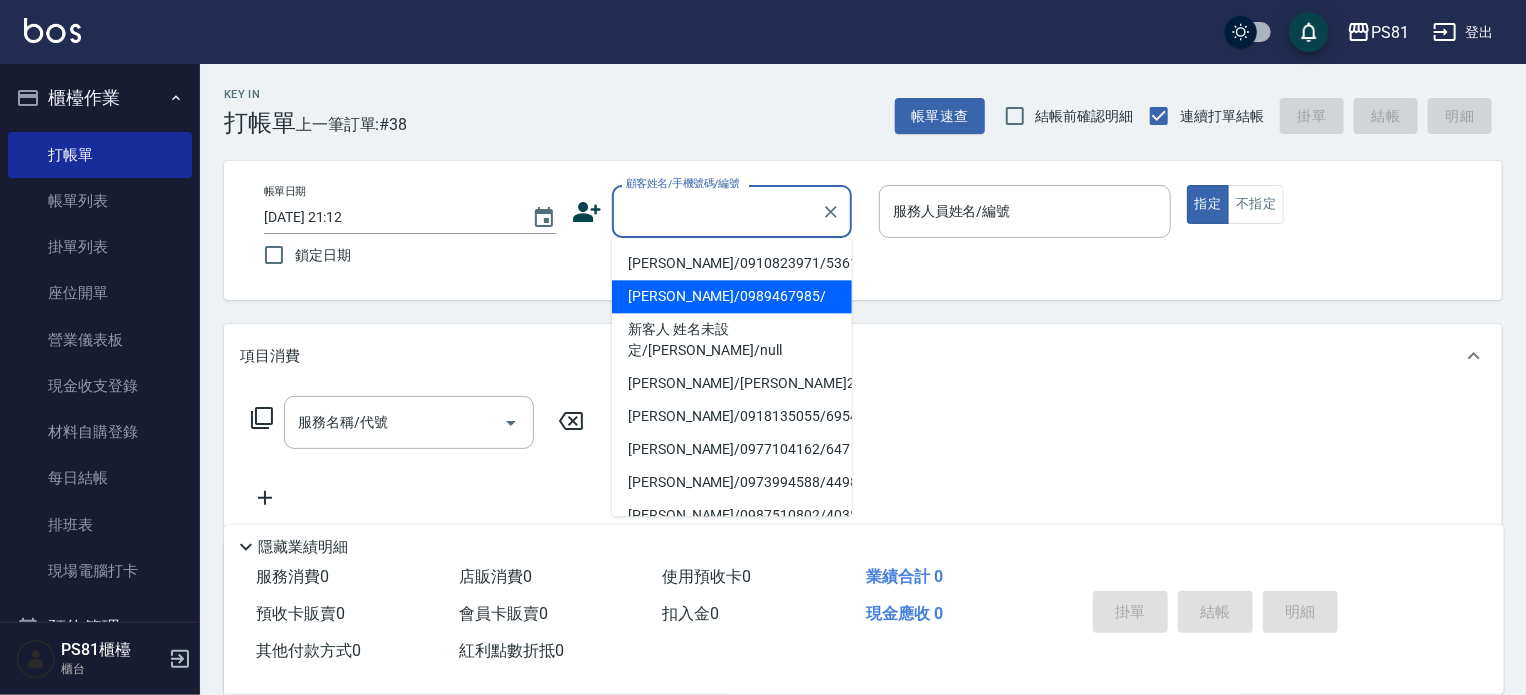 scroll, scrollTop: 397, scrollLeft: 0, axis: vertical 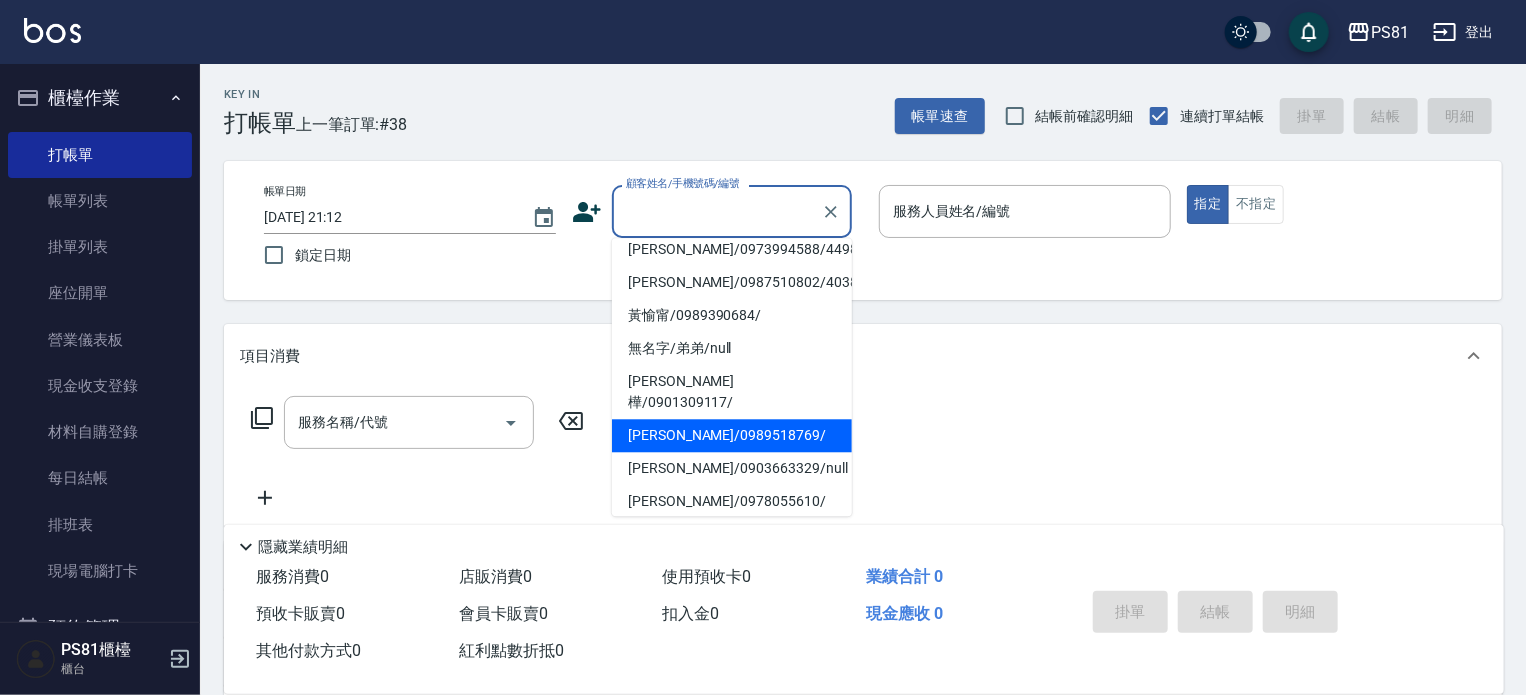 click on "黃巧昀/0989518769/" at bounding box center (732, 435) 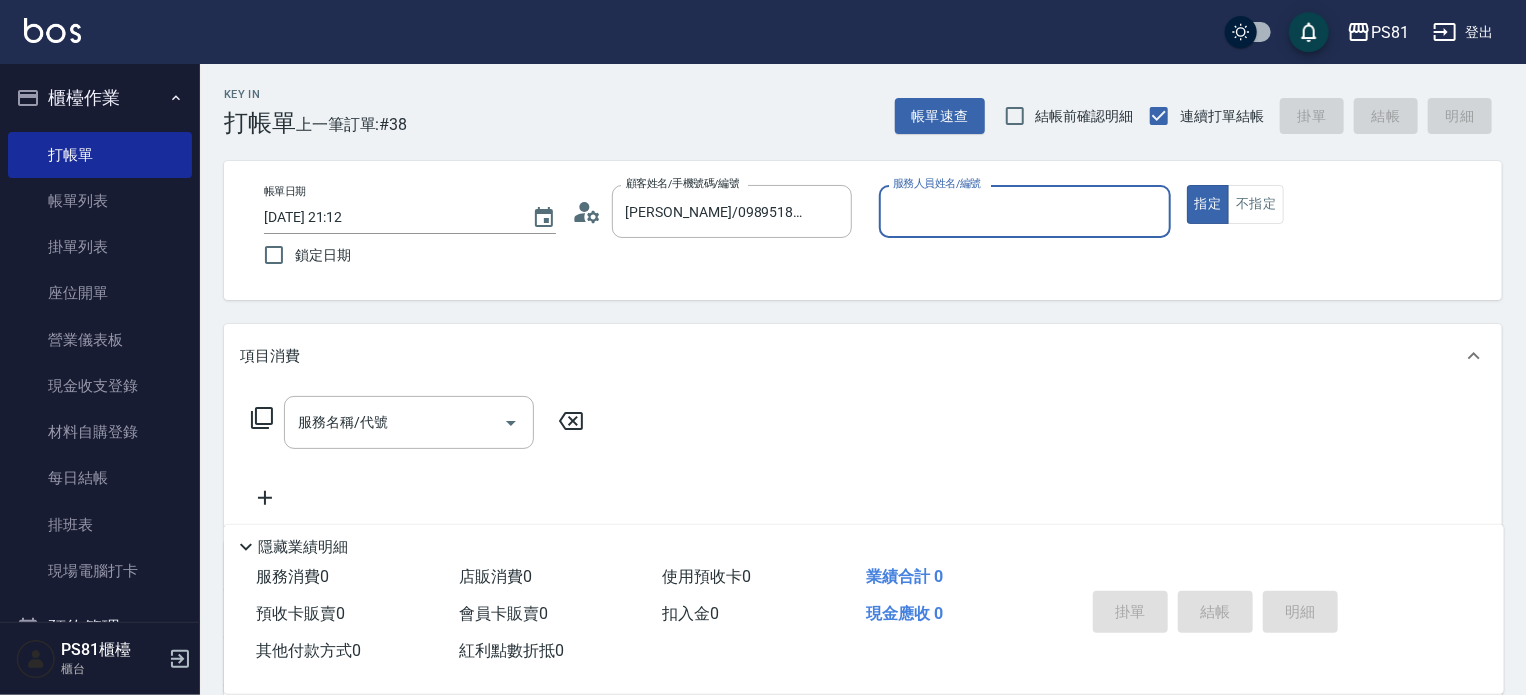 type on "Kevin-1" 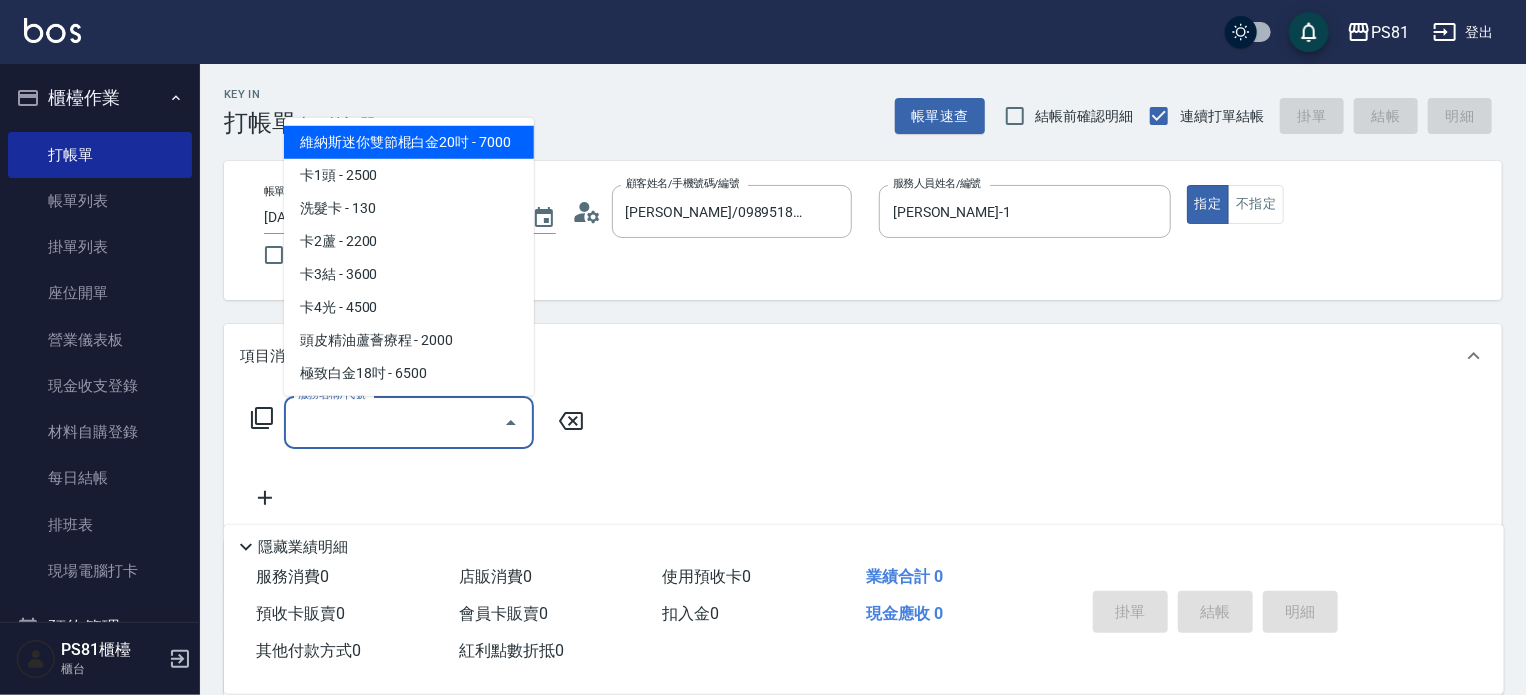 click on "服務名稱/代號" at bounding box center [394, 422] 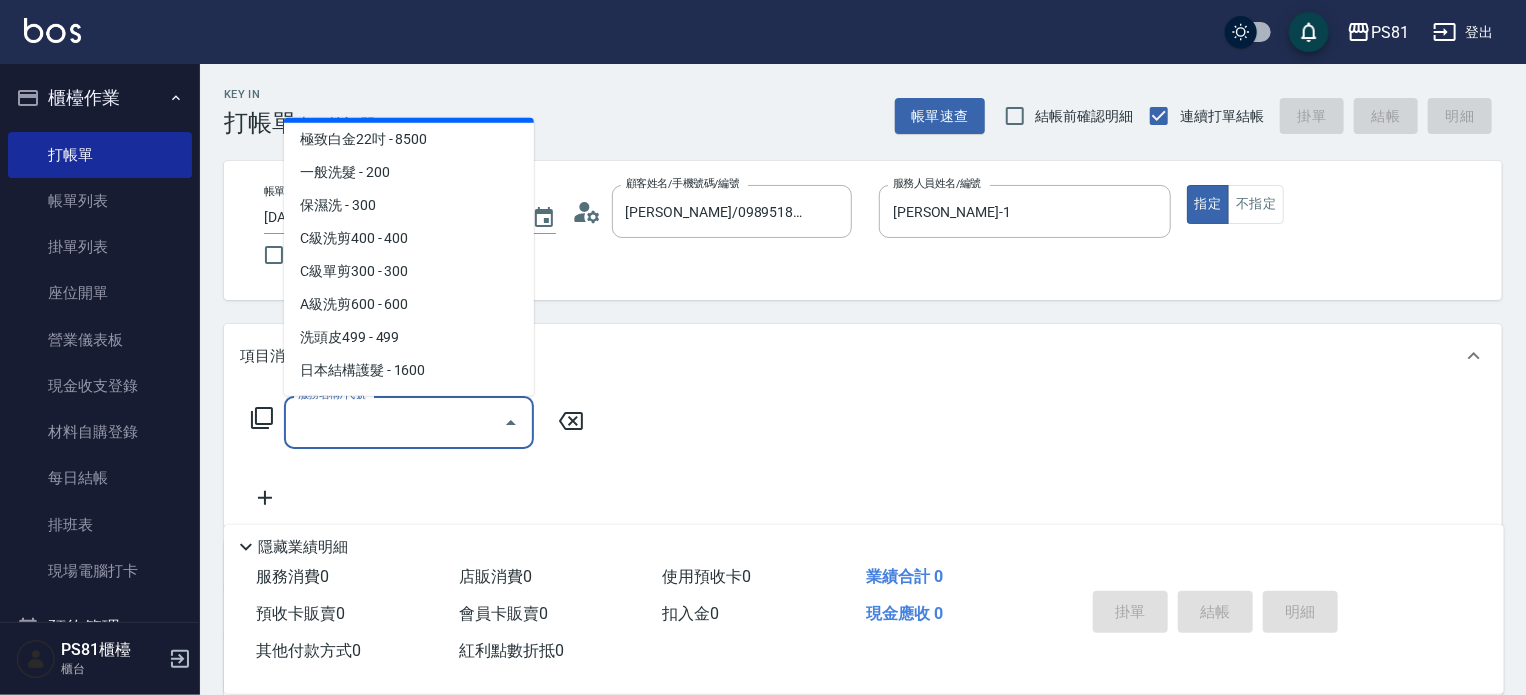 scroll, scrollTop: 400, scrollLeft: 0, axis: vertical 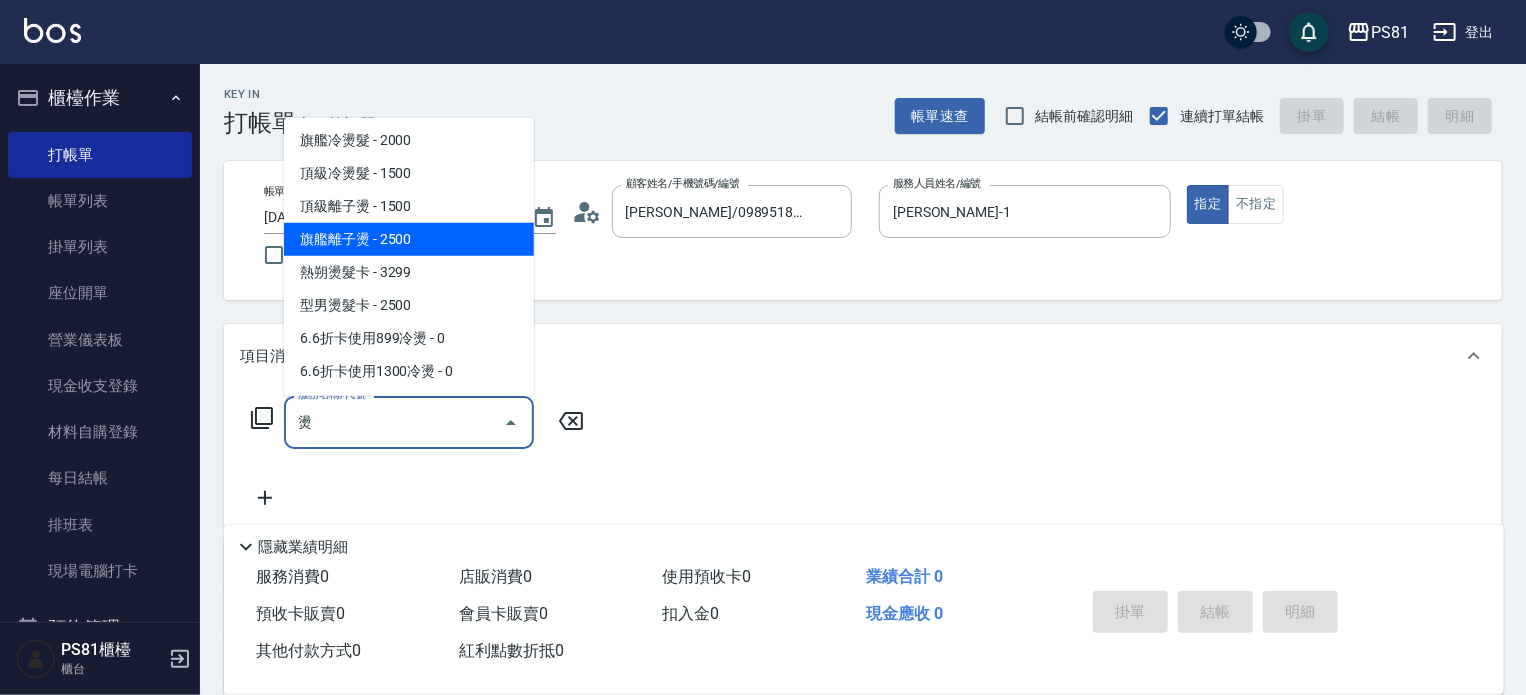 click on "局部髮根燙 - 800" at bounding box center [409, 41] 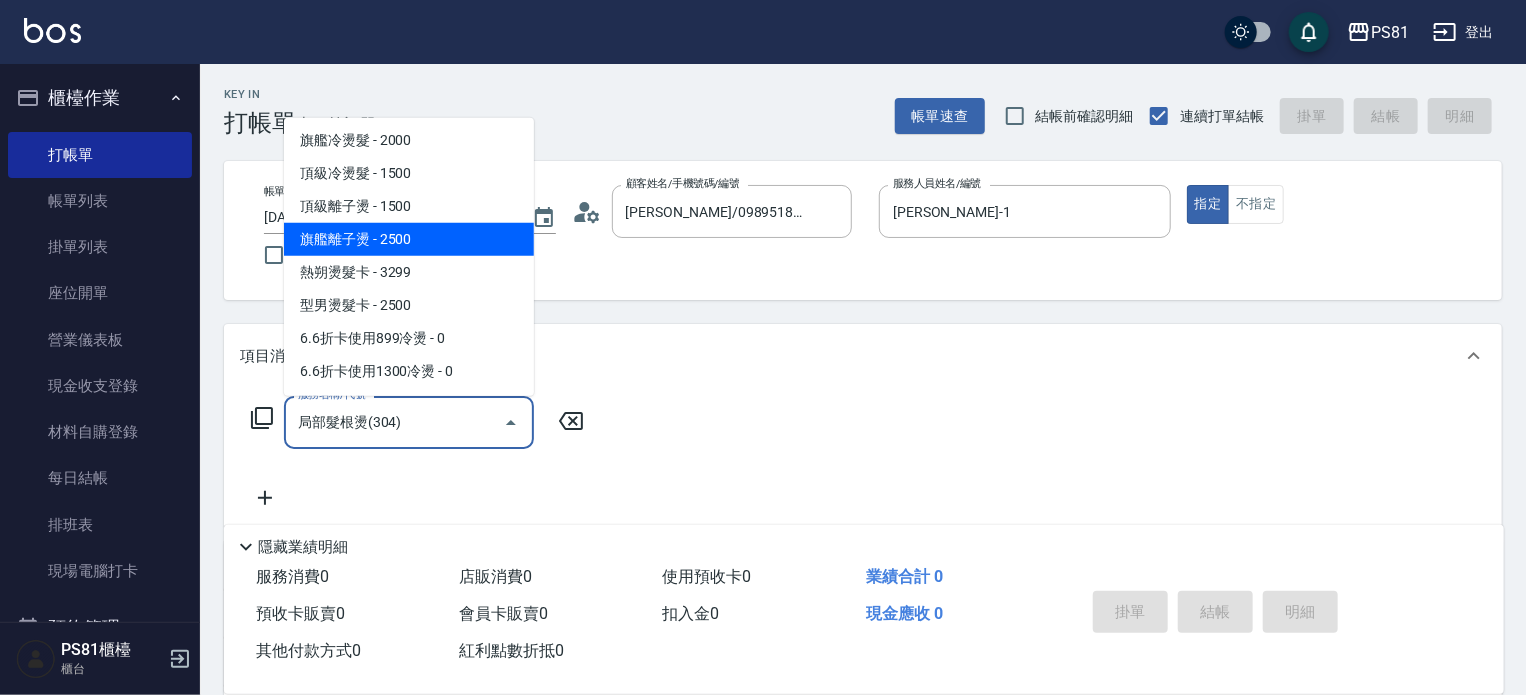 scroll, scrollTop: 0, scrollLeft: 0, axis: both 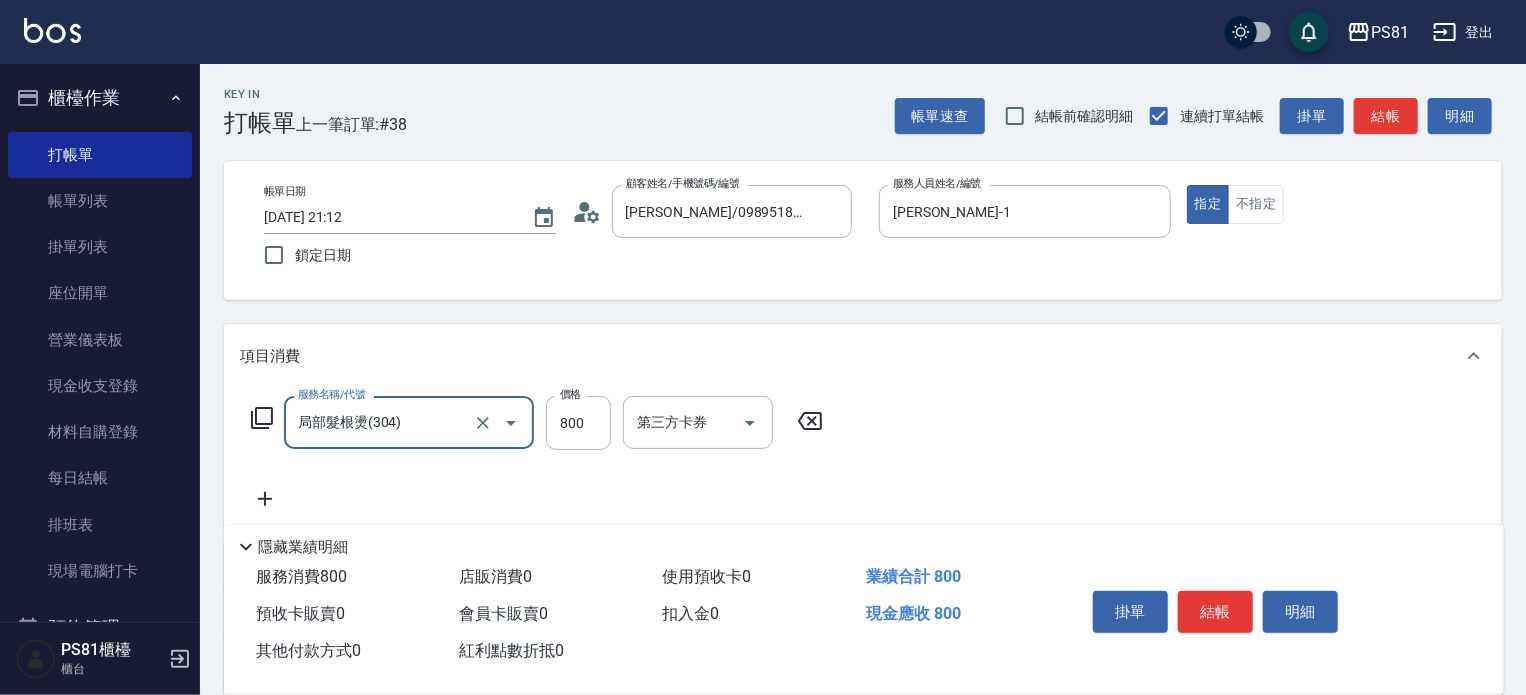 click on "局部髮根燙(304)" at bounding box center (381, 422) 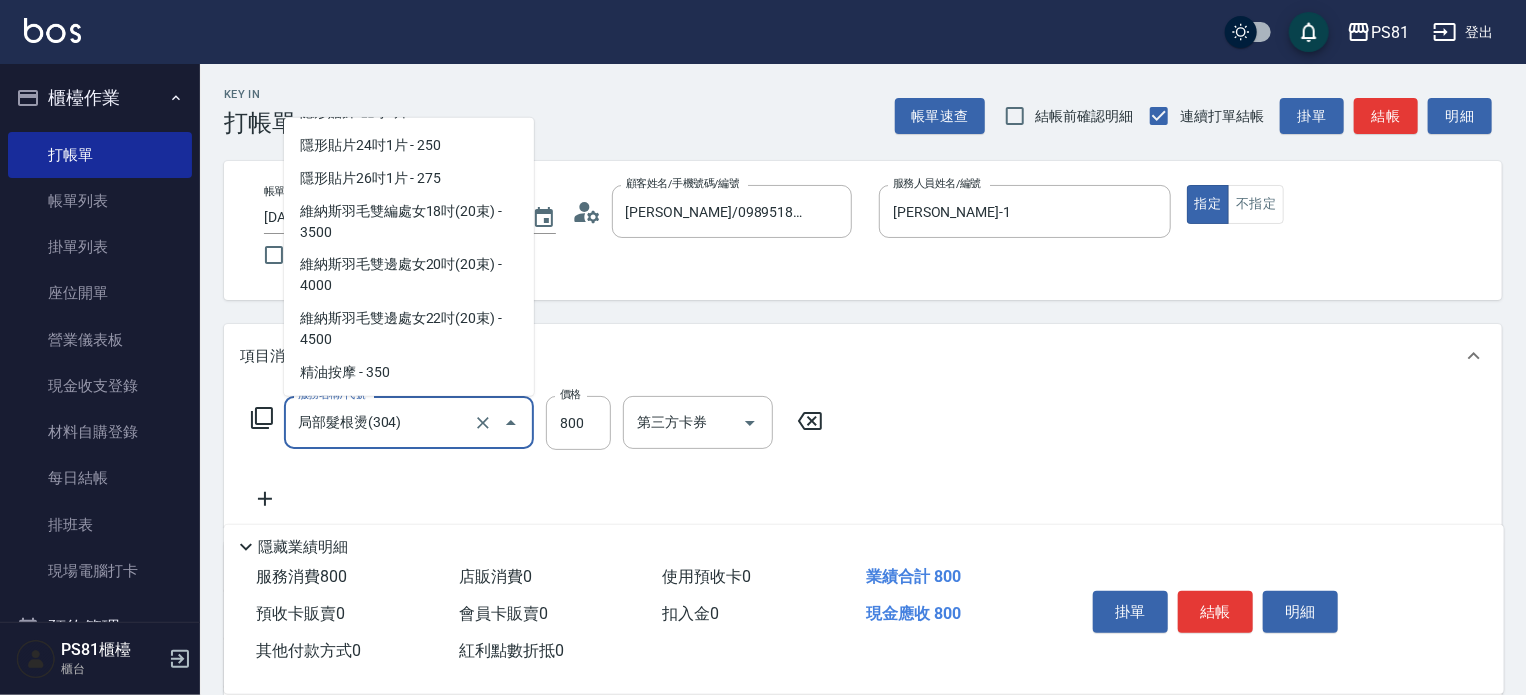scroll, scrollTop: 1676, scrollLeft: 0, axis: vertical 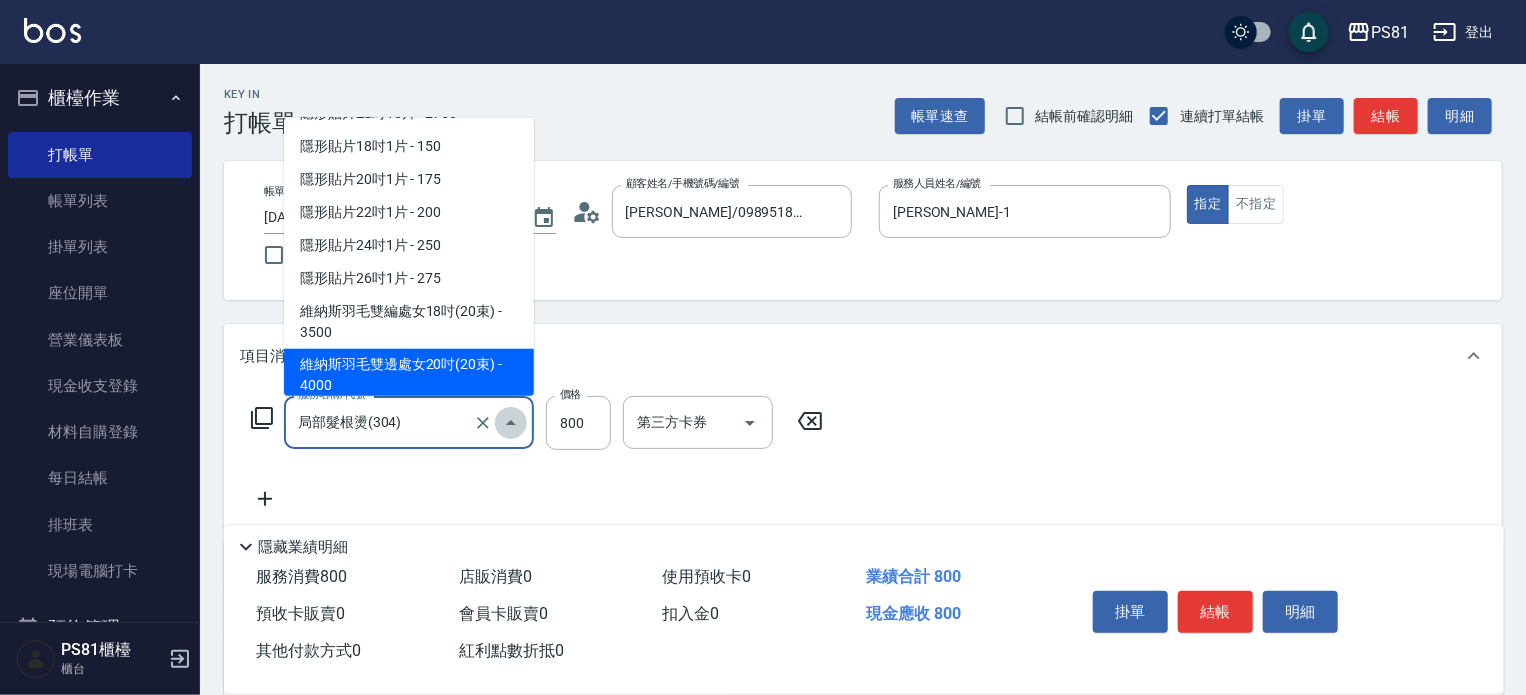 click 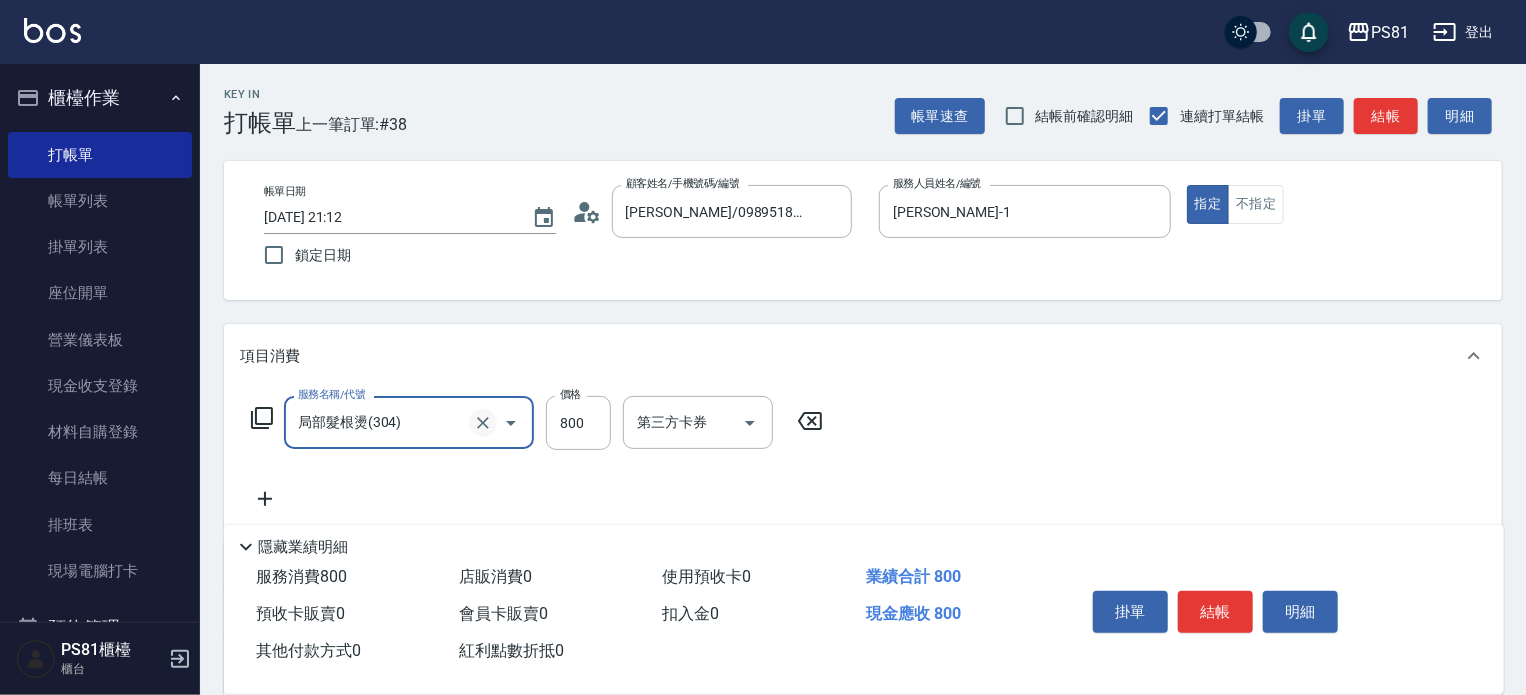 click 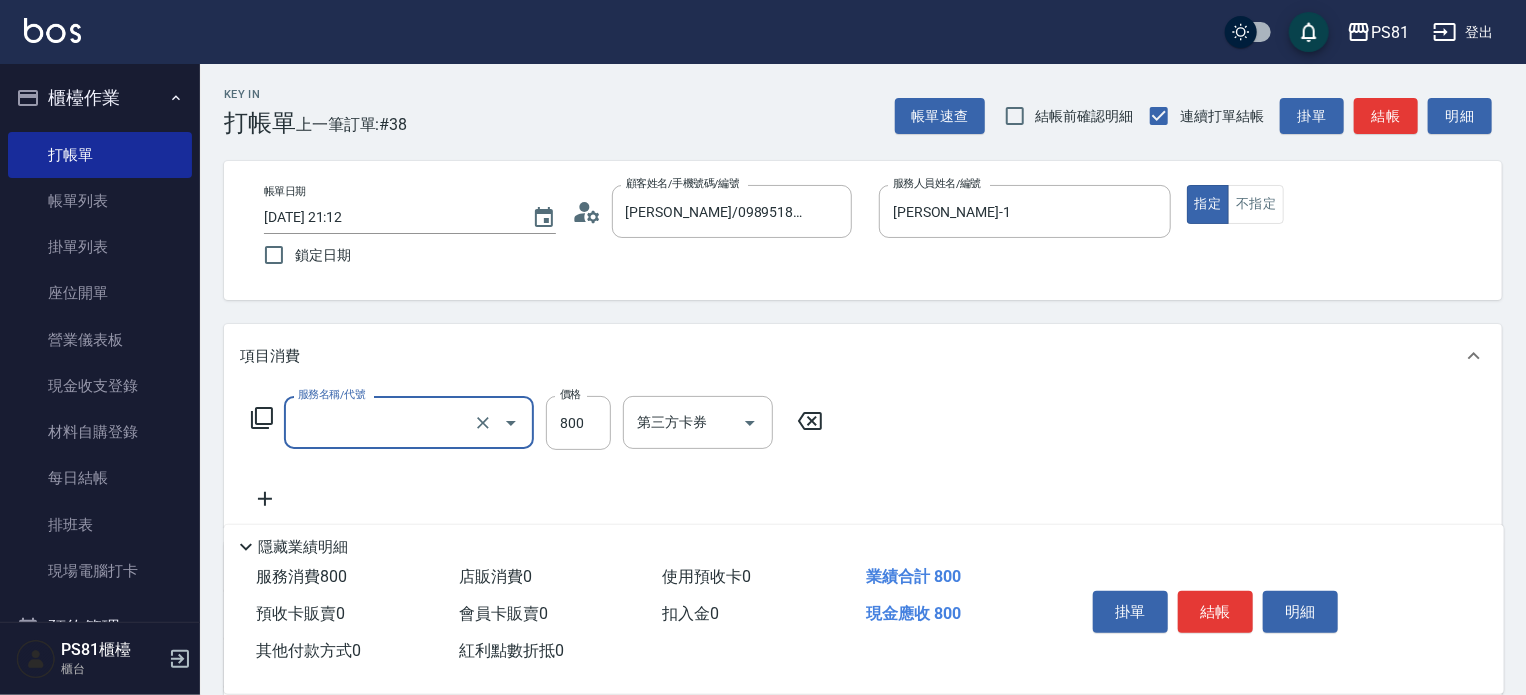 click on "服務名稱/代號" at bounding box center [381, 422] 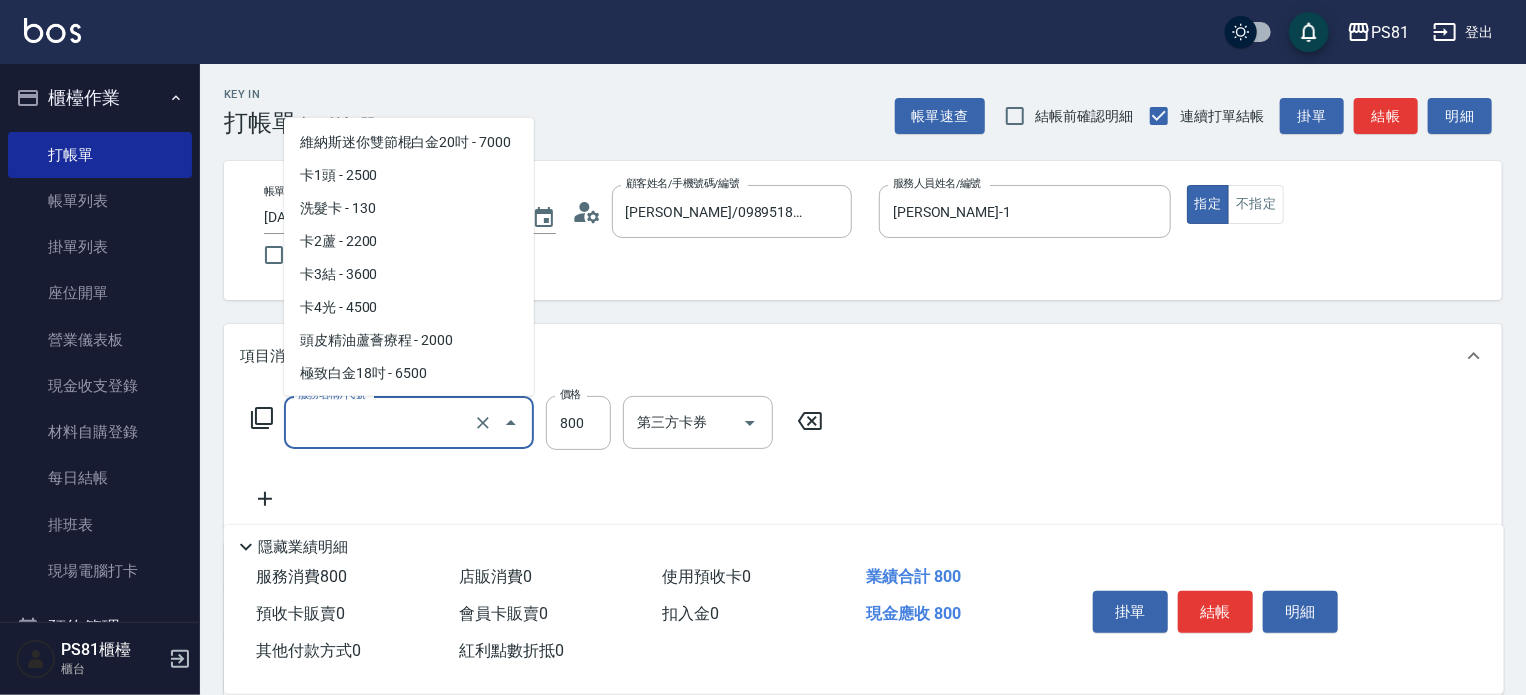 scroll, scrollTop: 2076, scrollLeft: 0, axis: vertical 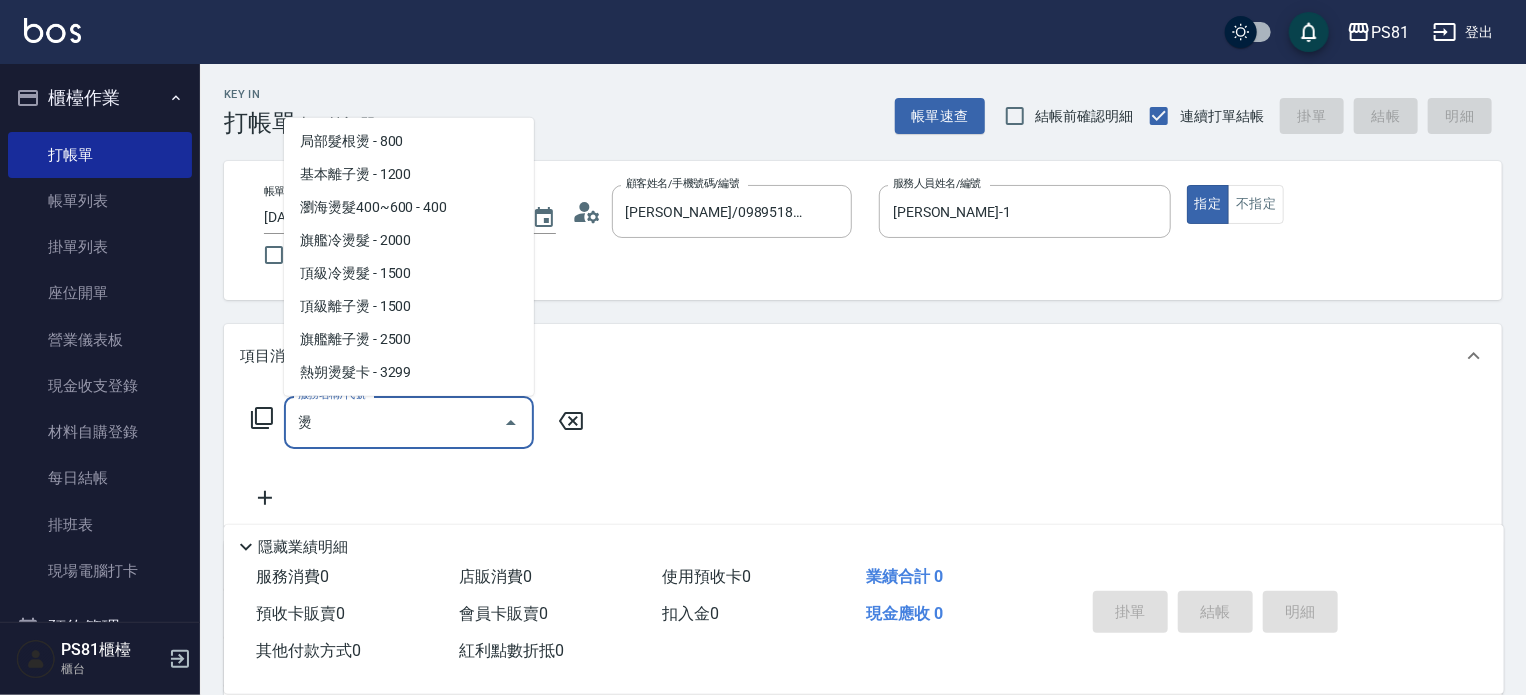 click on "旗艦冷燙髮 - 2000" at bounding box center [409, 240] 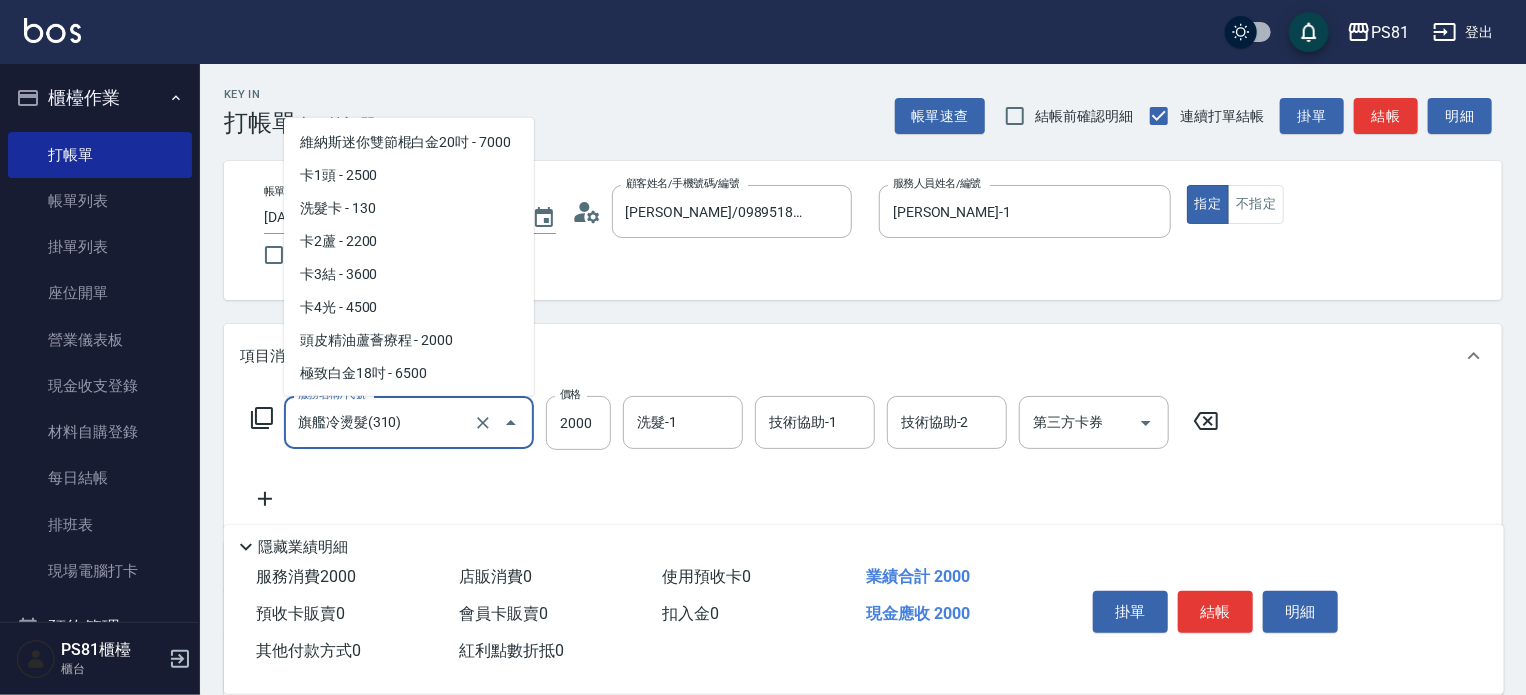 click on "旗艦冷燙髮(310)" at bounding box center [381, 422] 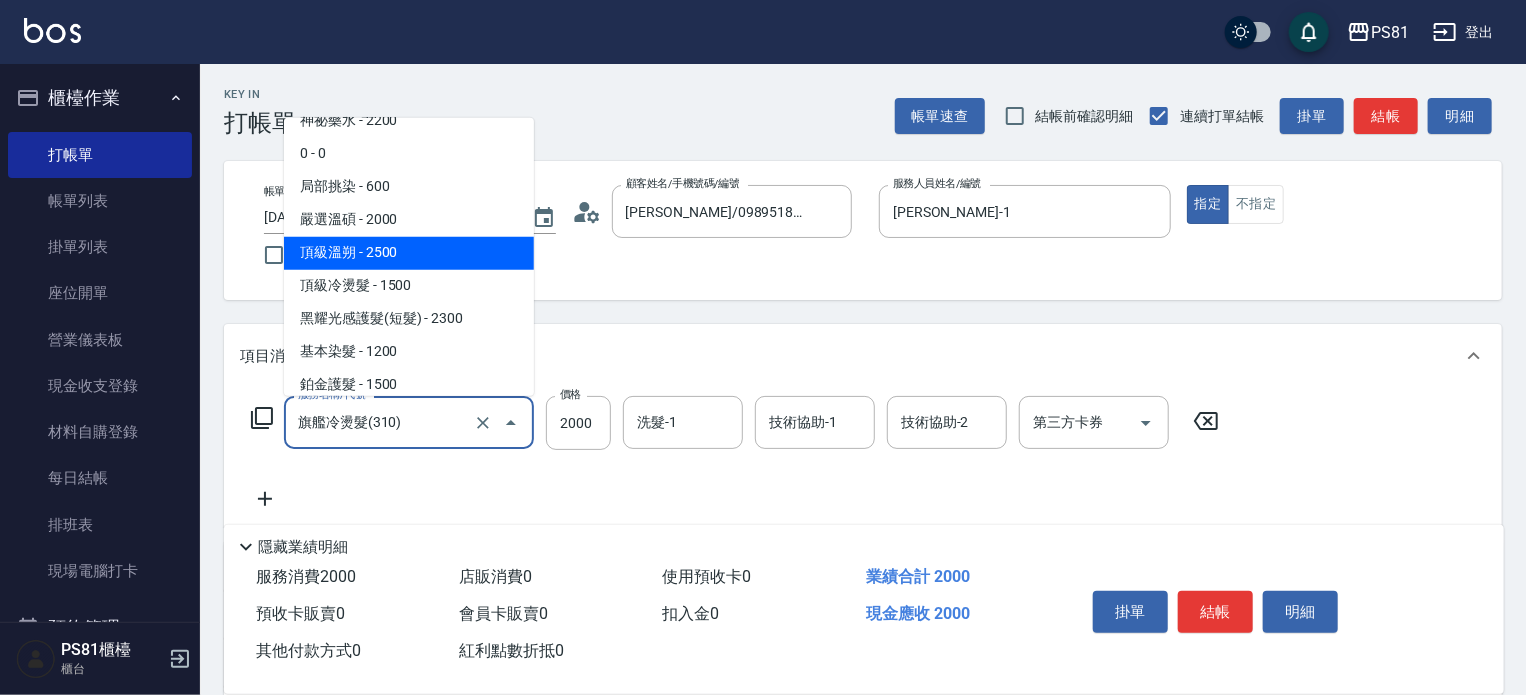 scroll, scrollTop: 2475, scrollLeft: 0, axis: vertical 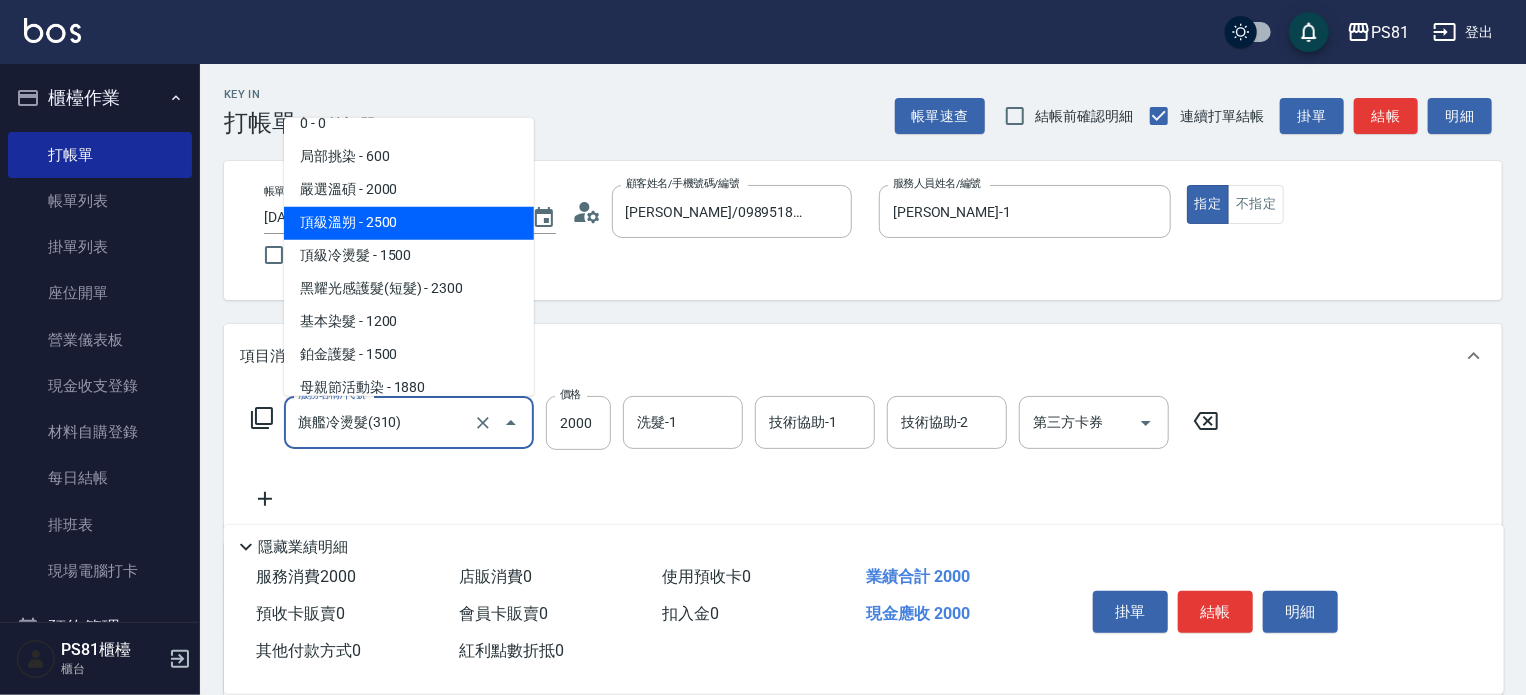 click on "頂級溫朔 - 2500" at bounding box center [409, 223] 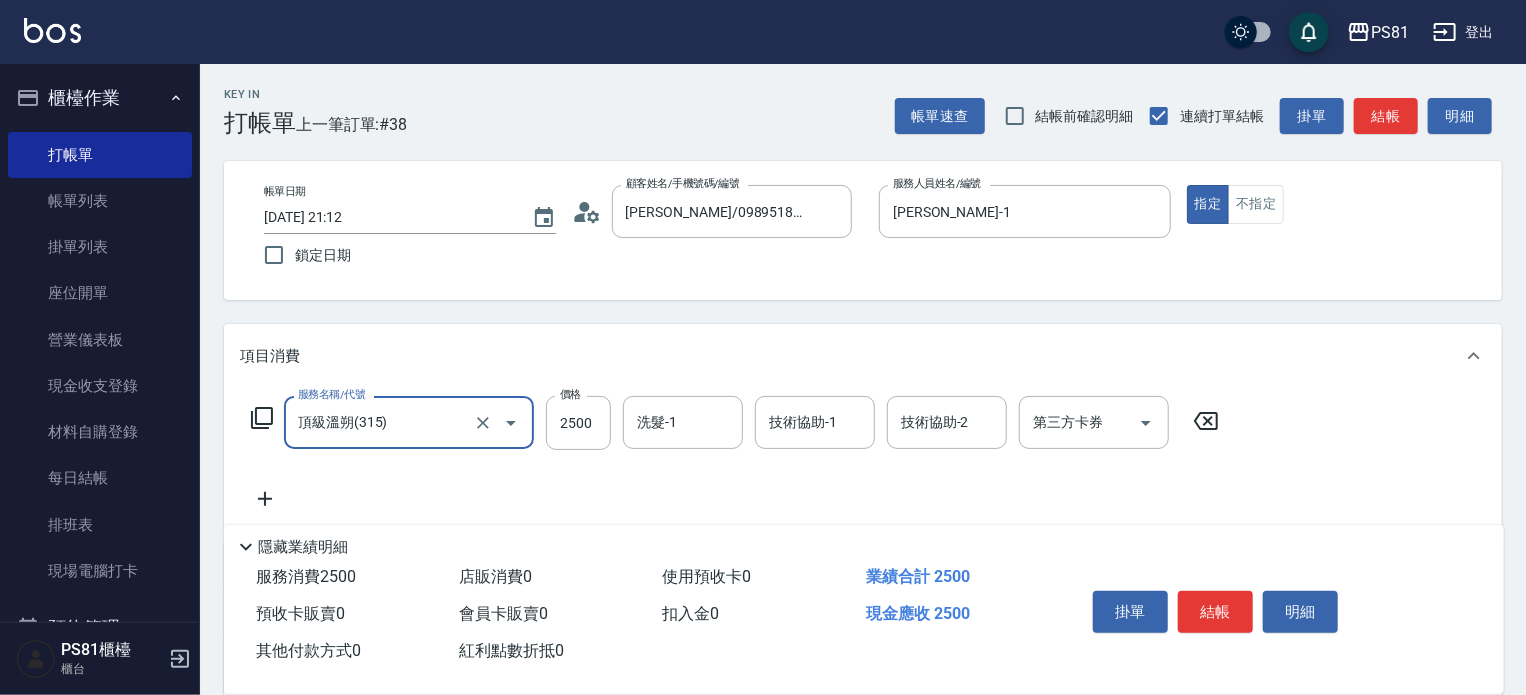 type on "頂級溫朔(315)" 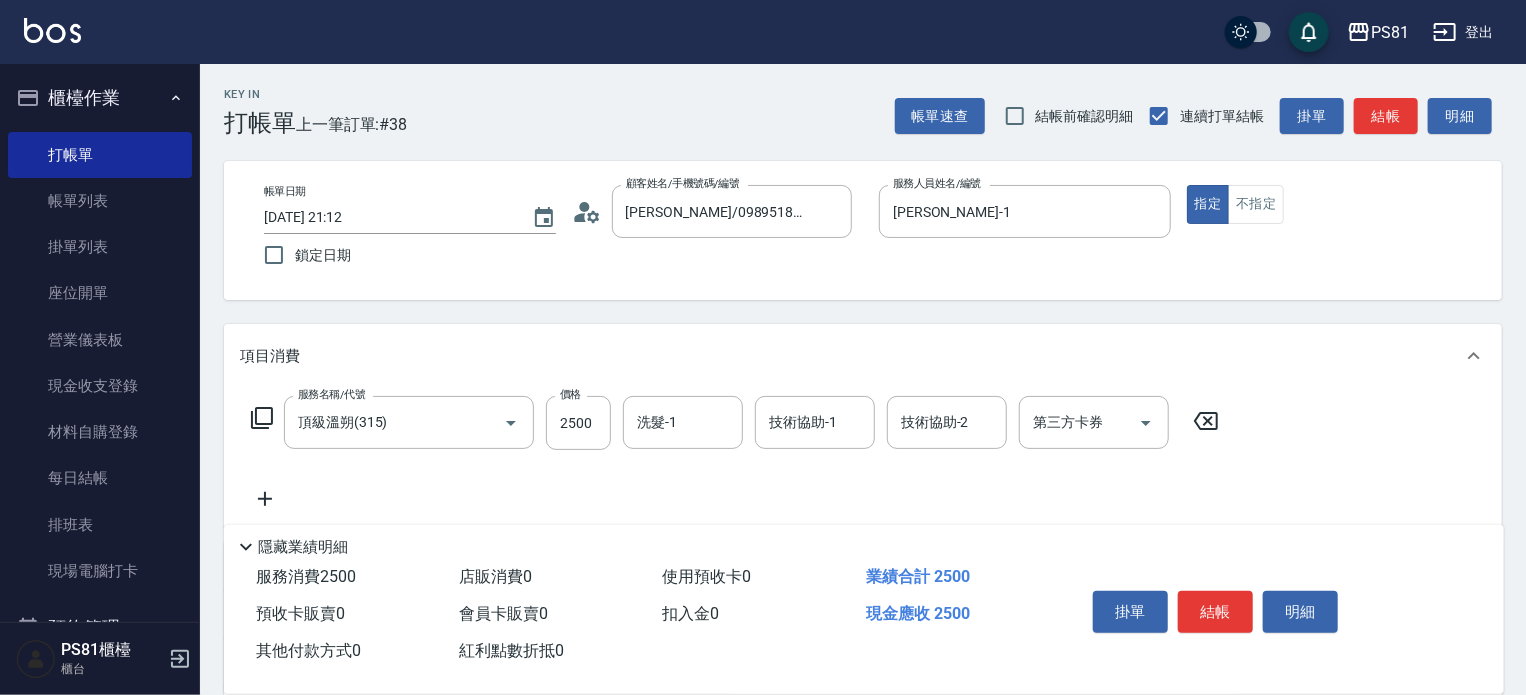 click 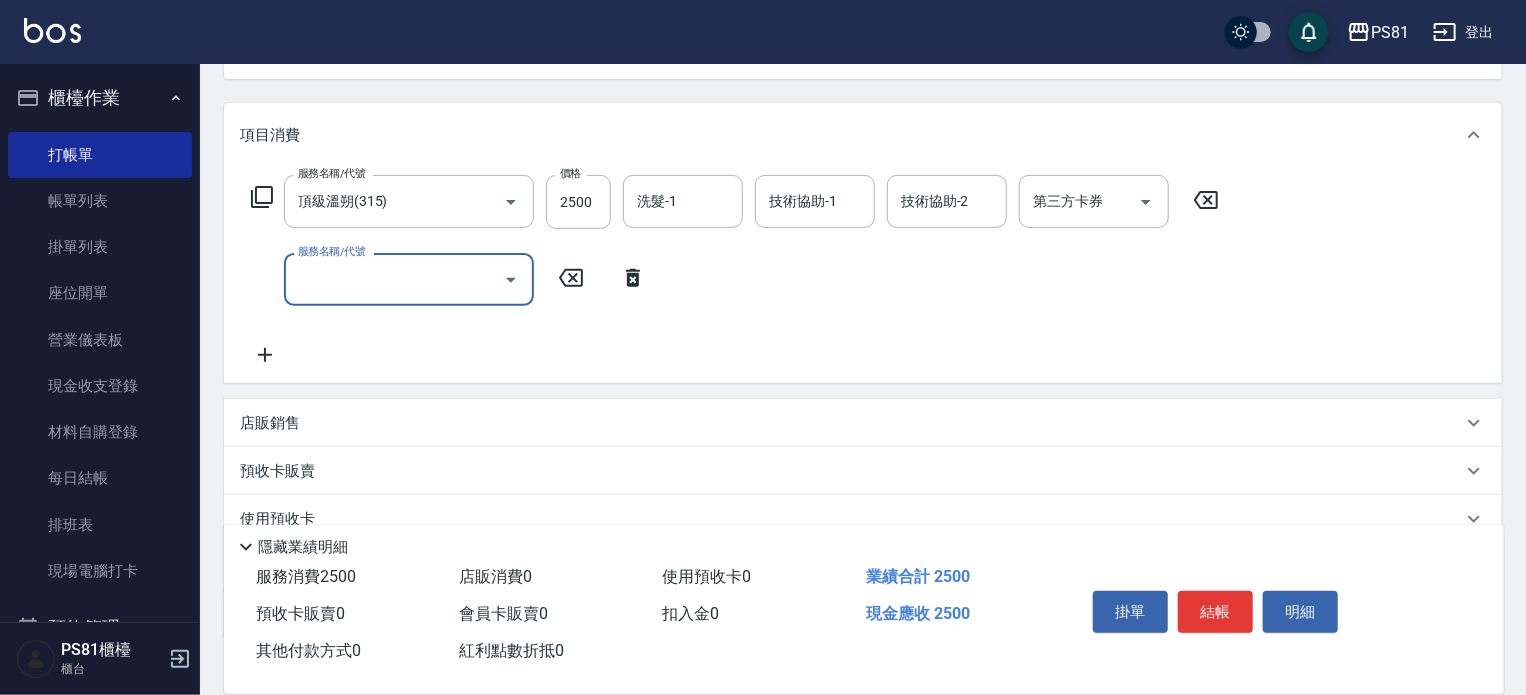 scroll, scrollTop: 55, scrollLeft: 0, axis: vertical 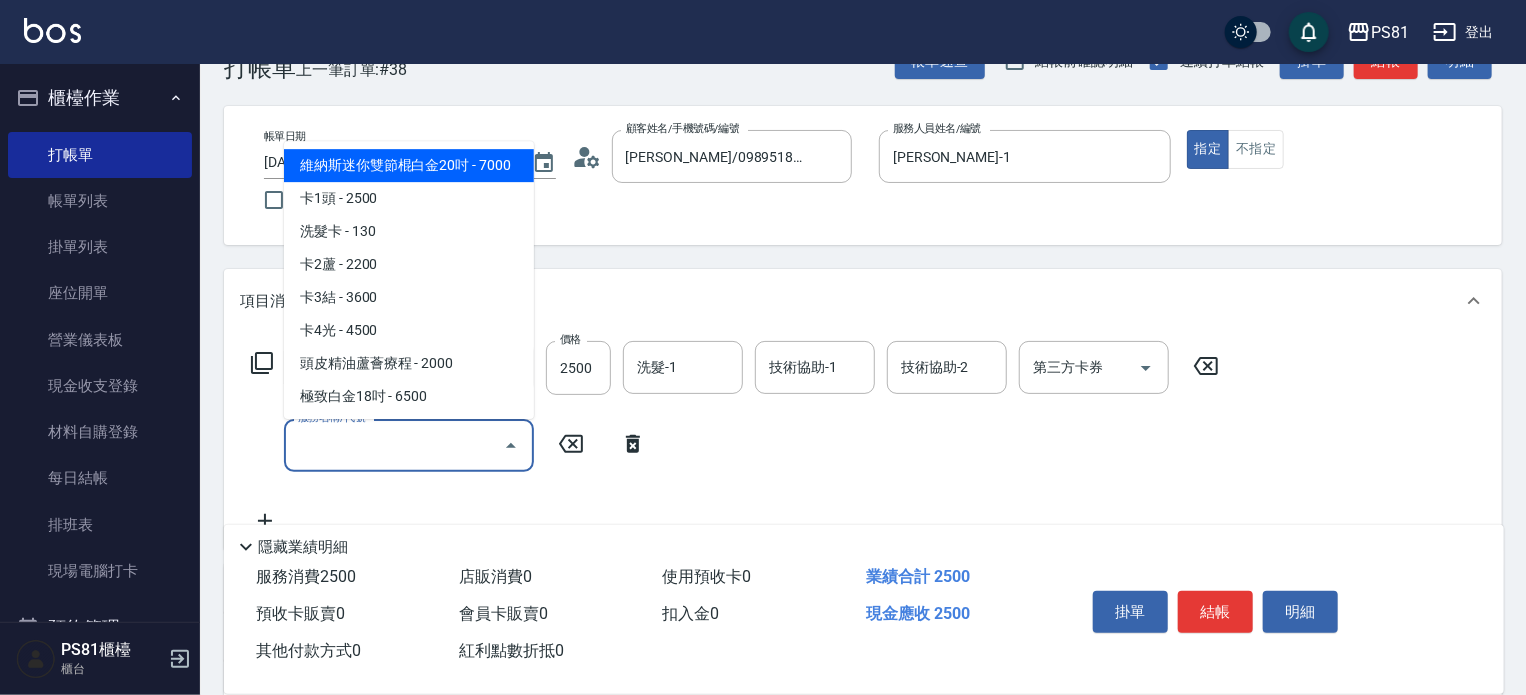 click on "服務名稱/代號" at bounding box center (394, 445) 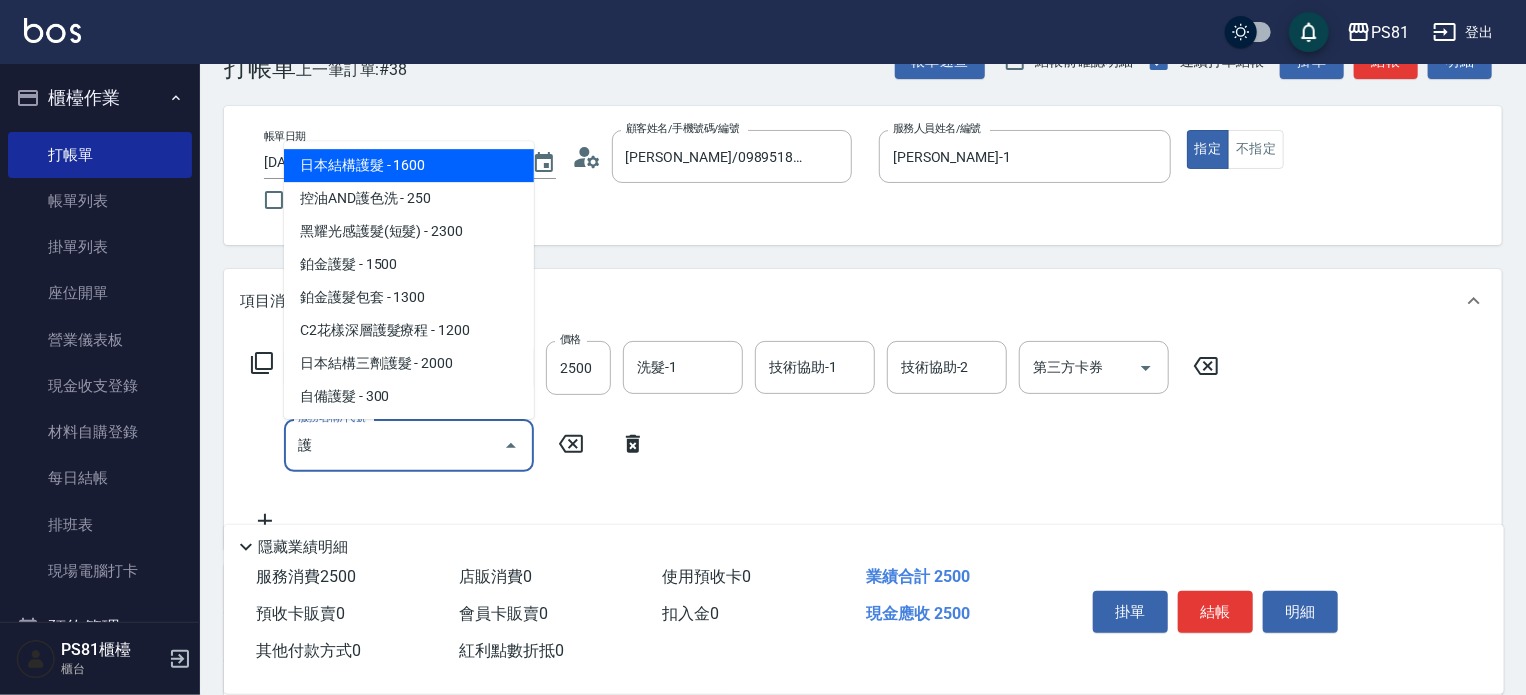 click on "日本結構護髮 - 1600" at bounding box center (409, 165) 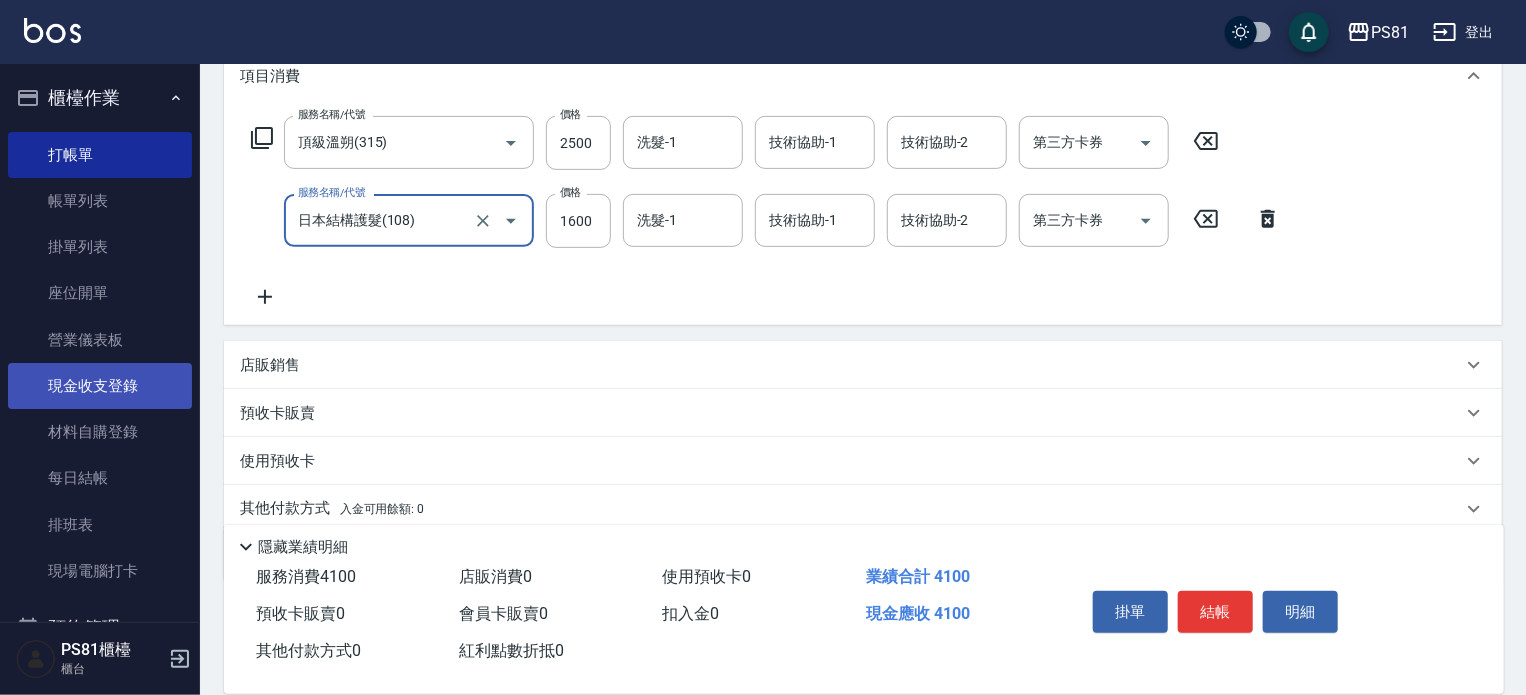 scroll, scrollTop: 356, scrollLeft: 0, axis: vertical 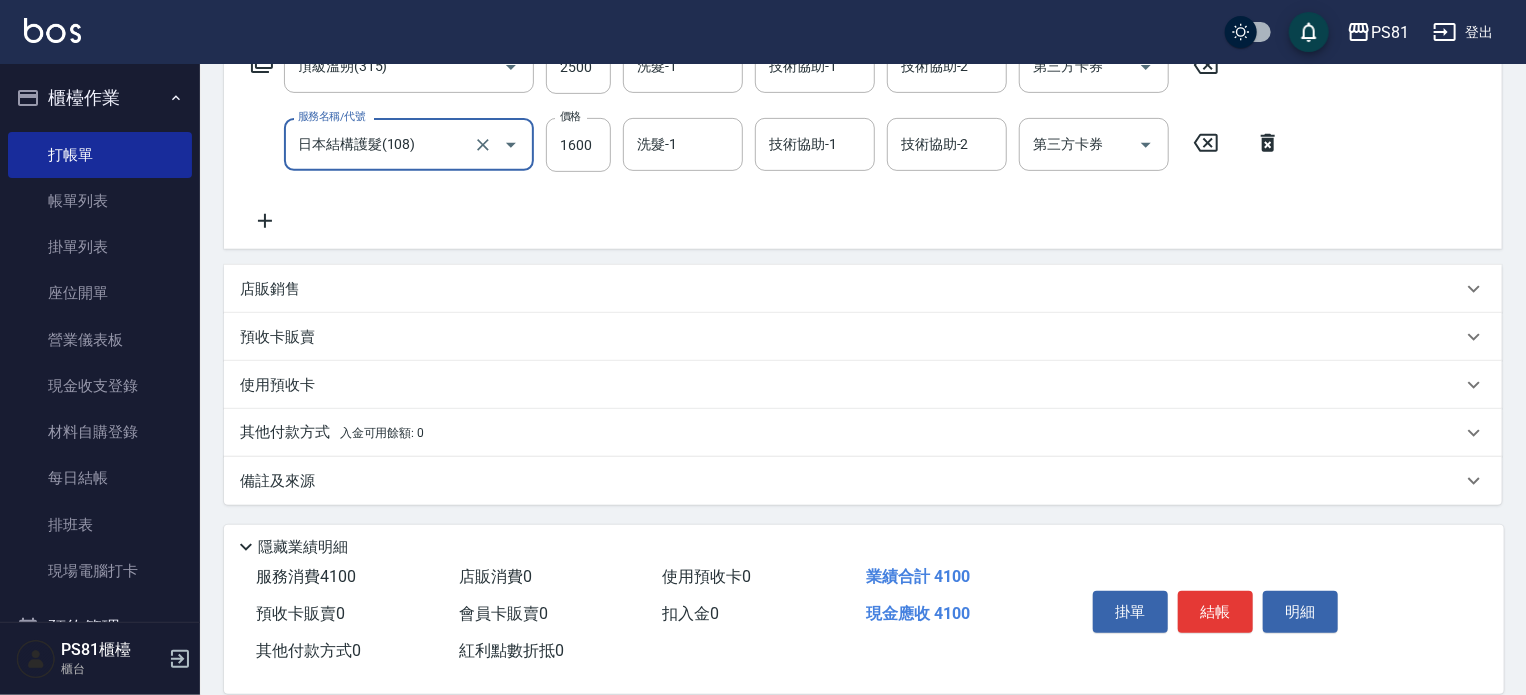 type on "日本結構護髮(108)" 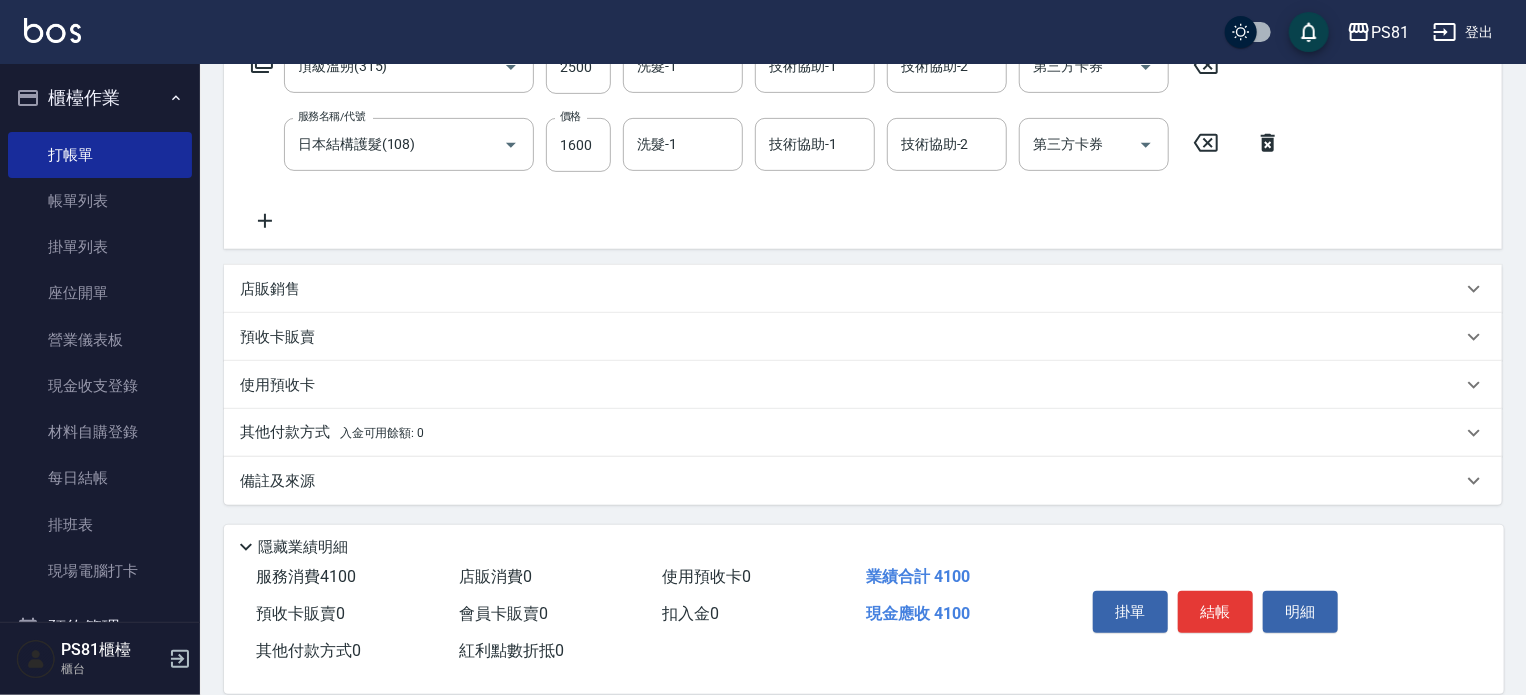 click on "入金可用餘額: 0" at bounding box center (382, 433) 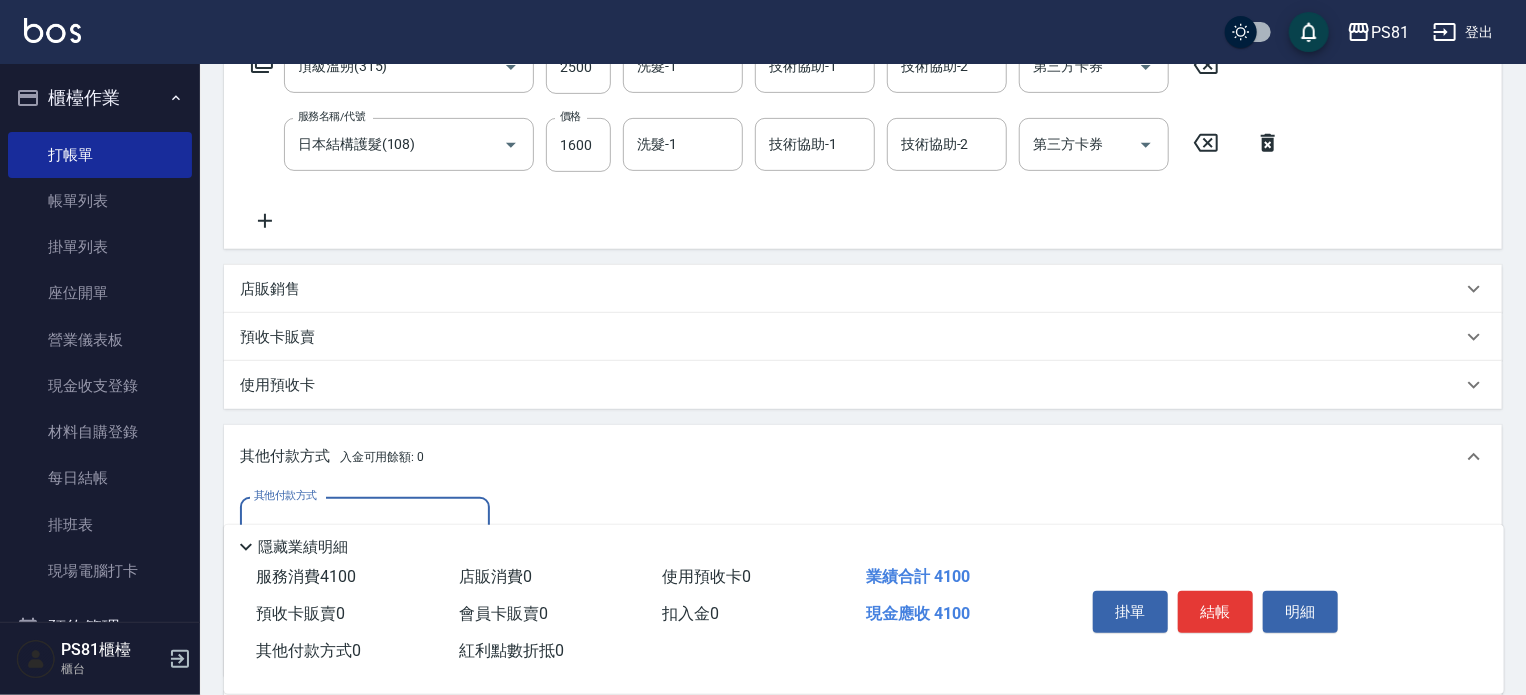 scroll, scrollTop: 0, scrollLeft: 0, axis: both 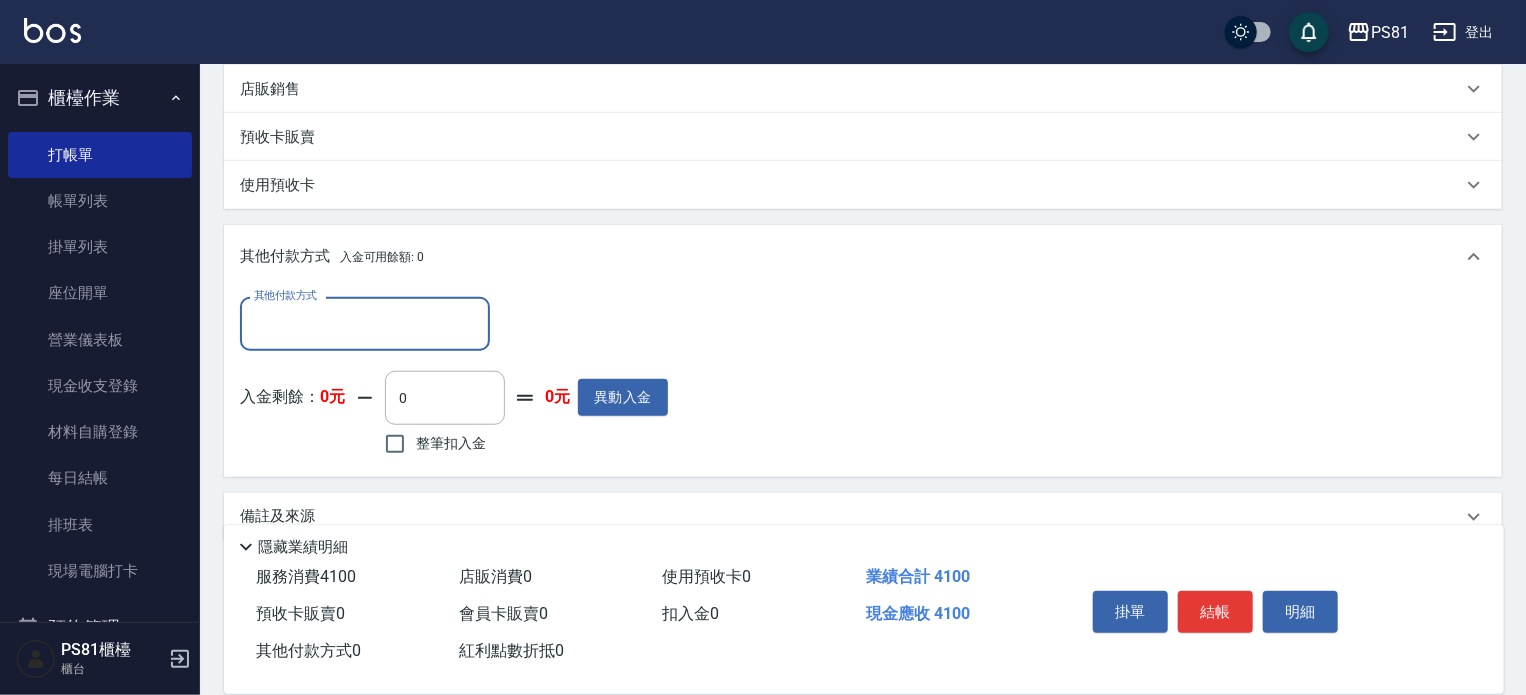 click on "其他付款方式" at bounding box center [365, 323] 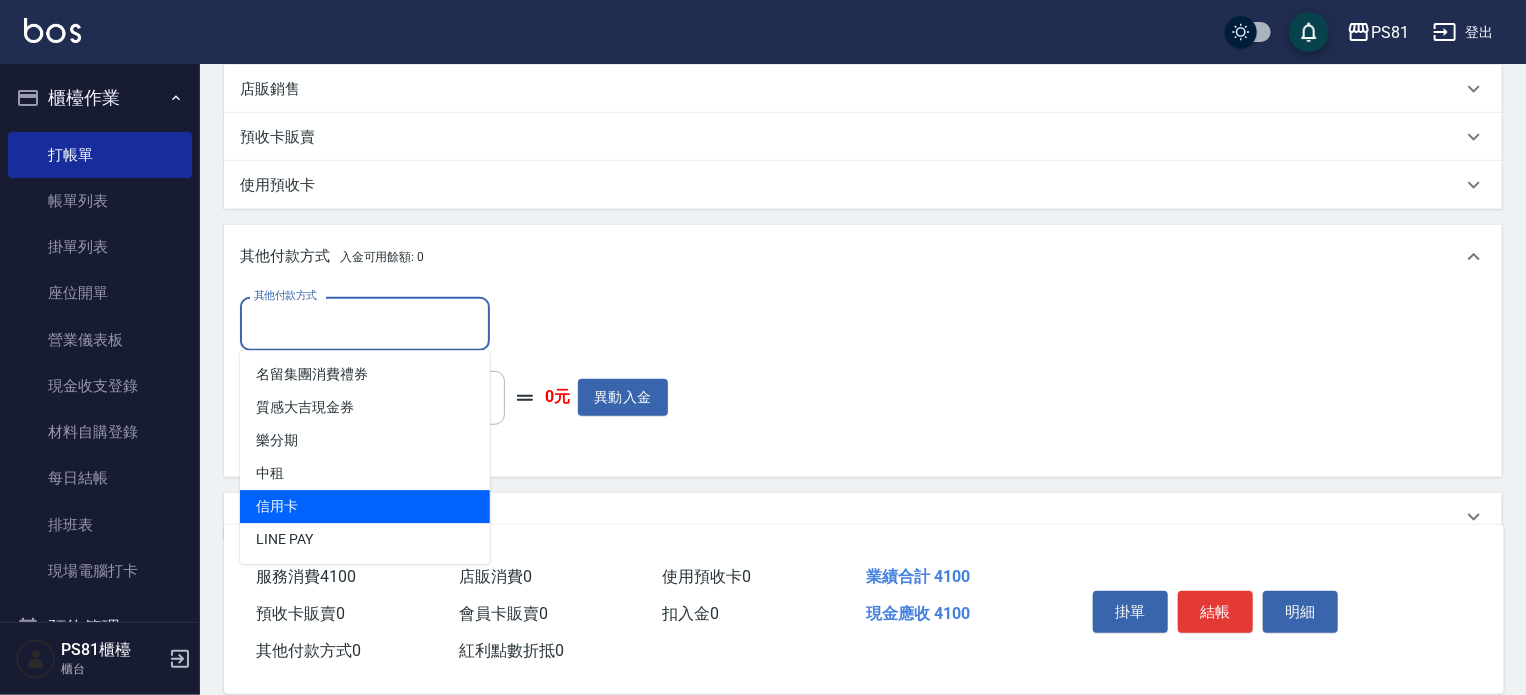click on "信用卡" at bounding box center (365, 506) 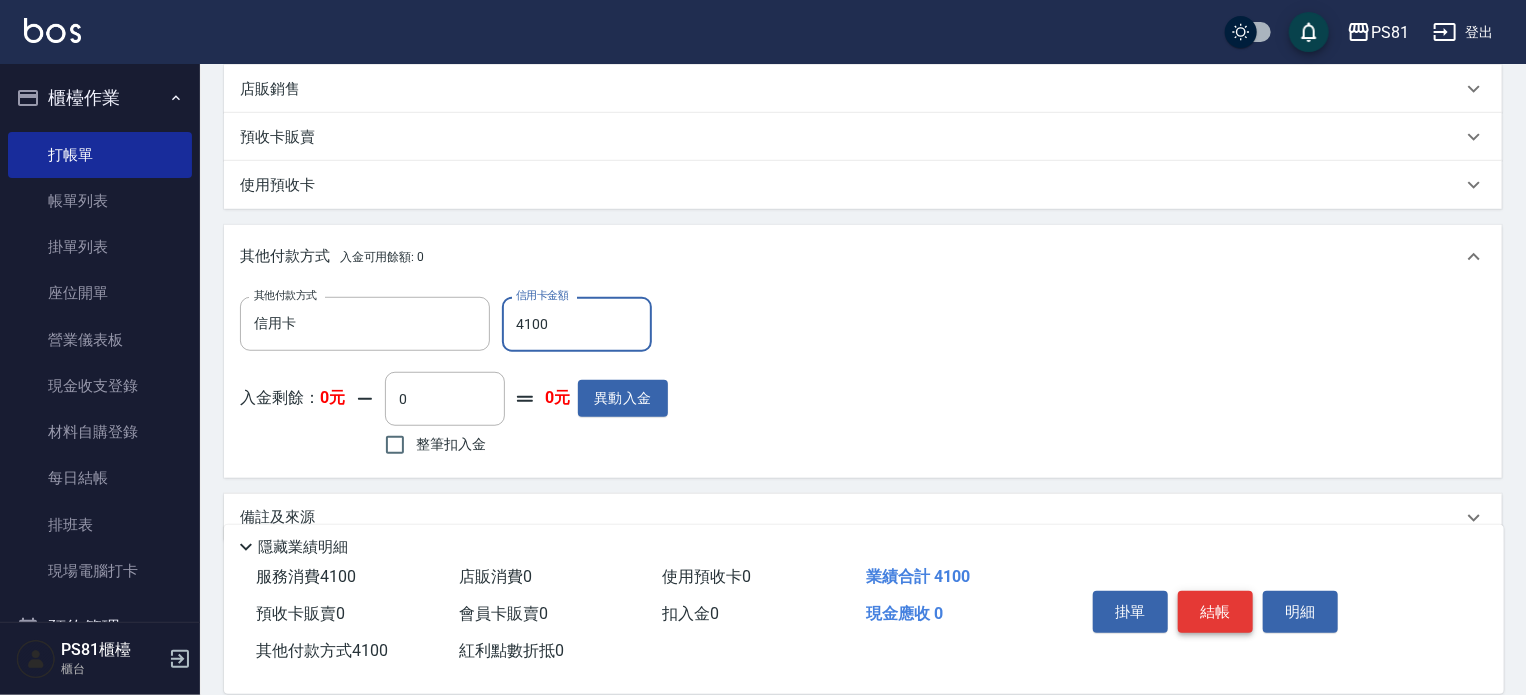 type on "4100" 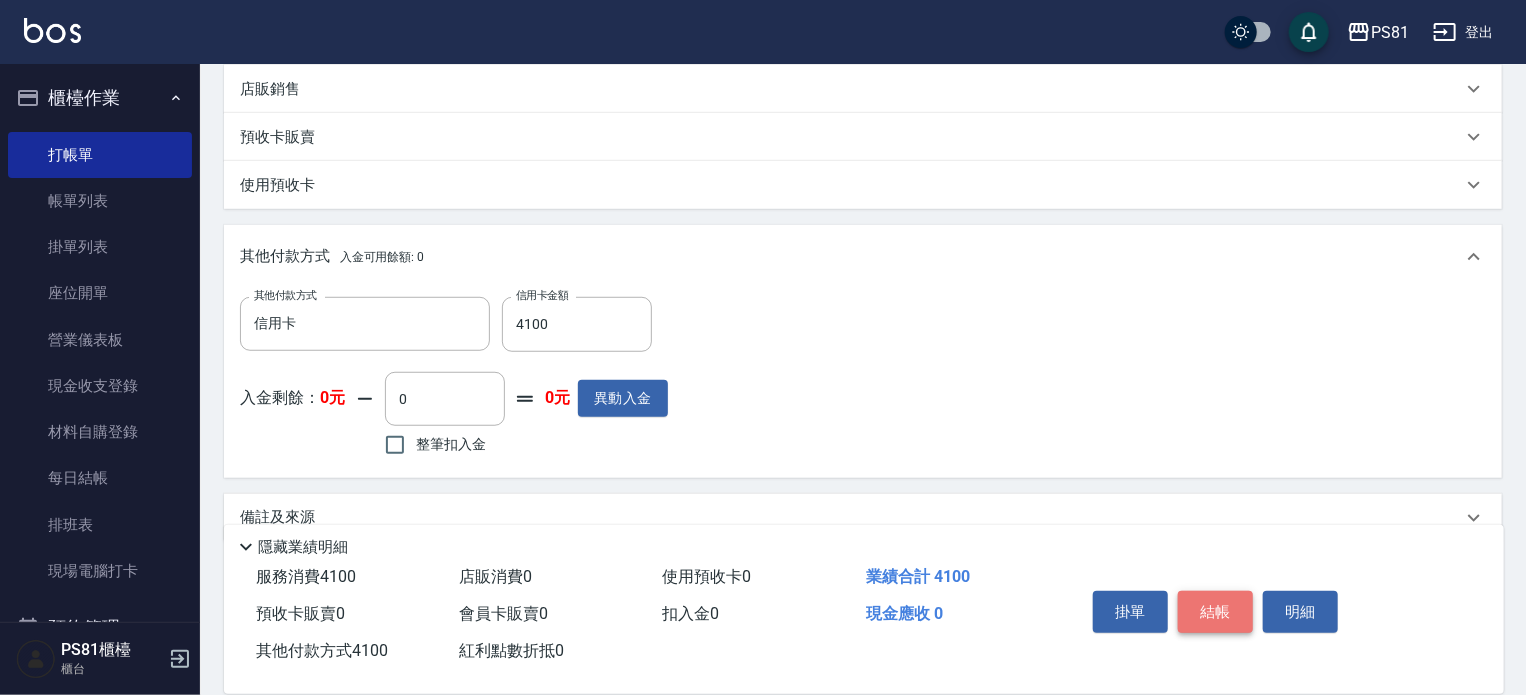 click on "結帳" at bounding box center [1215, 612] 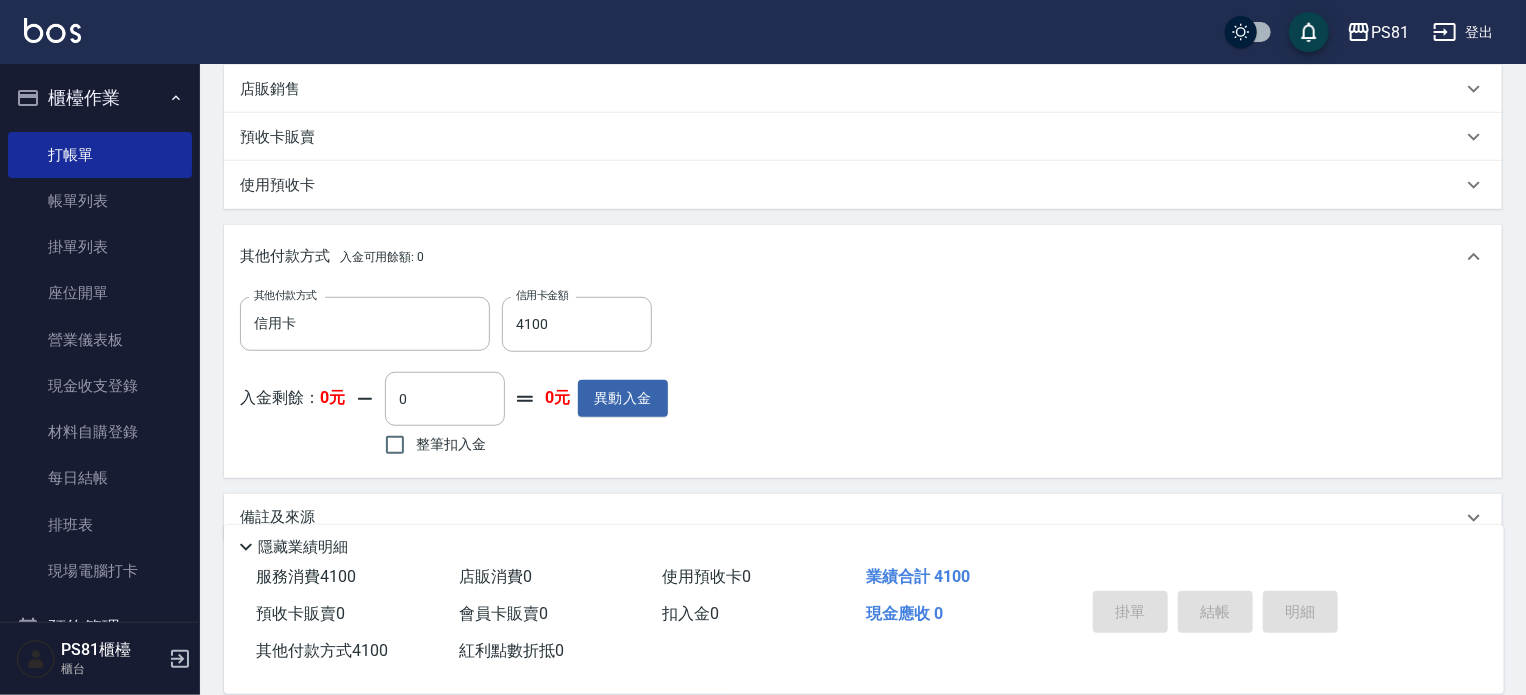 type on "2025/07/12 21:13" 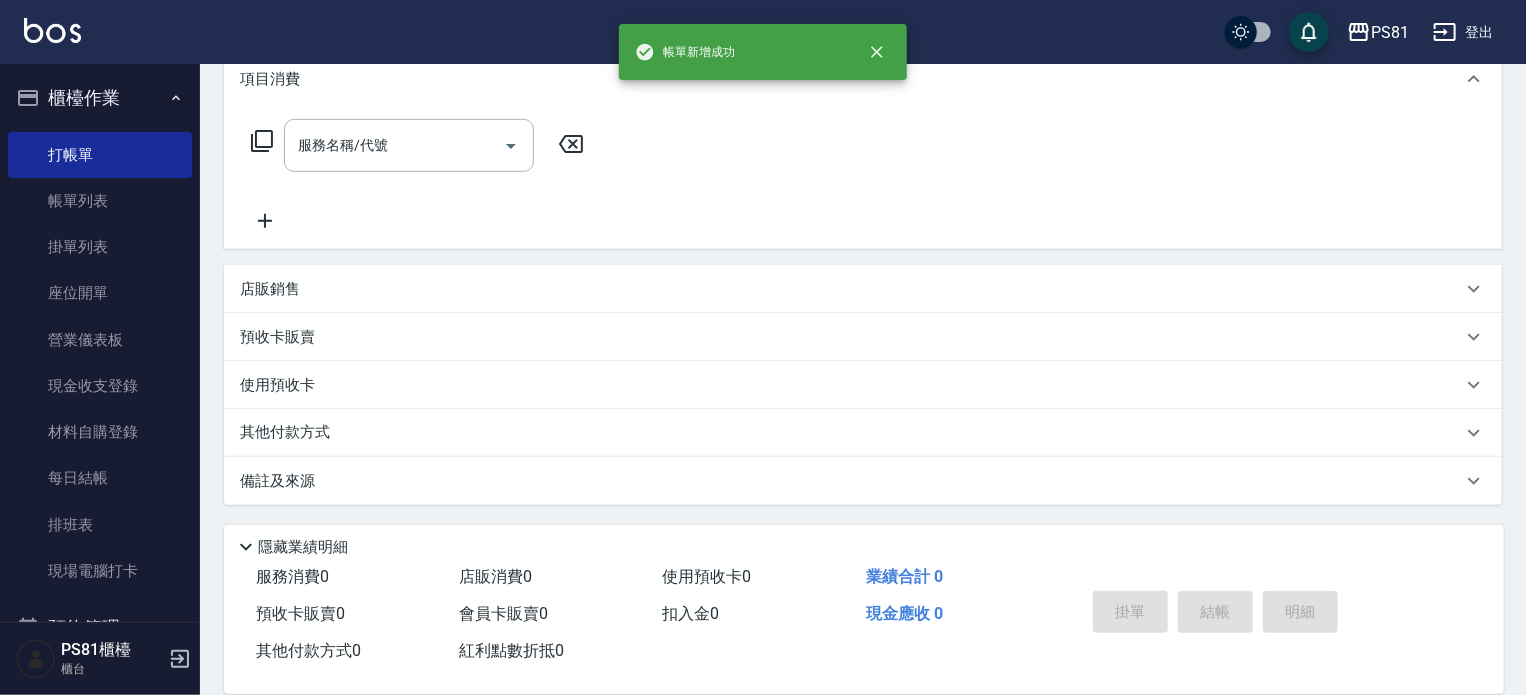 scroll, scrollTop: 0, scrollLeft: 0, axis: both 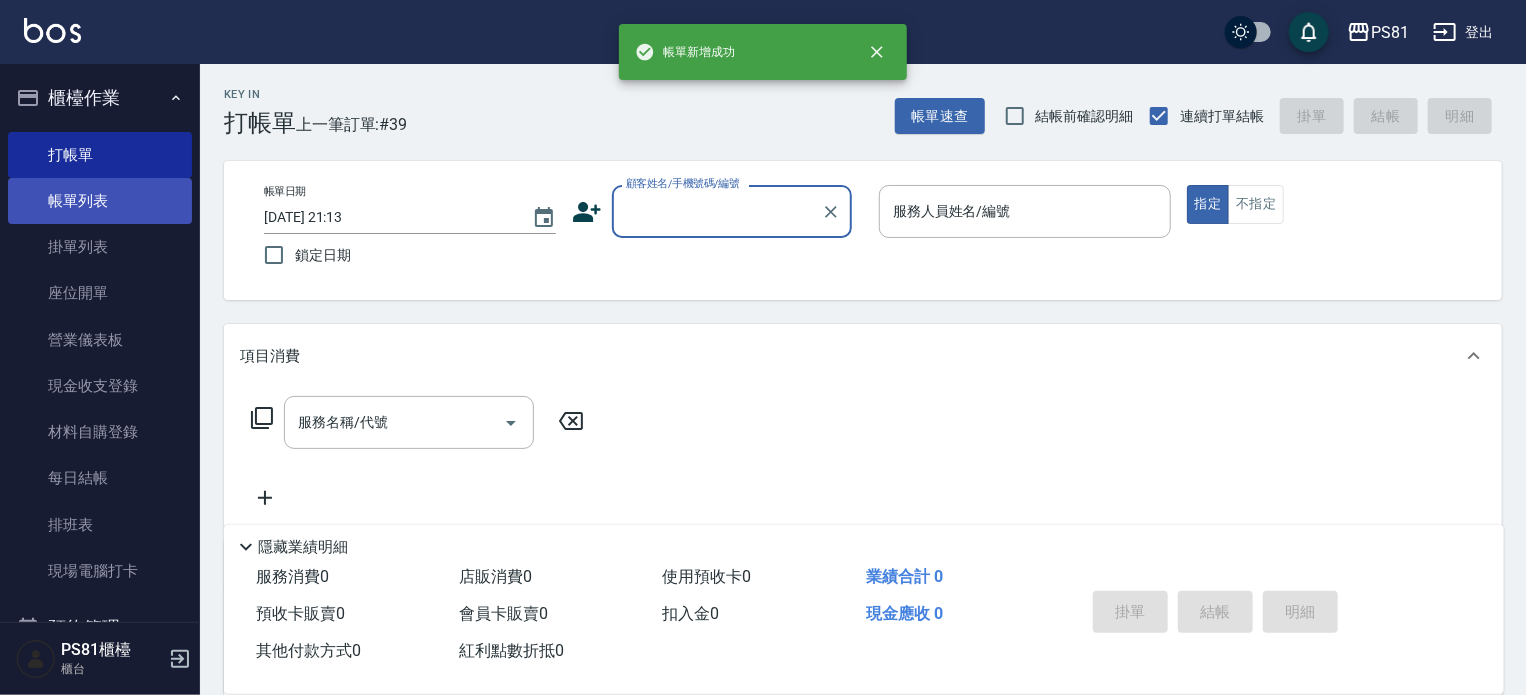 click on "帳單列表" at bounding box center (100, 201) 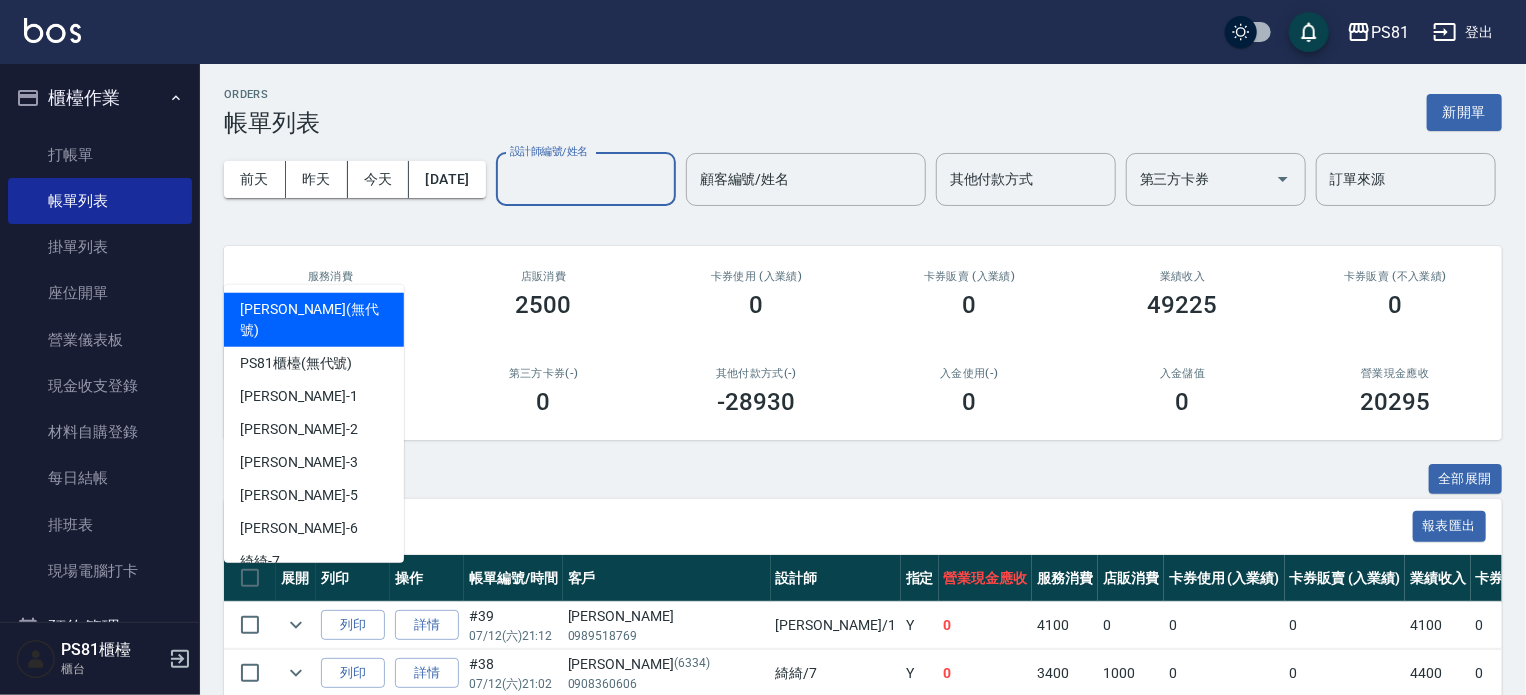 click on "設計師編號/姓名" at bounding box center [586, 179] 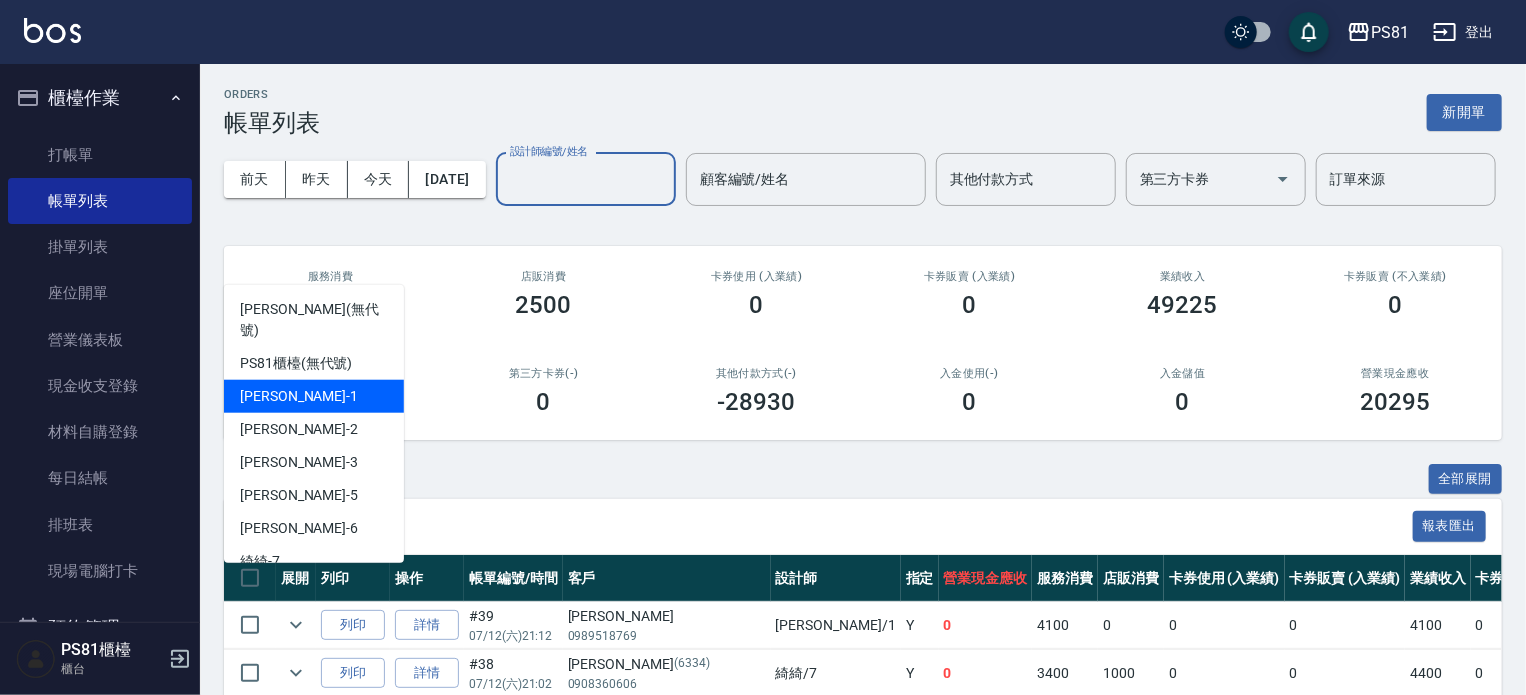 click on "Kevin -1" at bounding box center [314, 396] 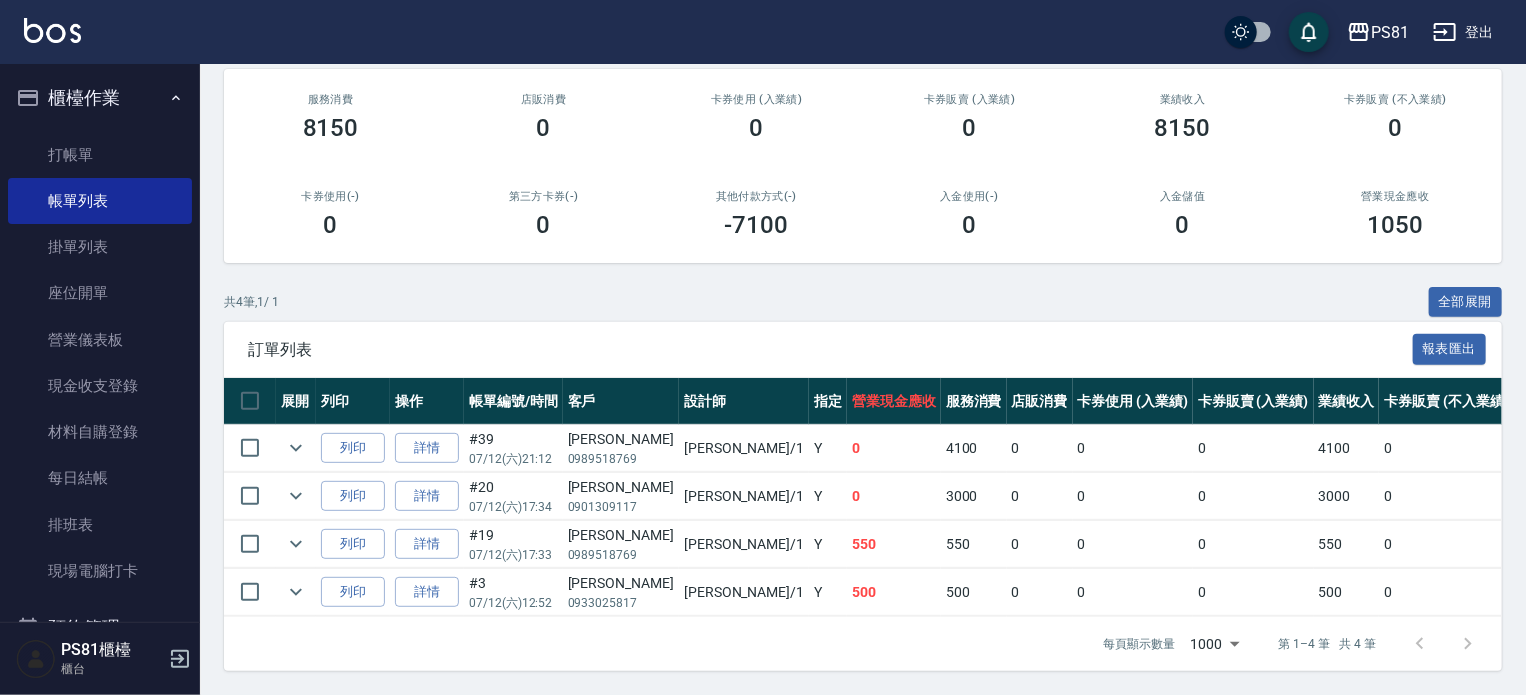 scroll, scrollTop: 253, scrollLeft: 0, axis: vertical 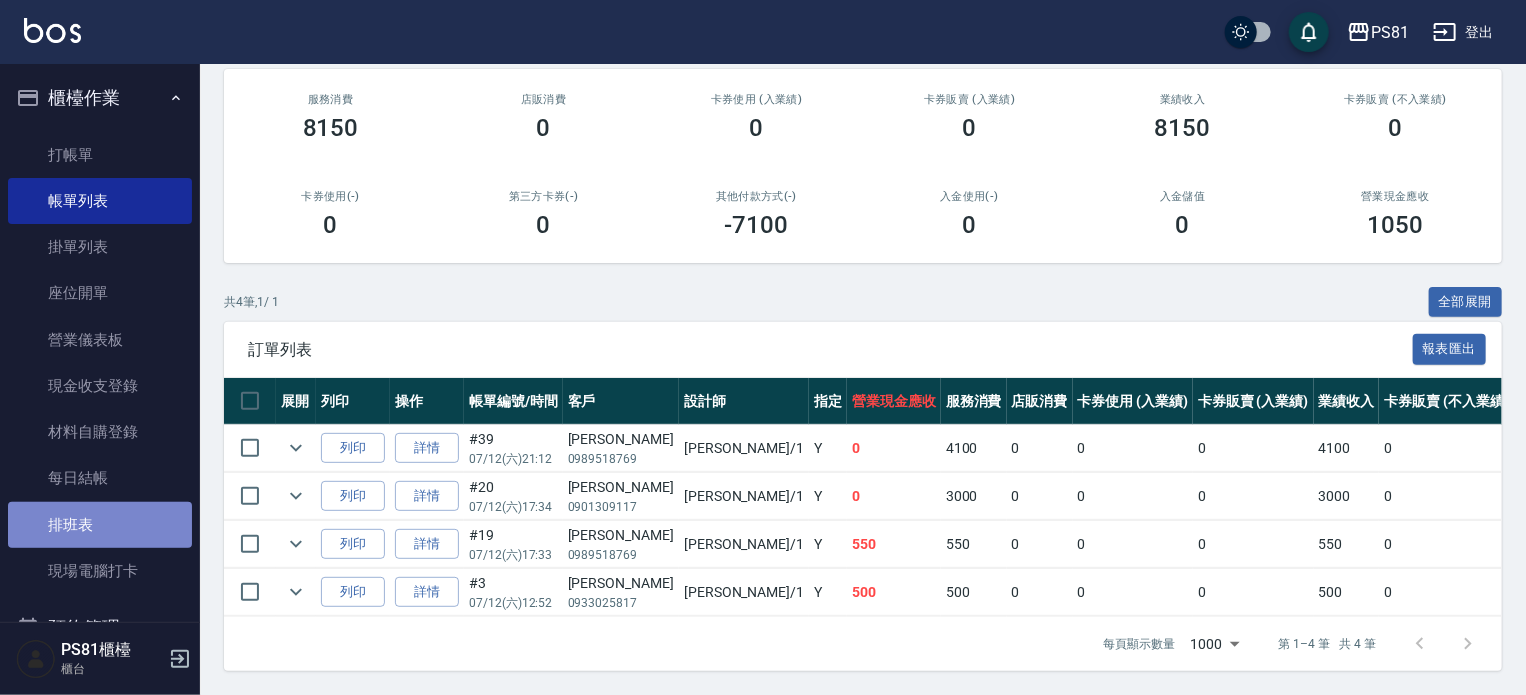 click on "排班表" at bounding box center (100, 525) 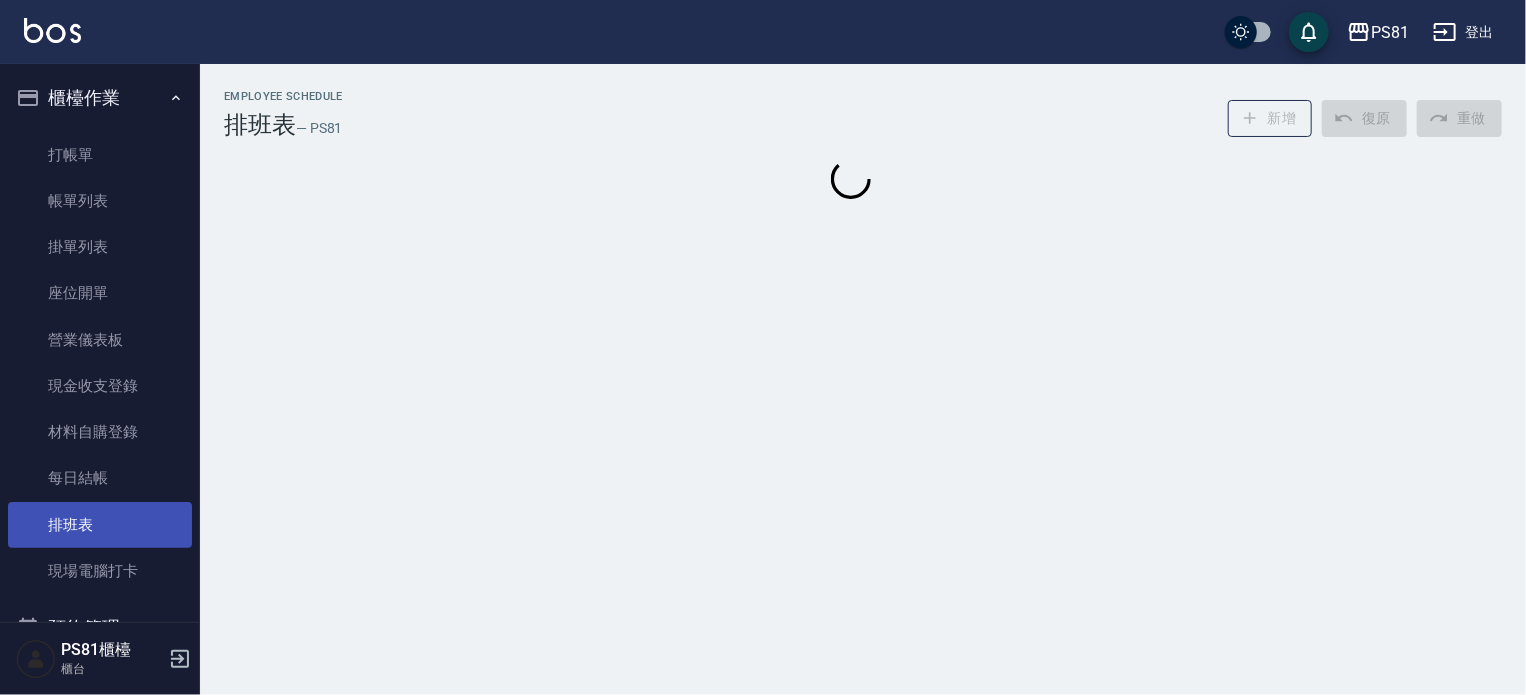 scroll, scrollTop: 0, scrollLeft: 0, axis: both 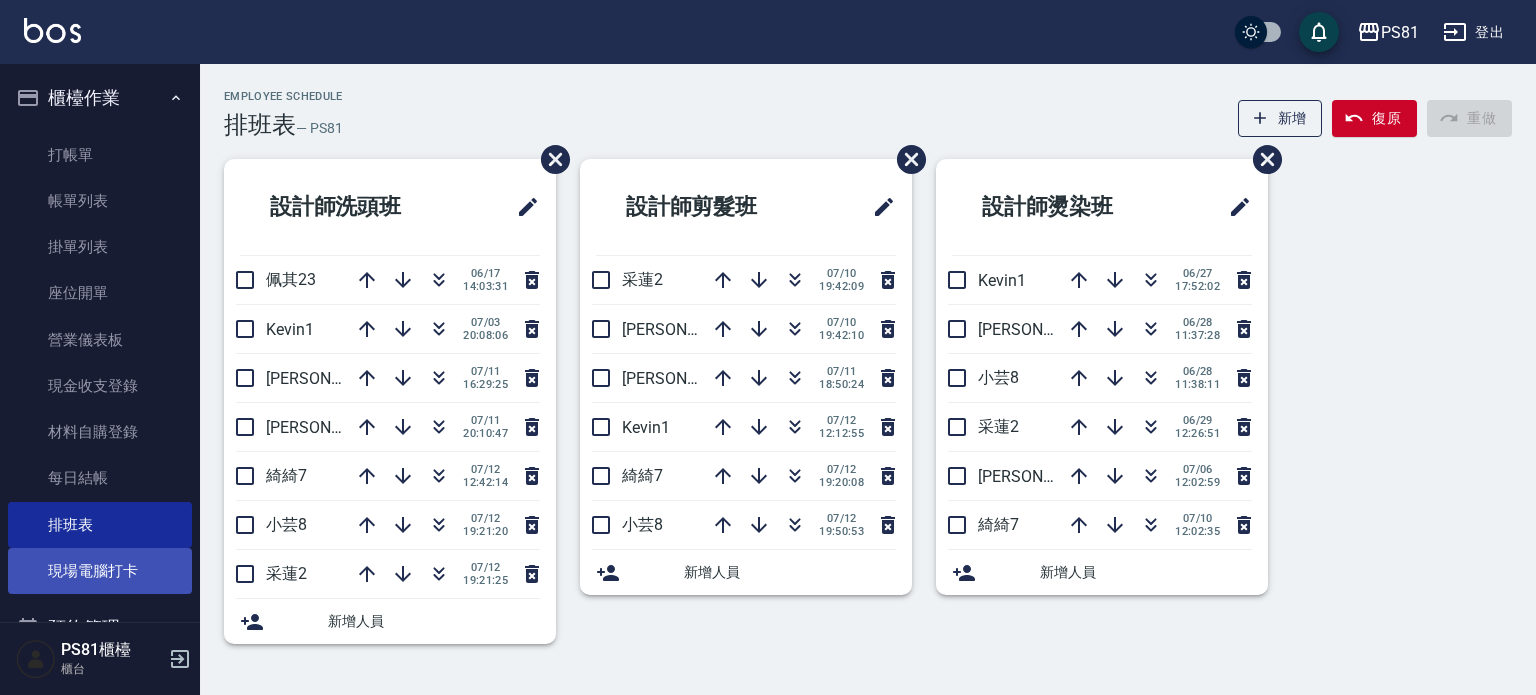 click on "現場電腦打卡" at bounding box center (100, 571) 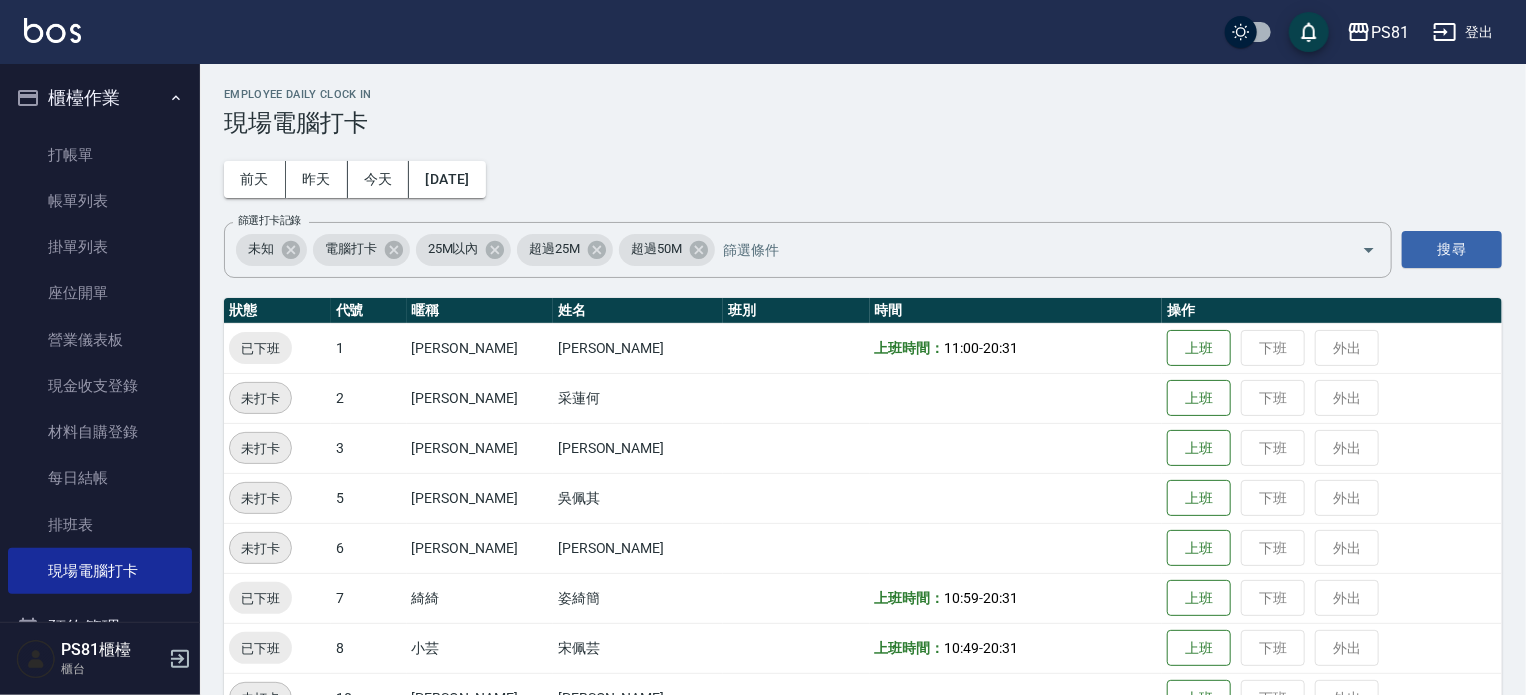 click on "Employee Daily Clock In 現場電腦打卡 前天 昨天 今天 2025/07/12 篩選打卡記錄 未知 電腦打卡 25M以內 超過25M 超過50M 篩選打卡記錄 搜尋 狀態 代號 暱稱 姓名 班別 時間 操作 已下班 1 Kevin 李彥馳 上班時間： 11:00  -  20:31 上班 下班 外出 未打卡 2 采蓮 采蓮何 上班 下班 外出 未打卡 3 晏菱 張晏菱 上班 下班 外出 未打卡 5 David 吳佩其 上班 下班 外出 未打卡 6 丁若欣 蔡欣肴 上班 下班 外出 已下班 7 綺綺 姿綺簡 上班時間： 10:59  -  20:31 上班 下班 外出 已下班 8 小芸 宋佩芸 上班時間： 10:49  -  20:31 上班 下班 外出 未打卡 10 BEN 黃培育 上班 下班 外出 已下班 20 妍妍 陳冠蓉 上班時間： 10:49  -  20:31 上班 下班 外出 已下班 21 Q比 潘亮今 上班時間： 10:59  -  20:31 上班 下班 外出 已下班 22 涵文 鄭涵文 上班時間： 10:53  -  20:31 上班 下班 外出 未打卡 23 佩其 吳佩其 上班 下班 外出 未打卡 24" at bounding box center [863, 656] 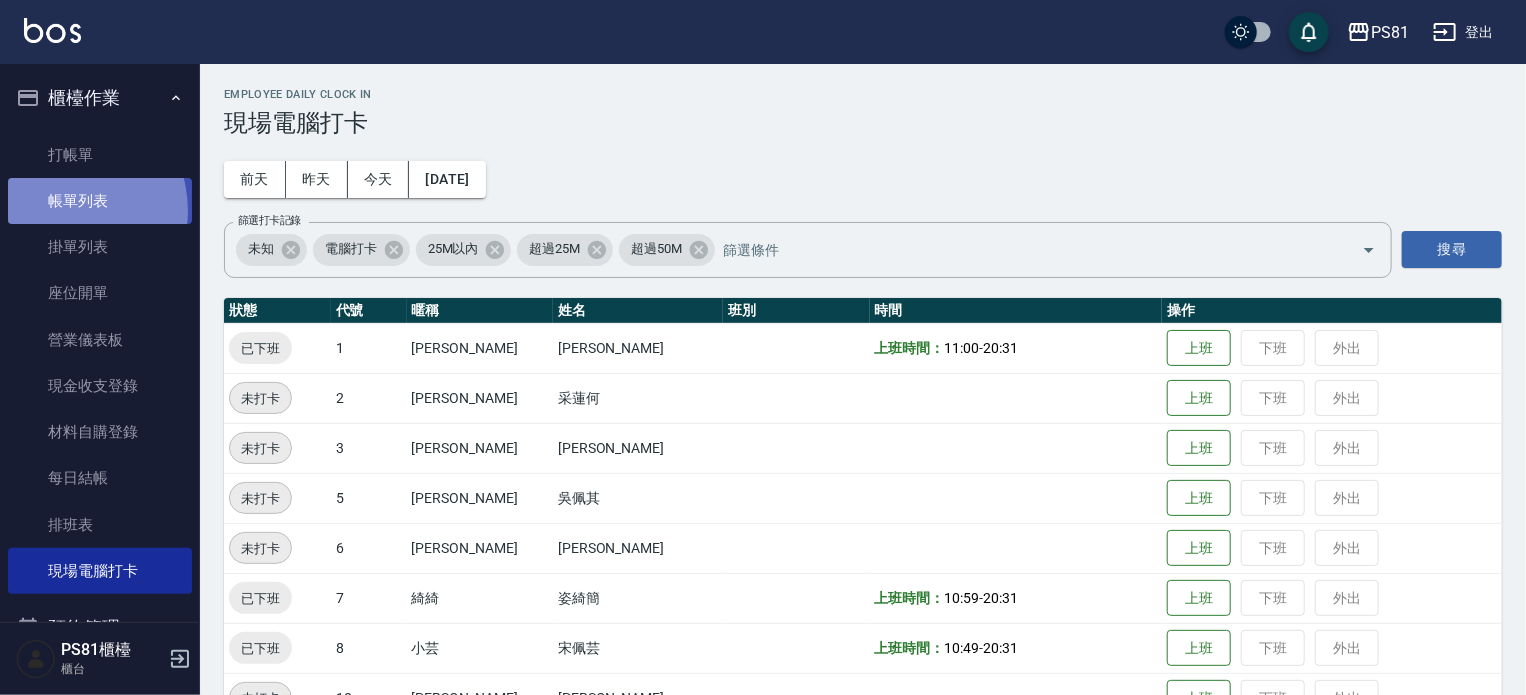 click on "帳單列表" at bounding box center [100, 201] 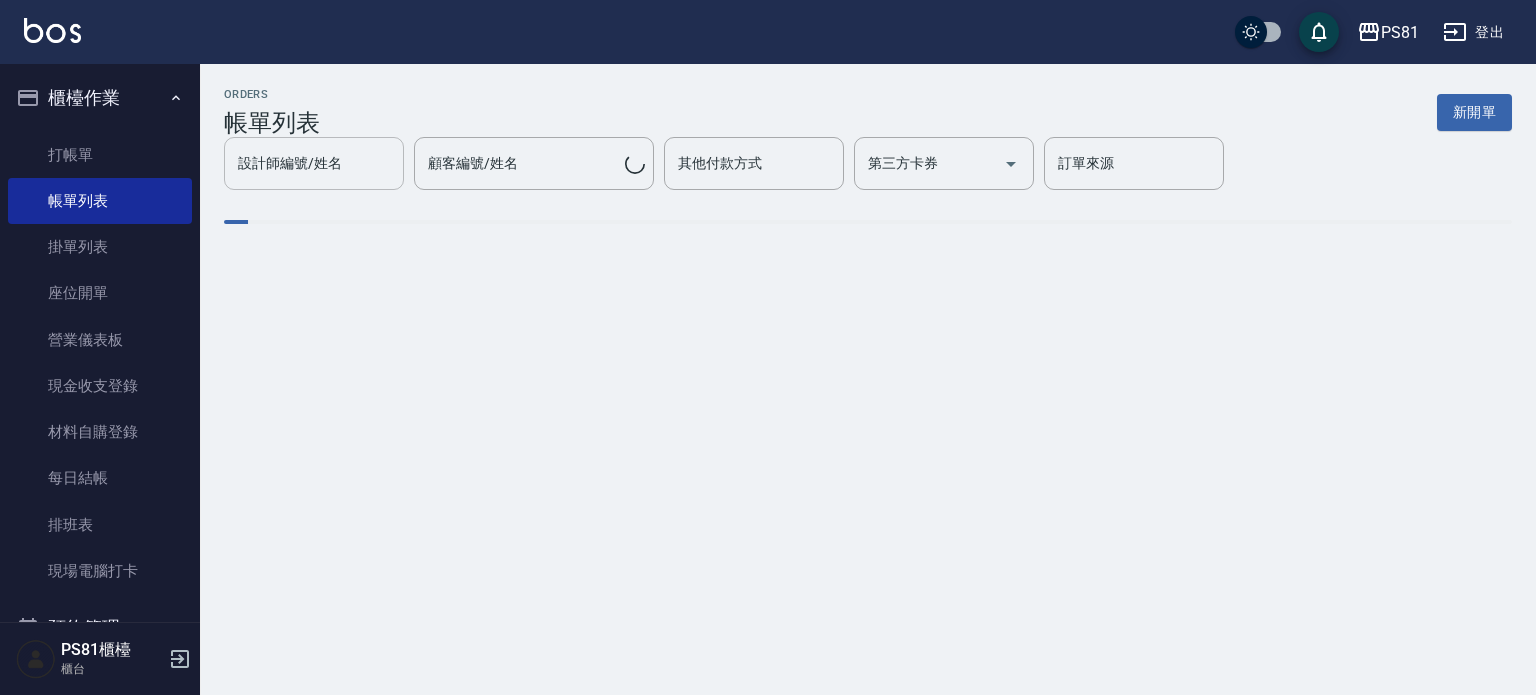 click on "設計師編號/姓名 設計師編號/姓名 顧客編號/姓名 顧客編號/姓名 其他付款方式 其他付款方式 第三方卡券 第三方卡券 訂單來源 訂單來源" at bounding box center [868, 163] 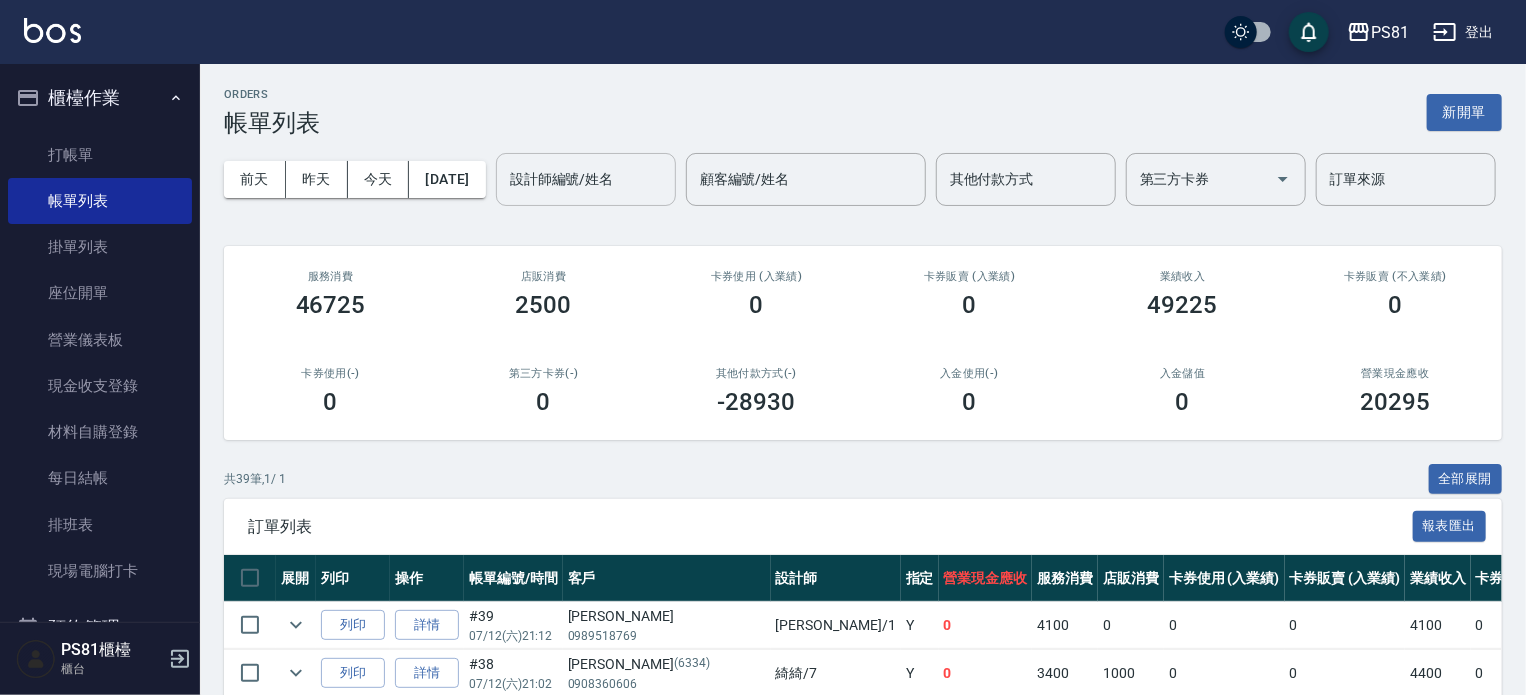 click on "設計師編號/姓名" at bounding box center (586, 179) 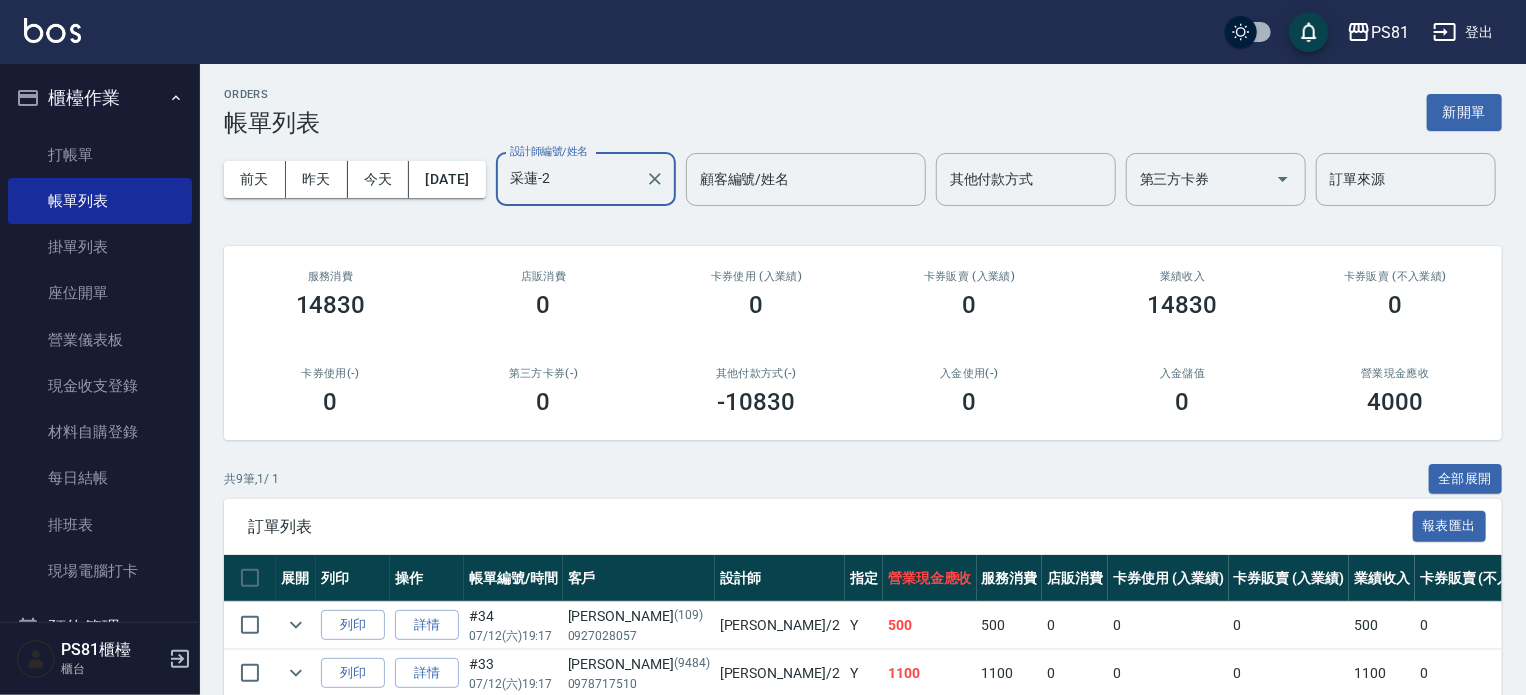 type on "采蓮-2" 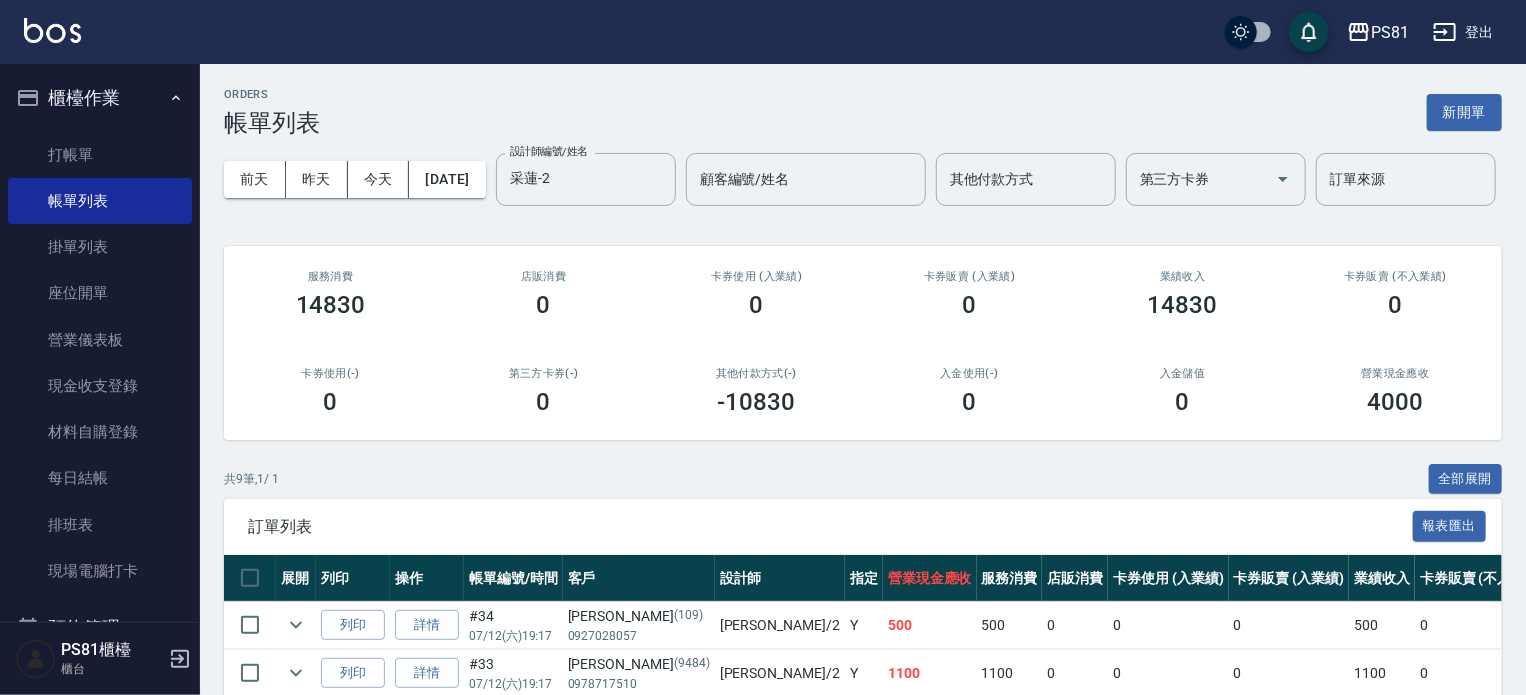 click on "ORDERS 帳單列表 新開單 前天 昨天 今天 2025/07/12 設計師編號/姓名 采蓮-2 設計師編號/姓名 顧客編號/姓名 顧客編號/姓名 其他付款方式 其他付款方式 第三方卡券 第三方卡券 訂單來源 訂單來源 服務消費 14830 店販消費 0 卡券使用 (入業績) 0 卡券販賣 (入業績) 0 業績收入 14830 卡券販賣 (不入業績) 0 卡券使用(-) 0 第三方卡券(-) 0 其他付款方式(-) -10830 入金使用(-) 0 入金儲值 0 營業現金應收 4000 共  9  筆,  1  /   1 全部展開 訂單列表 報表匯出 展開 列印 操作 帳單編號/時間 客戶 設計師 指定 營業現金應收 服務消費 店販消費 卡券使用 (入業績) 卡券販賣 (入業績) 業績收入 卡券販賣 (不入業績) 卡券使用(-) 第三方卡券(-) 其他付款方式(-) 入金使用(-) 備註 訂單來源 列印 詳情 #34 07/12 (六) 19:17 鍾語蕎 (109) 0927028057 采蓮 /2 Y 500 500 0 0 0 500 0 0 0 0 0 列印 詳情 #33 07/12 (六) 19:17 吳旻蒨 /2 Y" at bounding box center [863, 588] 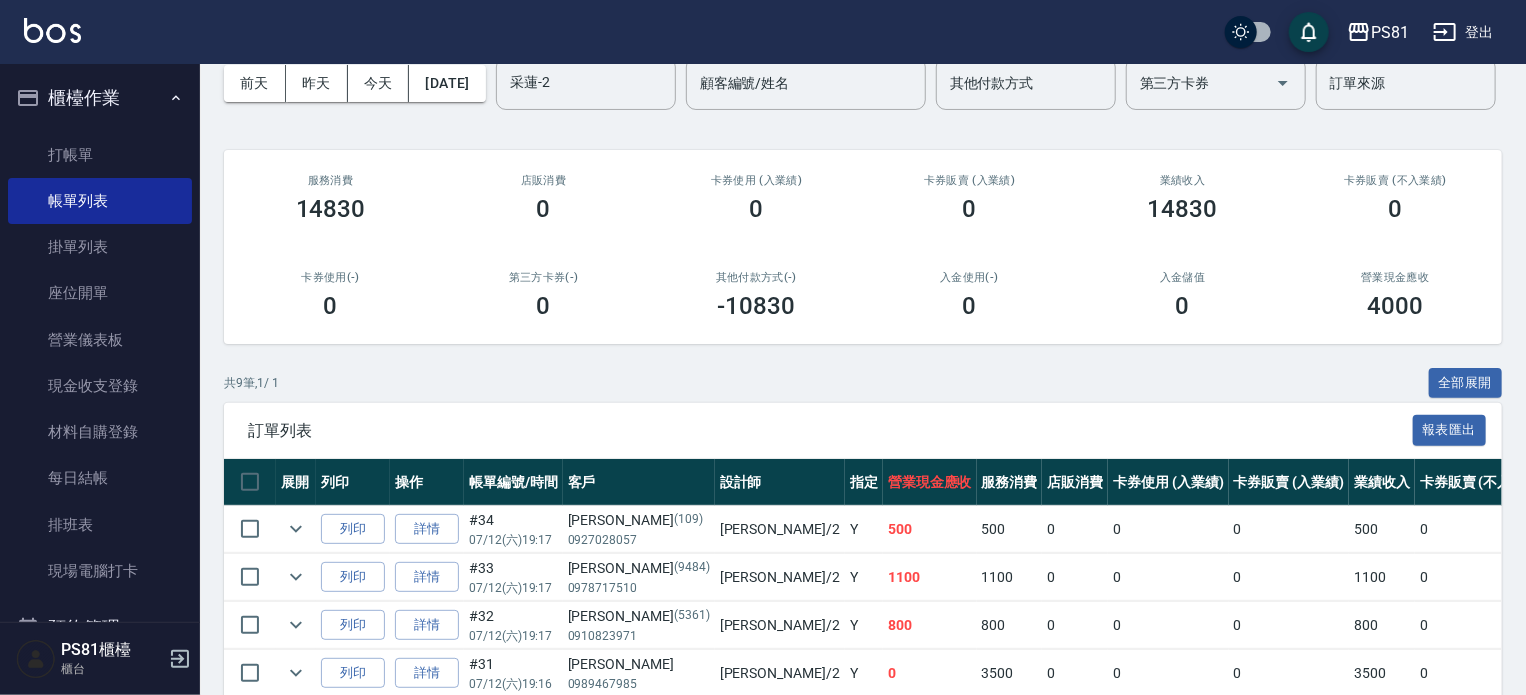 scroll, scrollTop: 0, scrollLeft: 0, axis: both 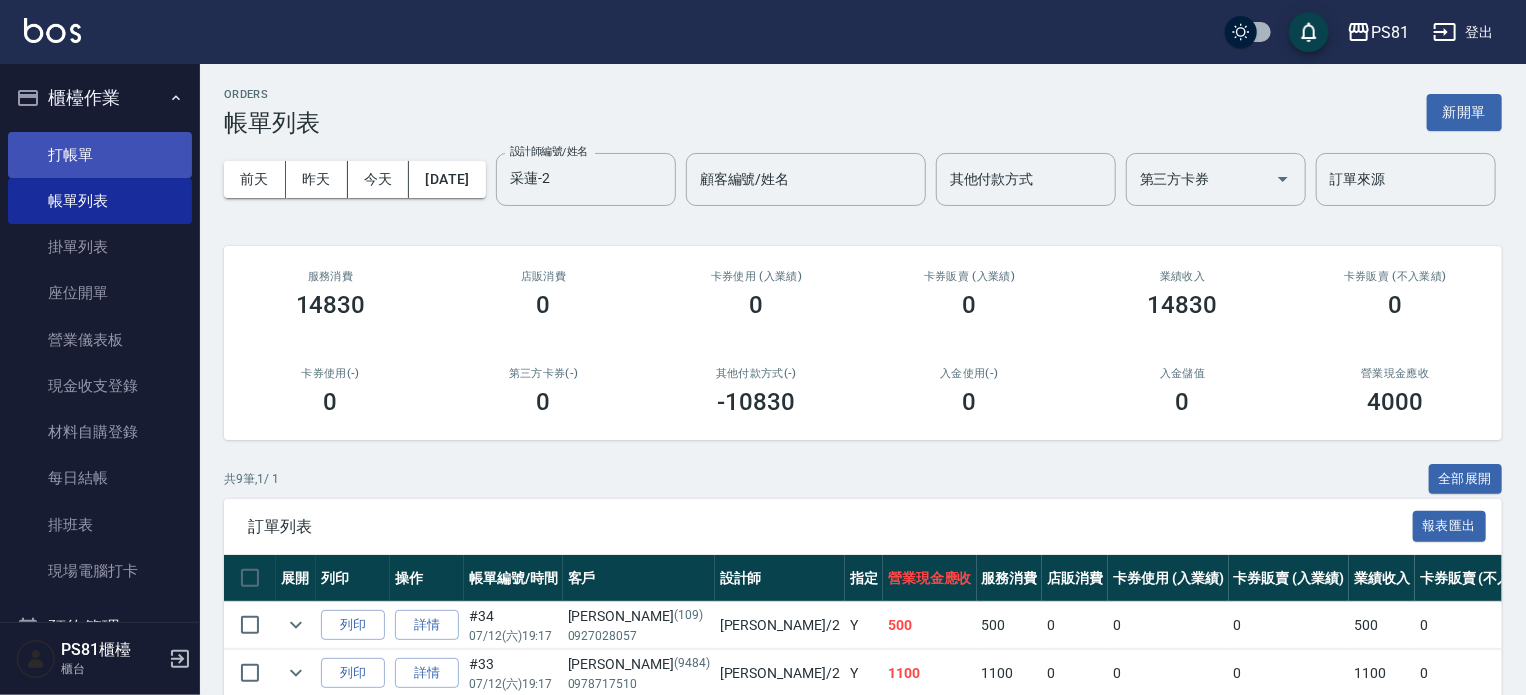 click on "打帳單" at bounding box center [100, 155] 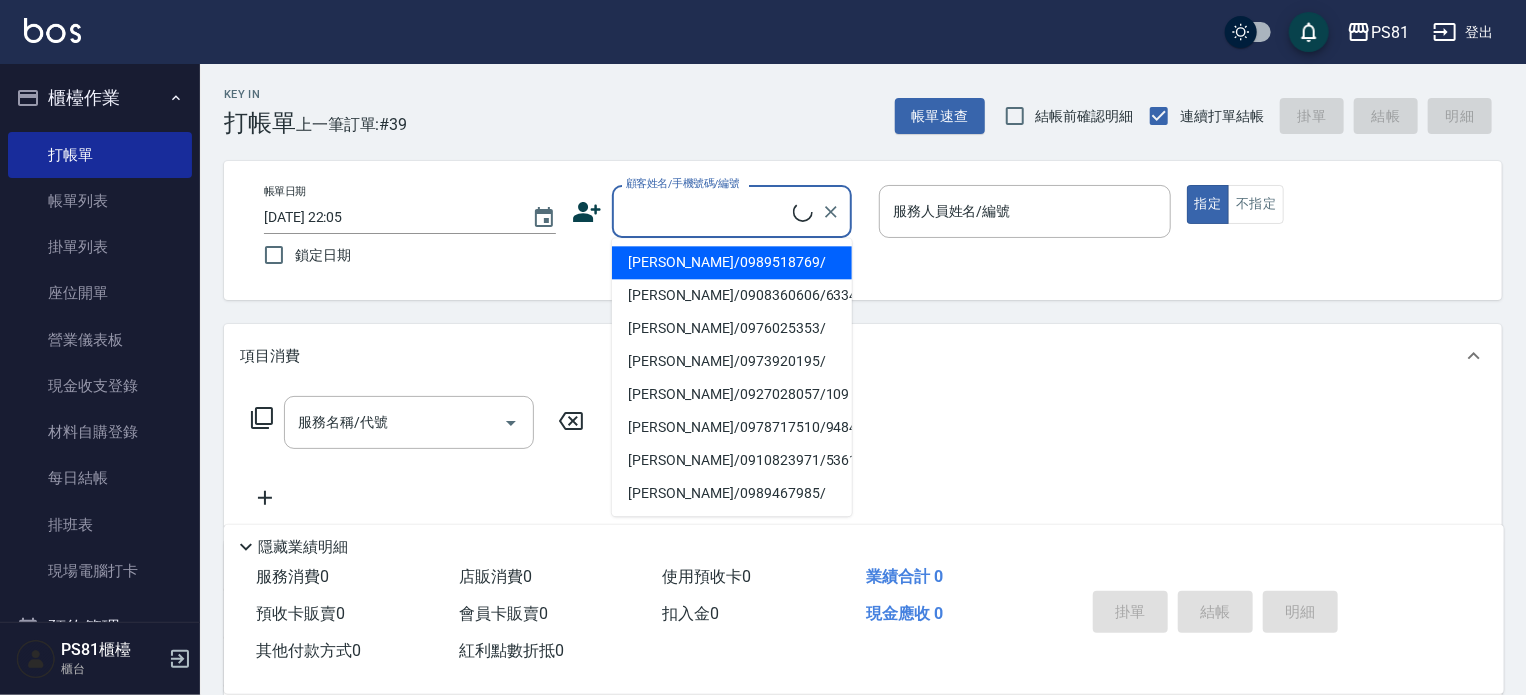 click on "顧客姓名/手機號碼/編號" at bounding box center [707, 211] 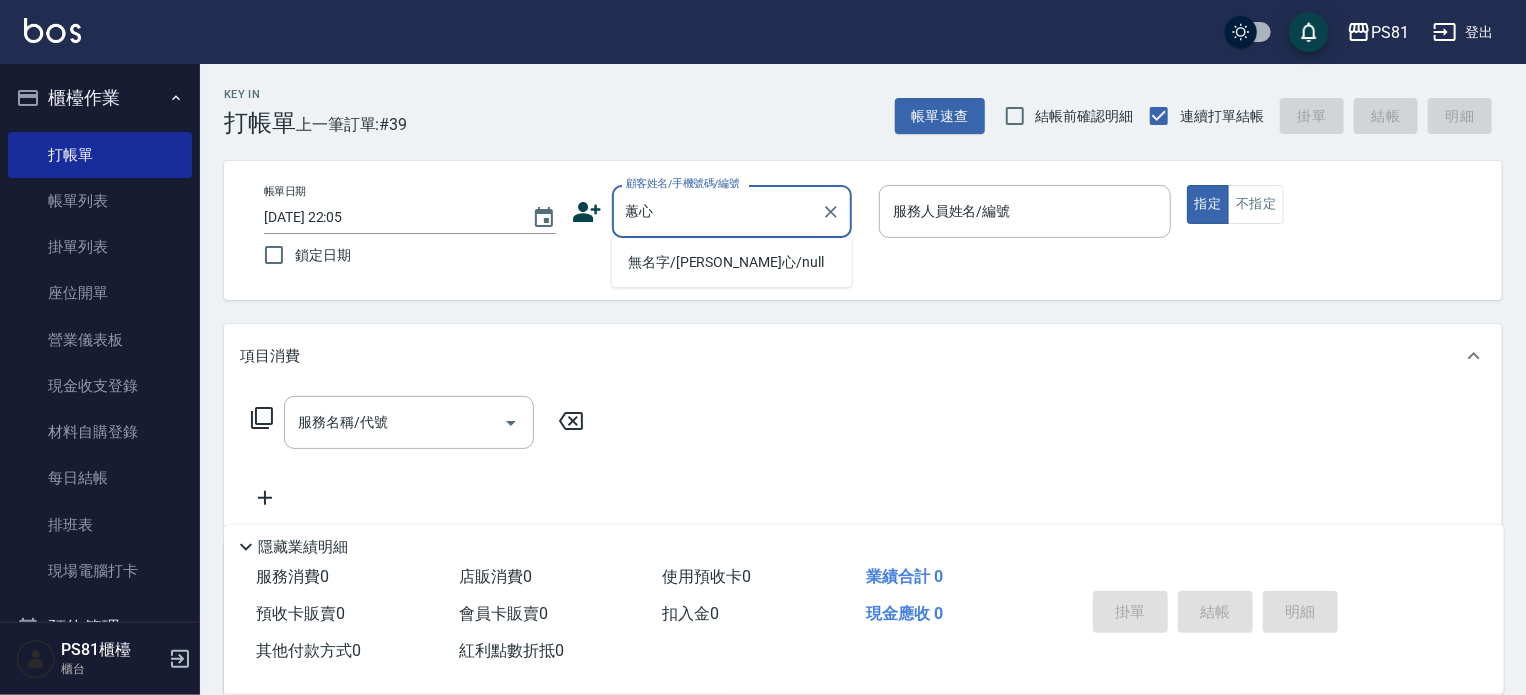 click on "無名字/蕙心/null" at bounding box center (732, 262) 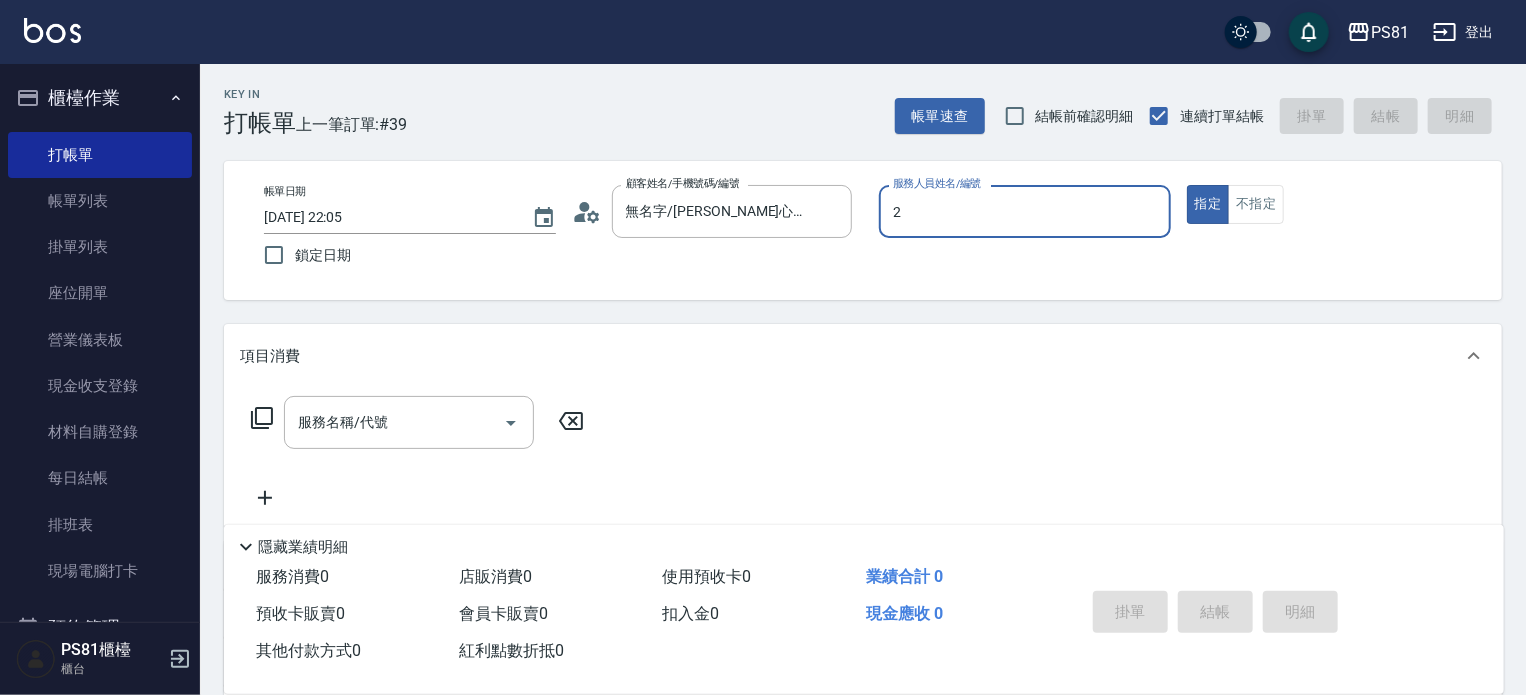 type on "采蓮-2" 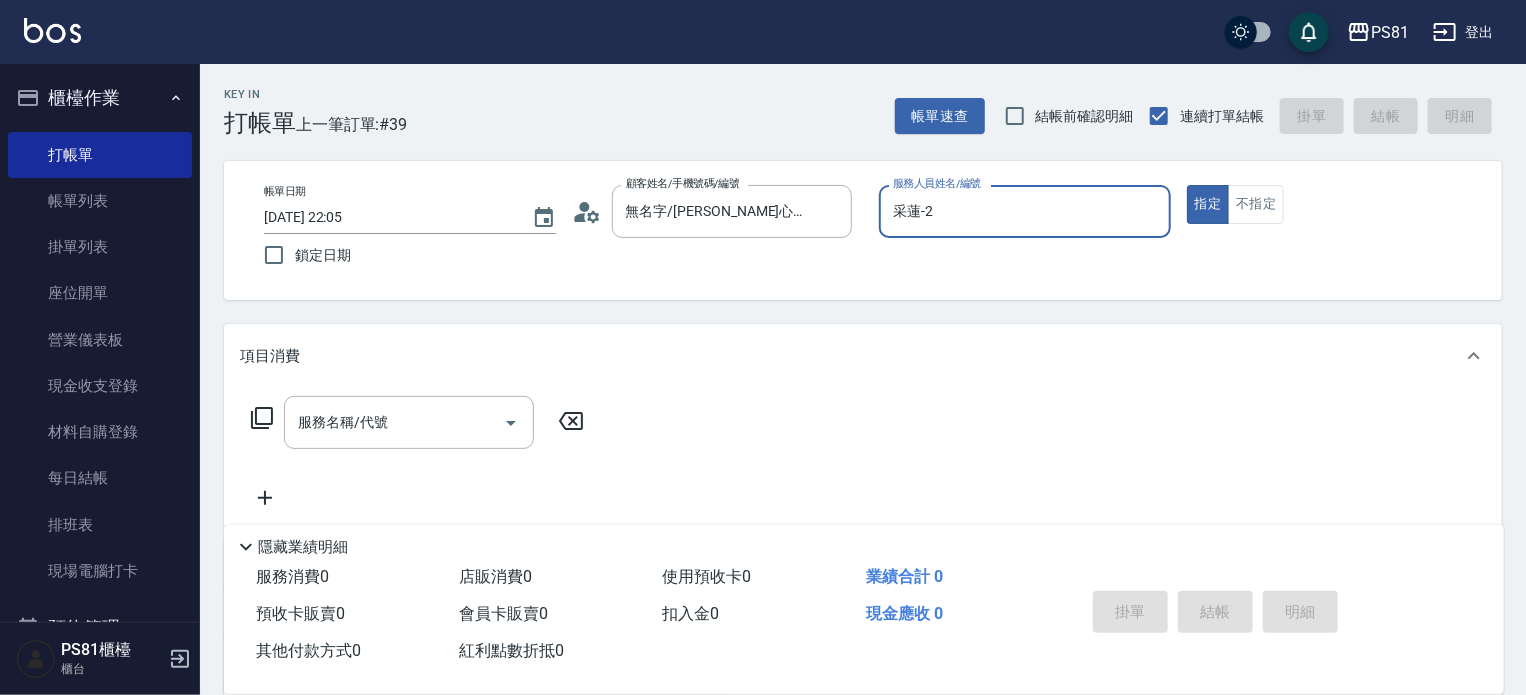 type on "true" 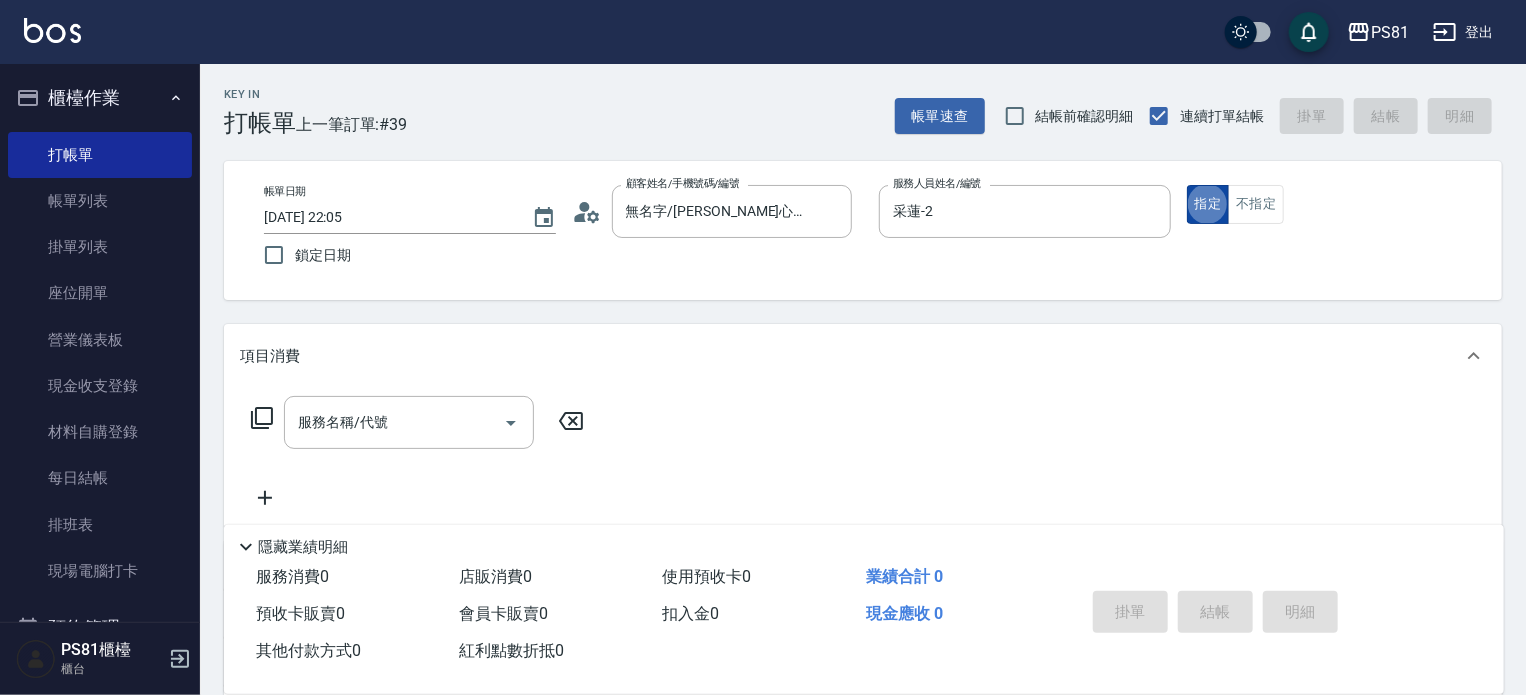 click on "指定" at bounding box center [1208, 204] 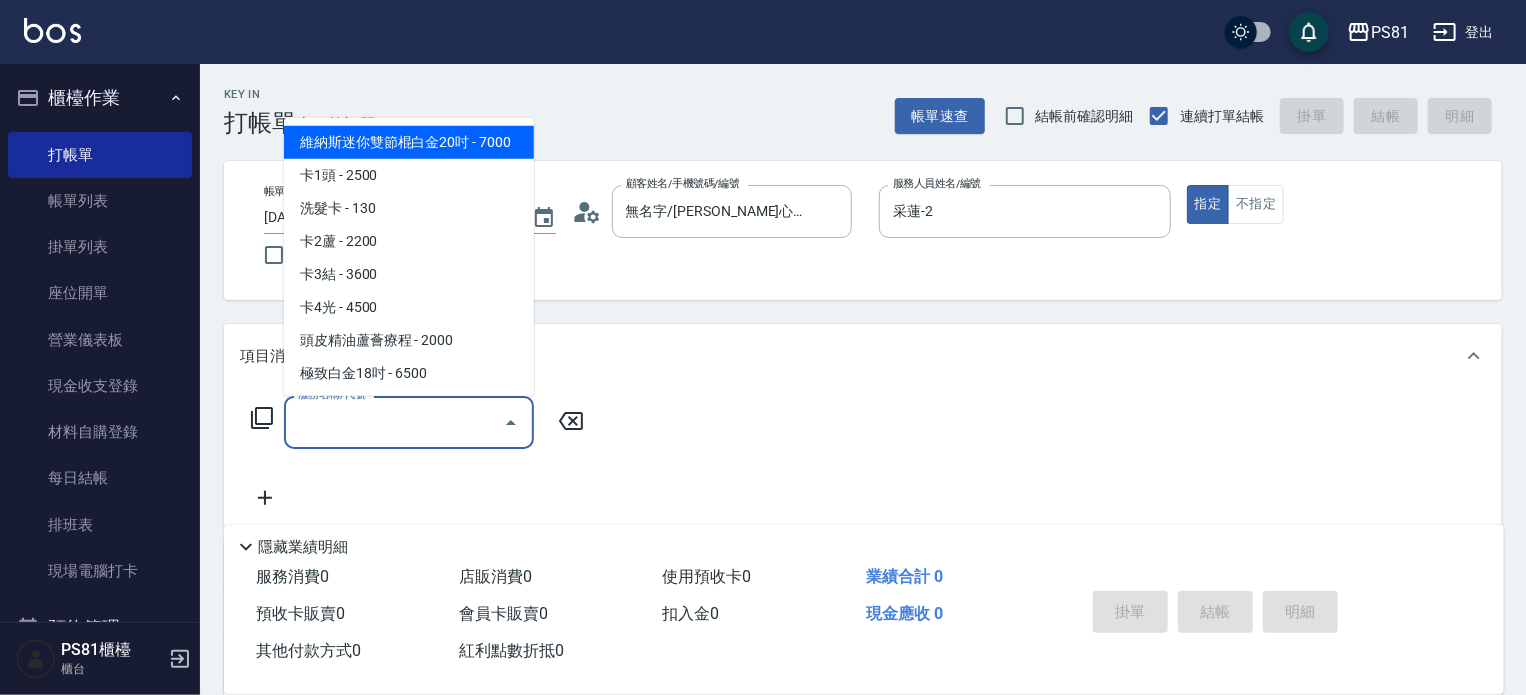 click on "服務名稱/代號" at bounding box center [394, 422] 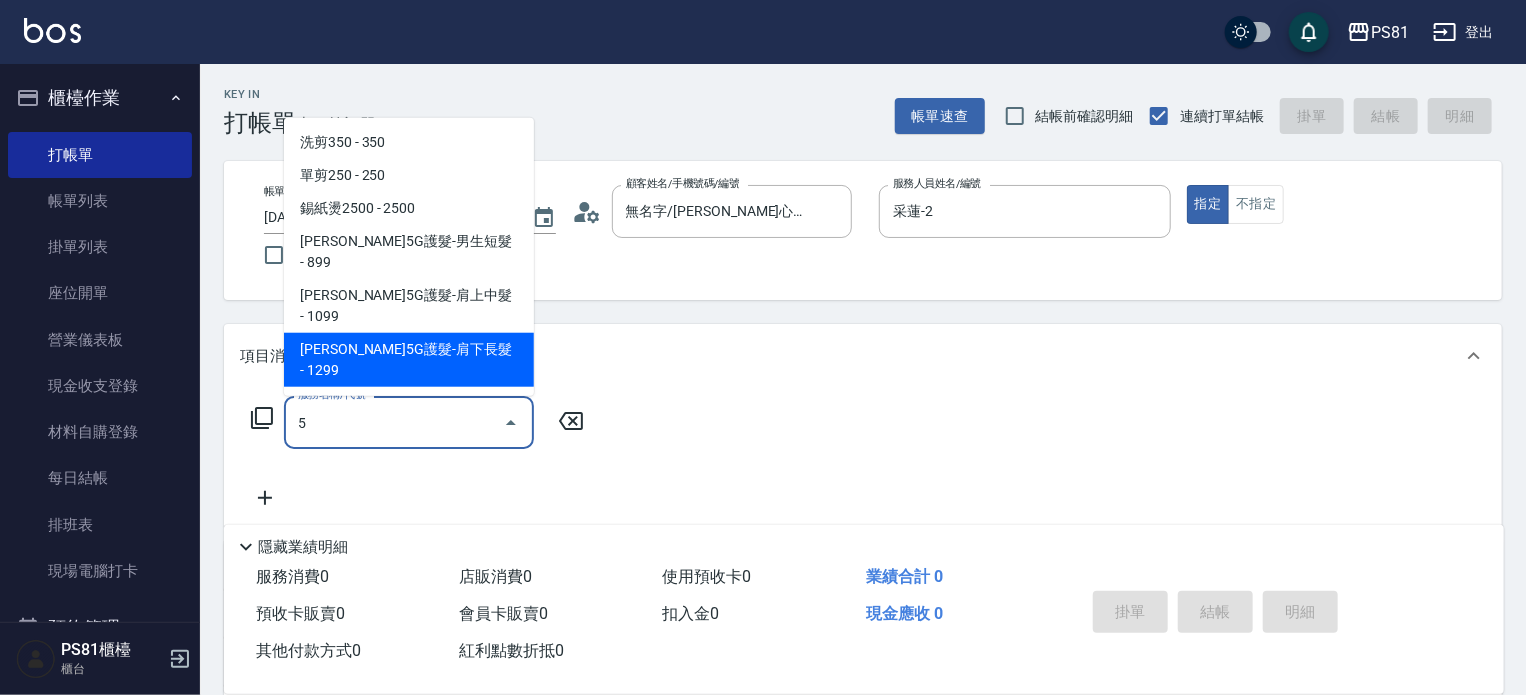 click on "歐娜5G護髮-肩下長髮 - 1299" at bounding box center [409, 360] 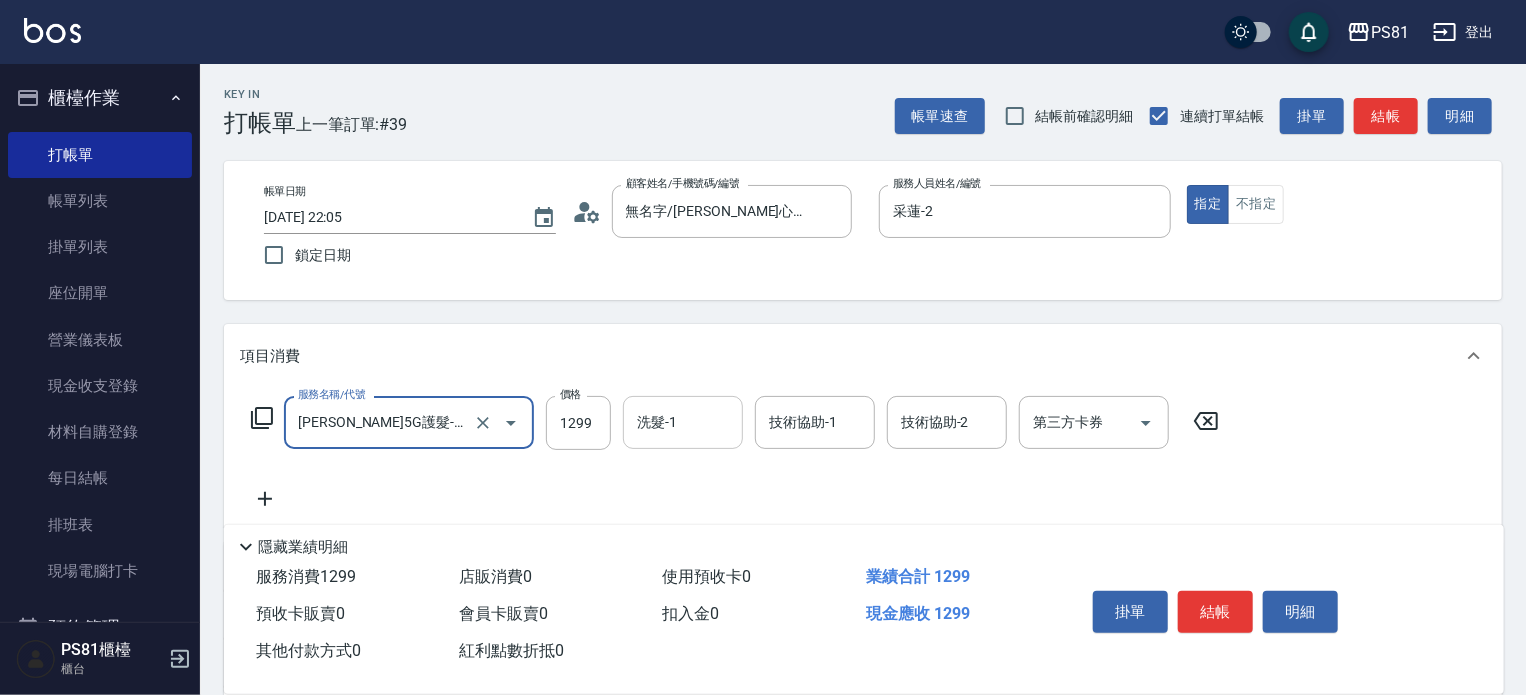 click on "洗髮-1" at bounding box center [683, 422] 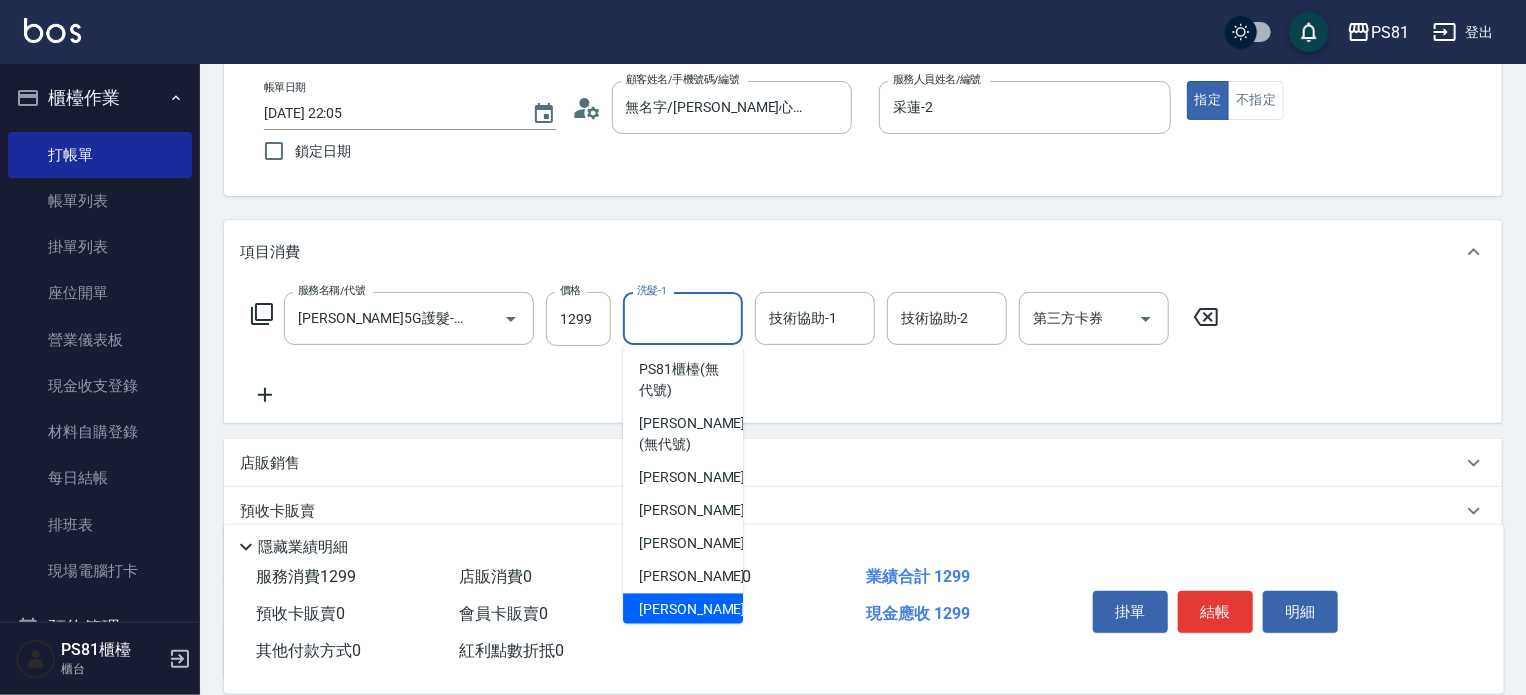scroll, scrollTop: 200, scrollLeft: 0, axis: vertical 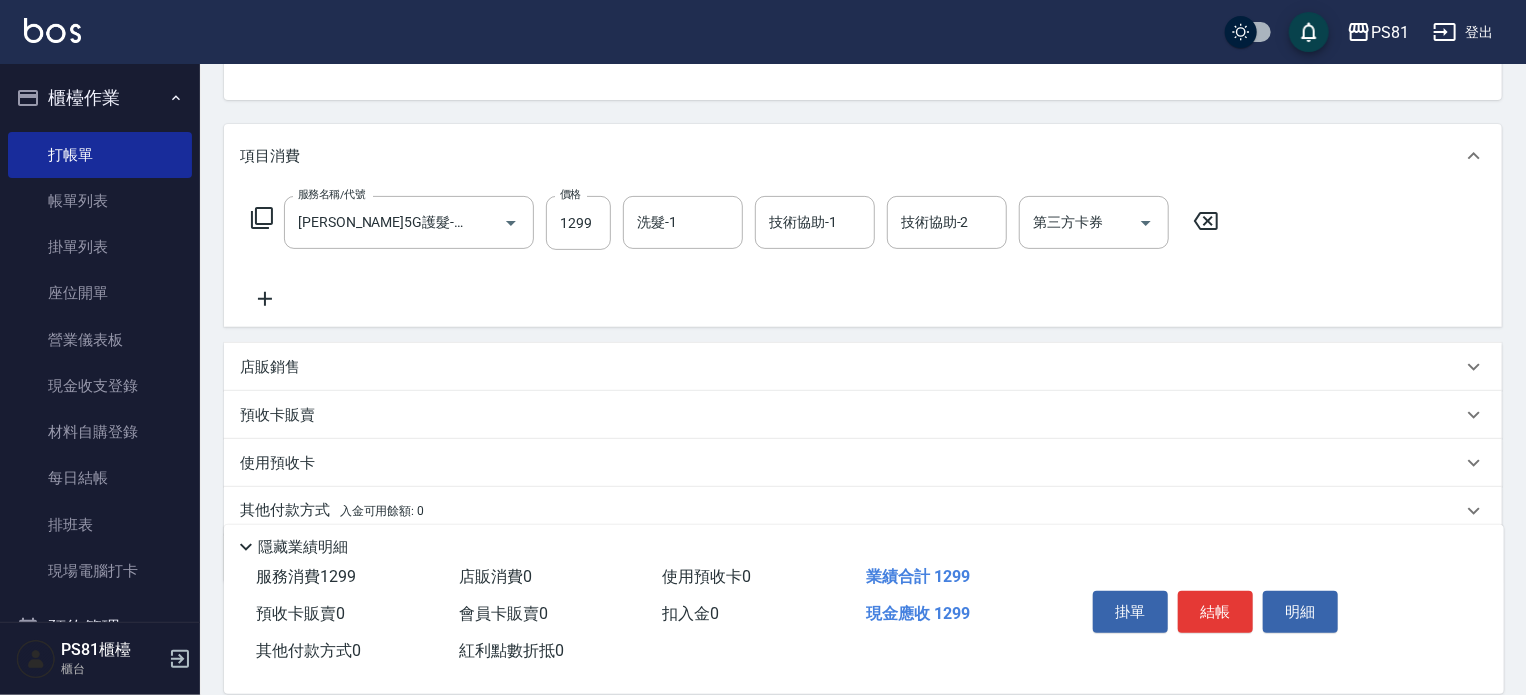 click 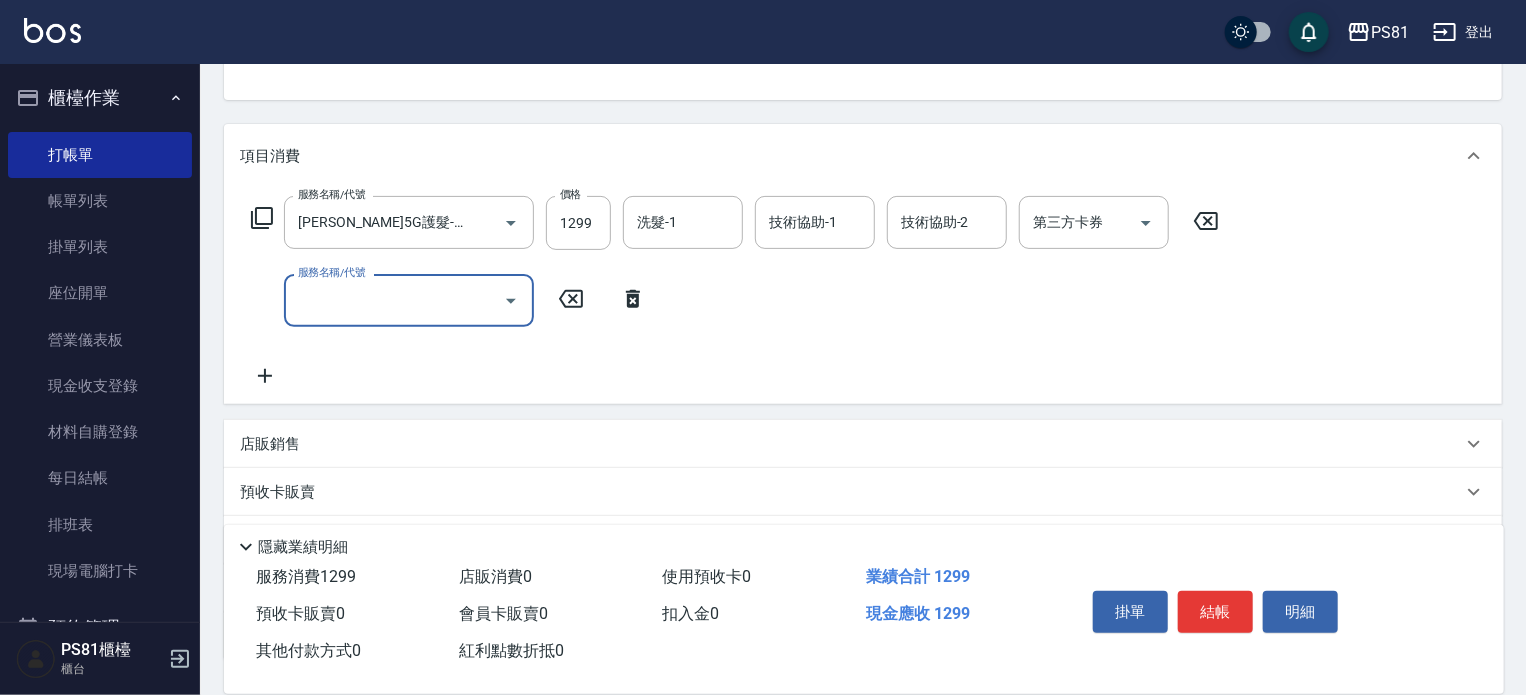 scroll, scrollTop: 0, scrollLeft: 0, axis: both 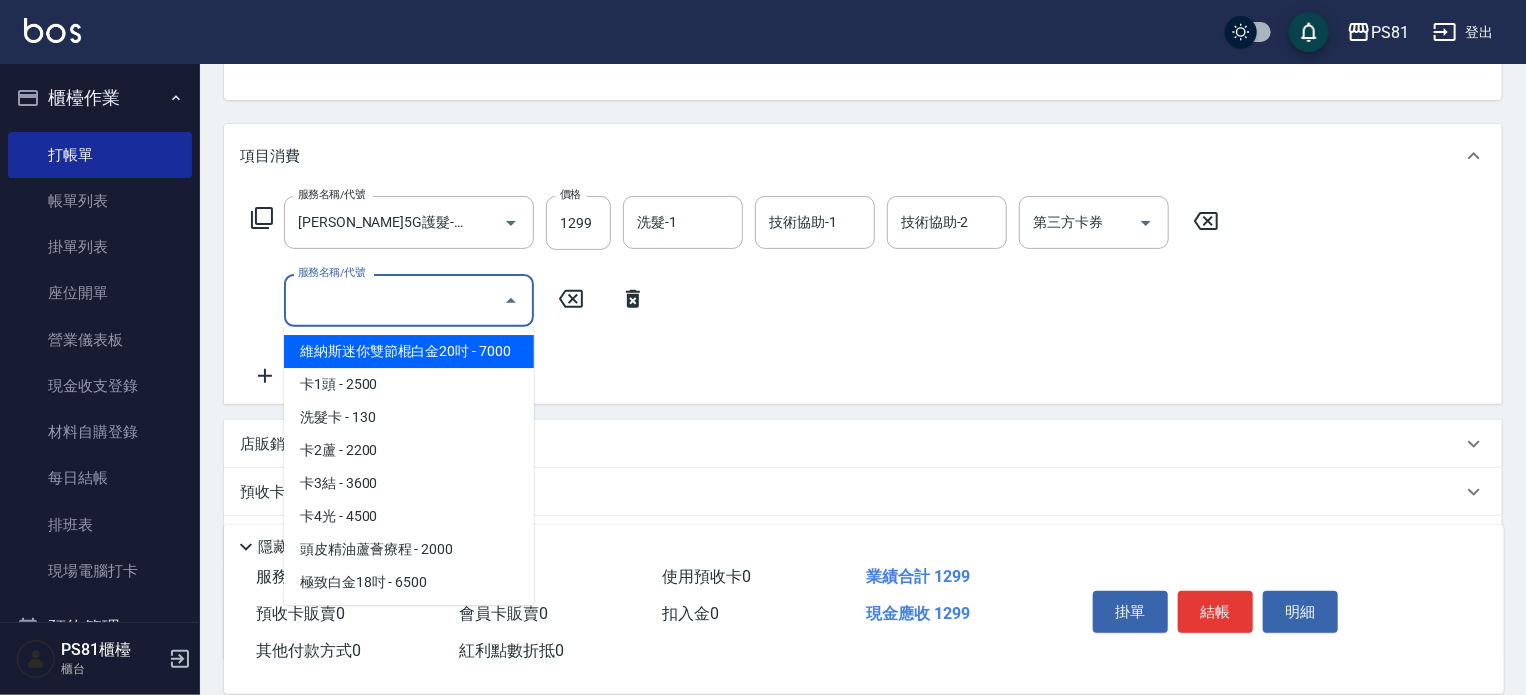 click on "服務名稱/代號" at bounding box center [394, 300] 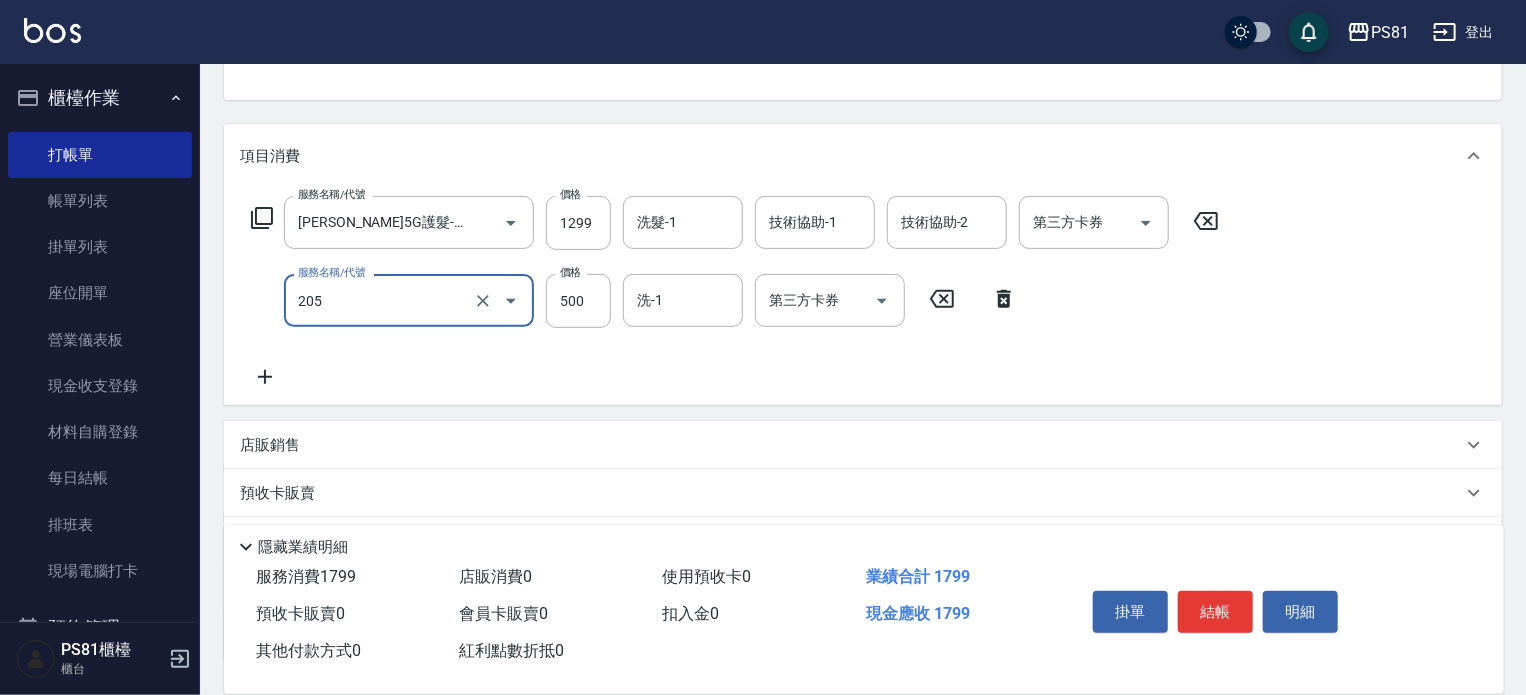 type on "A級單剪400(205)" 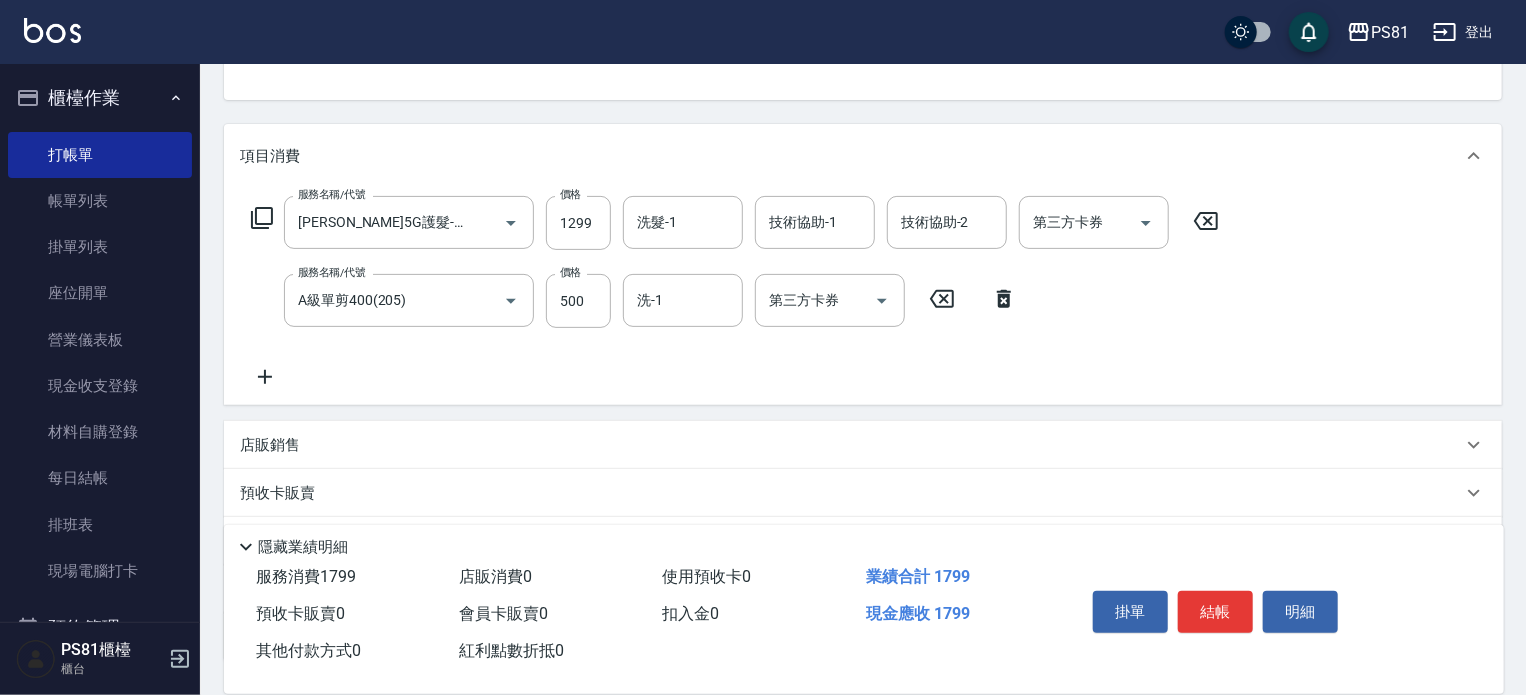 click on "服務名稱/代號 歐娜5G護髮-肩下長髮(1106) 服務名稱/代號 價格 1299 價格 洗髮-1 洗髮-1 技術協助-1 技術協助-1 技術協助-2 技術協助-2 第三方卡券 第三方卡券 服務名稱/代號 A級單剪400(205) 服務名稱/代號 價格 500 價格 洗-1 洗-1 第三方卡券 第三方卡券" at bounding box center [735, 292] 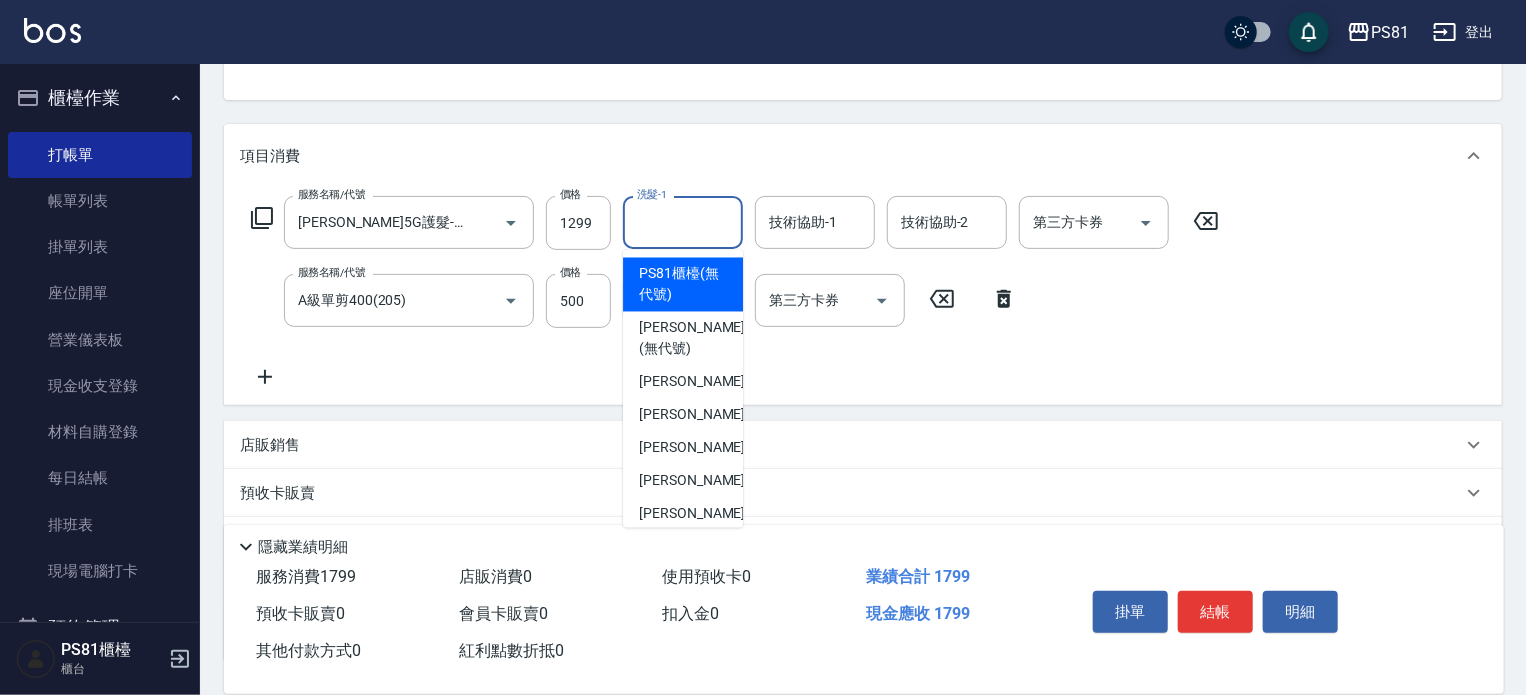 click on "洗髮-1" at bounding box center [683, 222] 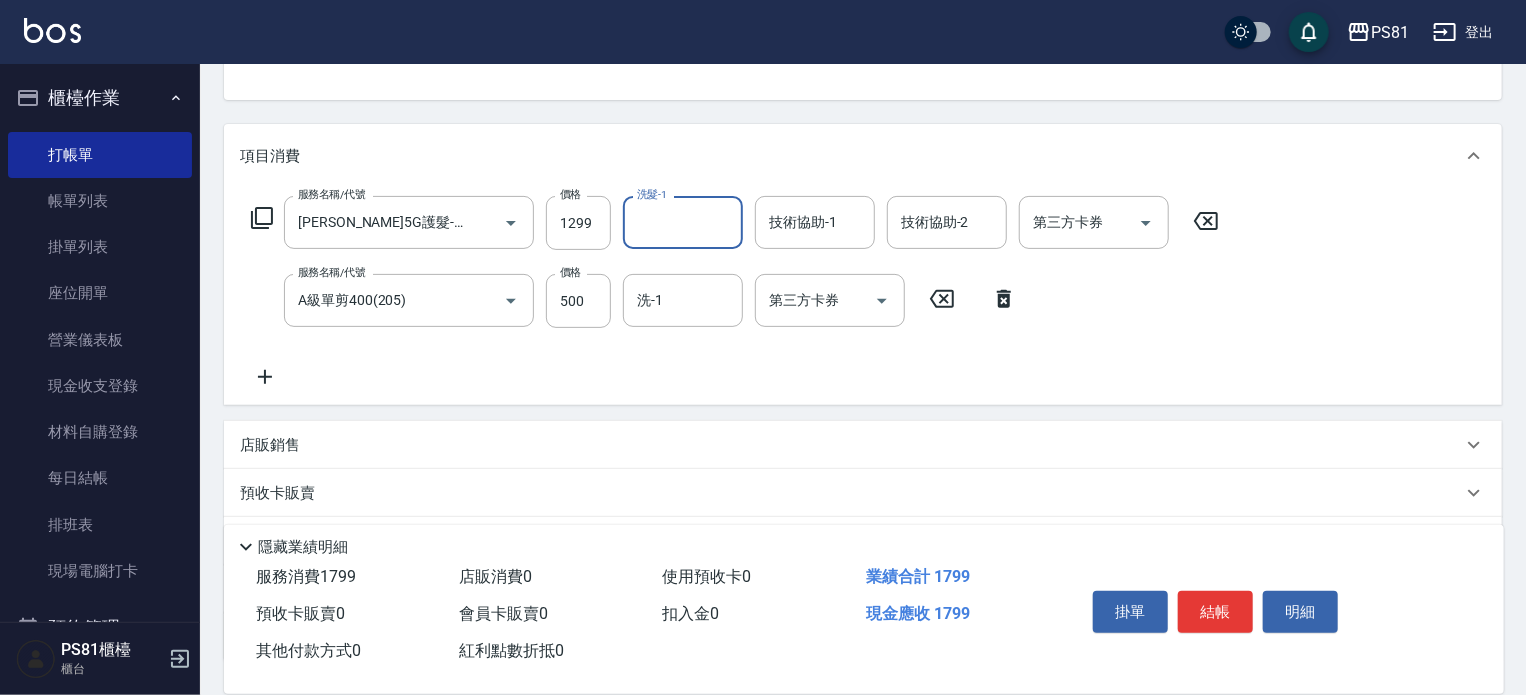 click on "洗髮-1" at bounding box center [683, 222] 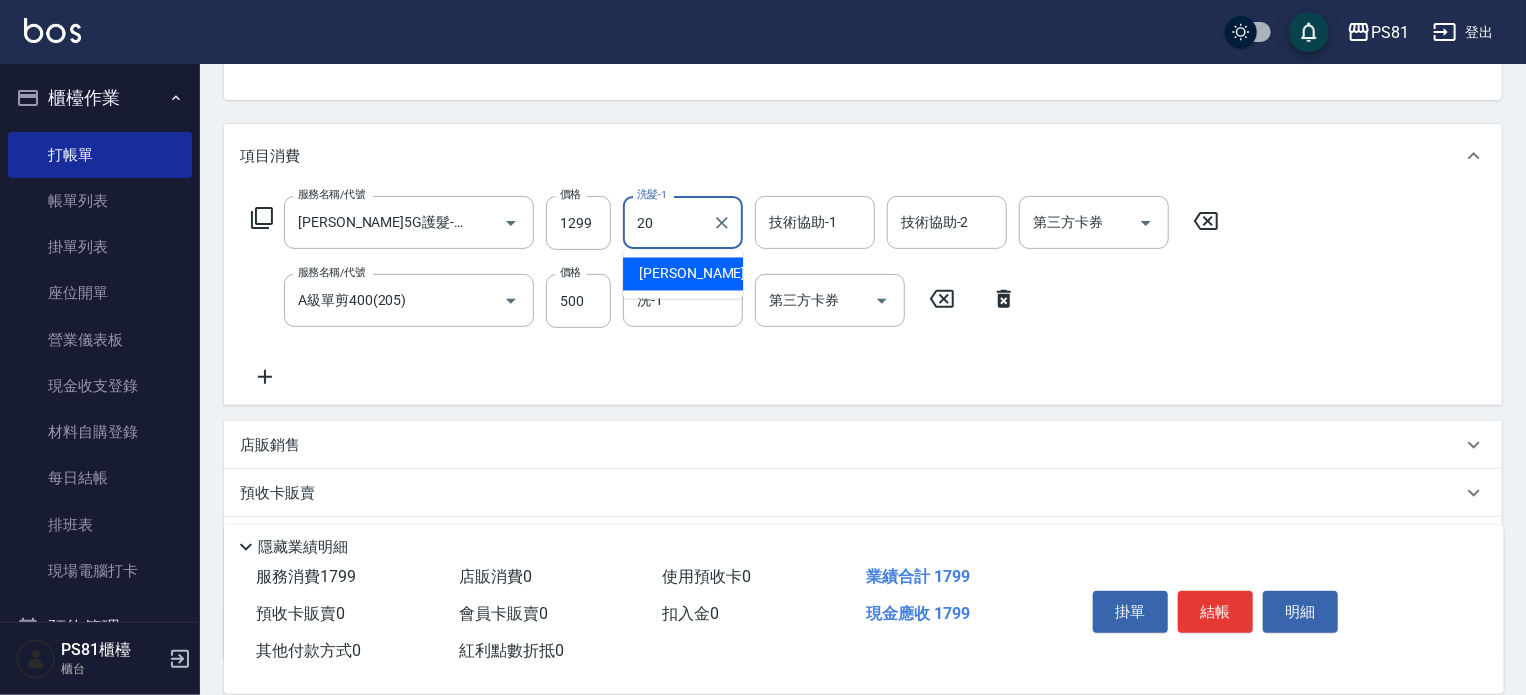 type on "妍妍-20" 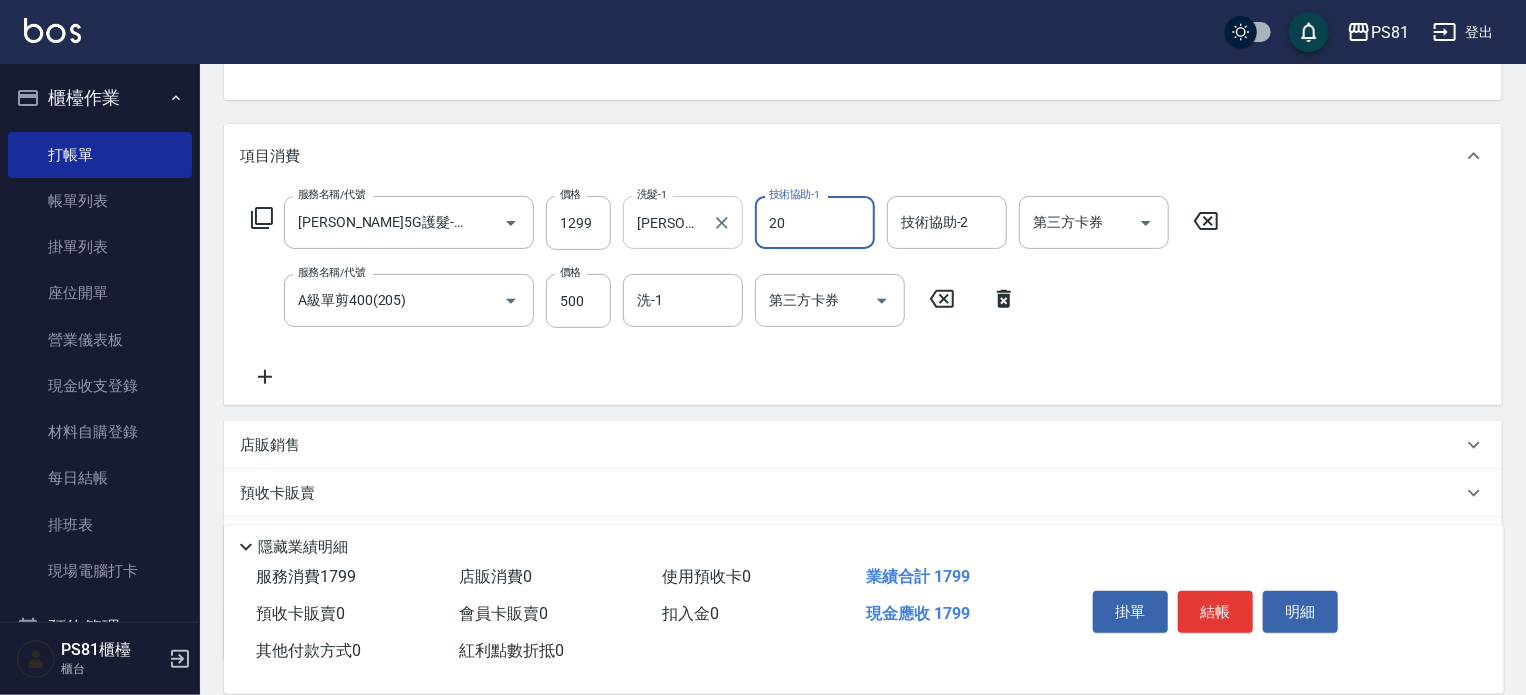 type on "妍妍-20" 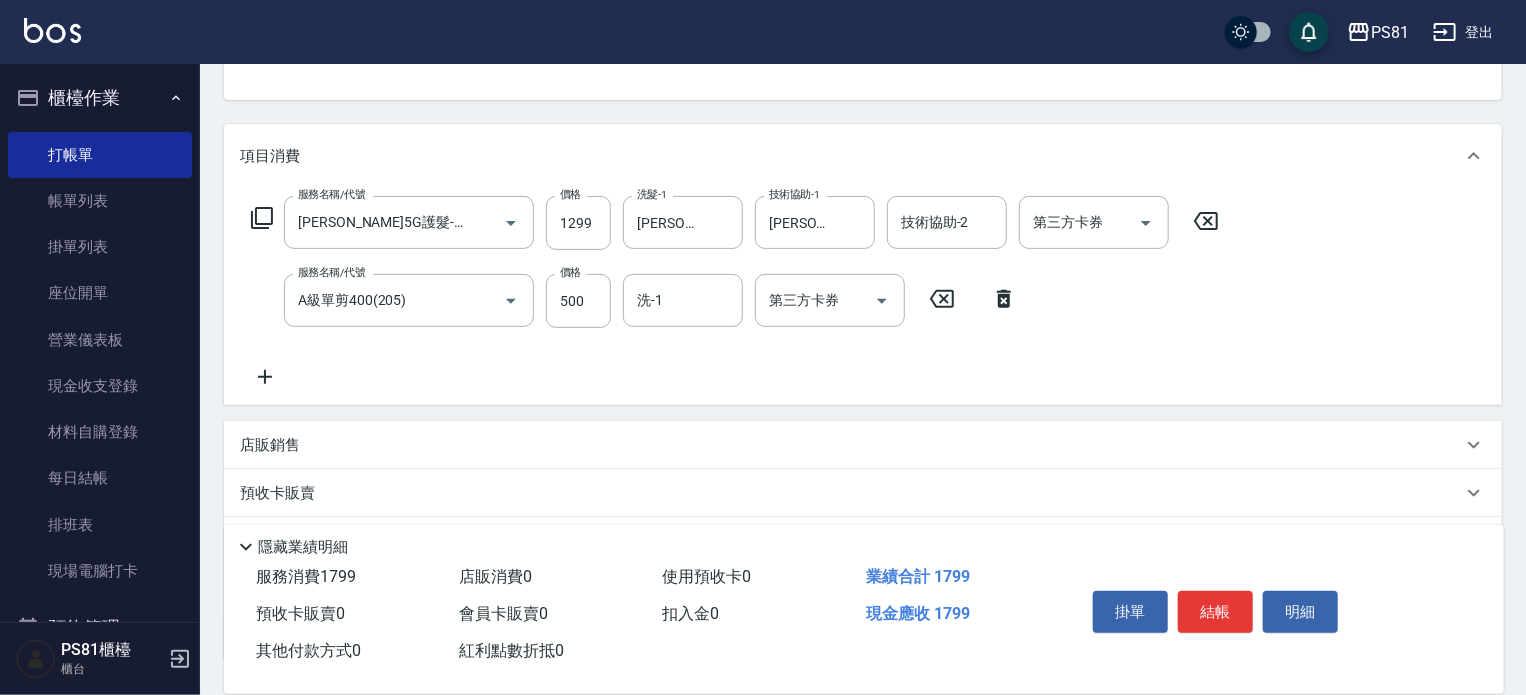 click on "服務名稱/代號 歐娜5G護髮-肩下長髮(1106) 服務名稱/代號 價格 1299 價格 洗髮-1 妍妍-20 洗髮-1 技術協助-1 妍妍-20 技術協助-1 技術協助-2 技術協助-2 第三方卡券 第三方卡券 服務名稱/代號 A級單剪400(205) 服務名稱/代號 價格 500 價格 洗-1 洗-1 第三方卡券 第三方卡券" at bounding box center [735, 292] 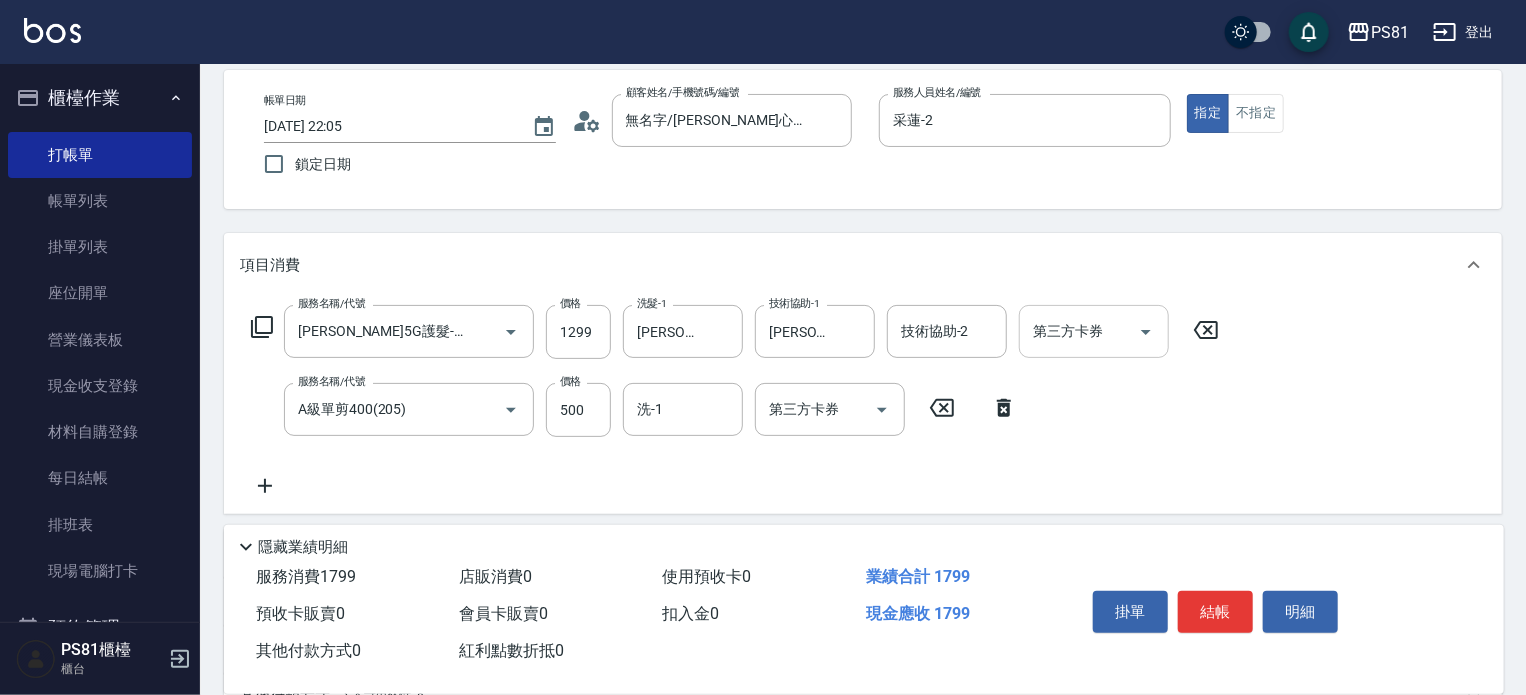 scroll, scrollTop: 0, scrollLeft: 0, axis: both 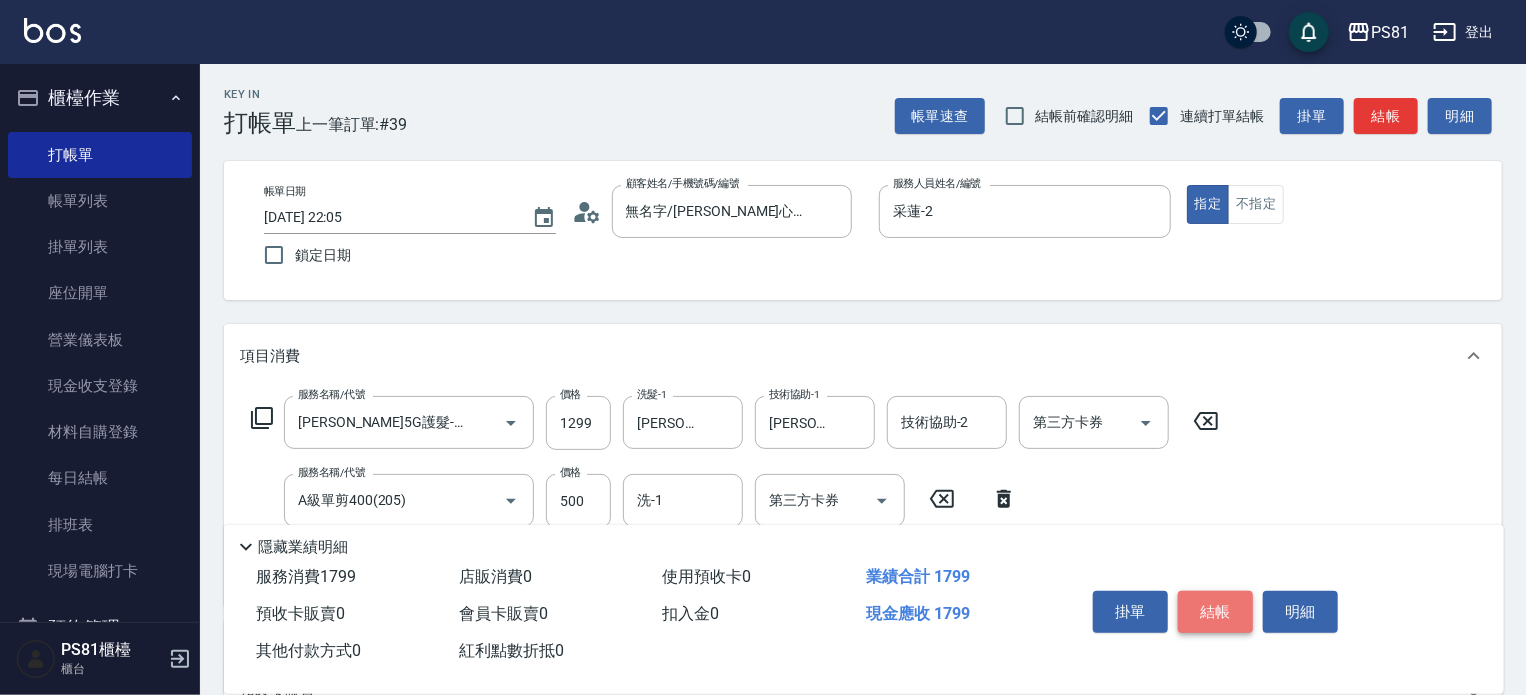 click on "結帳" at bounding box center [1215, 612] 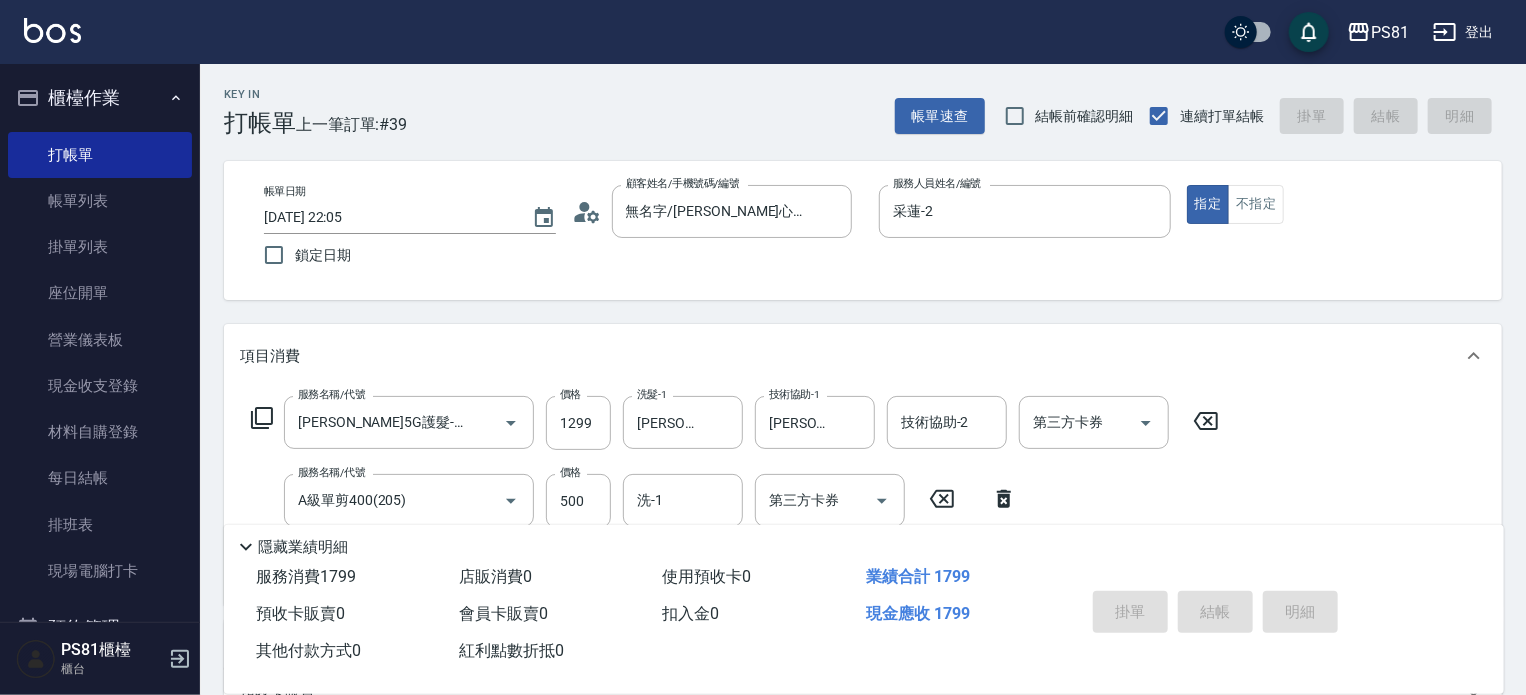 type on "2025/07/12 22:06" 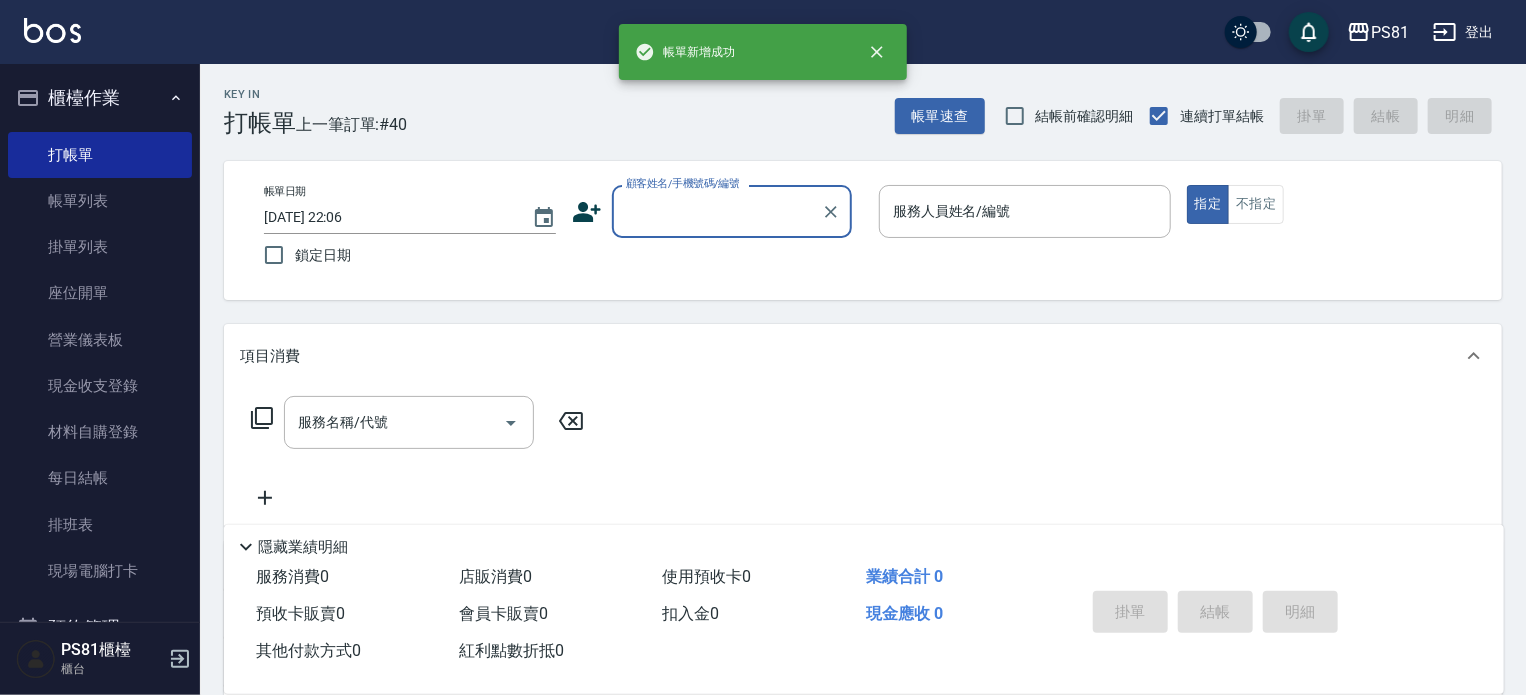 click on "顧客姓名/手機號碼/編號" at bounding box center [717, 211] 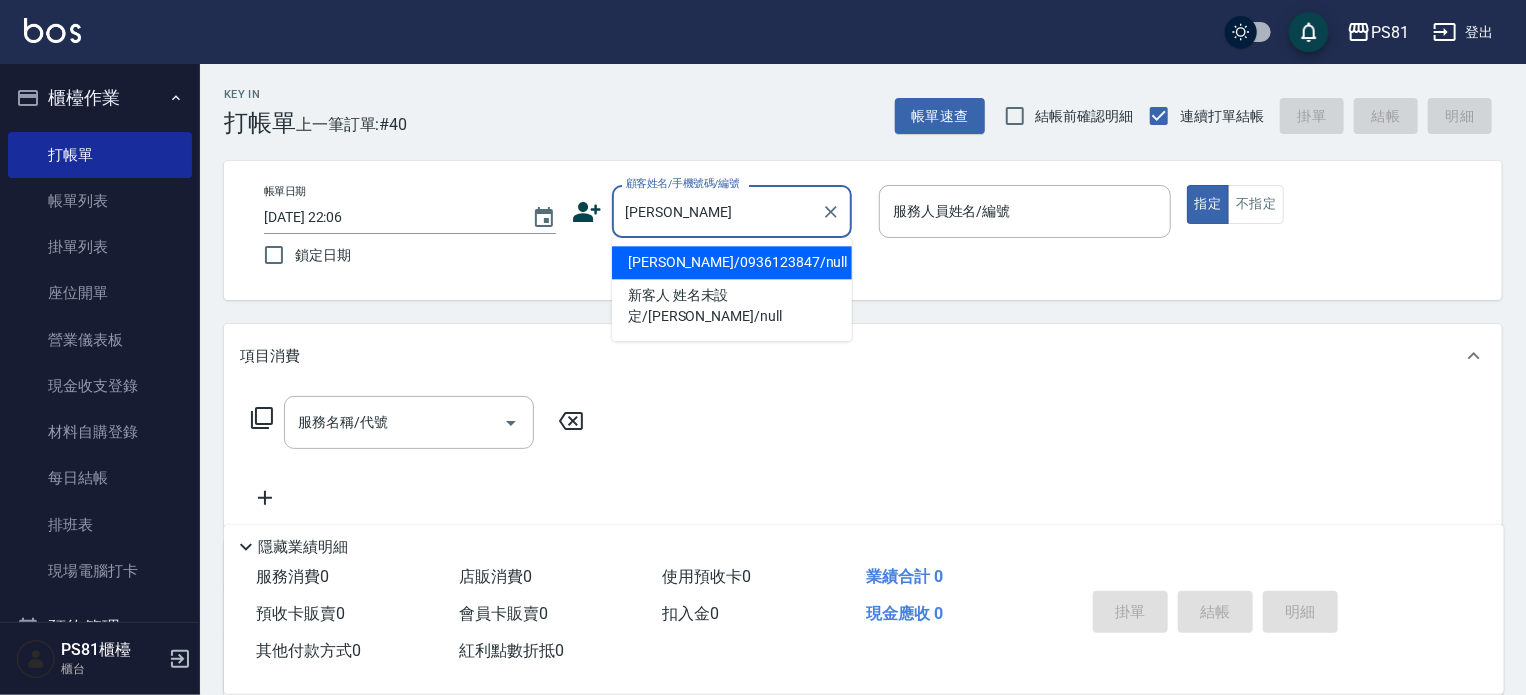 click on "紀安綺/0936123847/null" at bounding box center (732, 262) 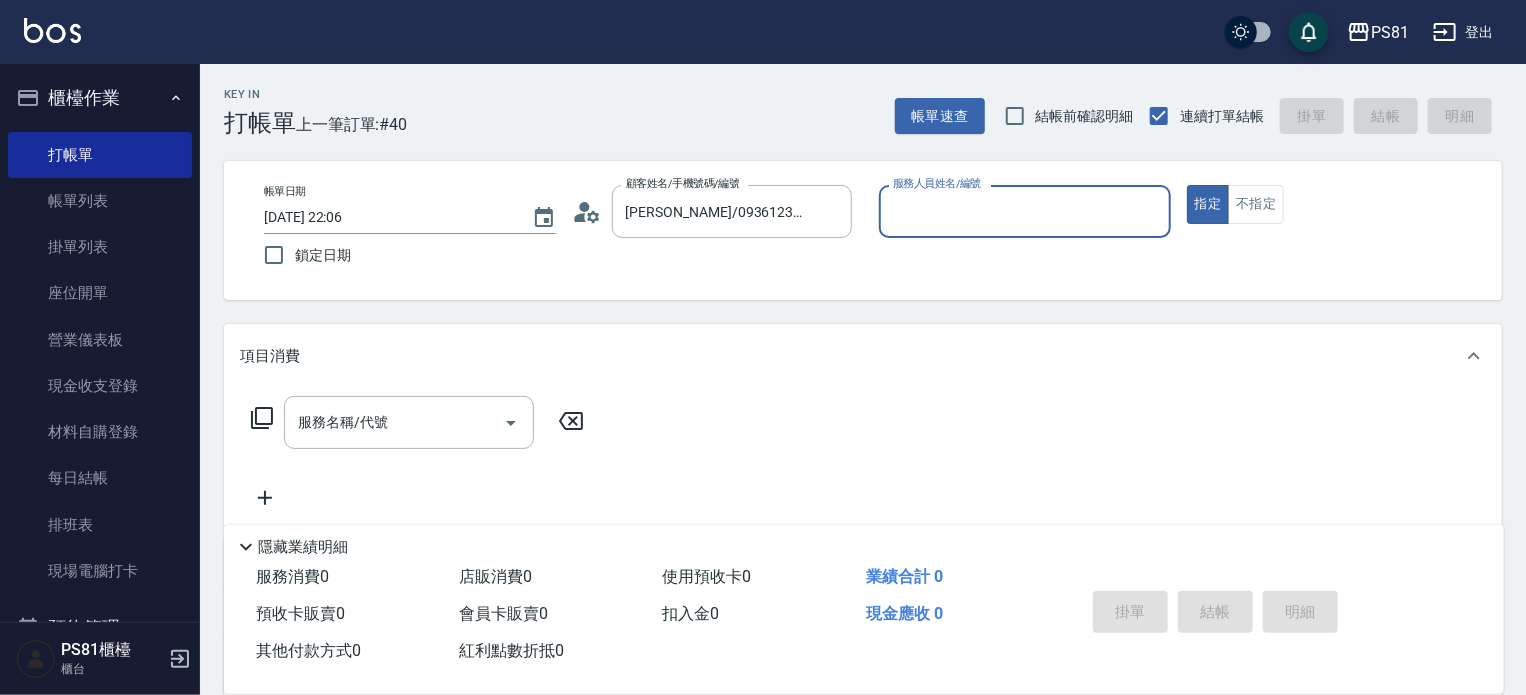type on "采蓮-2" 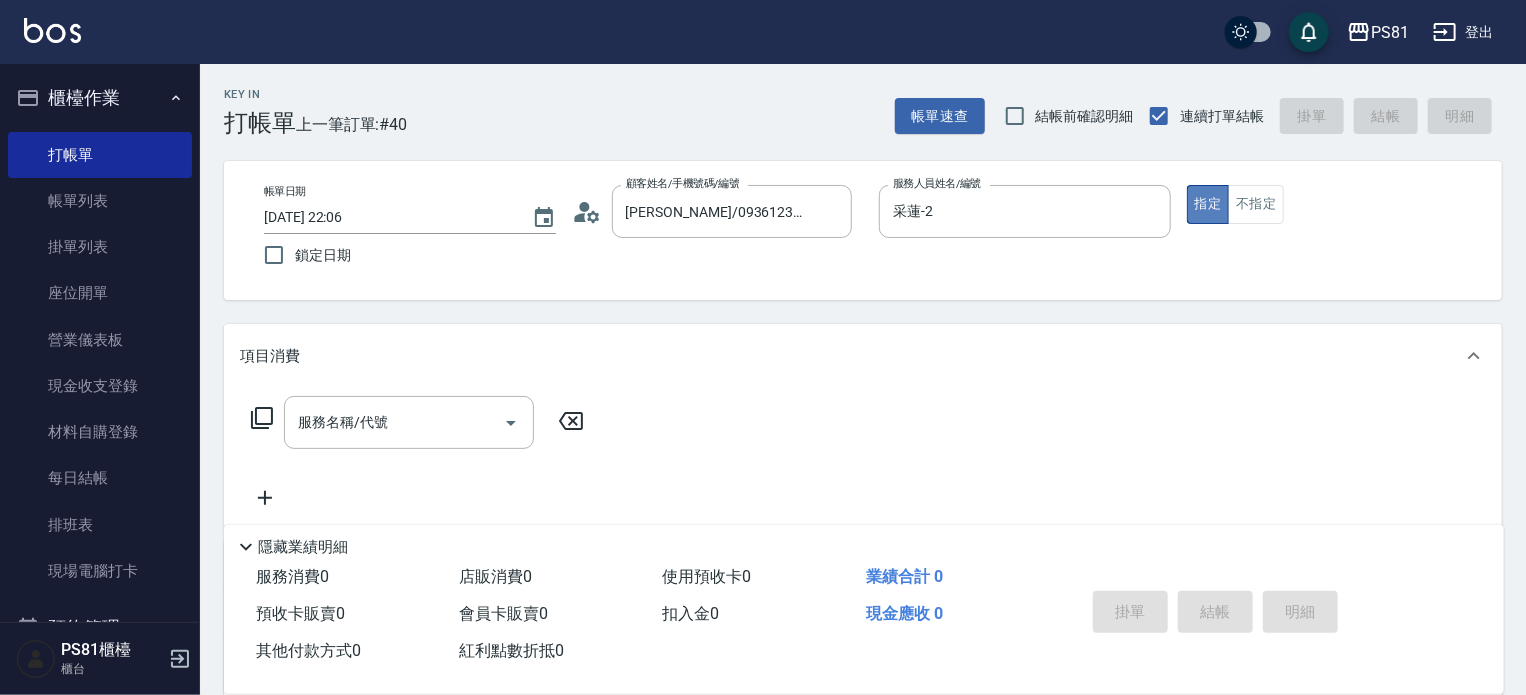 click on "指定" at bounding box center (1208, 204) 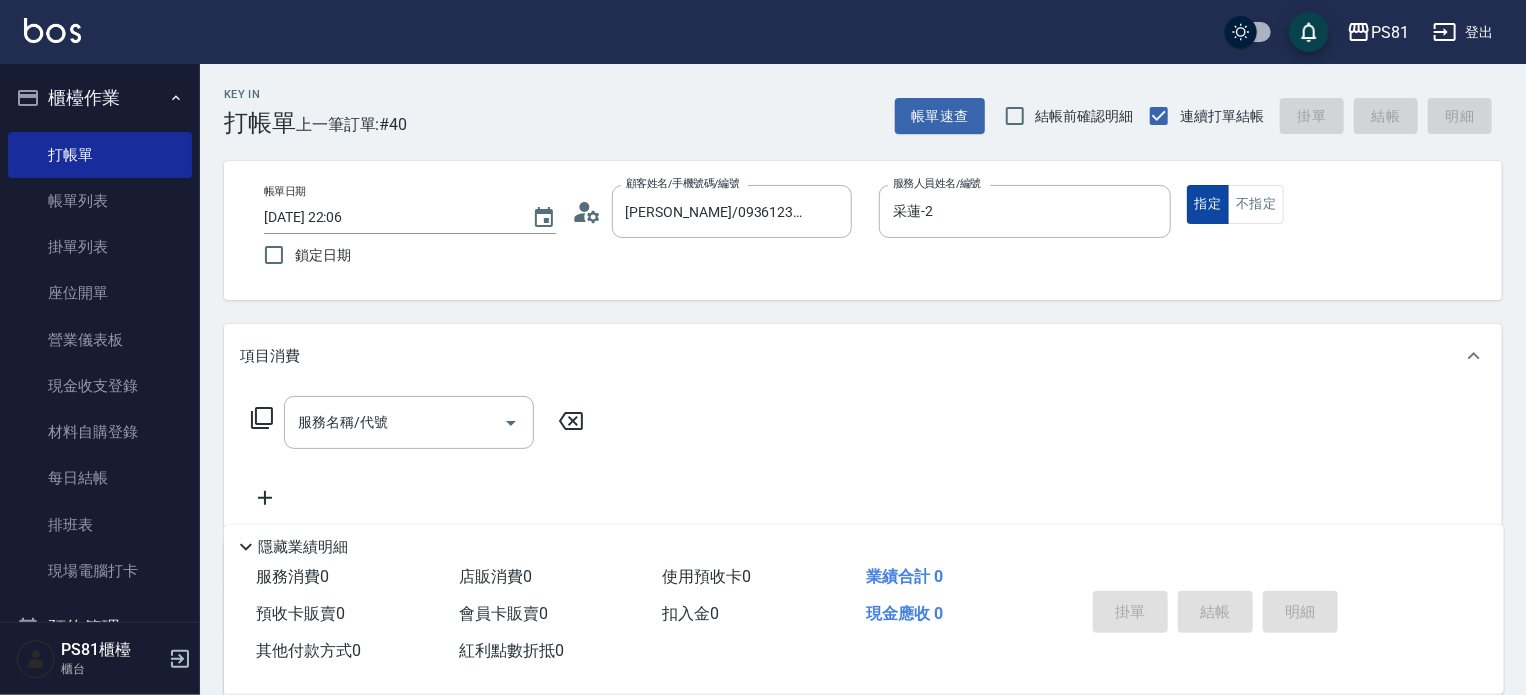 click on "指定" at bounding box center (1208, 204) 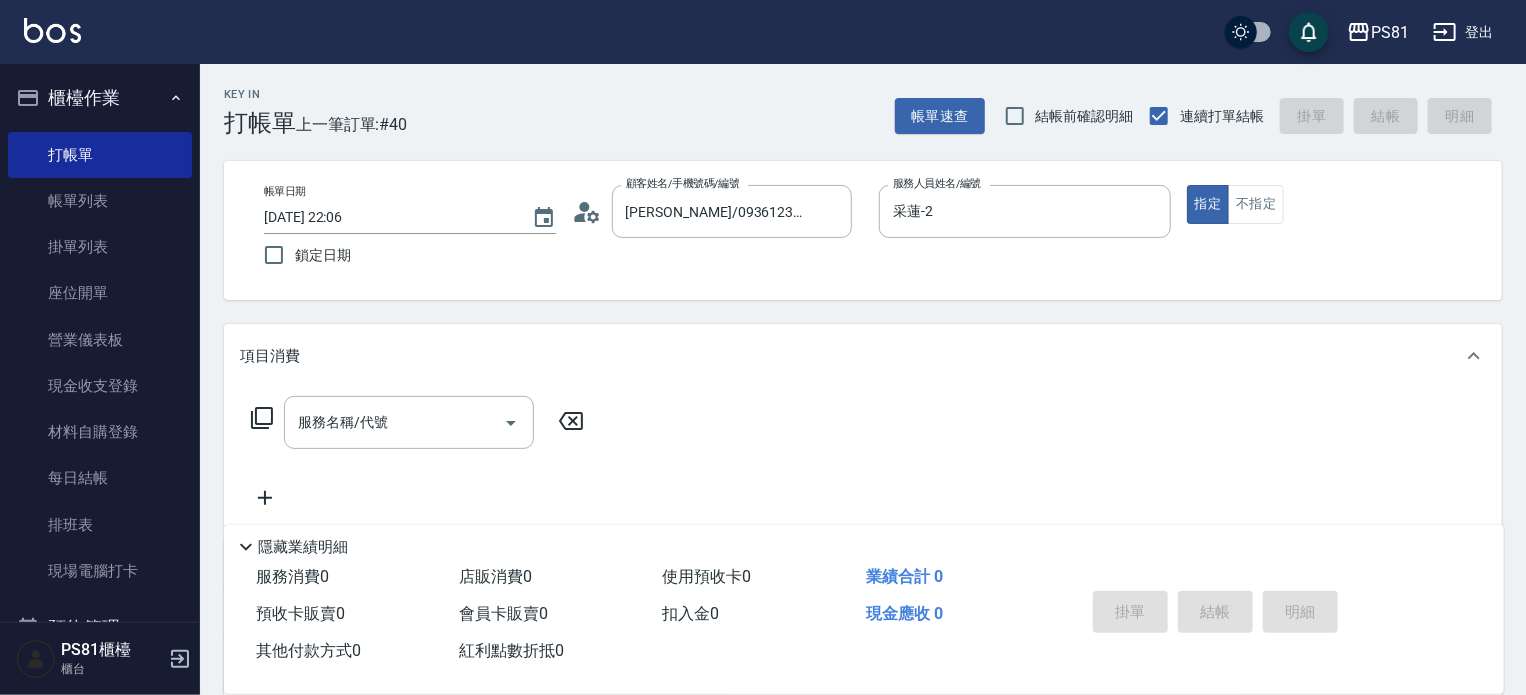 click on "帳單日期 2025/07/12 22:06 鎖定日期 顧客姓名/手機號碼/編號 紀安綺/0936123847/null 顧客姓名/手機號碼/編號 服務人員姓名/編號 采蓮-2 服務人員姓名/編號 指定 不指定" at bounding box center (863, 230) 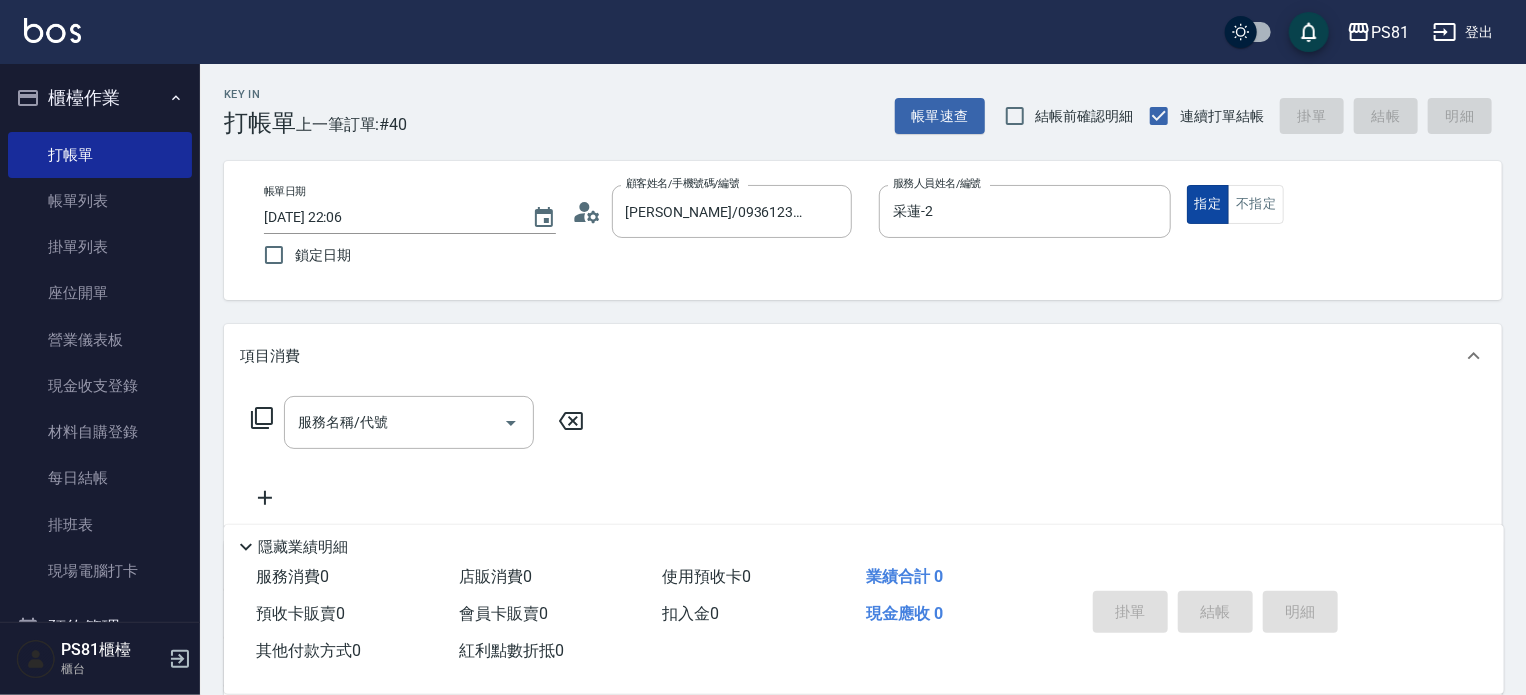 click on "指定" at bounding box center (1208, 204) 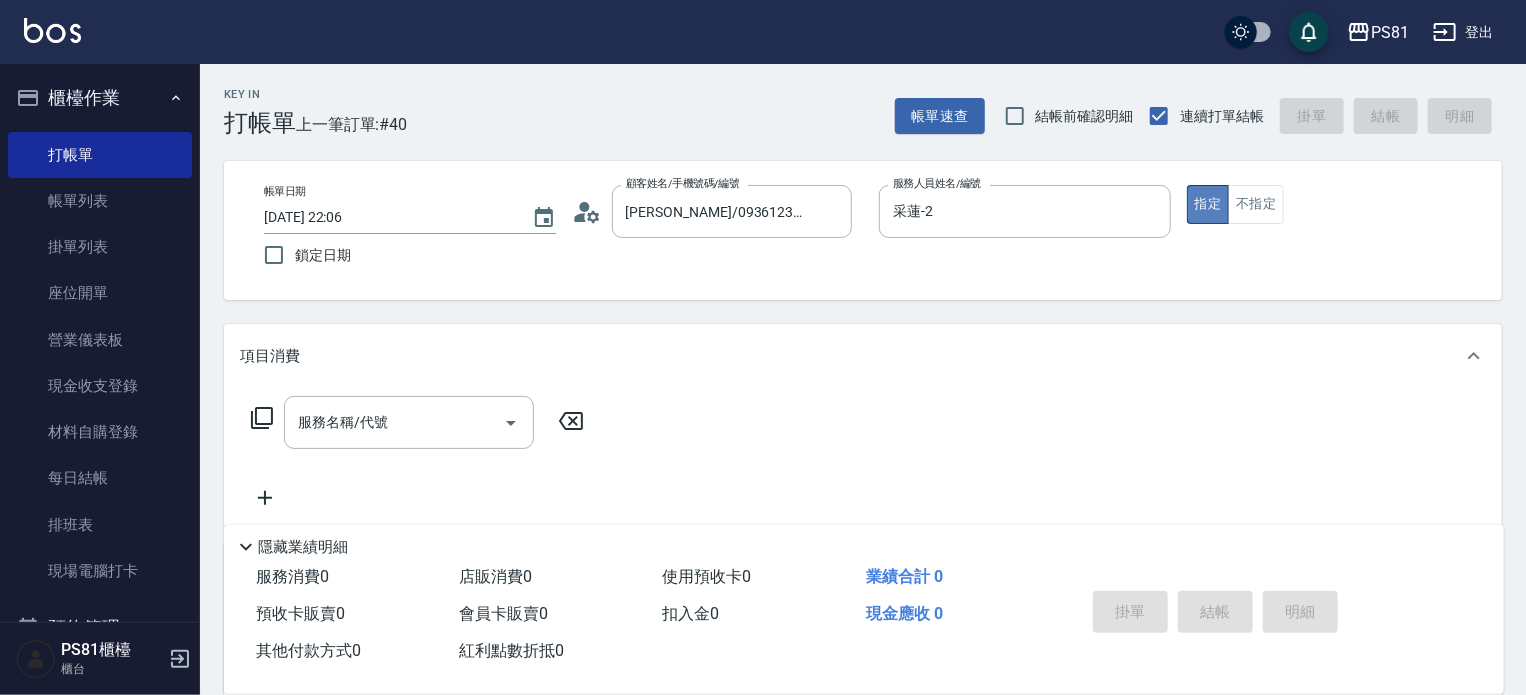 click on "指定" at bounding box center [1208, 204] 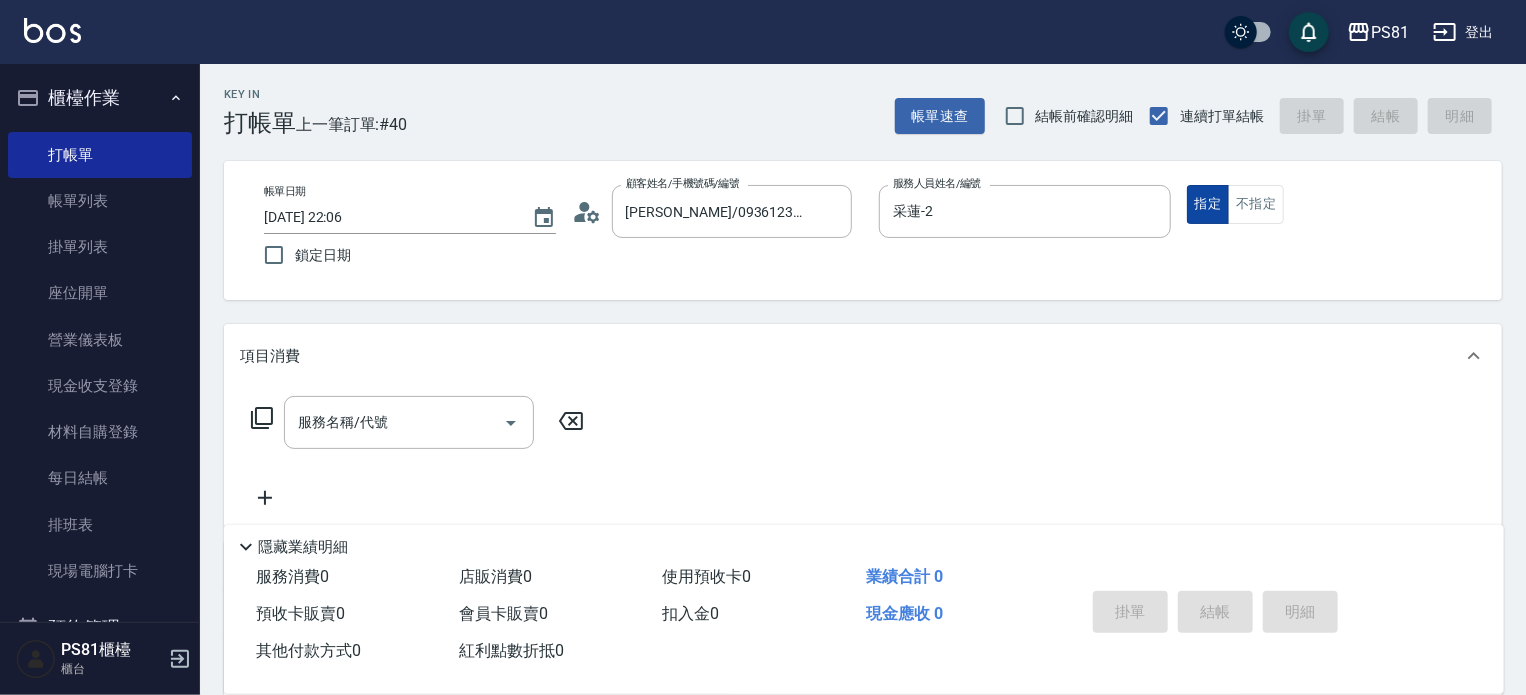 click on "指定" at bounding box center [1208, 204] 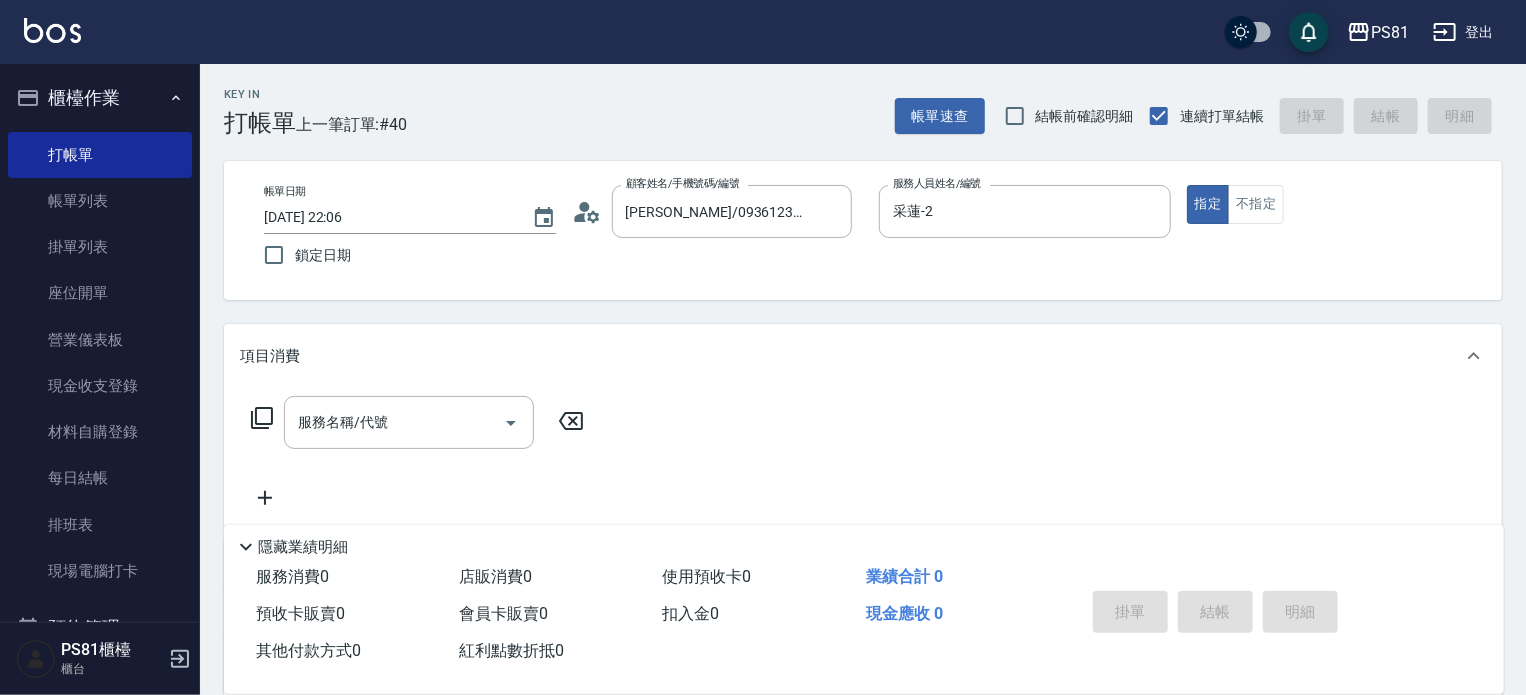 click on "帳單日期 2025/07/12 22:06 鎖定日期 顧客姓名/手機號碼/編號 紀安綺/0936123847/null 顧客姓名/手機號碼/編號 服務人員姓名/編號 采蓮-2 服務人員姓名/編號 指定 不指定" at bounding box center [863, 230] 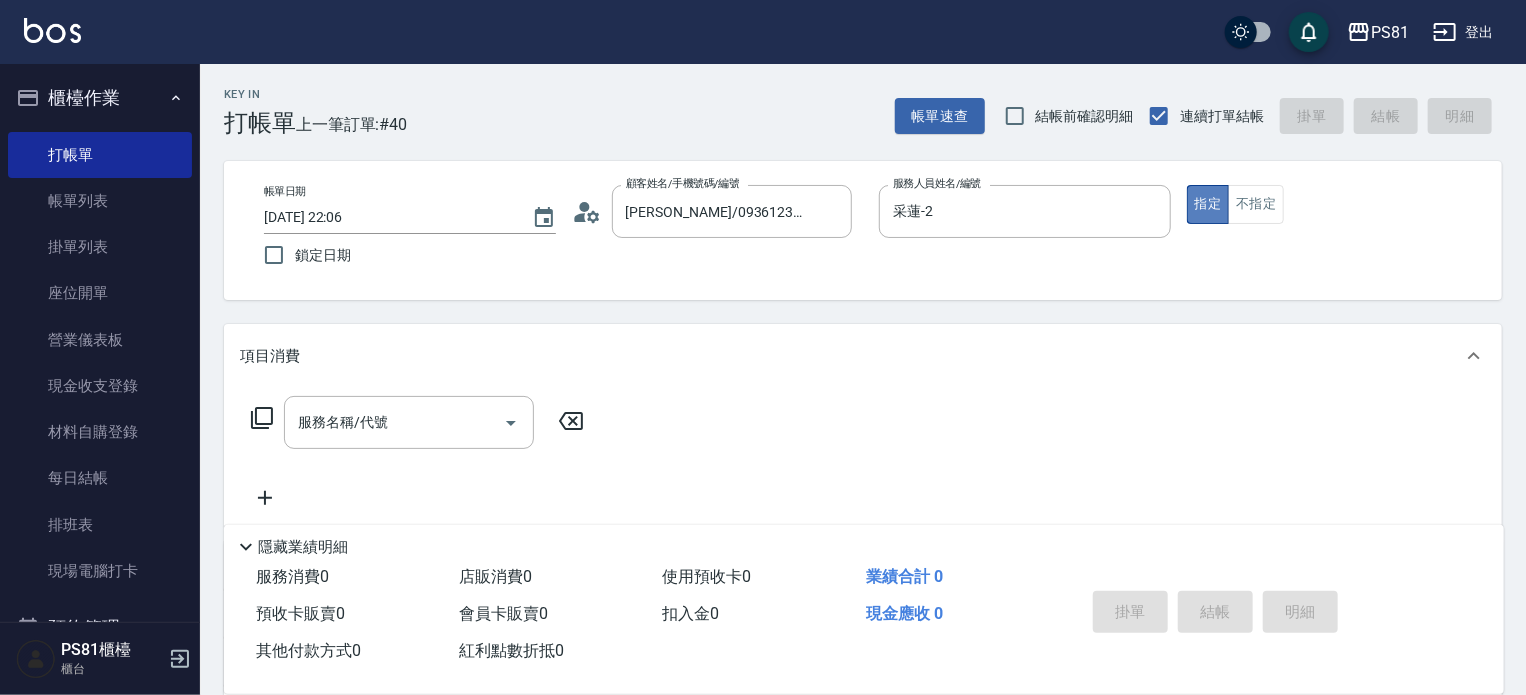 click on "指定" at bounding box center [1208, 204] 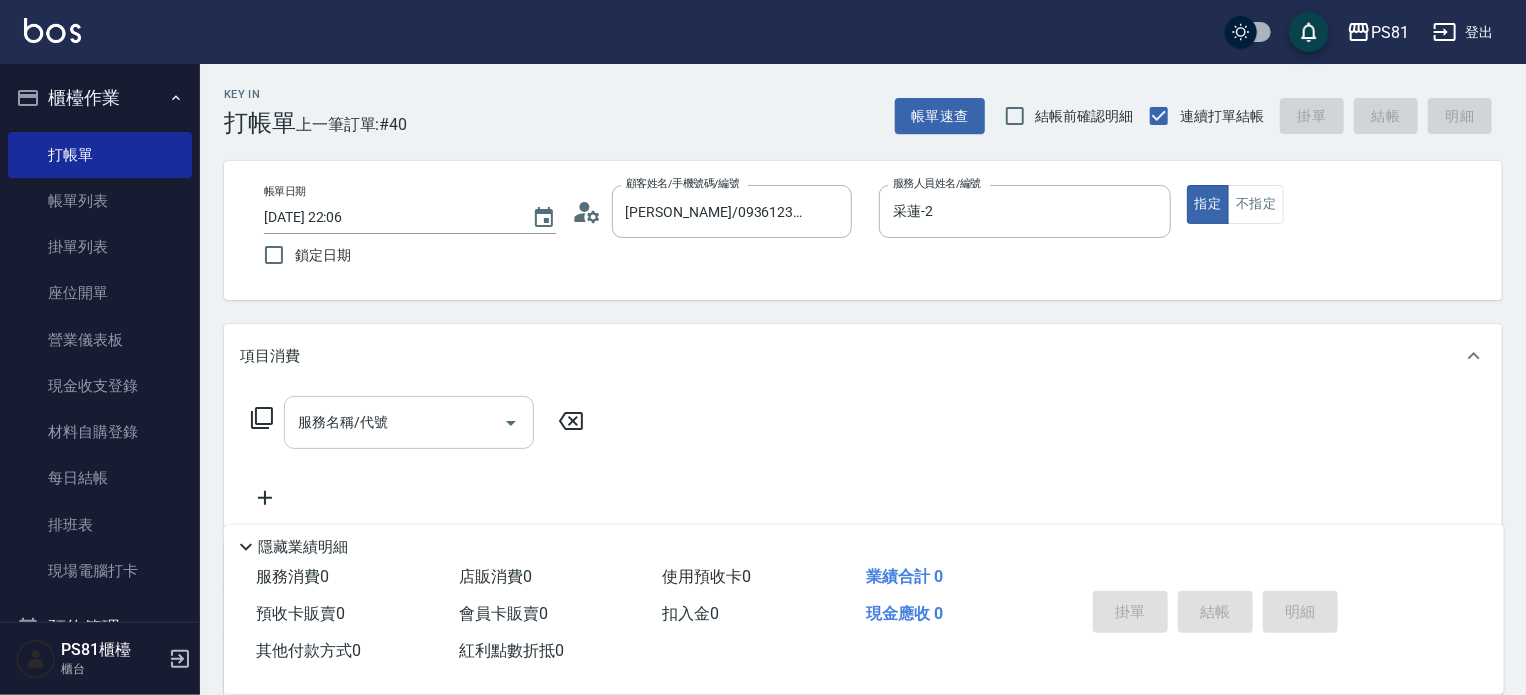 click 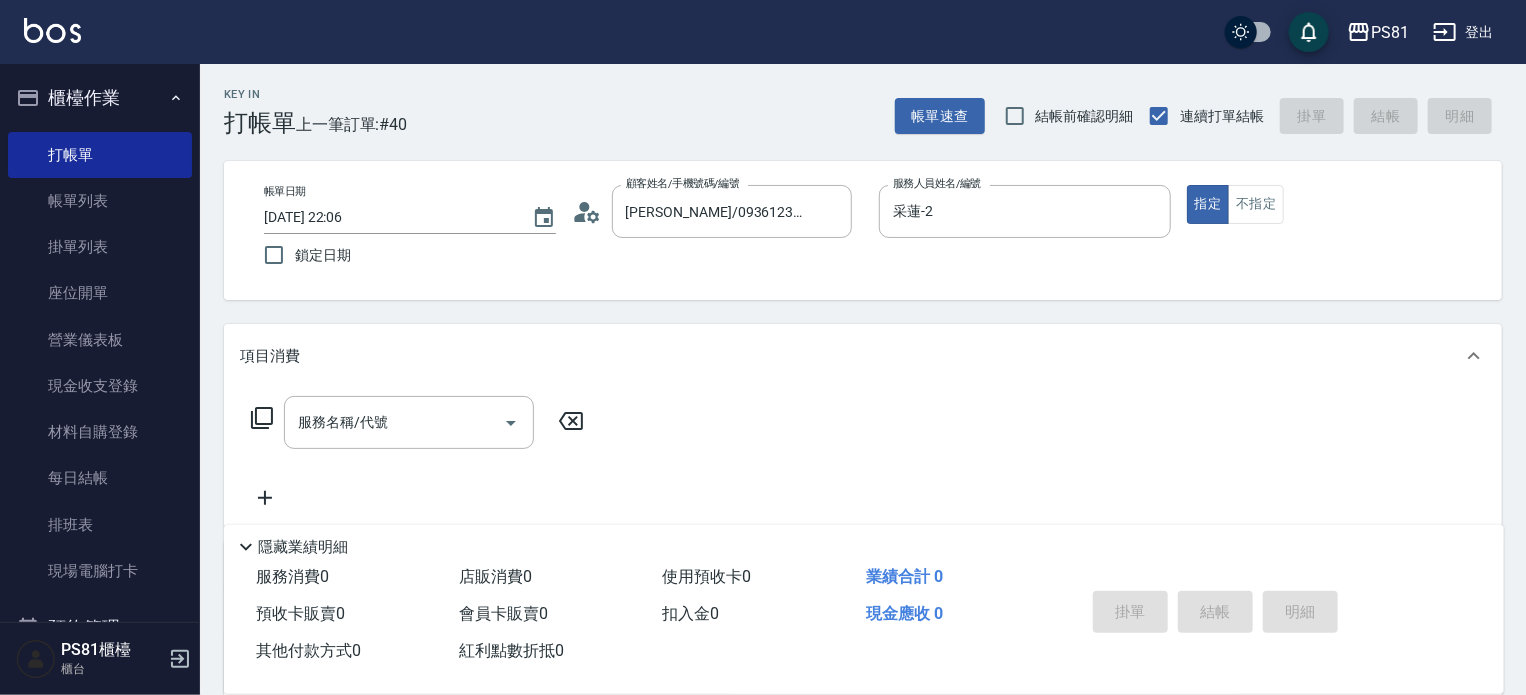 click on "服務名稱/代號 服務名稱/代號" at bounding box center [418, 453] 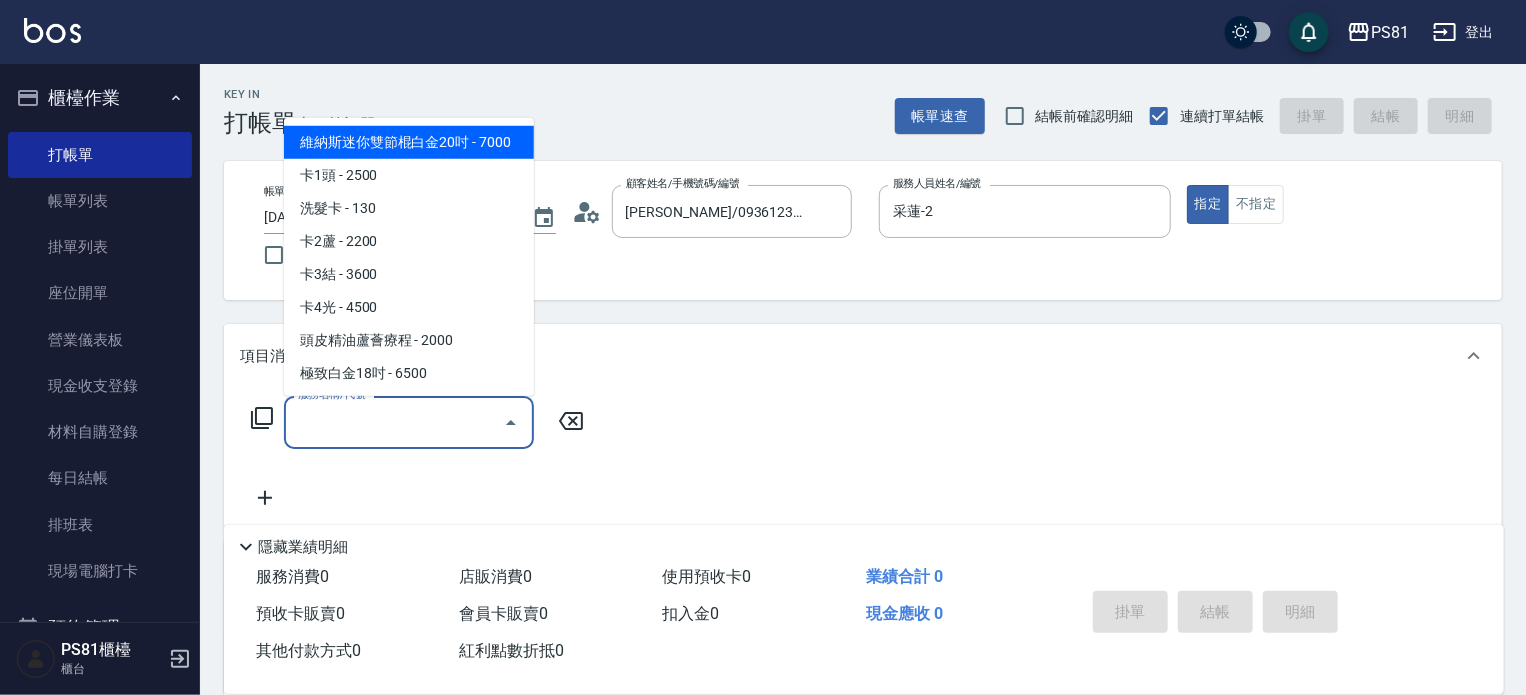 click on "服務名稱/代號" at bounding box center [394, 422] 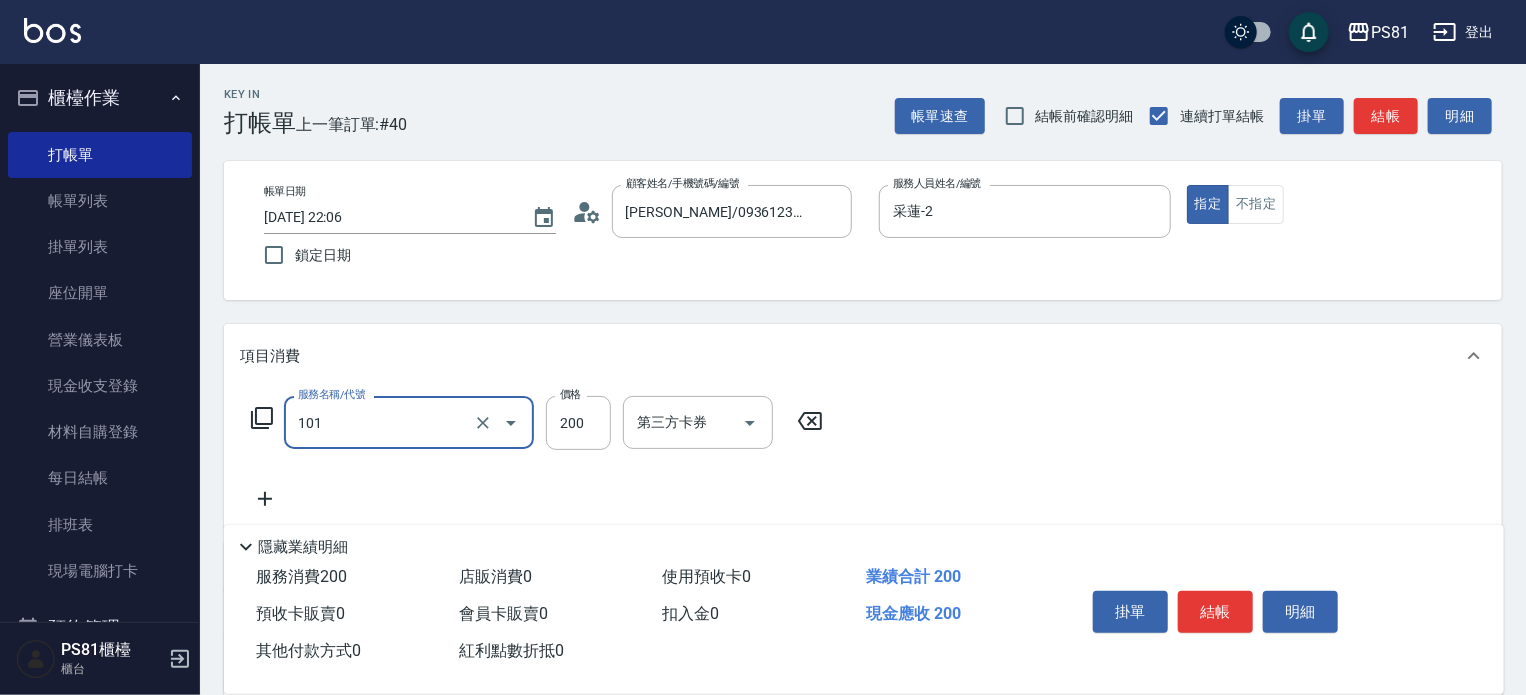 type on "一般洗髮(101)" 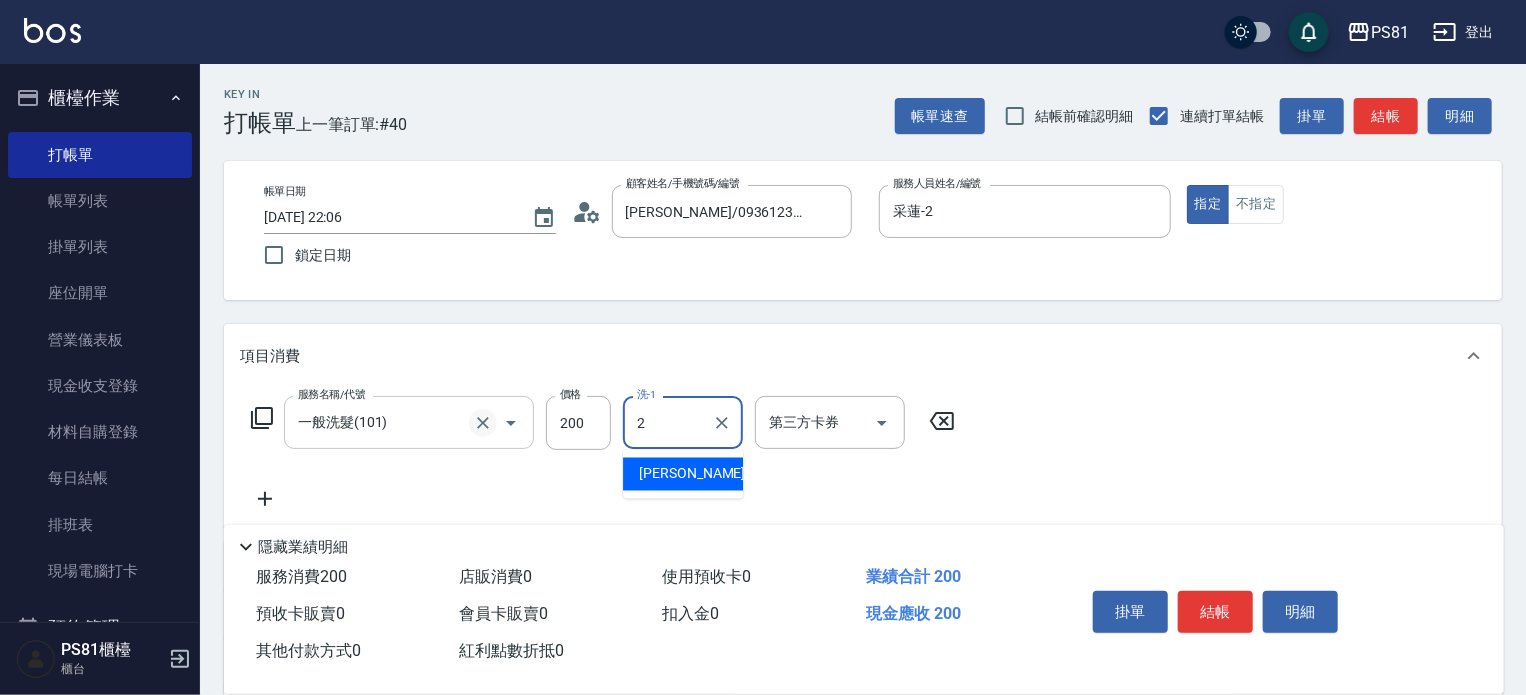 click at bounding box center (483, 423) 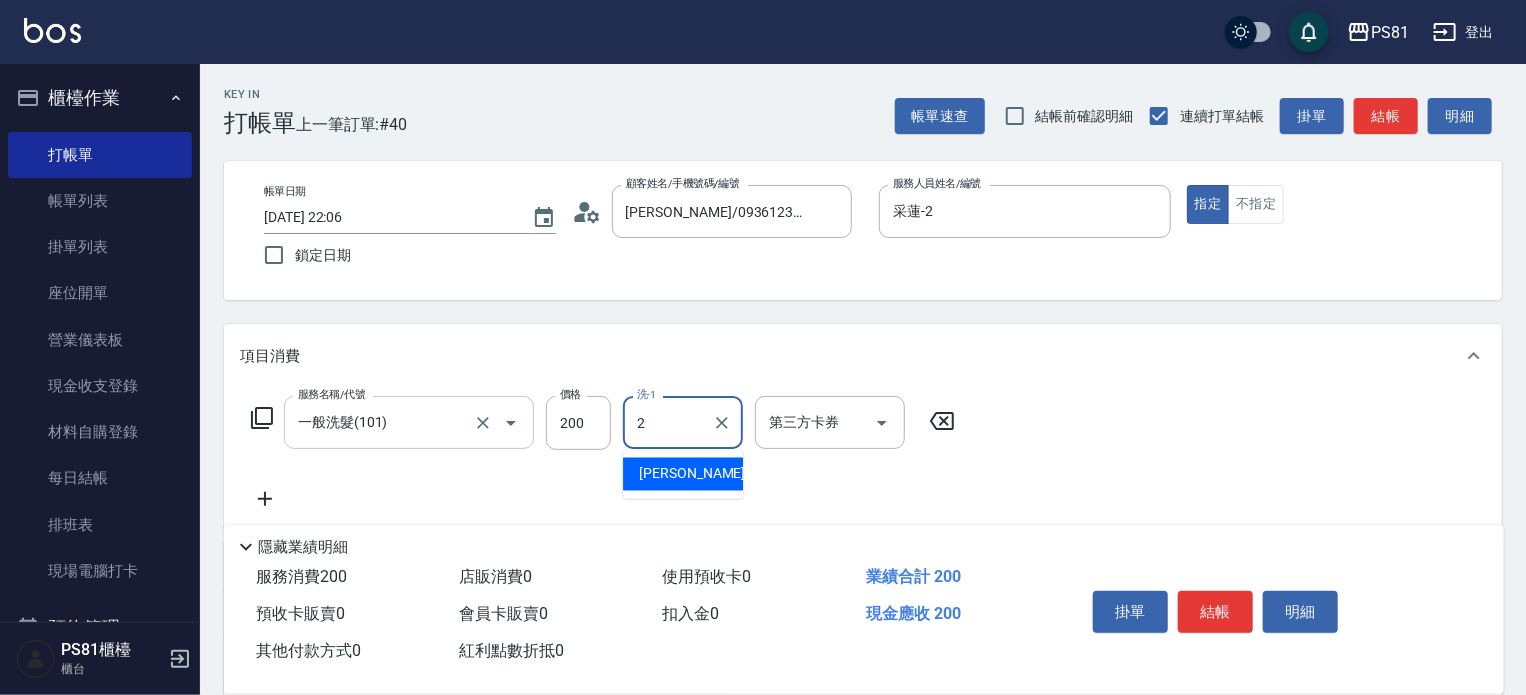 type 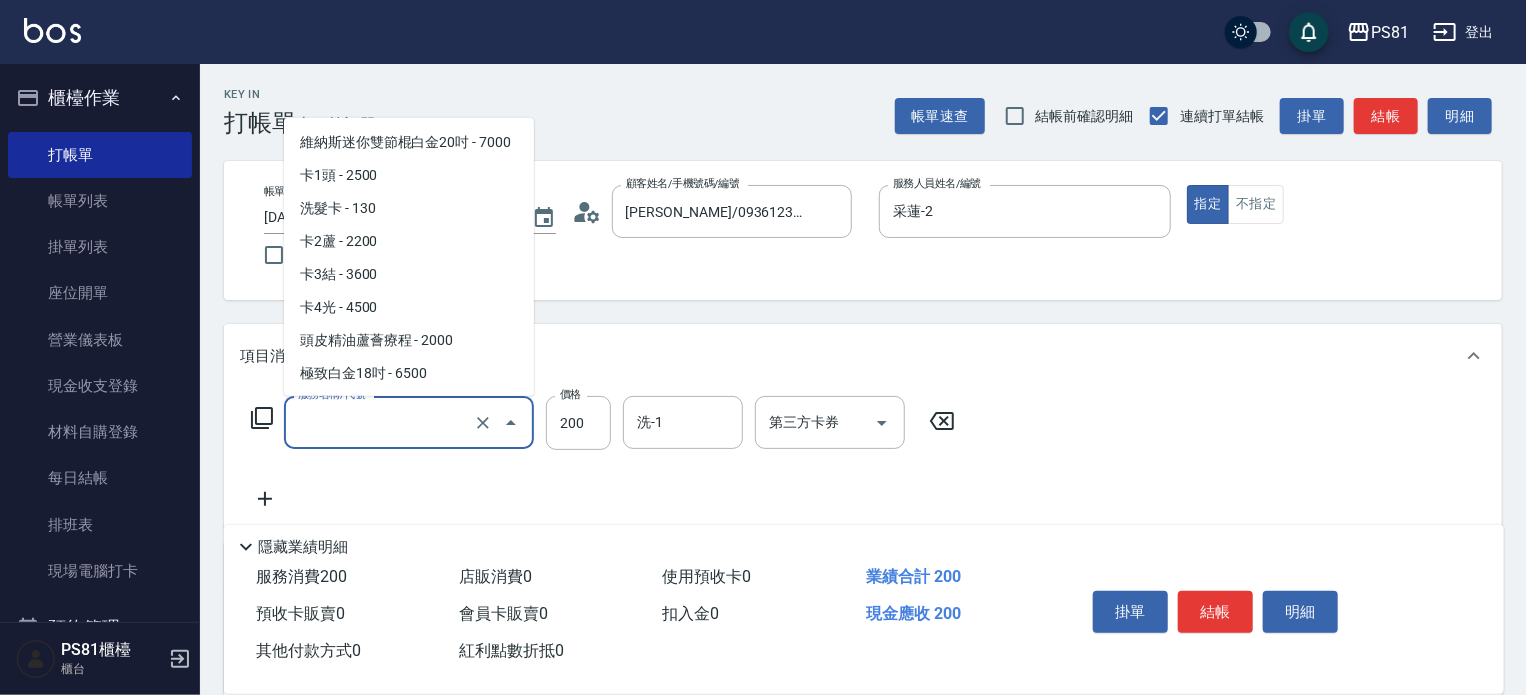 click on "服務名稱/代號" at bounding box center [381, 422] 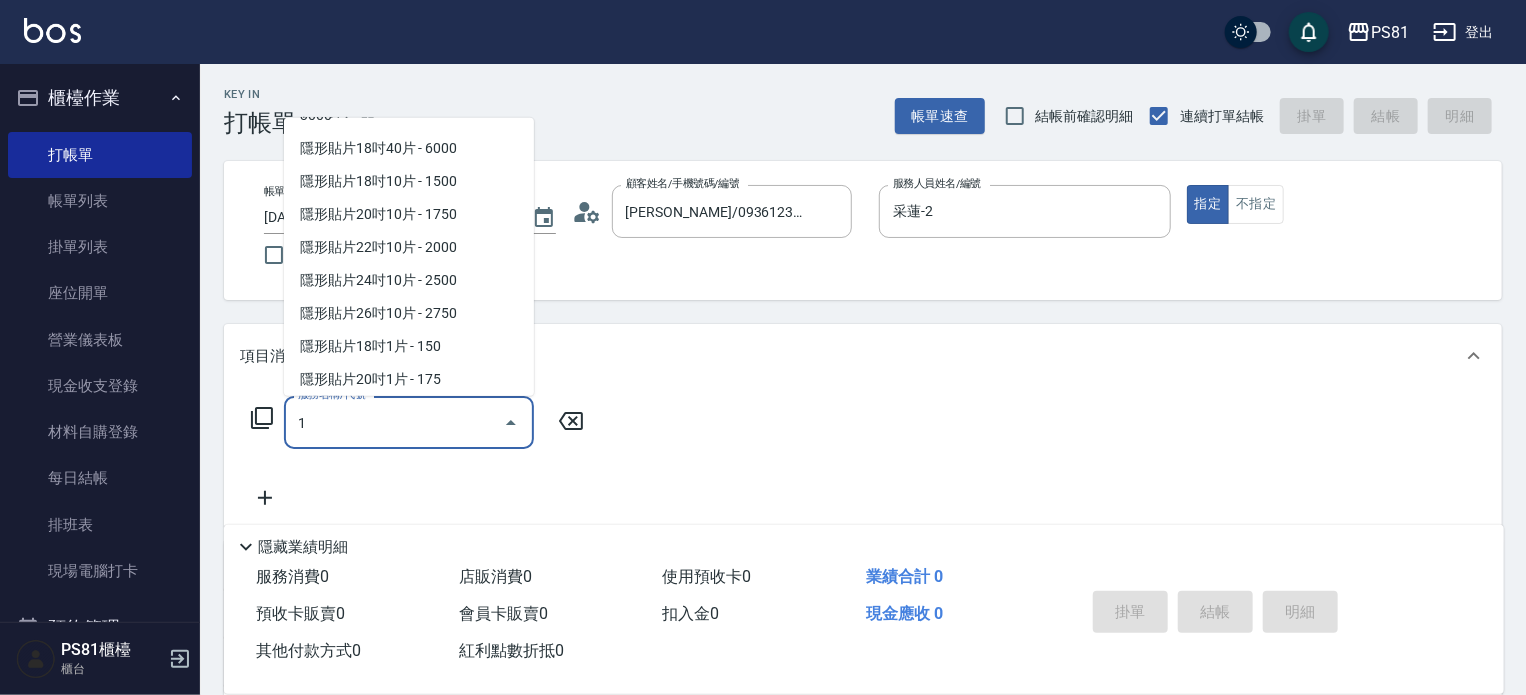 scroll, scrollTop: 0, scrollLeft: 0, axis: both 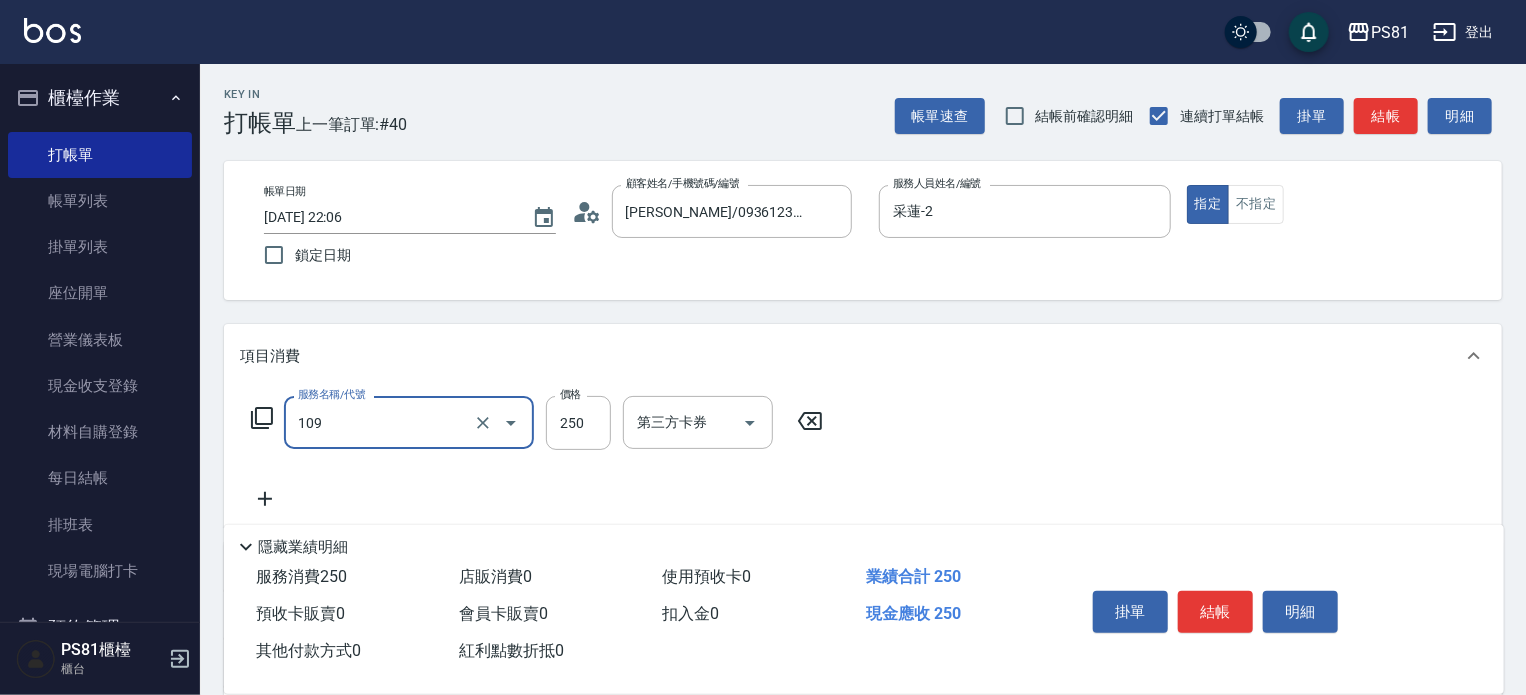 type on "控油AND護色洗(109)" 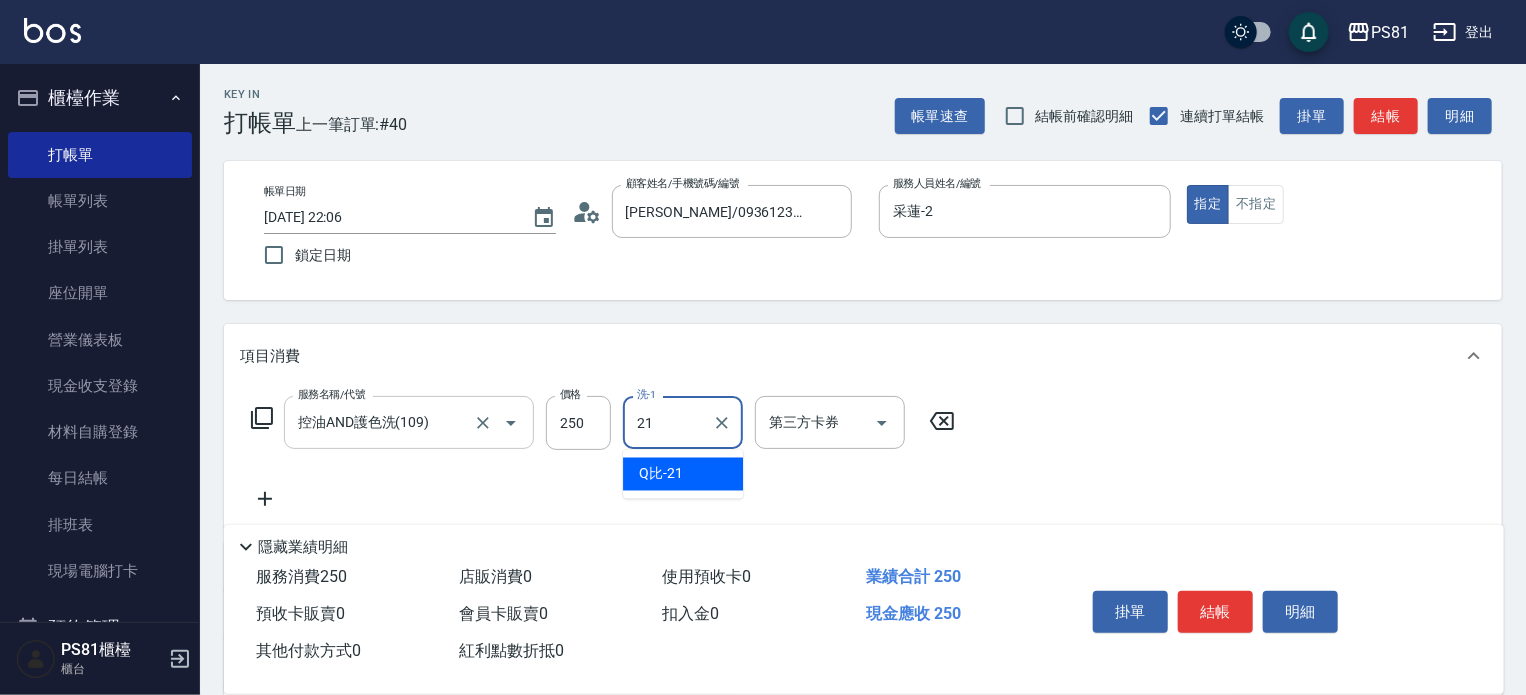 type on "Q比-21" 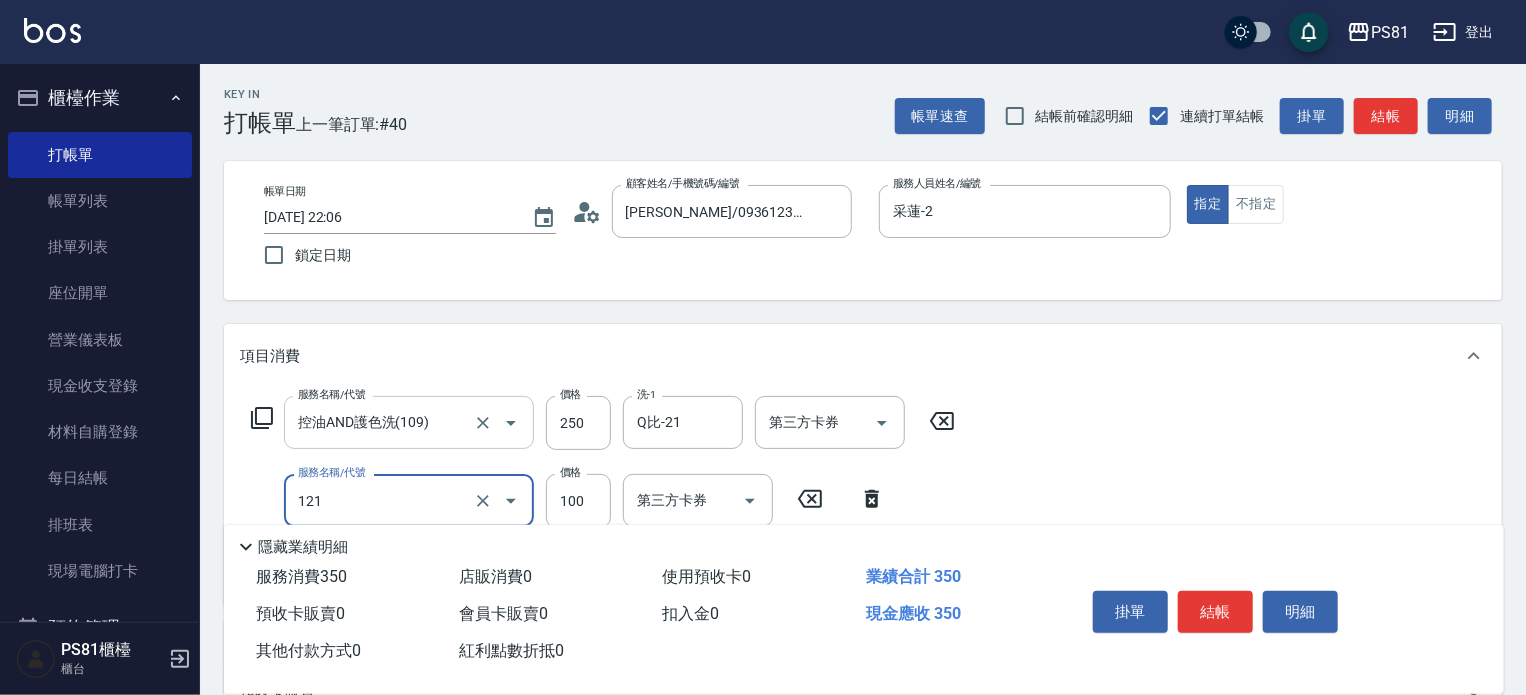 type on "剪劉海(121)" 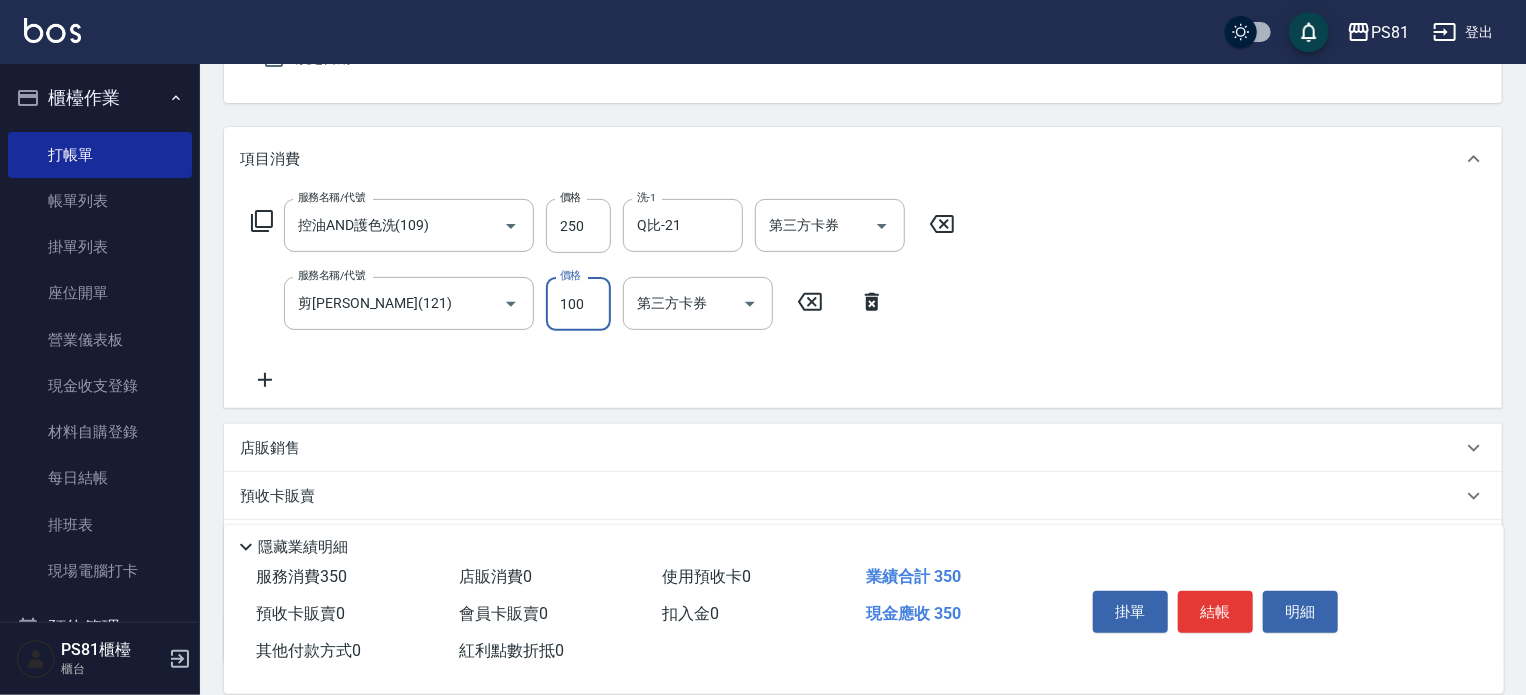 scroll, scrollTop: 200, scrollLeft: 0, axis: vertical 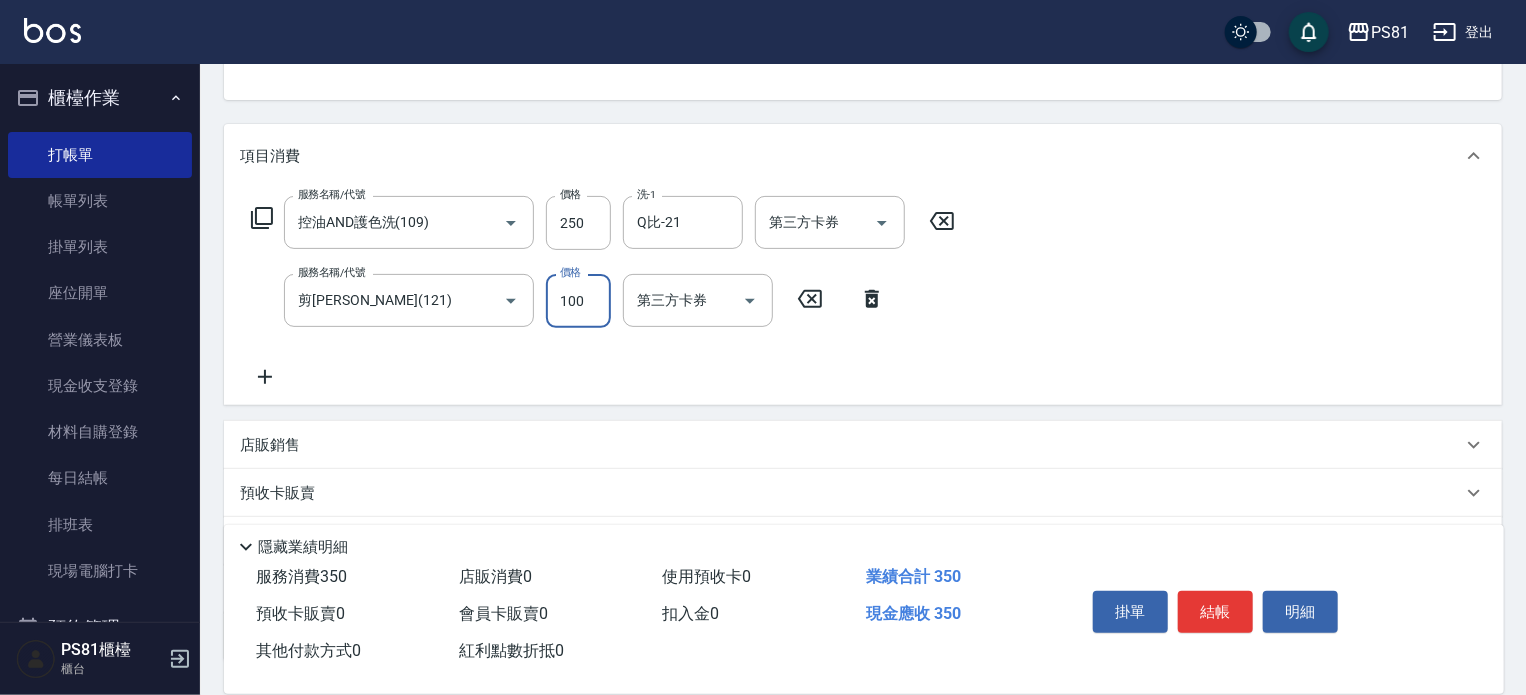 click 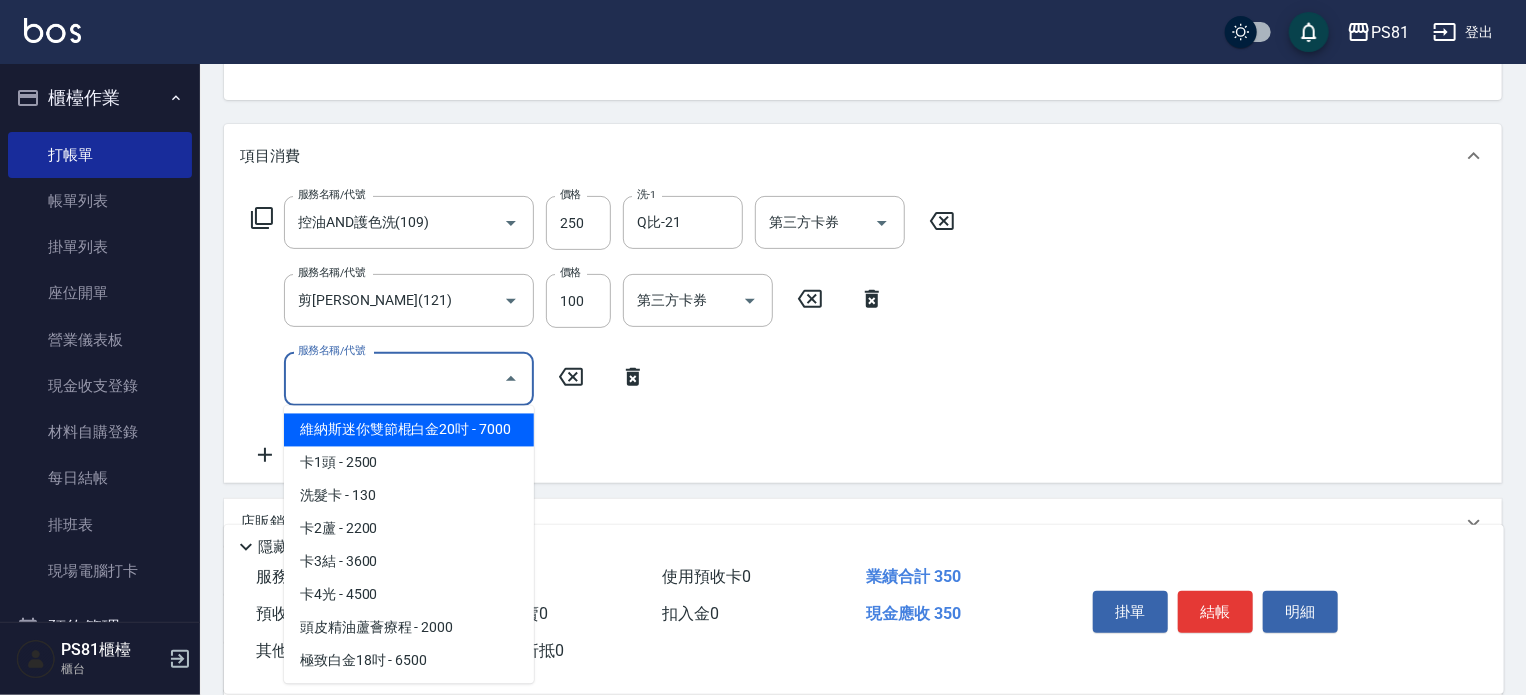 click on "服務名稱/代號" at bounding box center [394, 378] 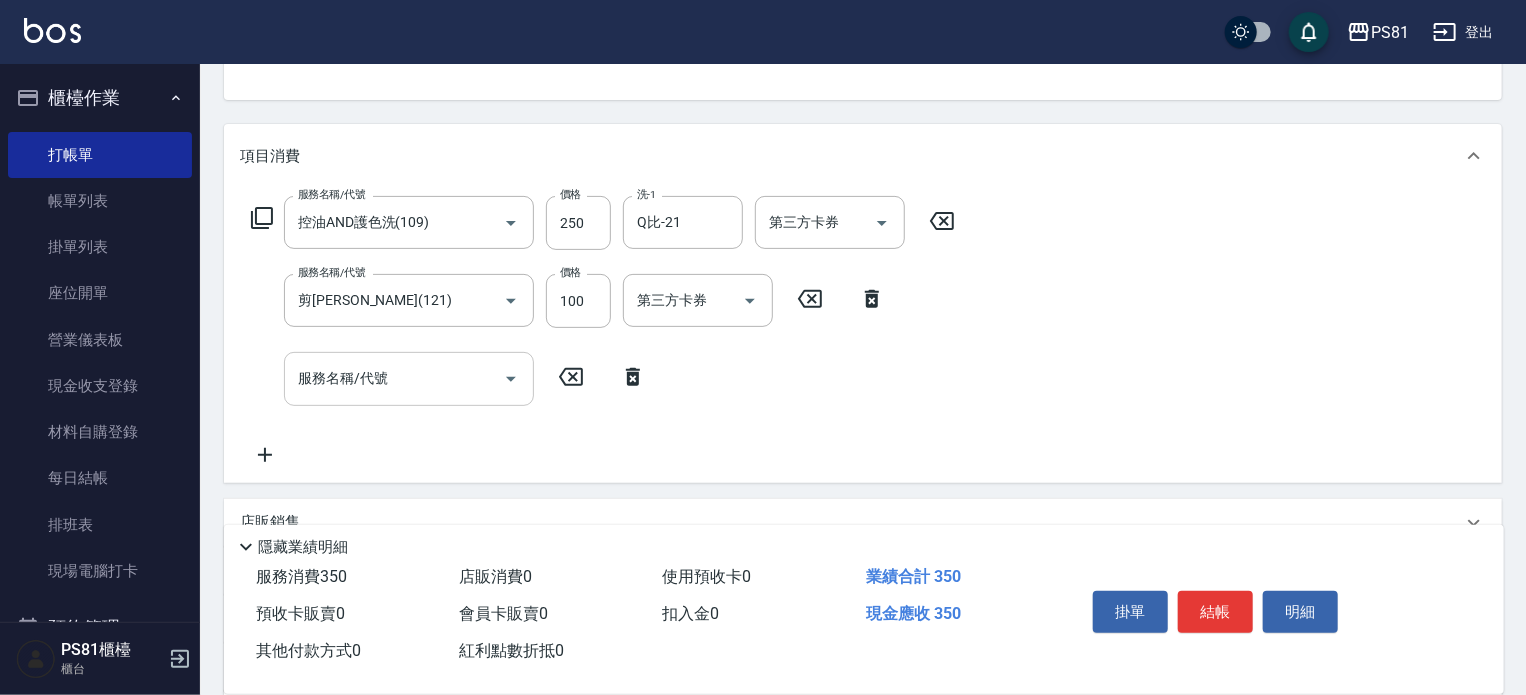 click on "服務名稱/代號" at bounding box center (409, 378) 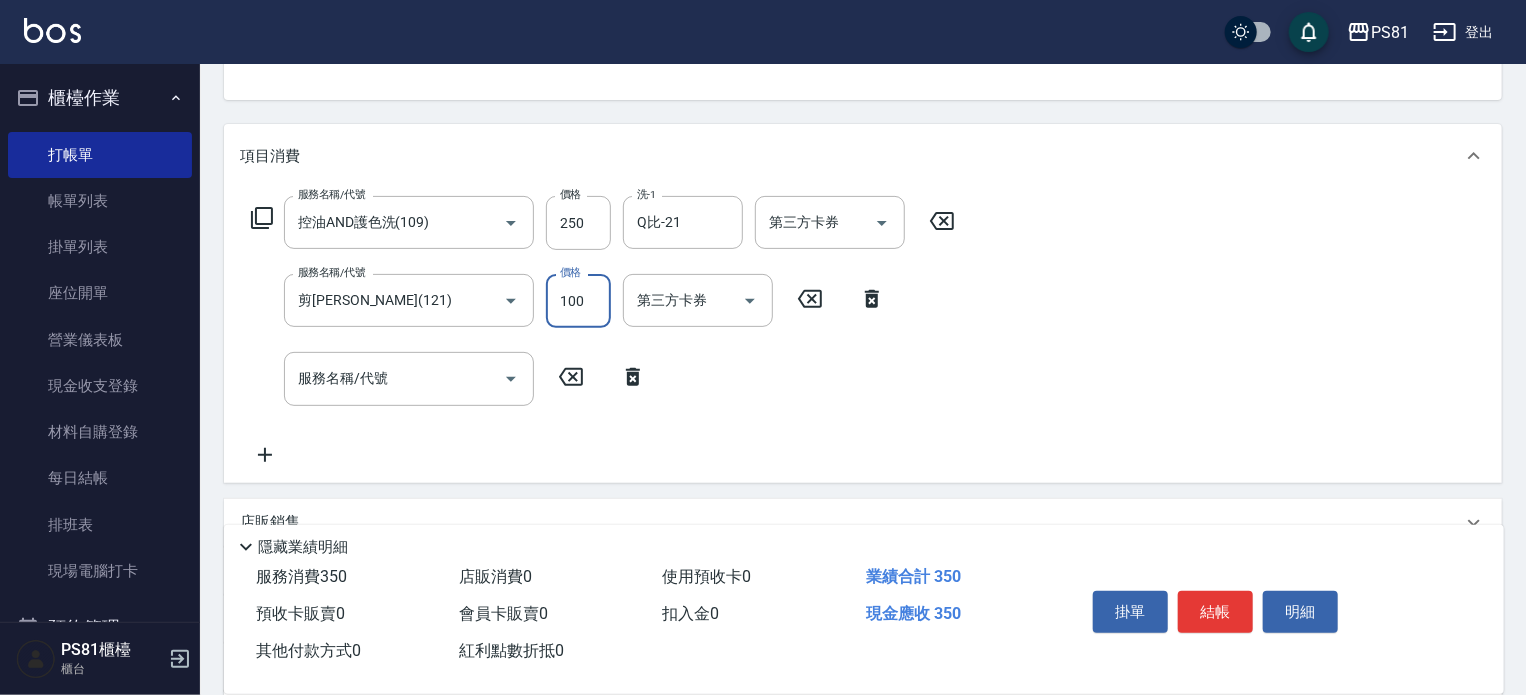 click on "100" at bounding box center [578, 301] 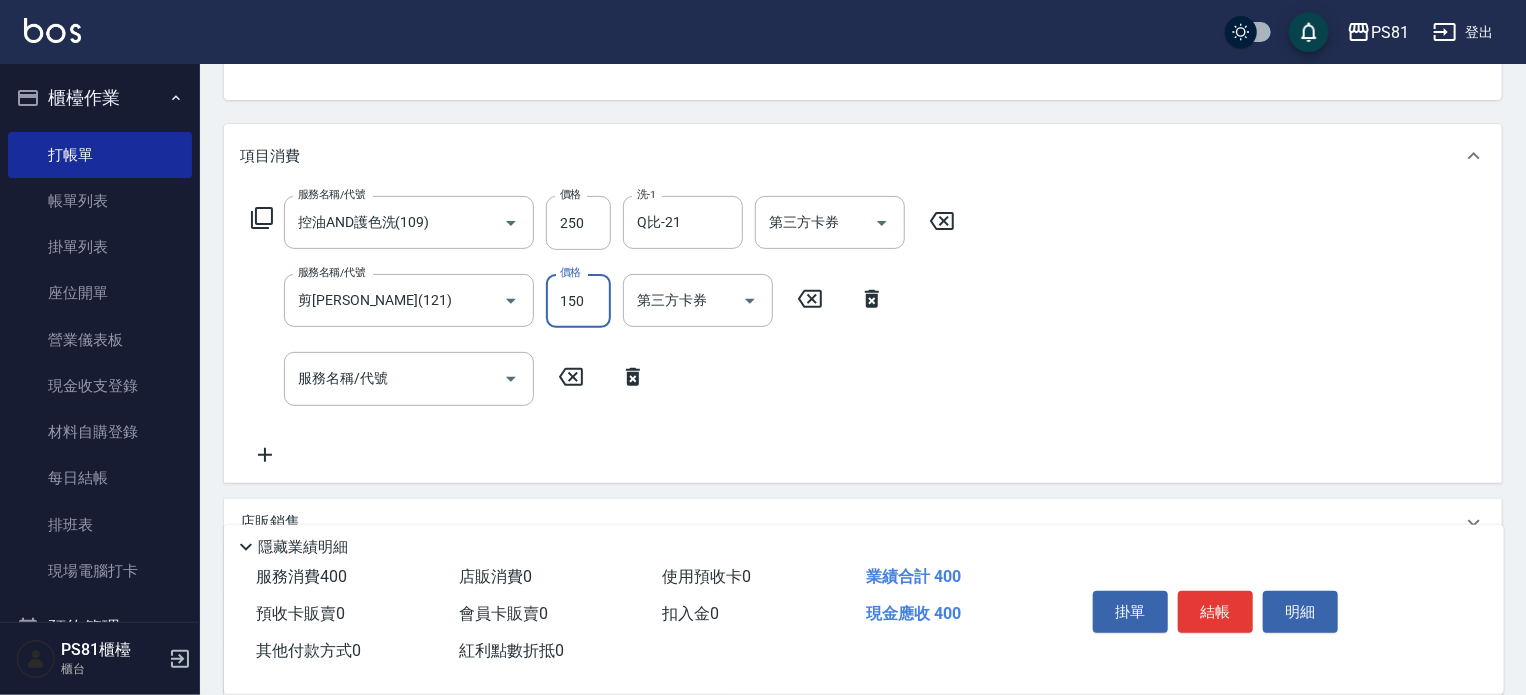 type on "150" 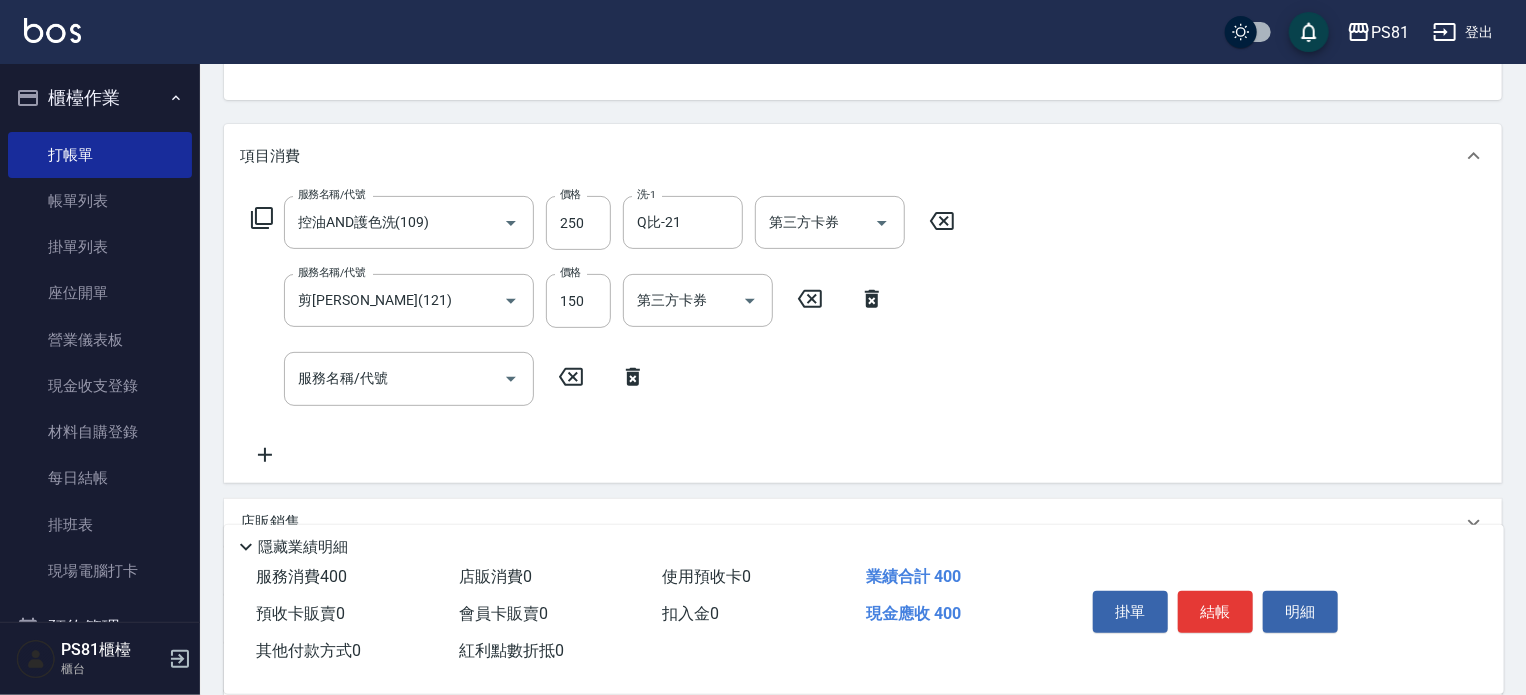click 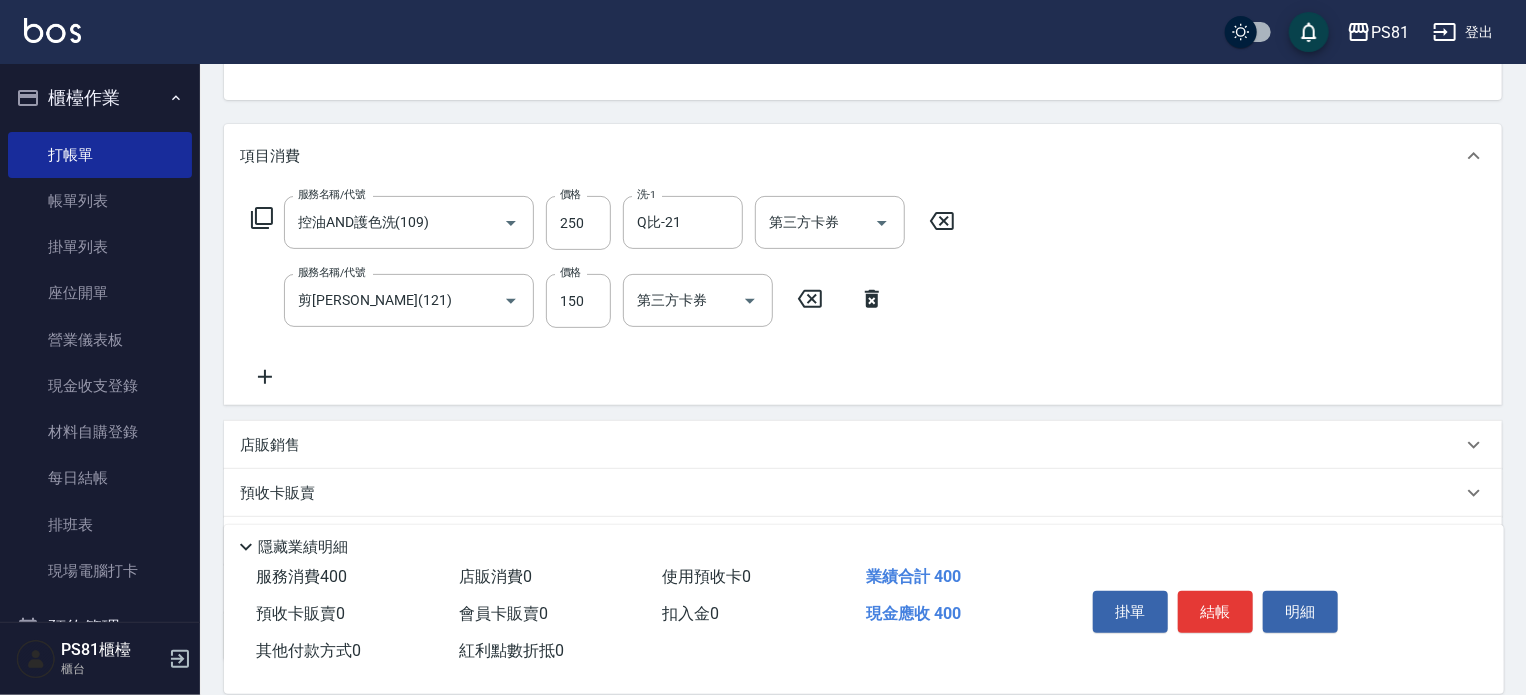 click on "店販銷售" at bounding box center (863, 445) 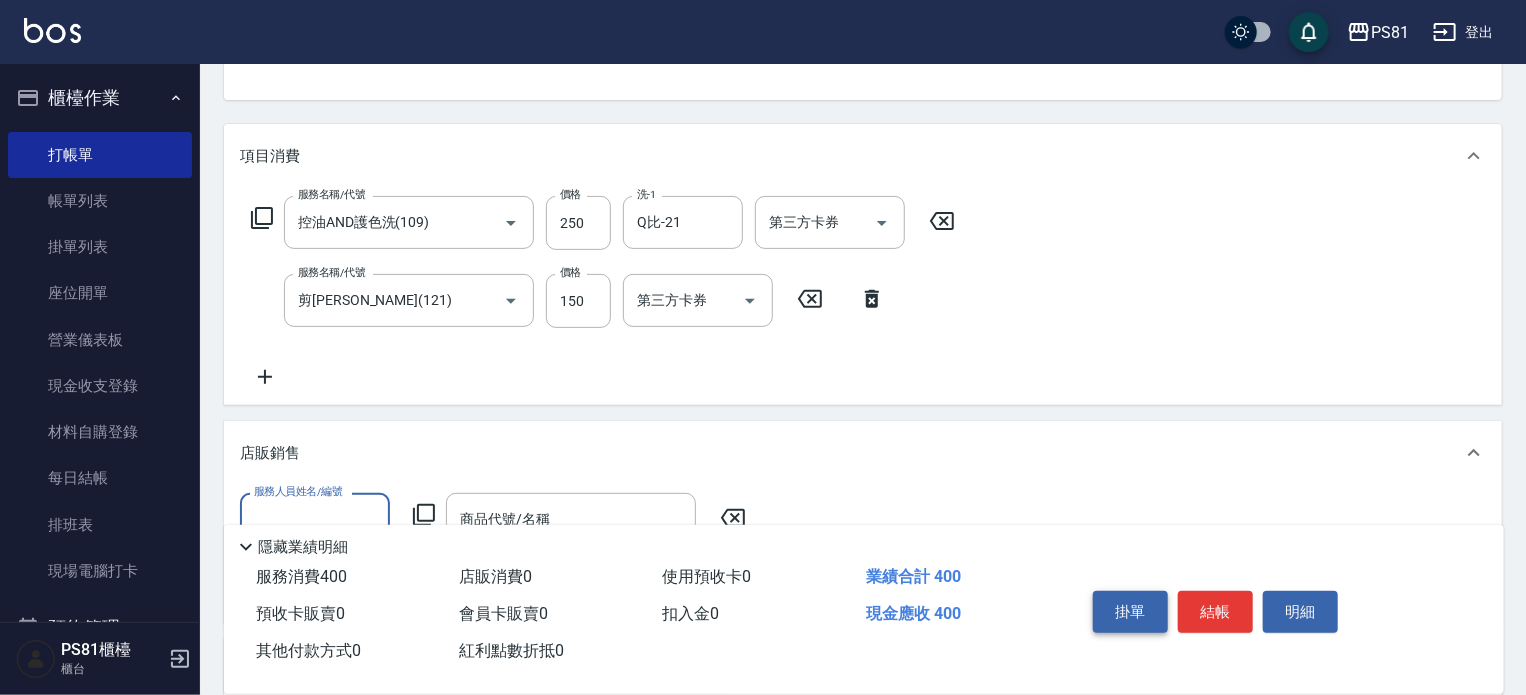 scroll, scrollTop: 0, scrollLeft: 0, axis: both 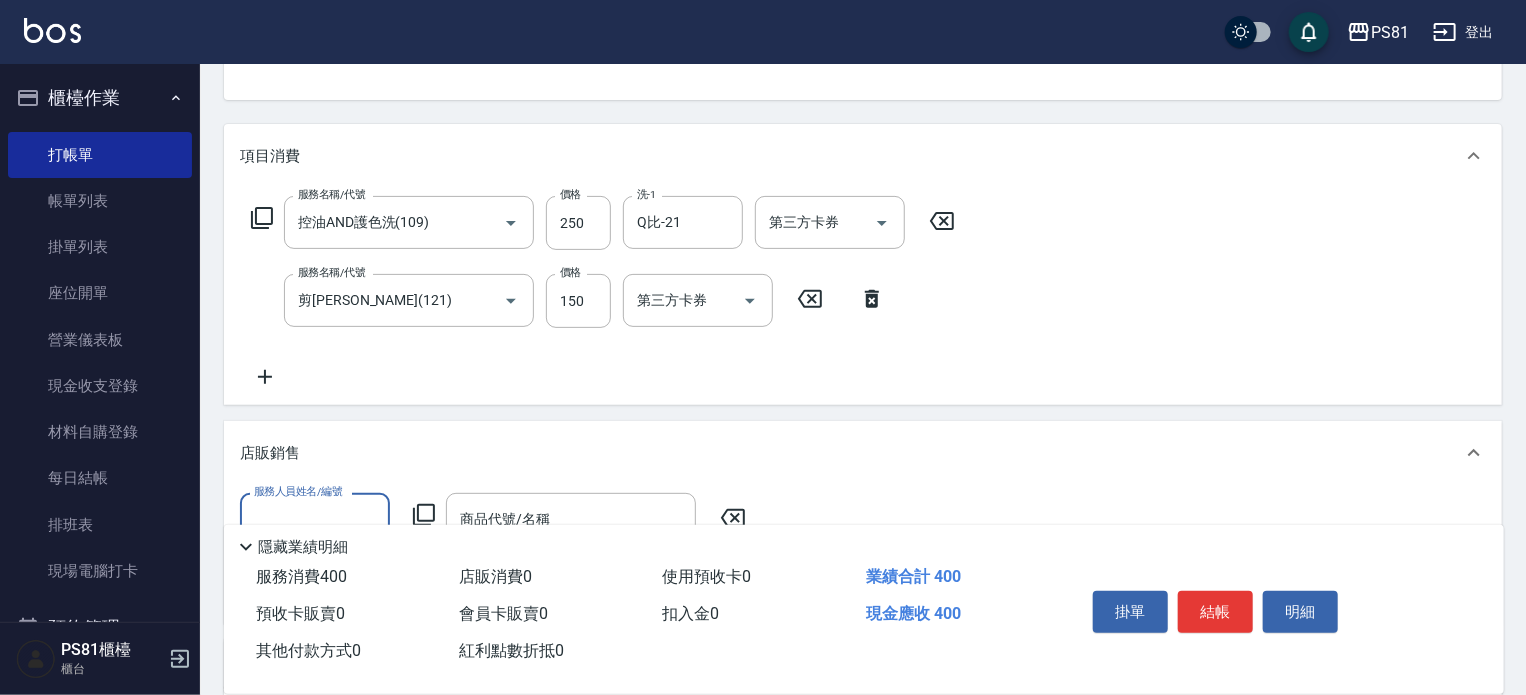 click on "服務名稱/代號 控油AND護色洗(109) 服務名稱/代號 價格 250 價格 洗-1 Q比-21 洗-1 第三方卡券 第三方卡券 服務名稱/代號 剪劉海(121) 服務名稱/代號 價格 150 價格 第三方卡券 第三方卡券" at bounding box center (863, 296) 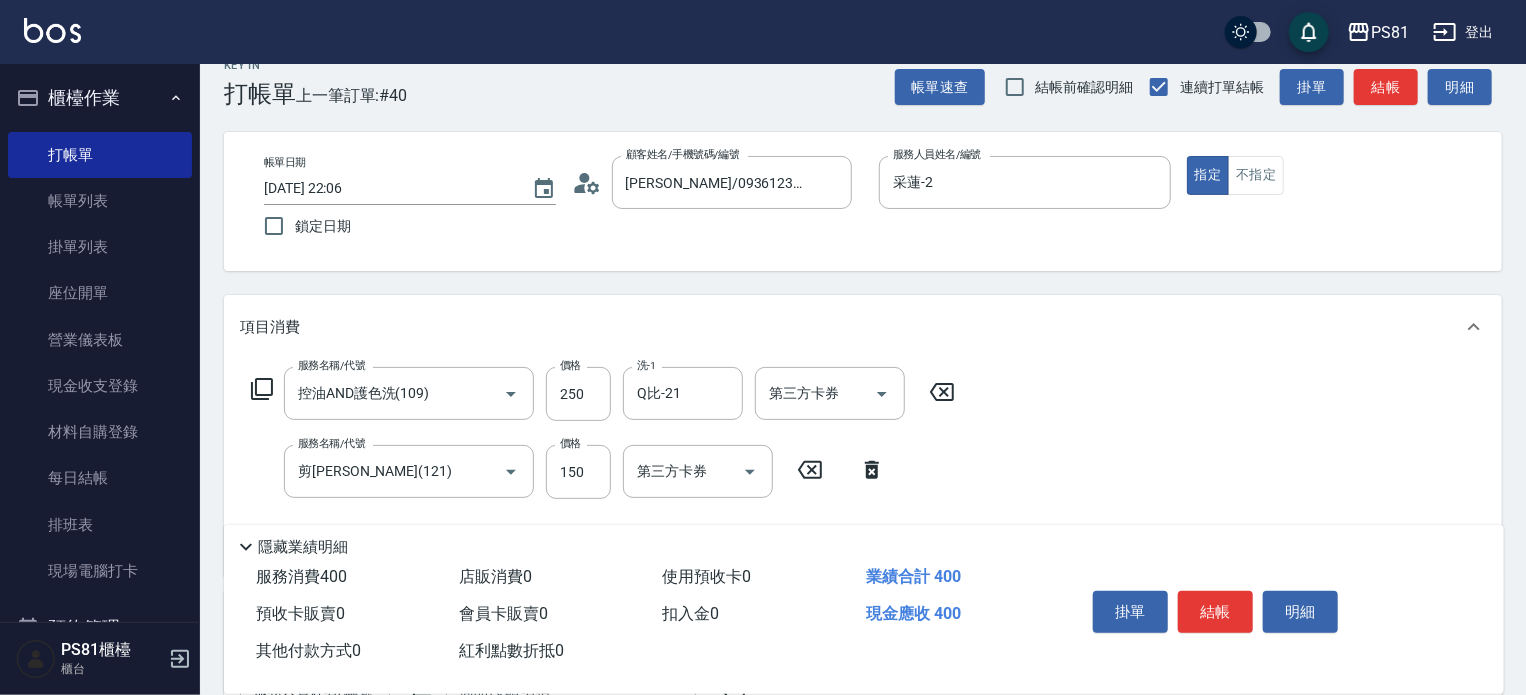 scroll, scrollTop: 0, scrollLeft: 0, axis: both 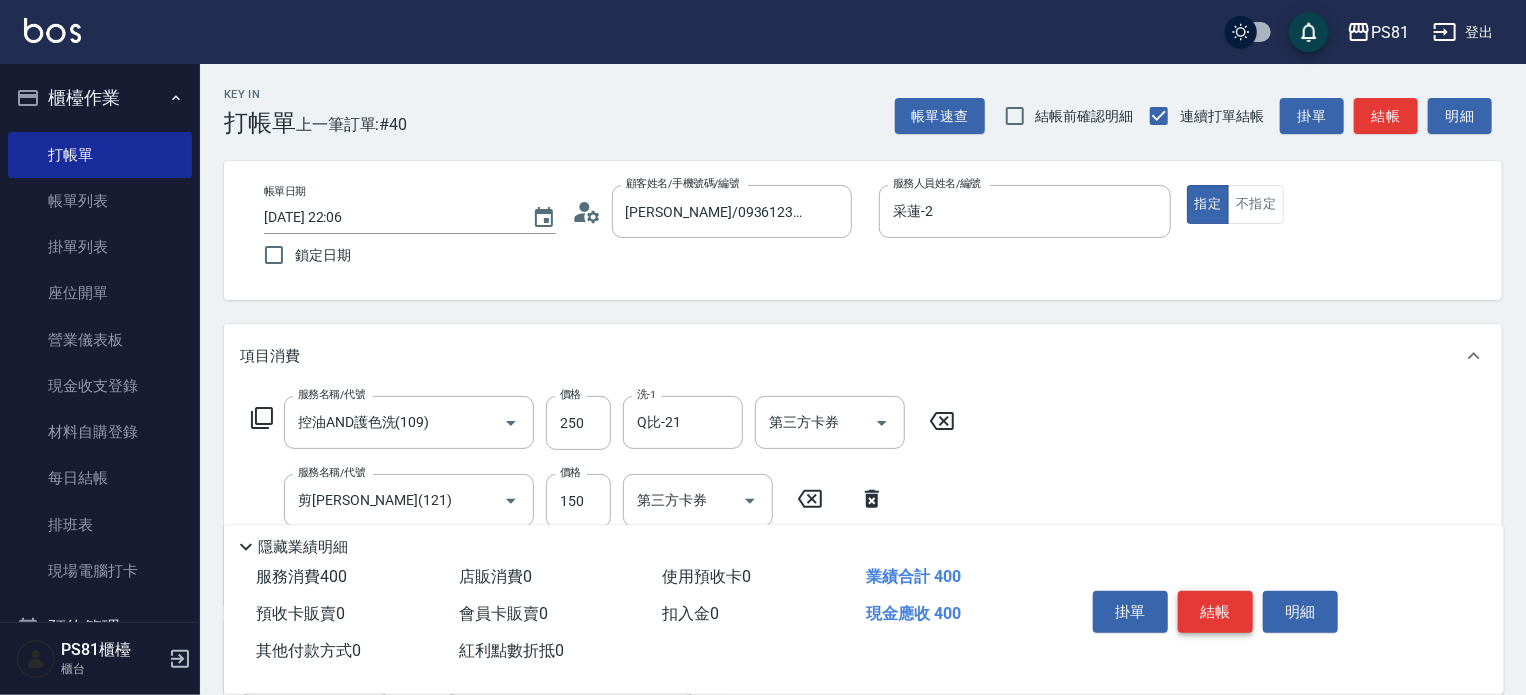click on "結帳" at bounding box center [1215, 612] 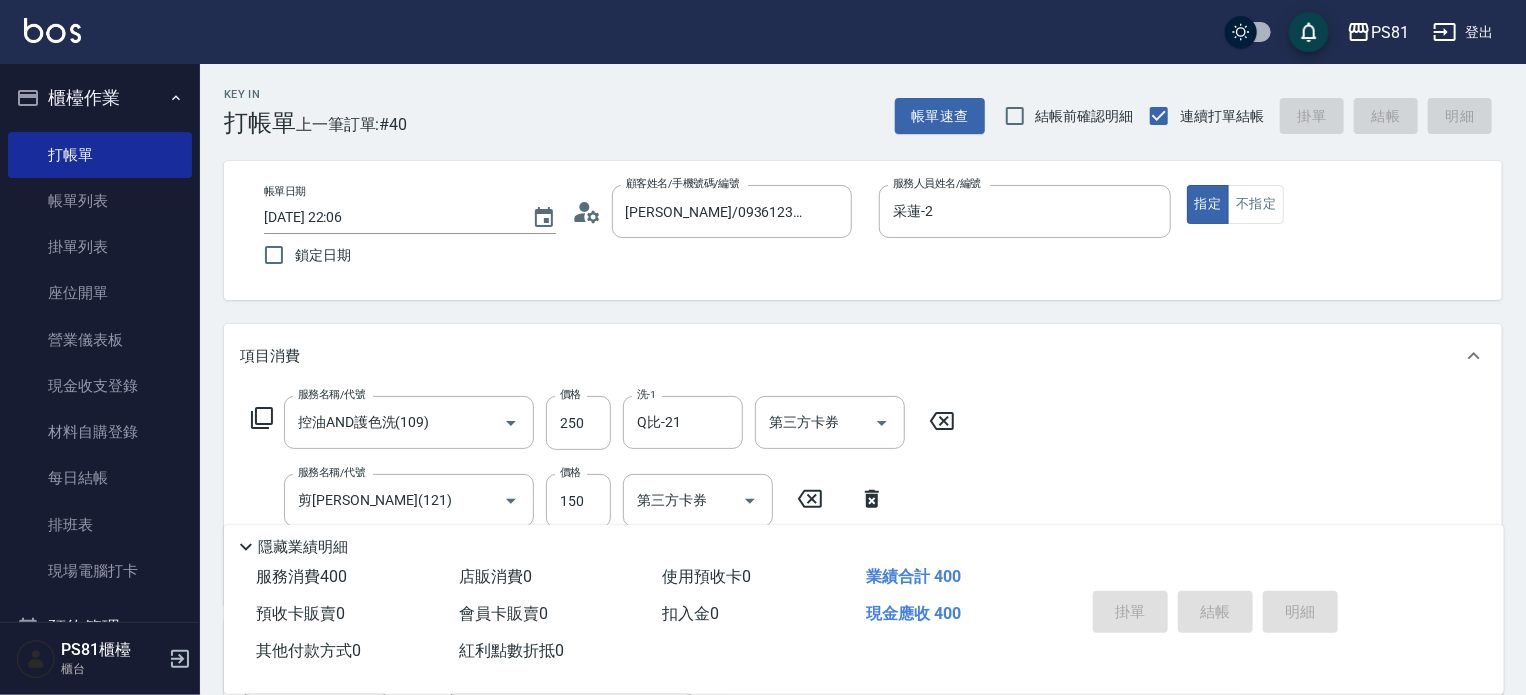 type on "2025/07/12 22:07" 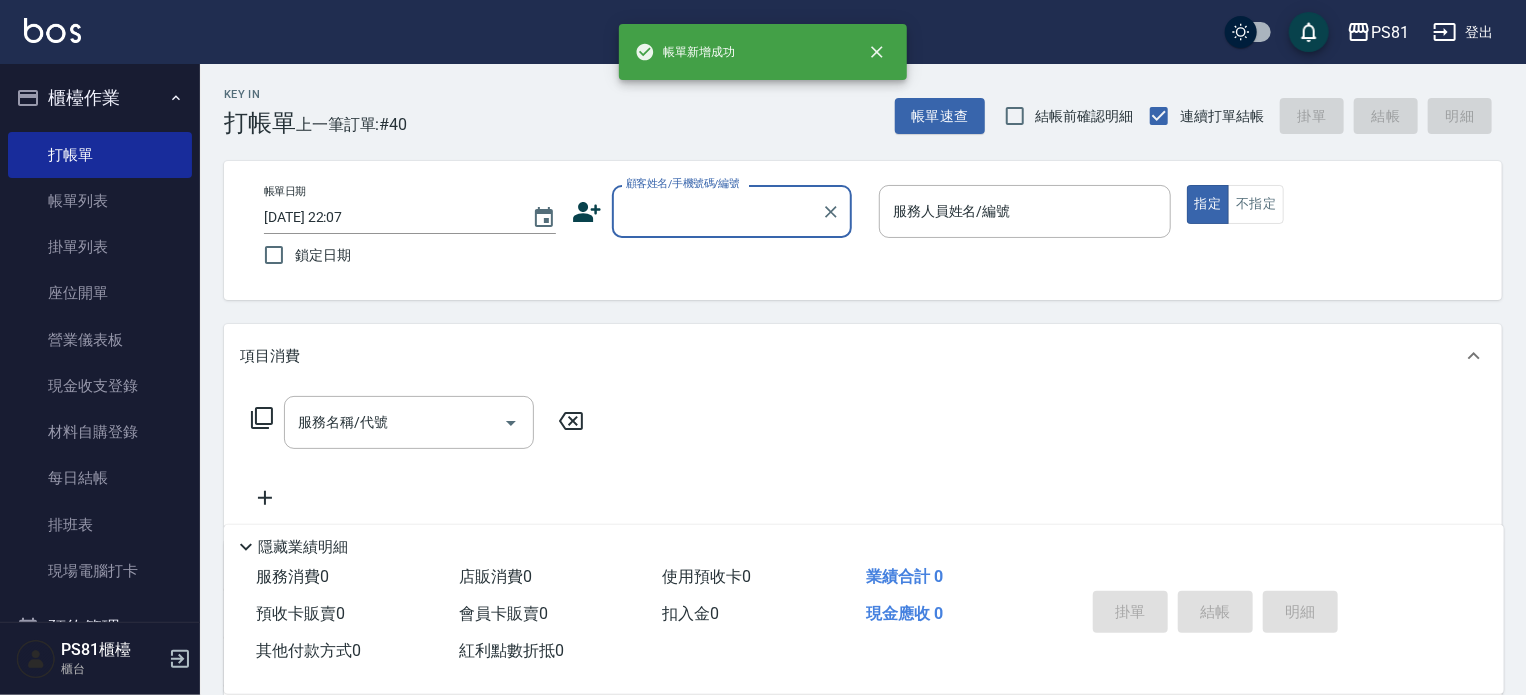 scroll, scrollTop: 0, scrollLeft: 0, axis: both 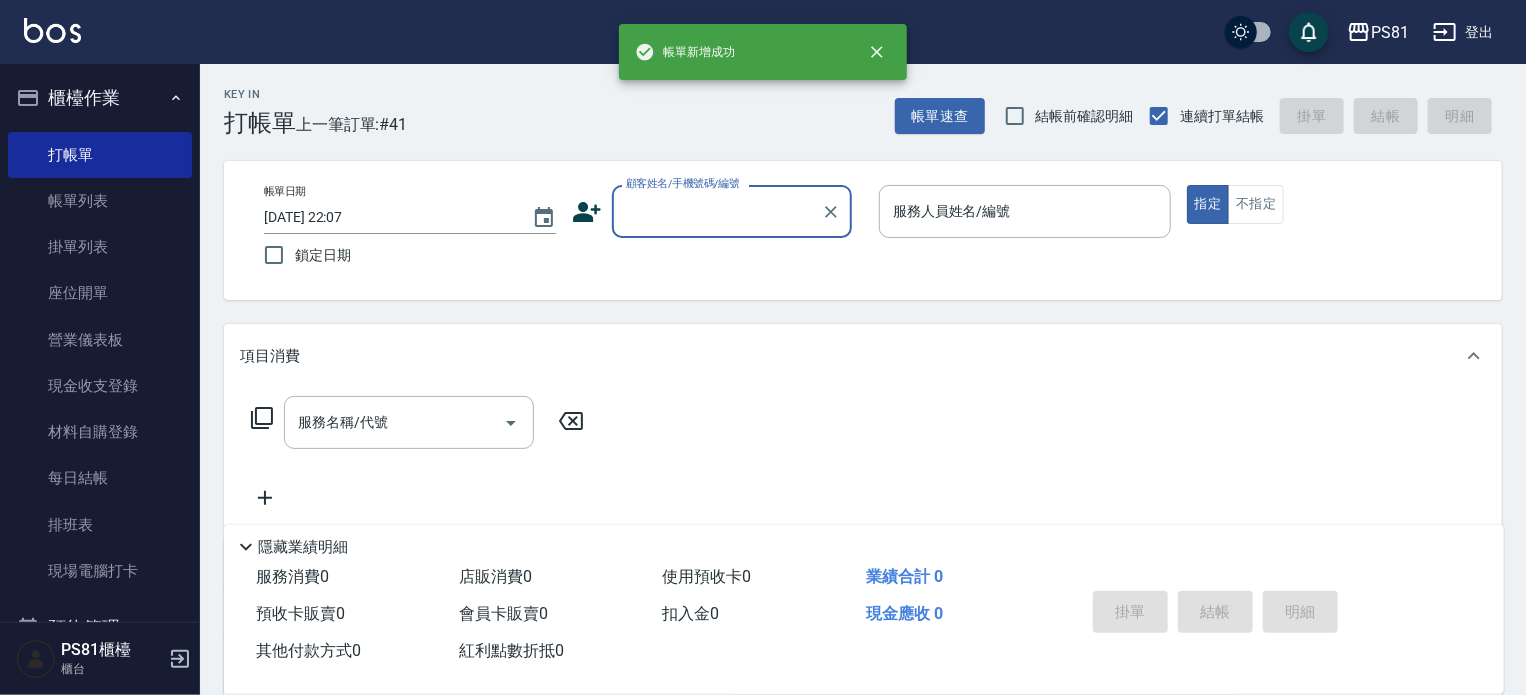 click on "顧客姓名/手機號碼/編號" at bounding box center [717, 211] 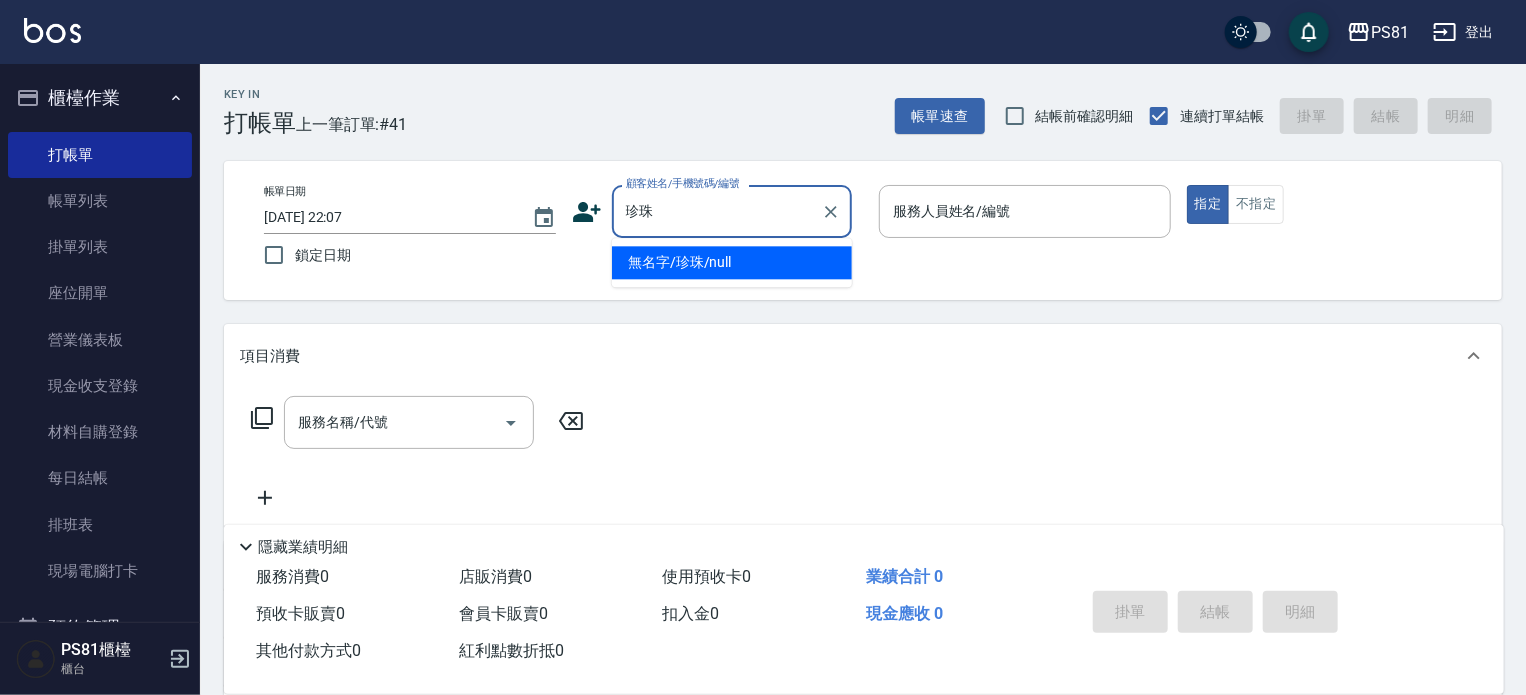 click on "無名字/珍珠/null" at bounding box center [732, 262] 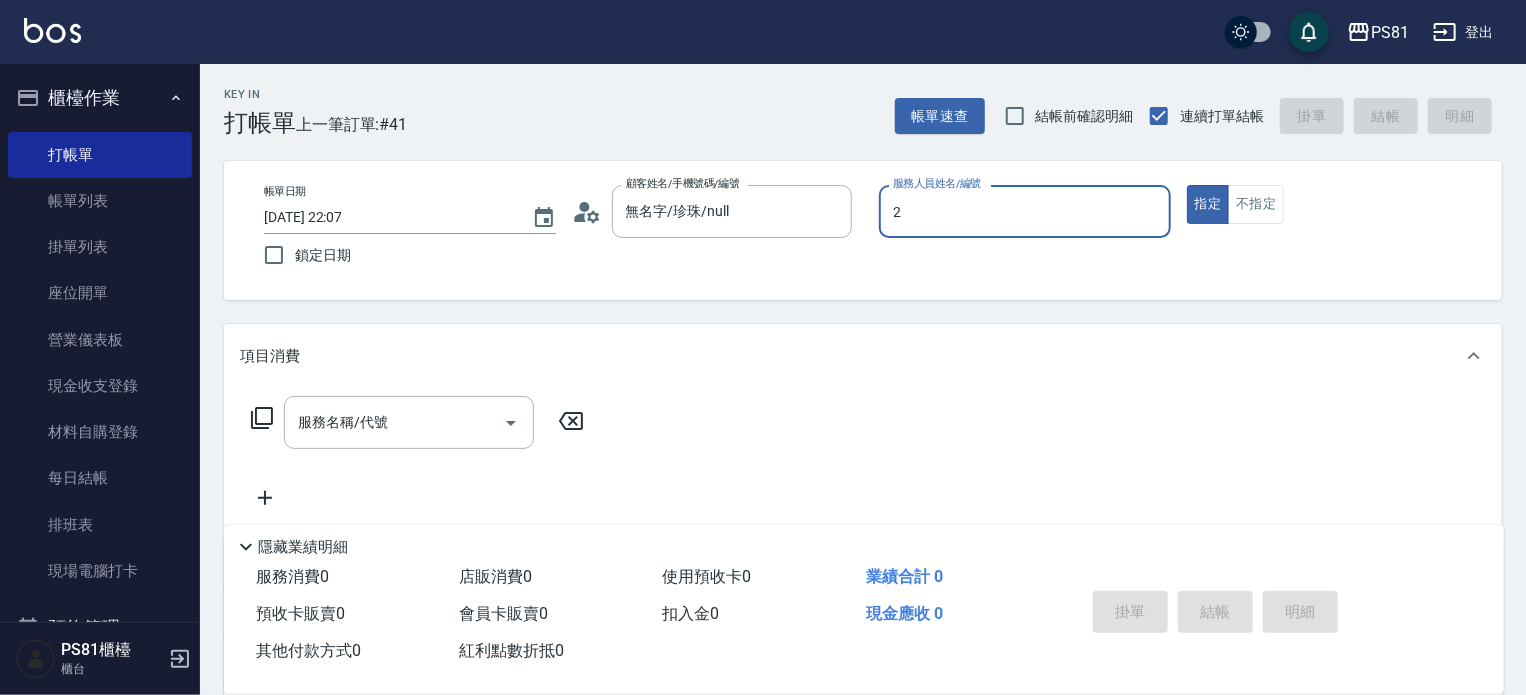 type on "采蓮-2" 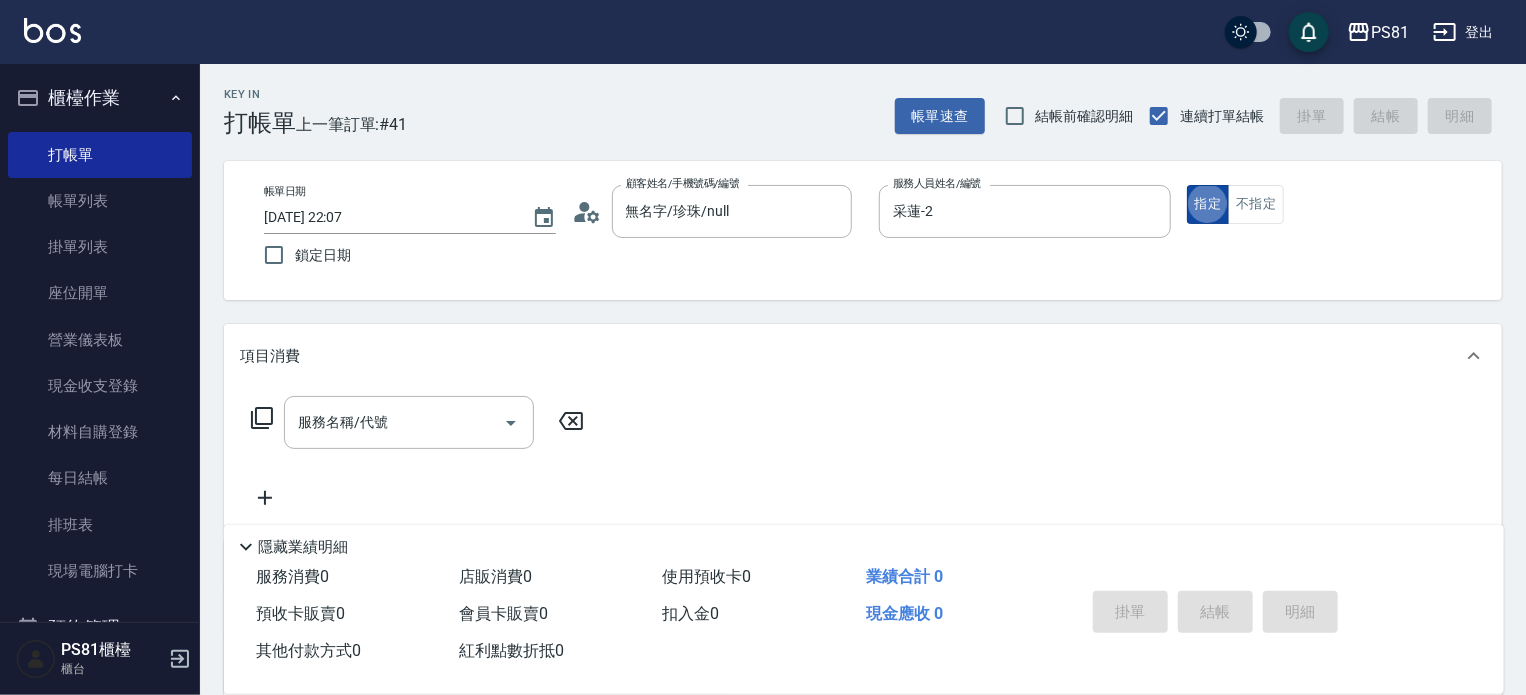 click on "指定" at bounding box center [1208, 204] 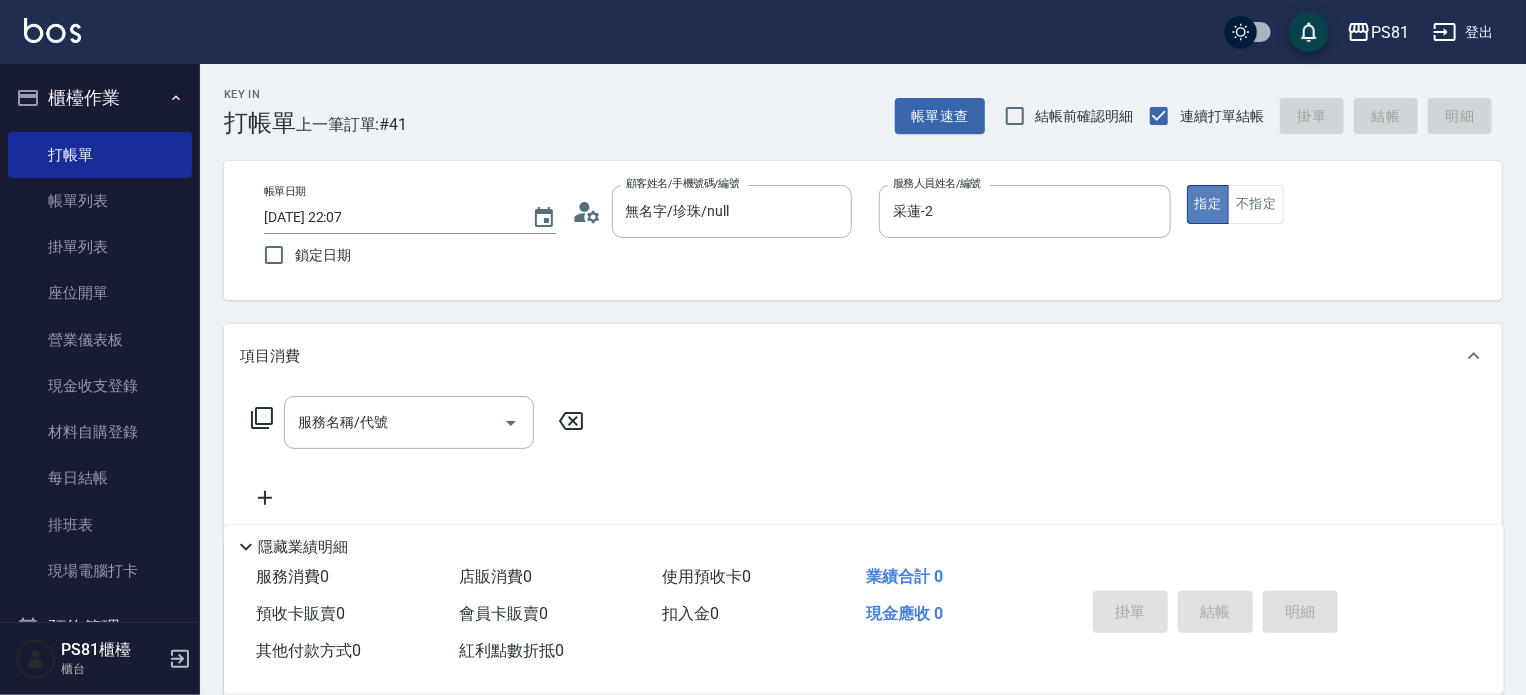 click on "指定" at bounding box center [1208, 204] 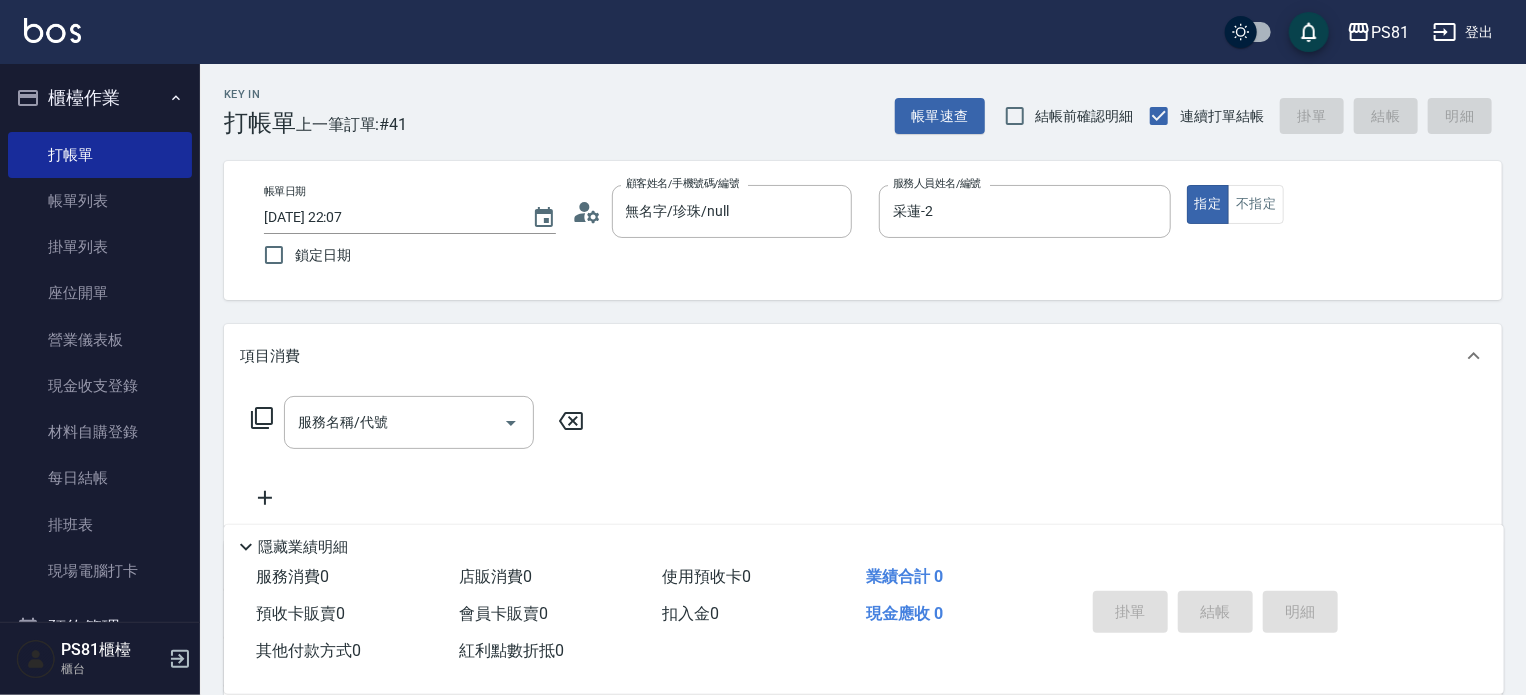 drag, startPoint x: 1204, startPoint y: 285, endPoint x: 1181, endPoint y: 291, distance: 23.769728 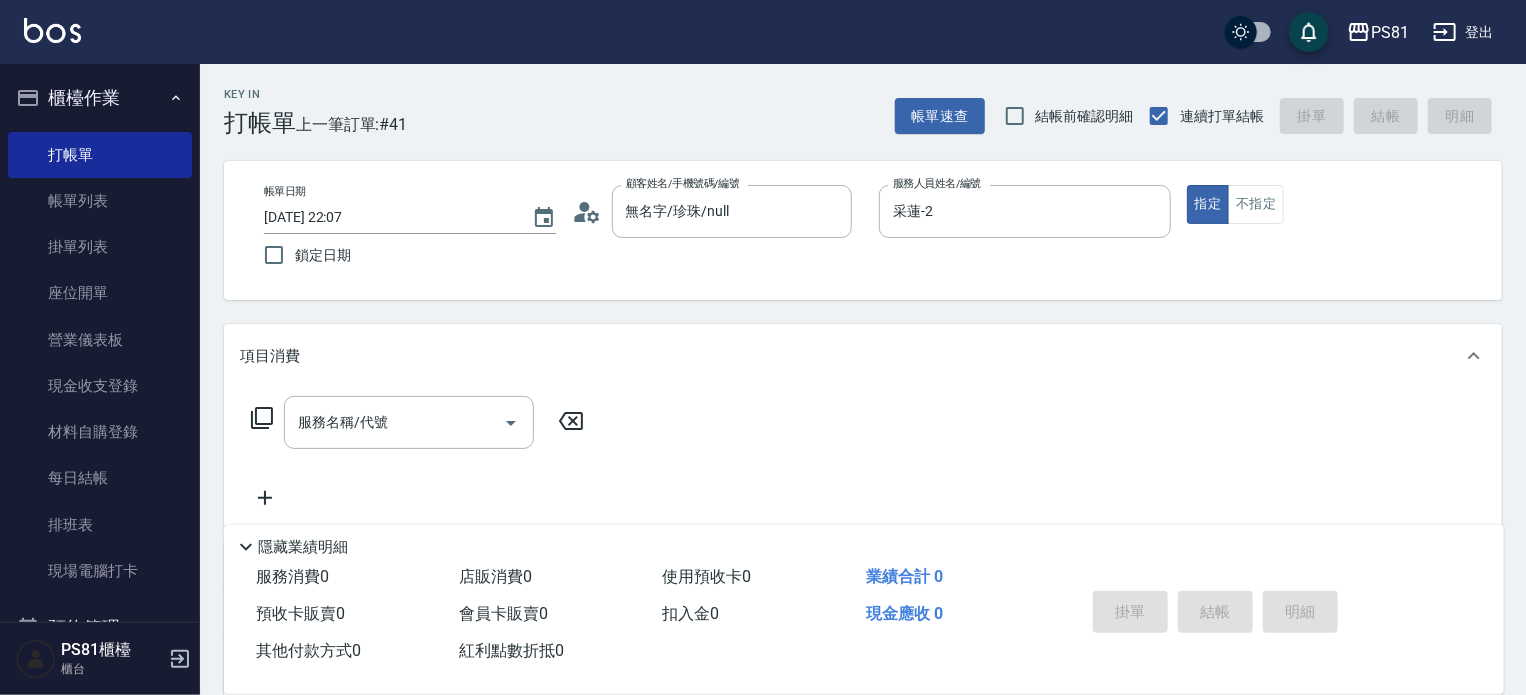 click on "帳單日期 2025/07/12 22:07 鎖定日期 顧客姓名/手機號碼/編號 無名字/珍珠/null 顧客姓名/手機號碼/編號 服務人員姓名/編號 采蓮-2 服務人員姓名/編號 指定 不指定" at bounding box center (863, 230) 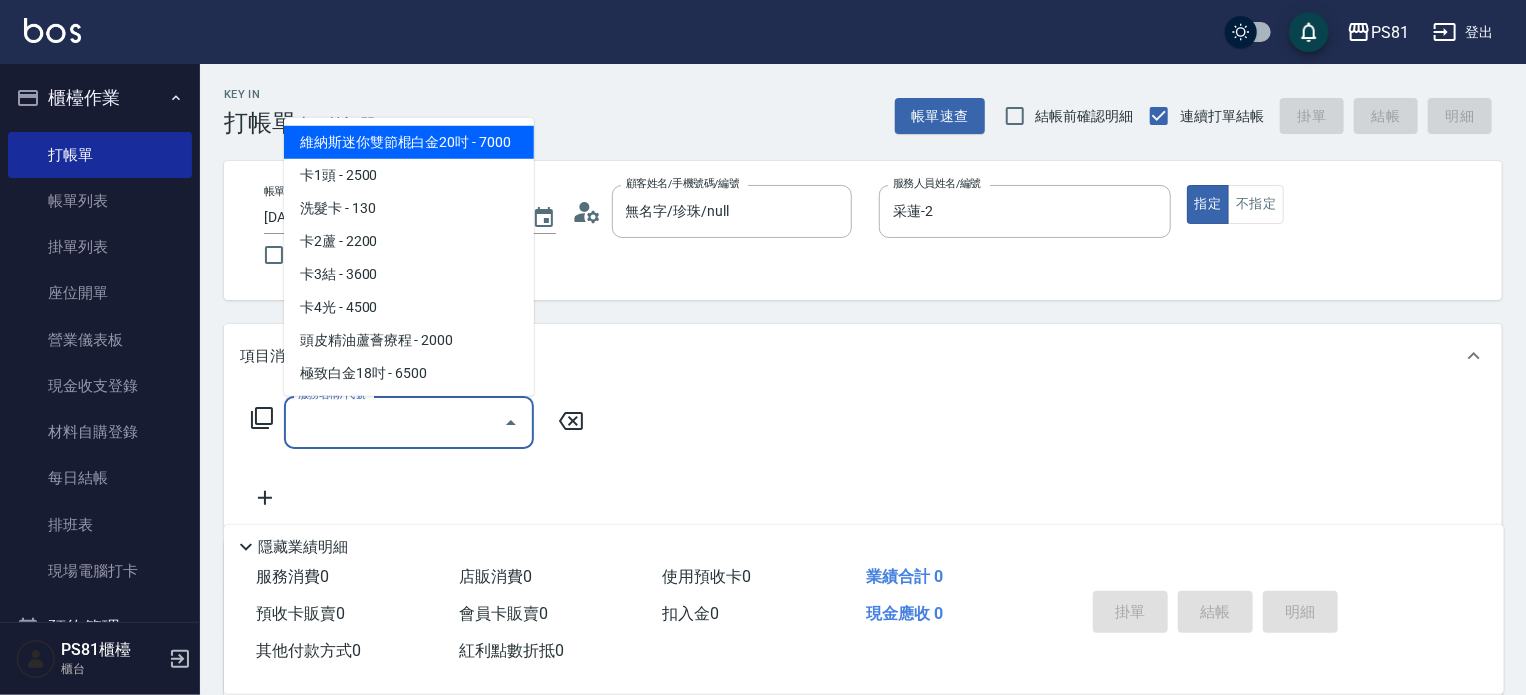click on "服務名稱/代號" at bounding box center [394, 422] 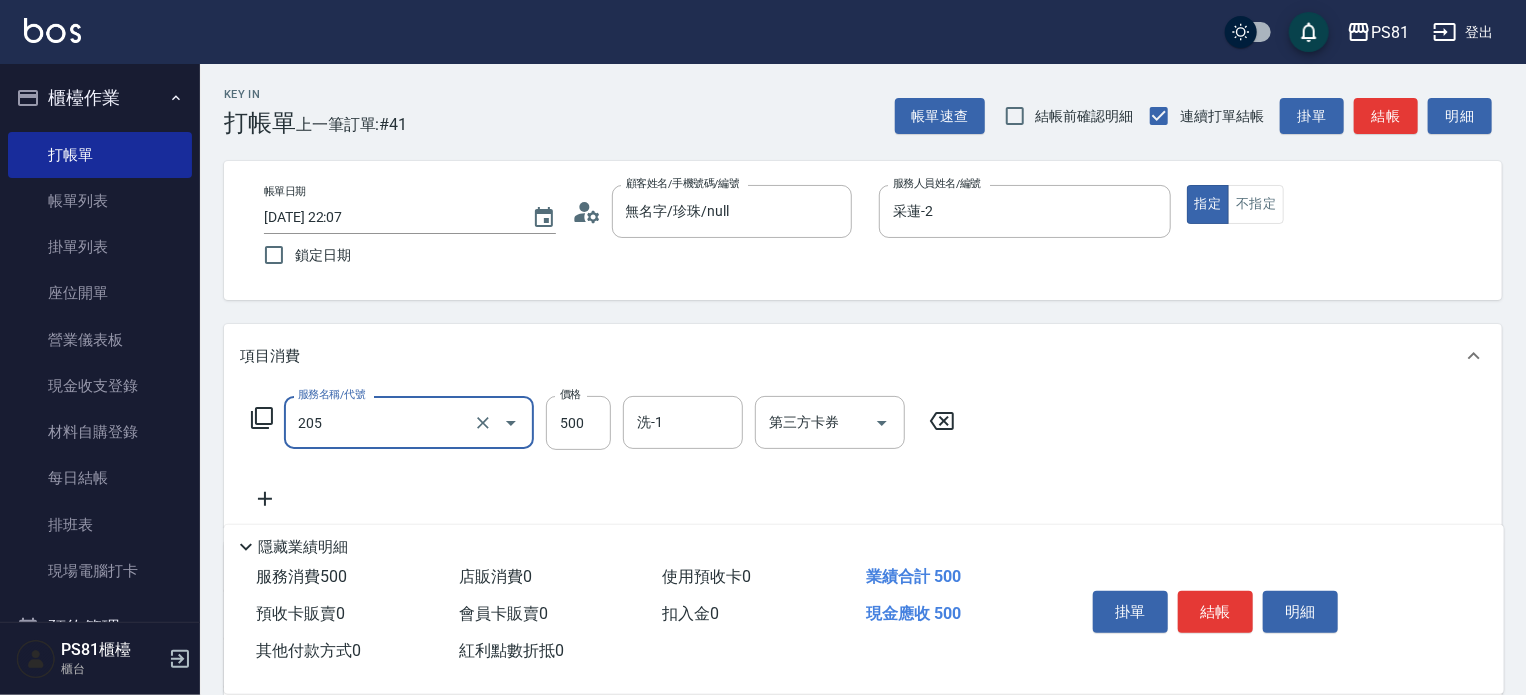 type on "A級單剪400(205)" 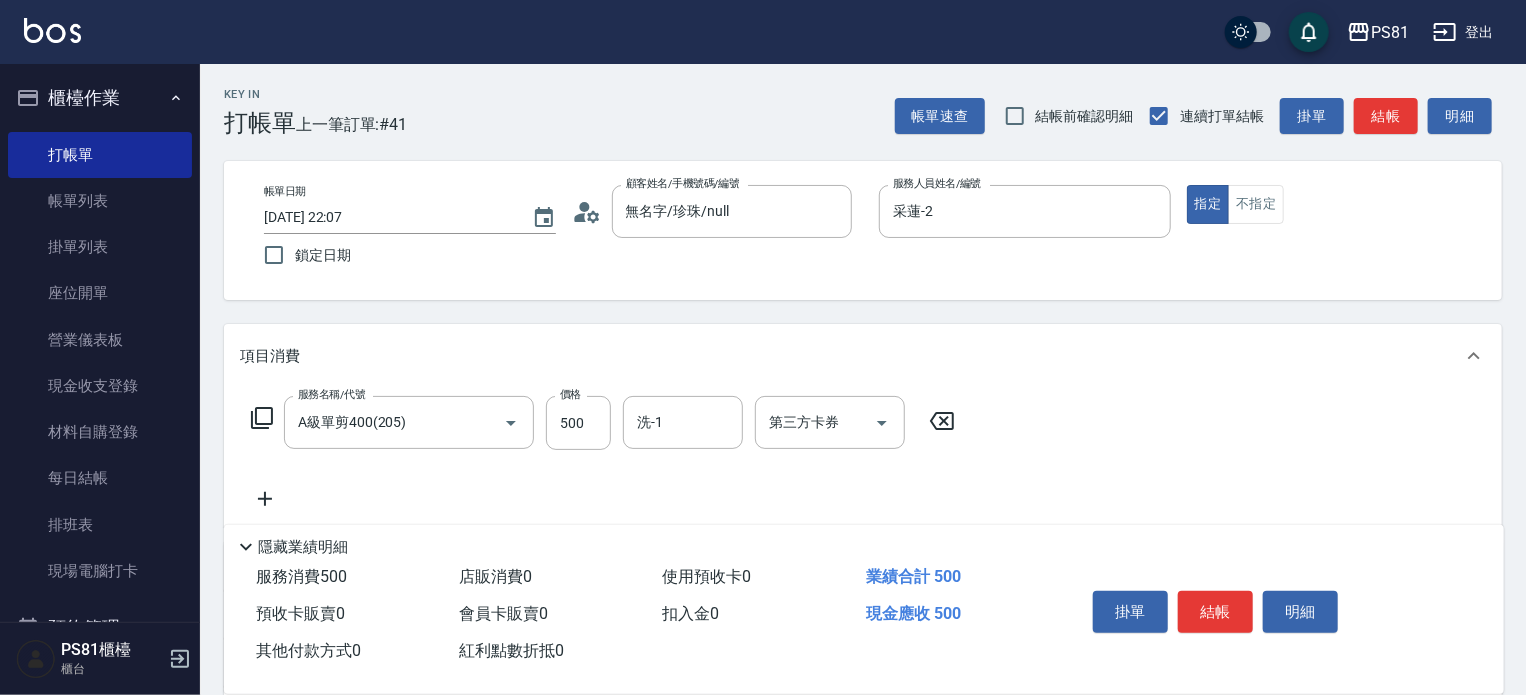 click on "服務名稱/代號 A級單剪400(205) 服務名稱/代號 價格 500 價格 洗-1 洗-1 第三方卡券 第三方卡券" at bounding box center [603, 453] 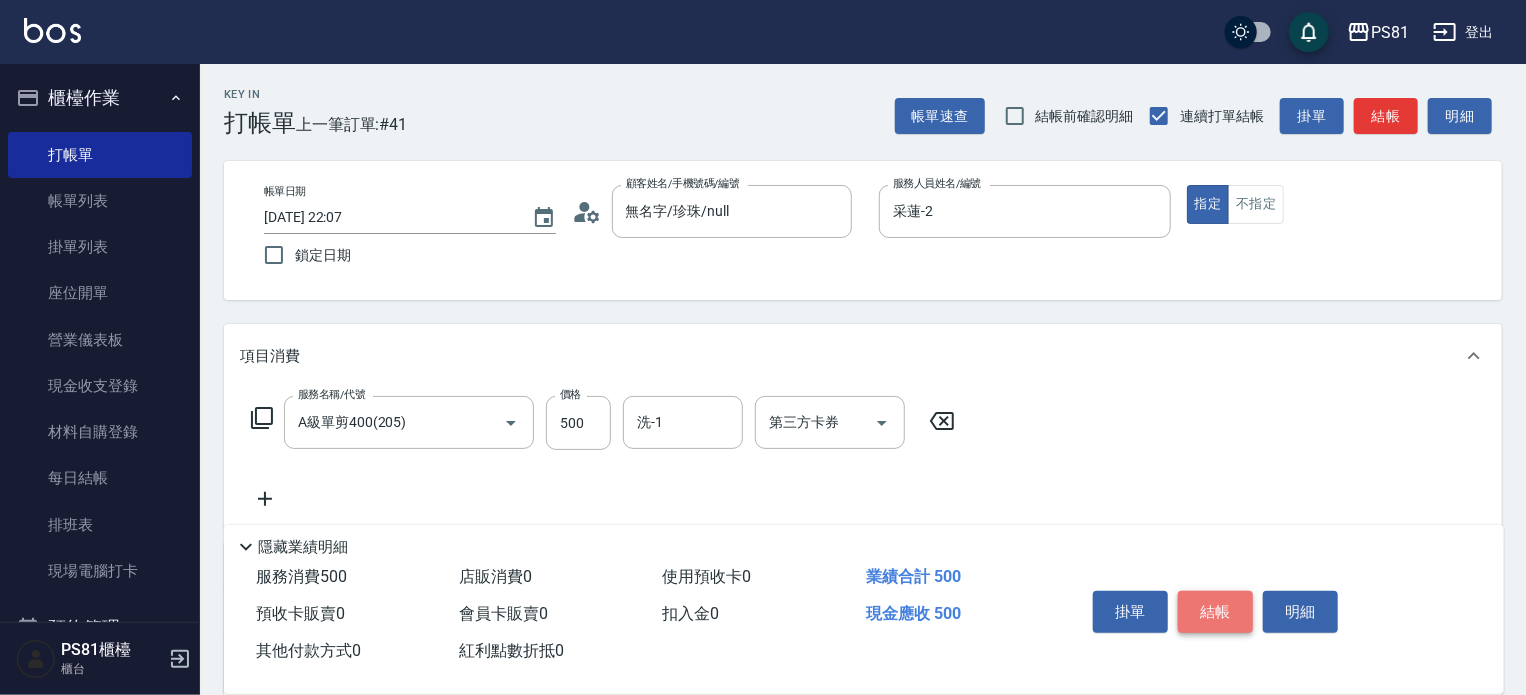 click on "結帳" at bounding box center (1215, 612) 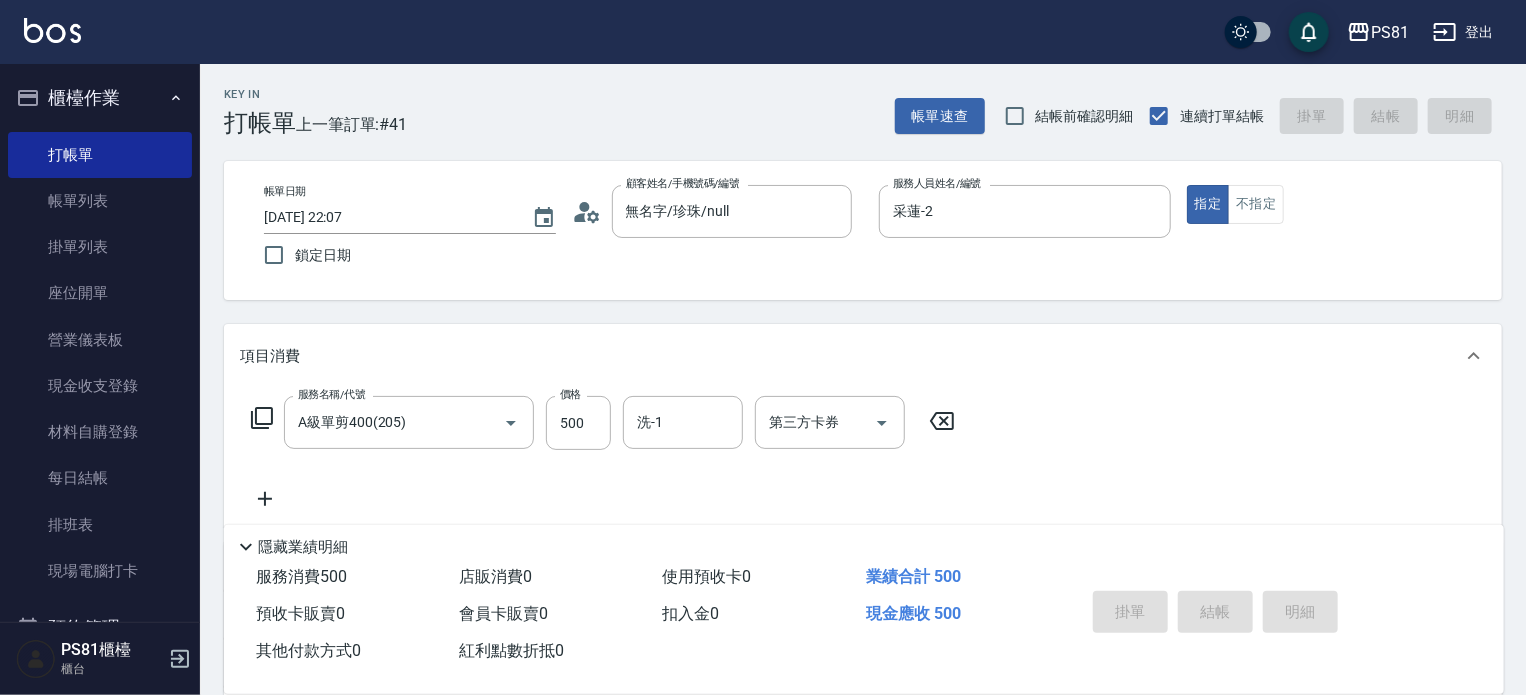 type 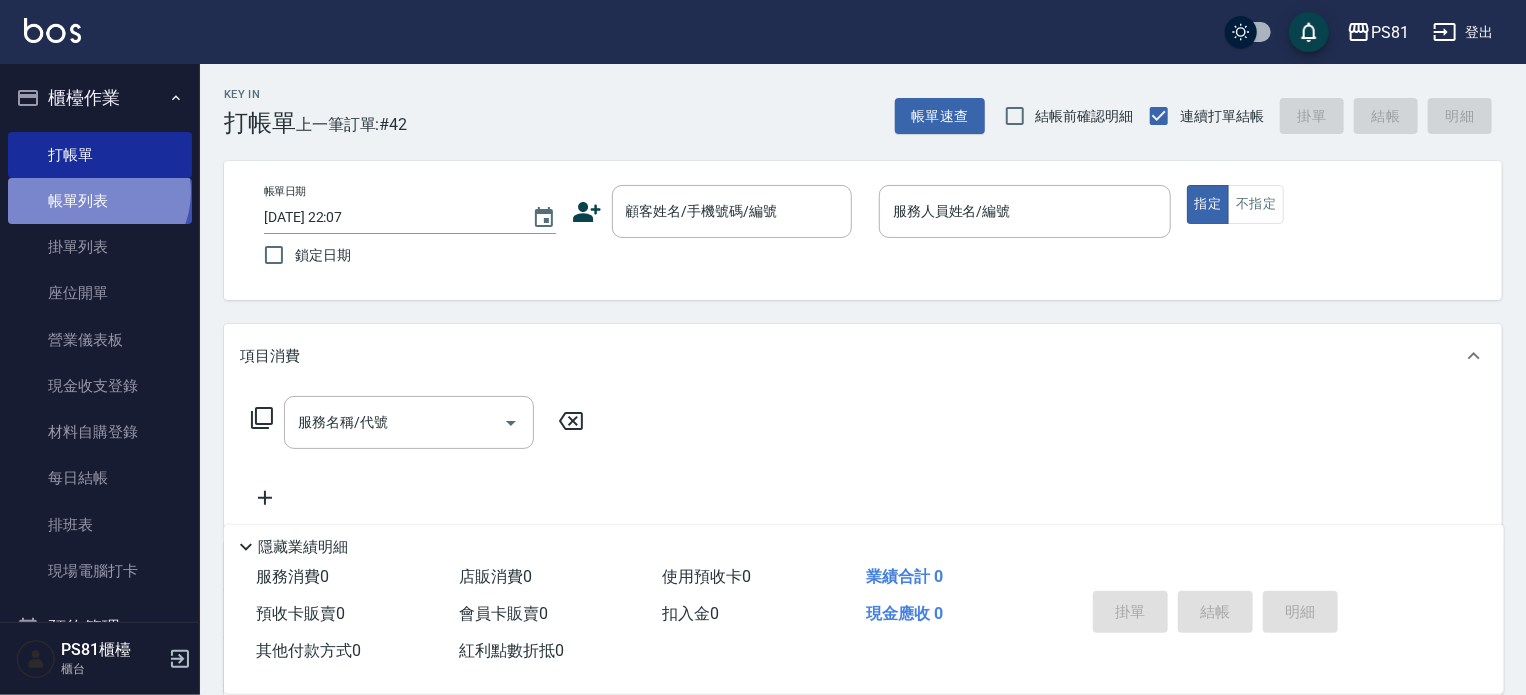 click on "帳單列表" at bounding box center (100, 201) 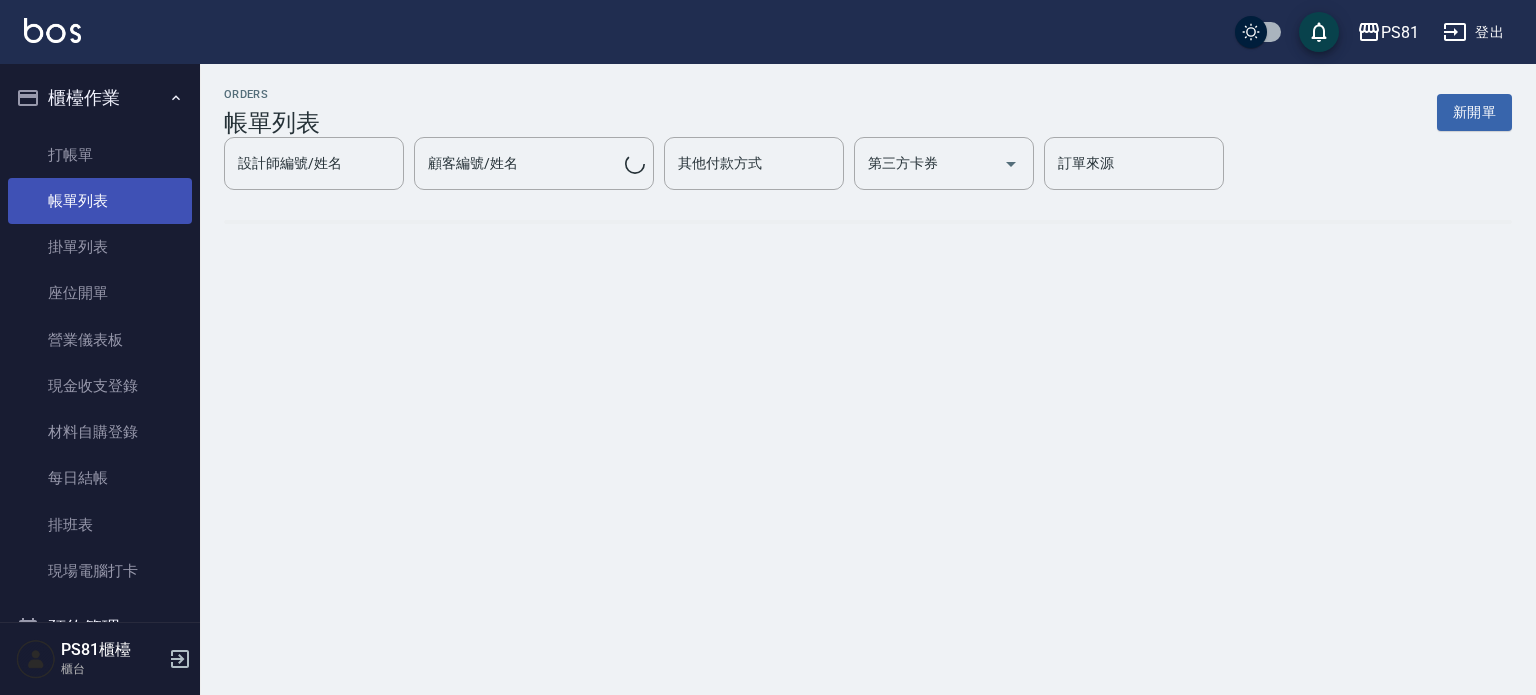 click on "帳單列表" at bounding box center [100, 201] 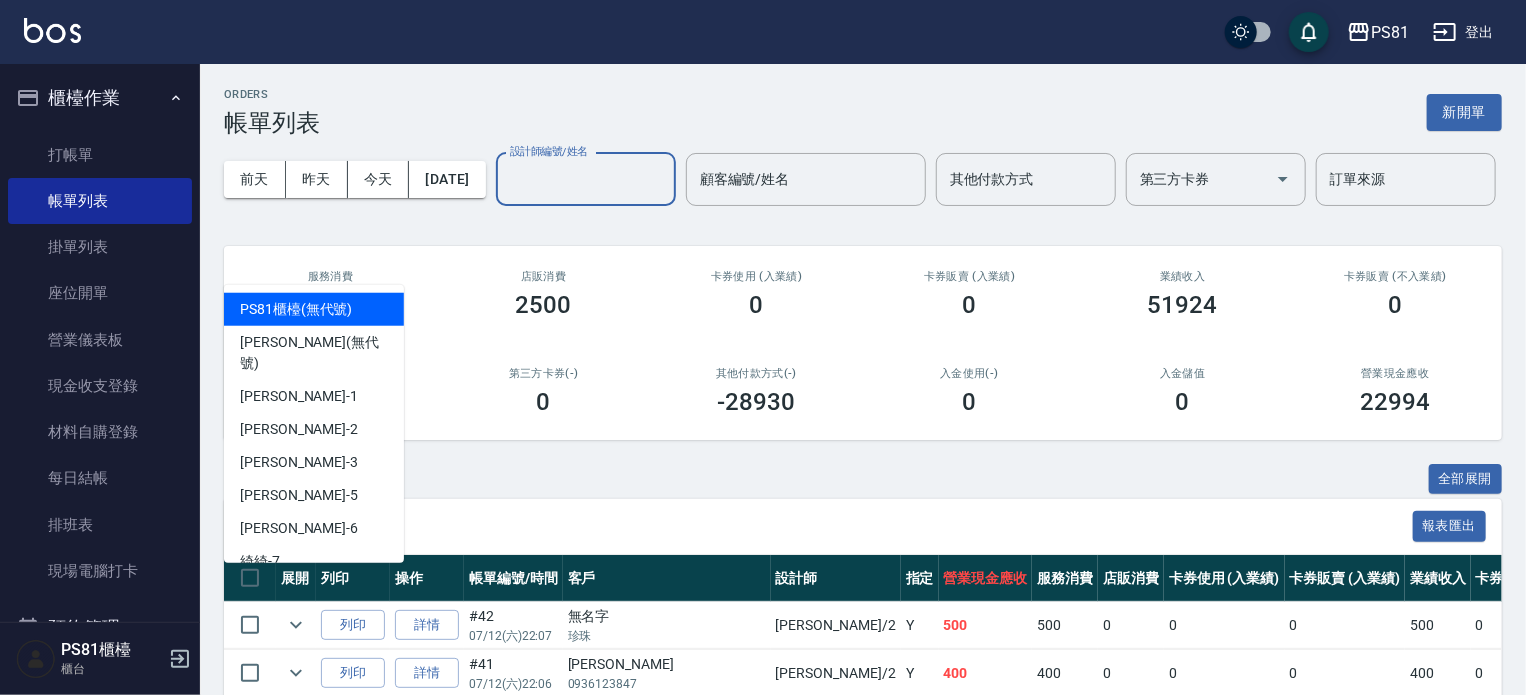 click on "設計師編號/姓名" at bounding box center [586, 179] 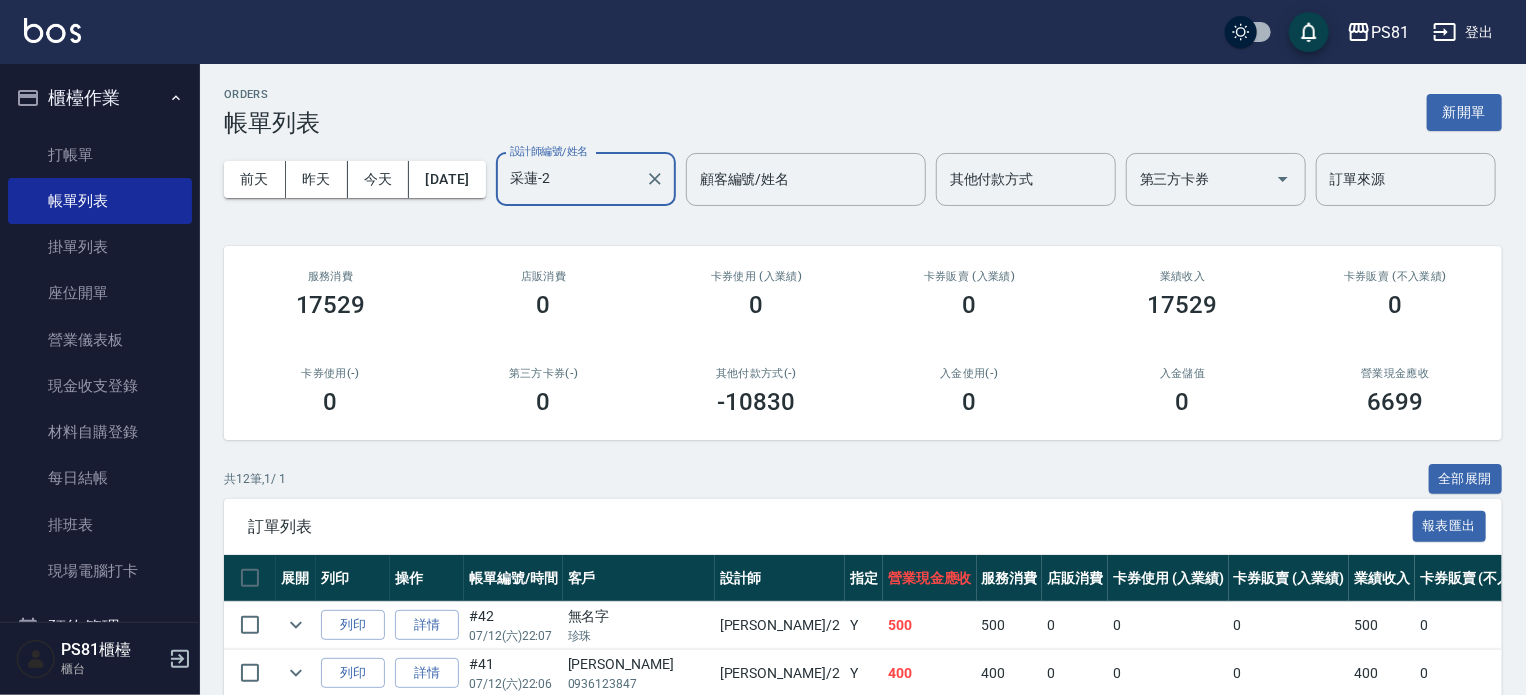 type on "采蓮-2" 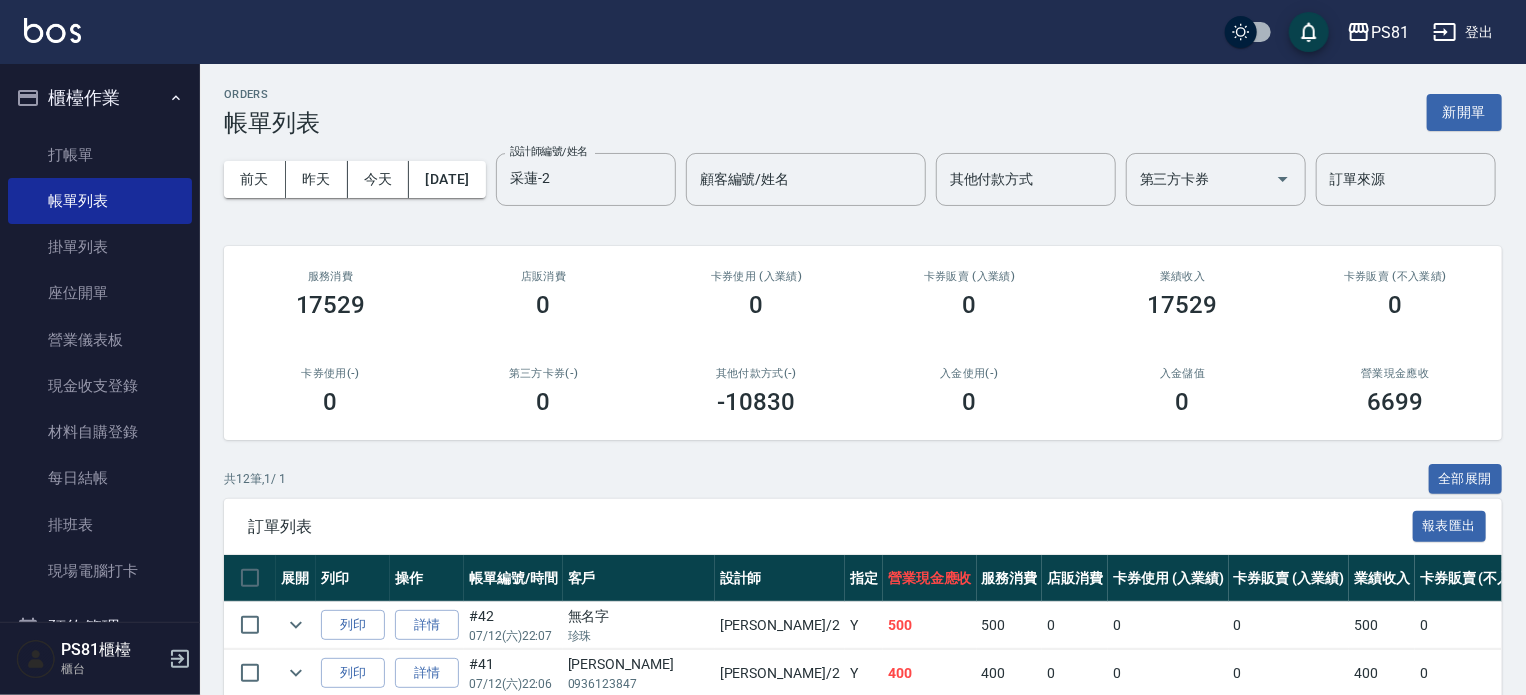 click on "第三方卡券(-) 0" at bounding box center [543, 391] 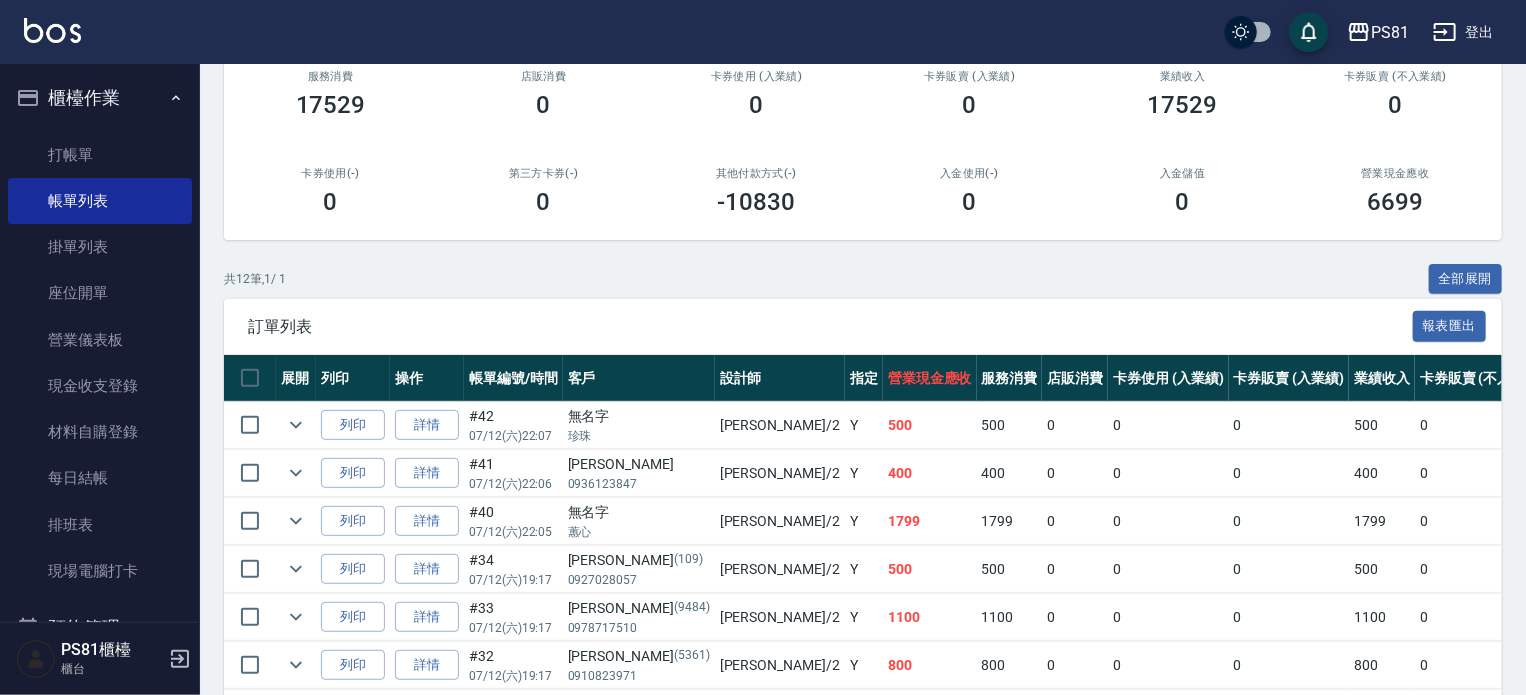 scroll, scrollTop: 600, scrollLeft: 0, axis: vertical 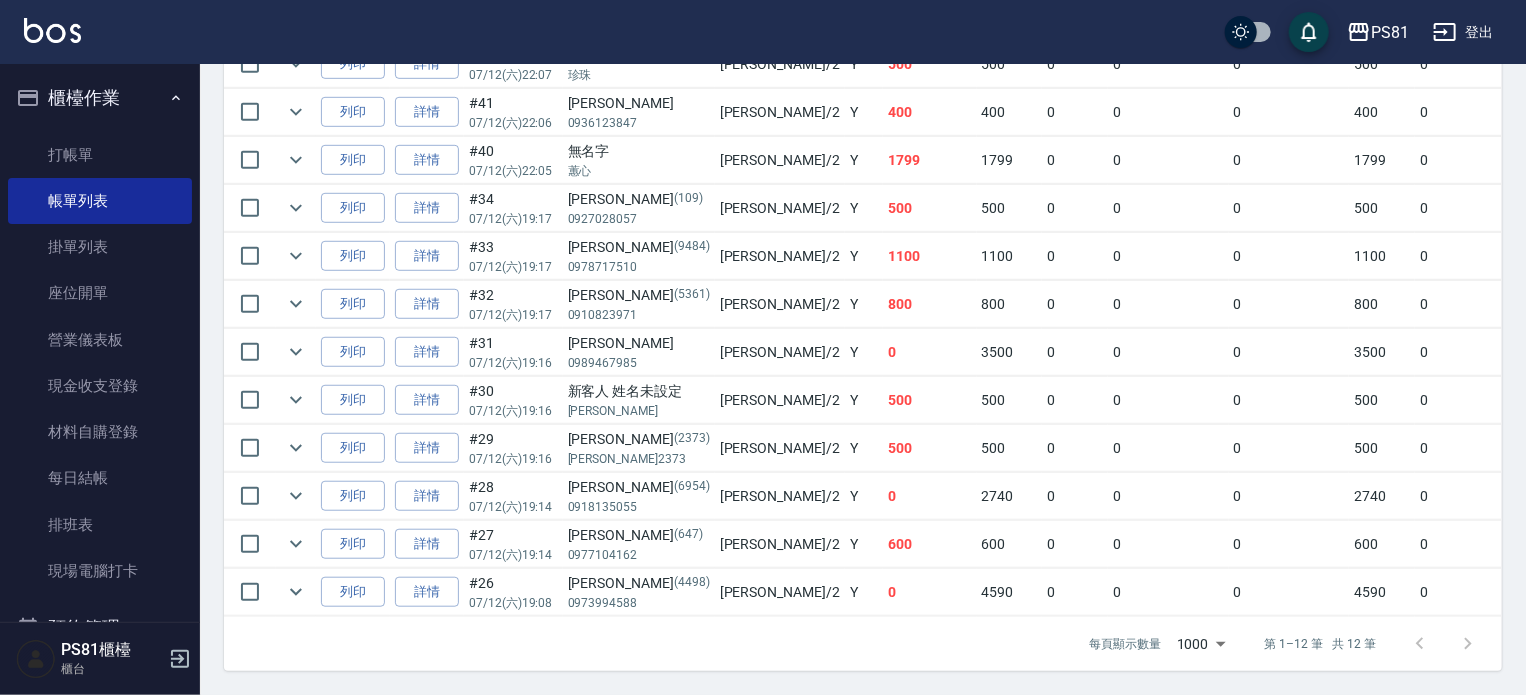 click on "0" at bounding box center (930, 592) 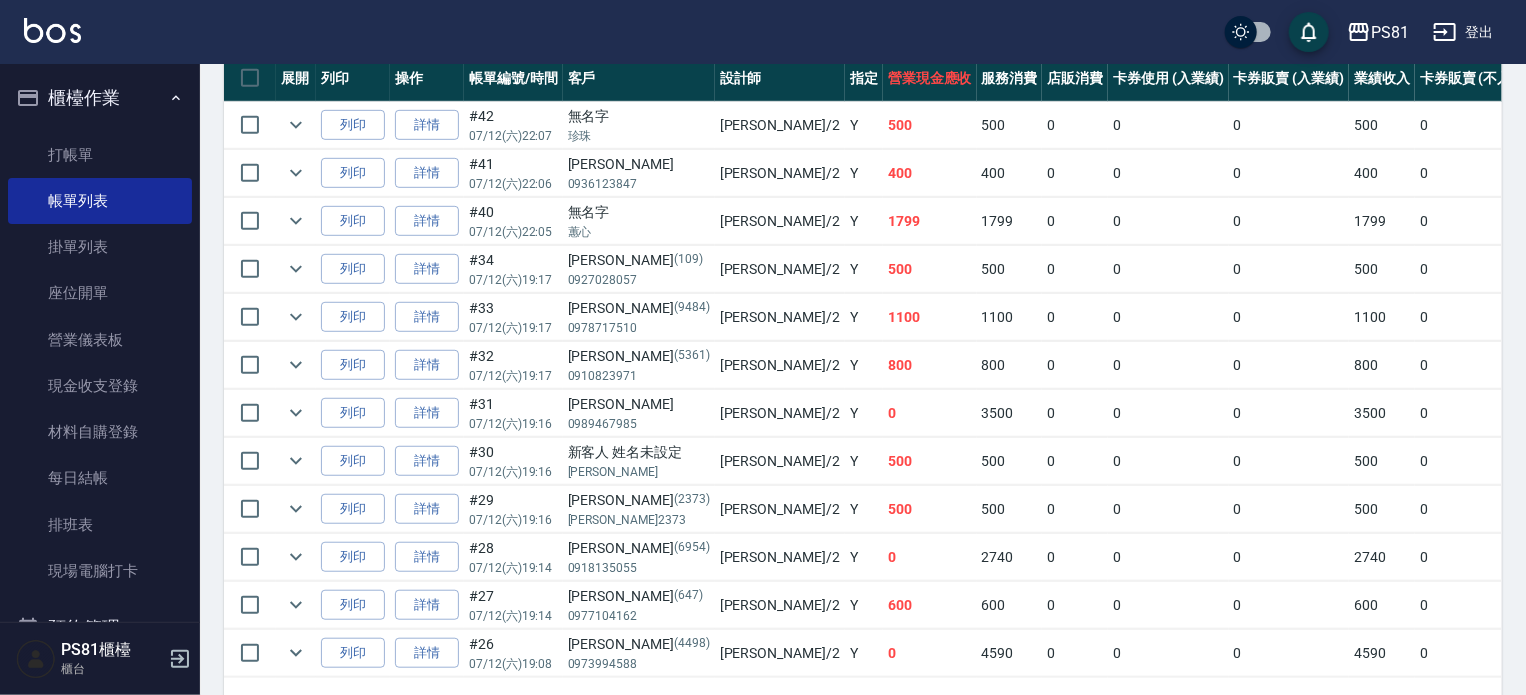 click on "500" at bounding box center (930, 269) 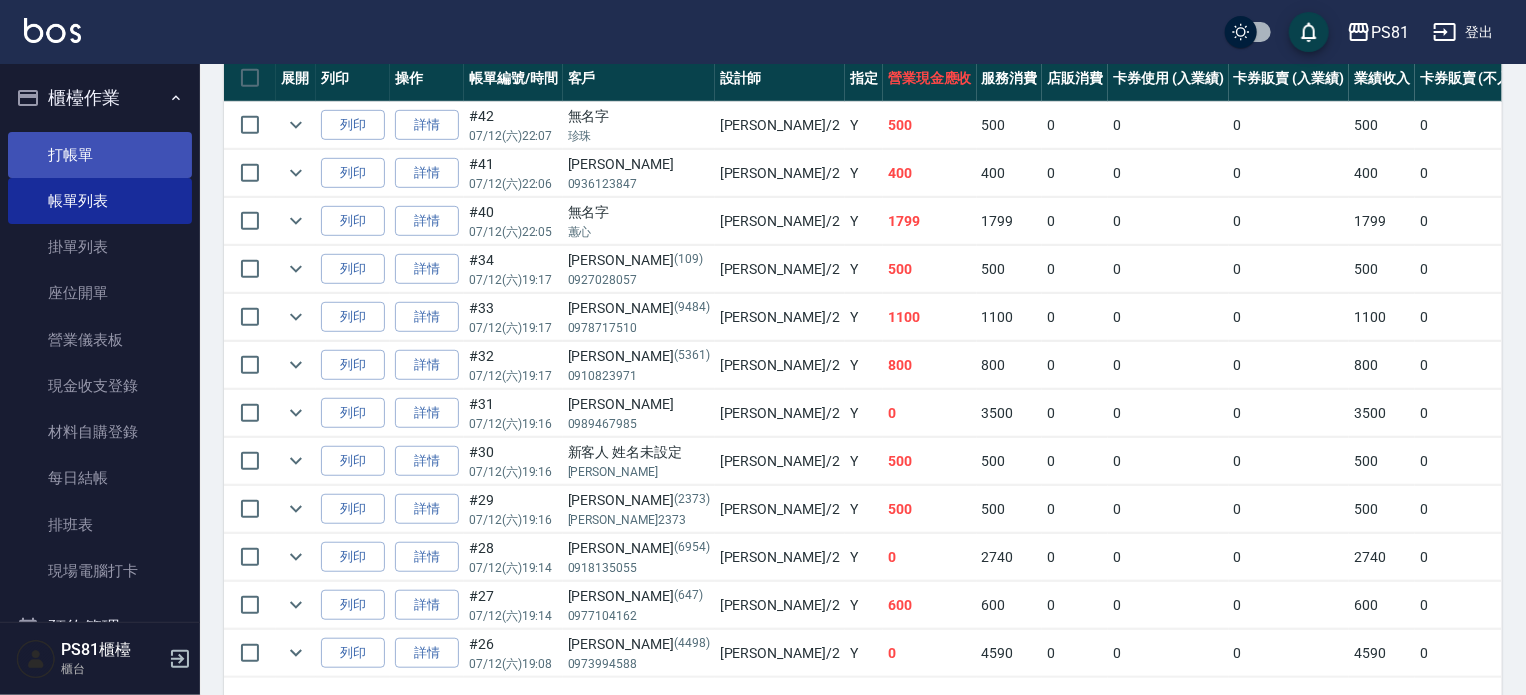 click on "打帳單" at bounding box center [100, 155] 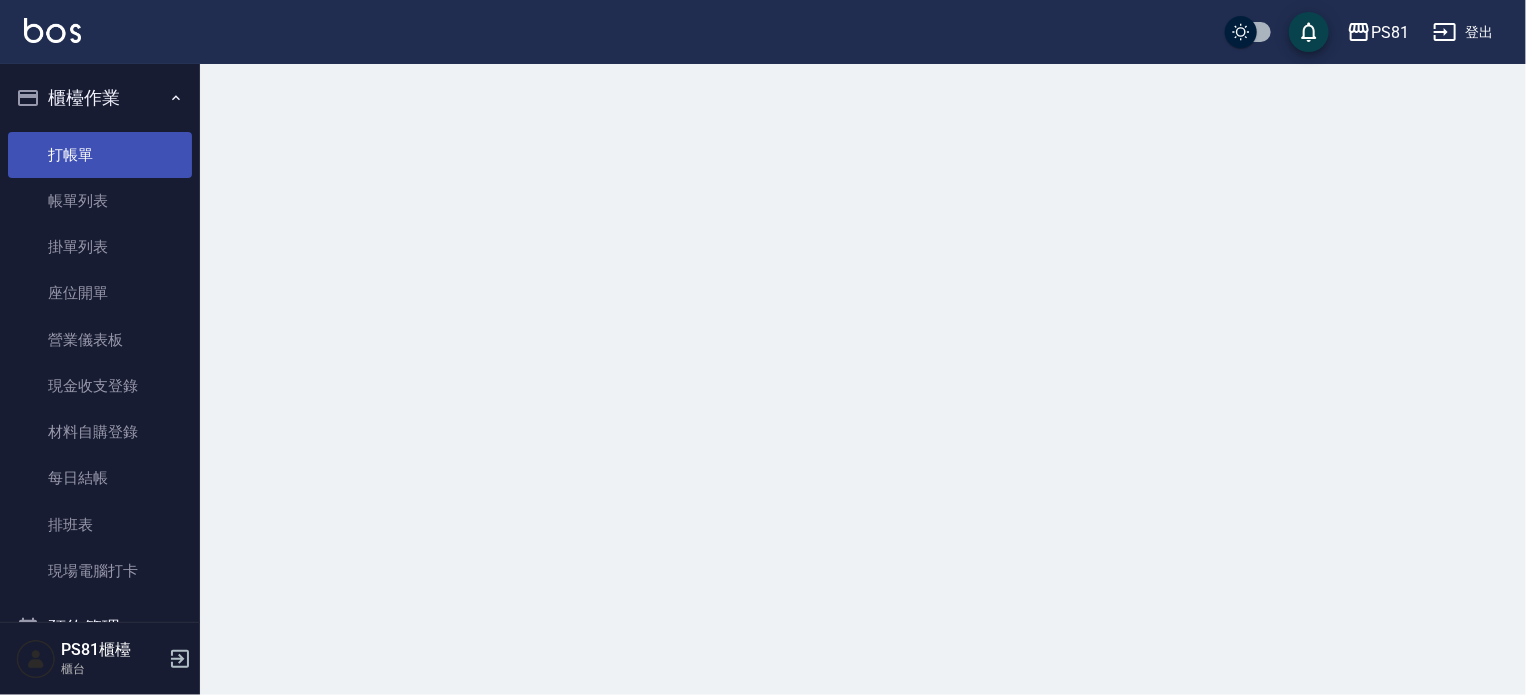 scroll, scrollTop: 0, scrollLeft: 0, axis: both 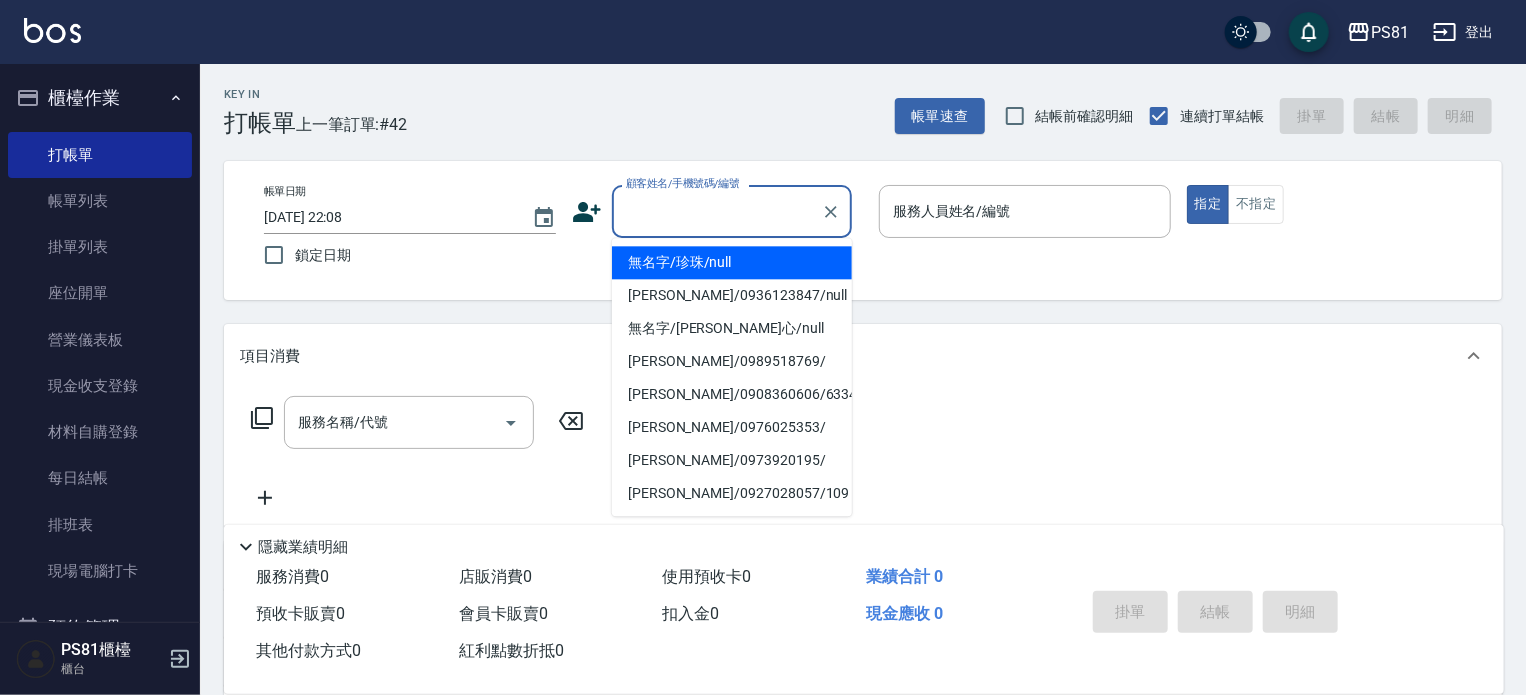 click on "顧客姓名/手機號碼/編號" at bounding box center (717, 211) 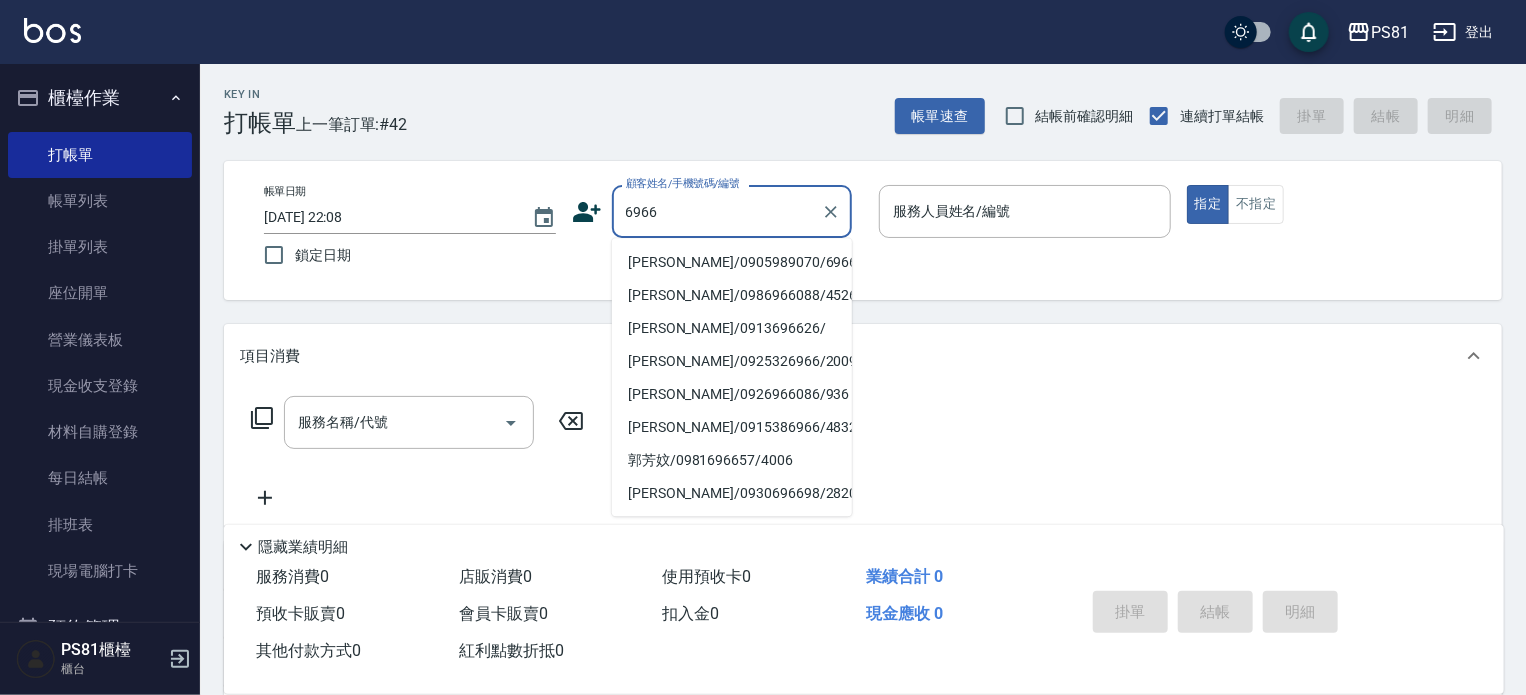type on "王上豪/0905989070/6966" 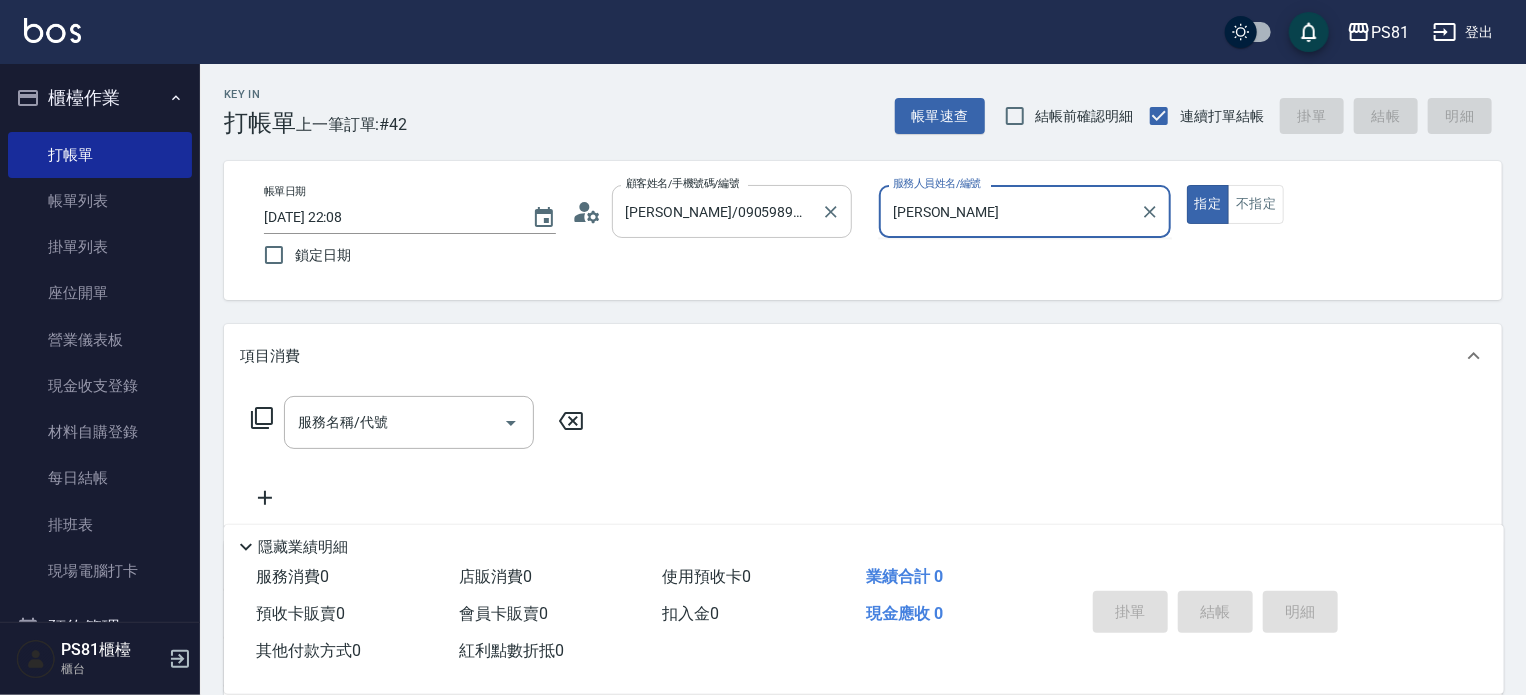 type on "丁" 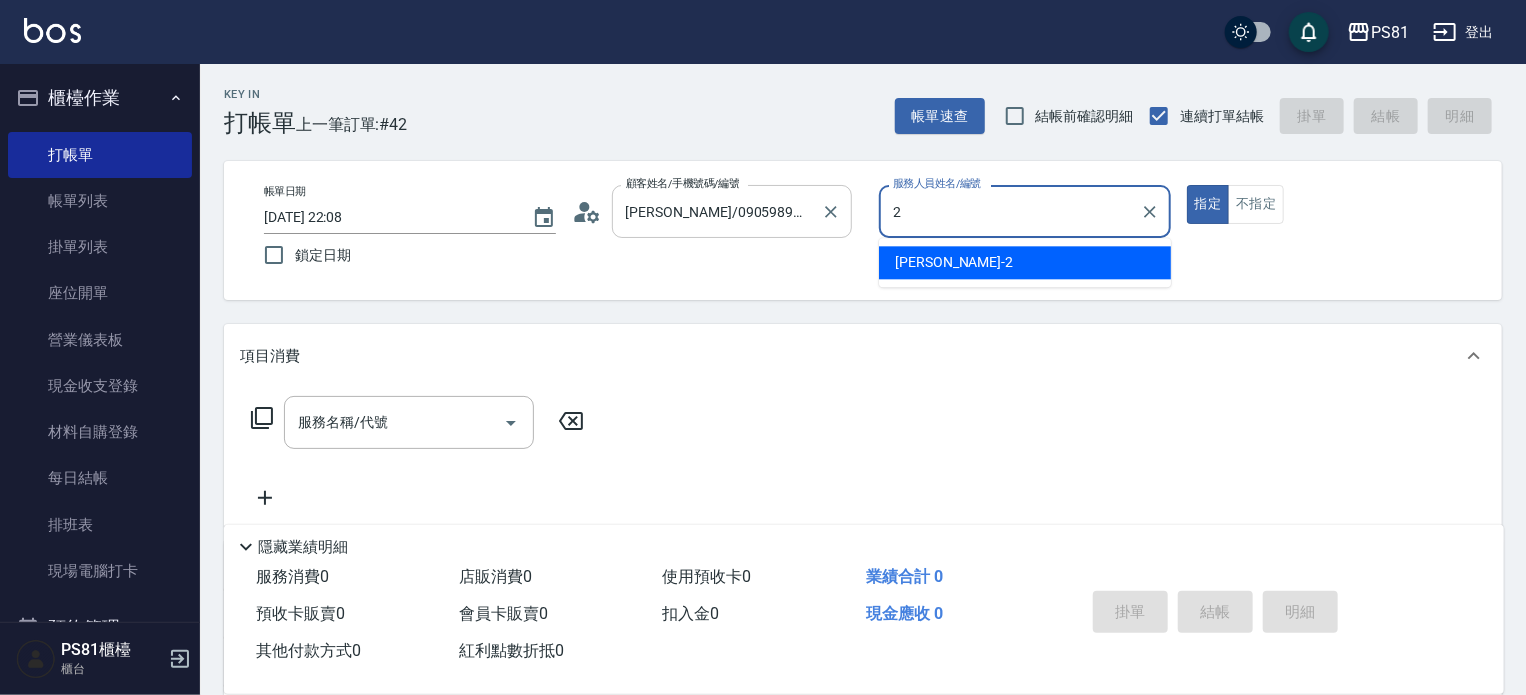 type on "采蓮-2" 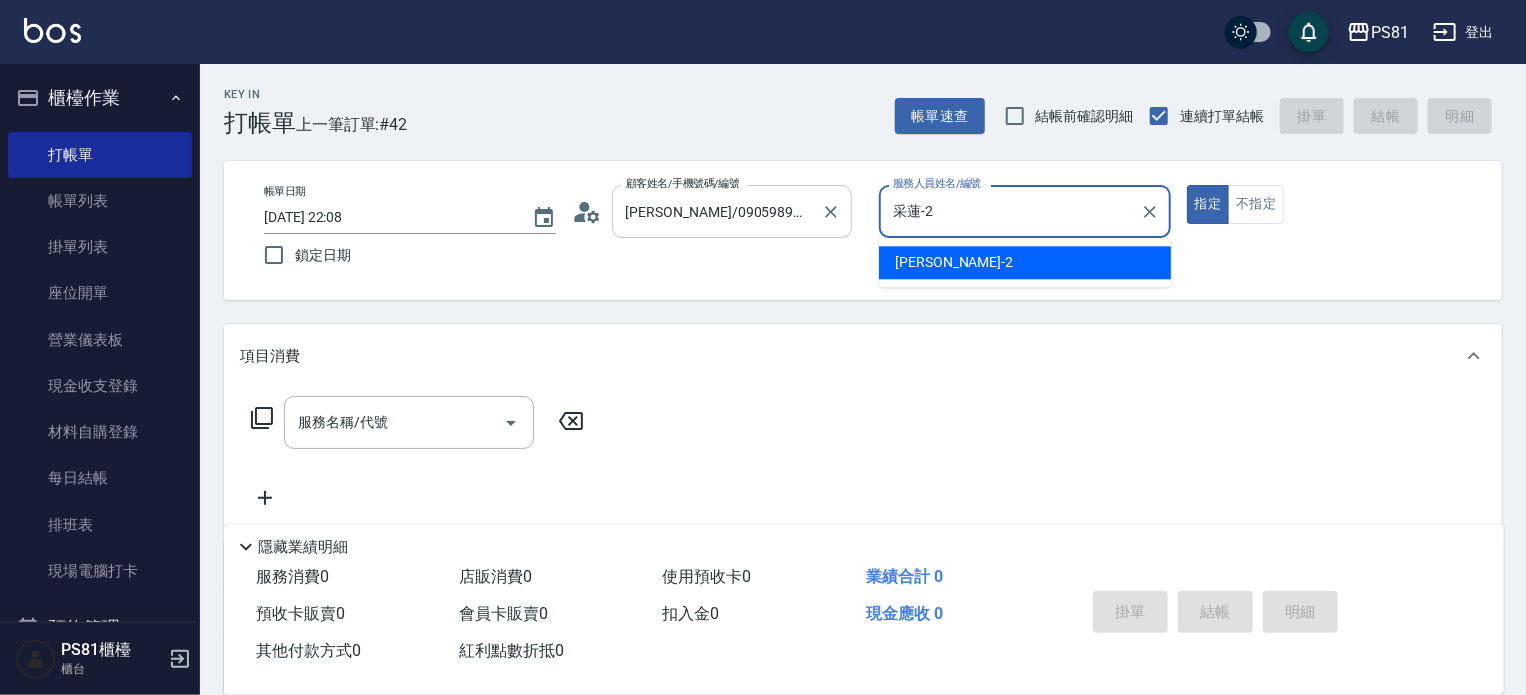 type on "true" 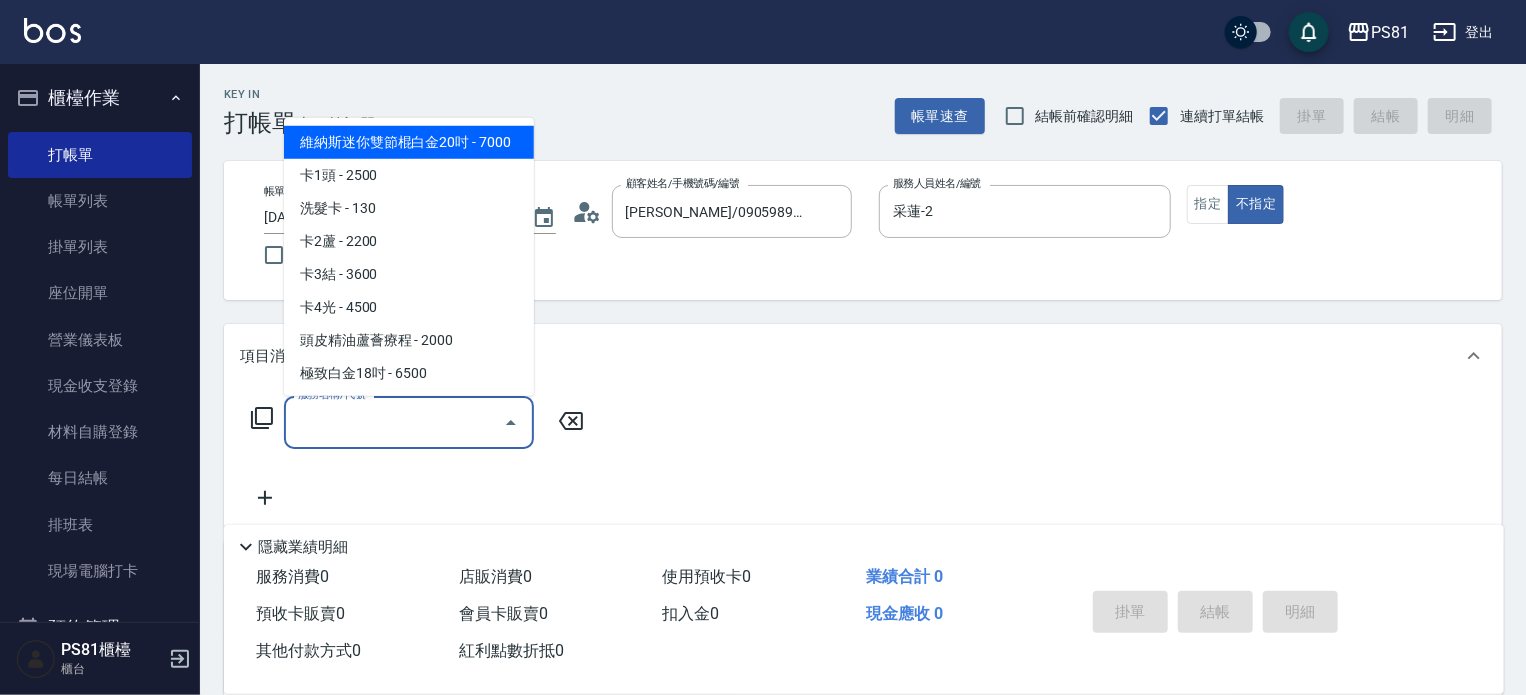 click on "服務名稱/代號" at bounding box center (394, 422) 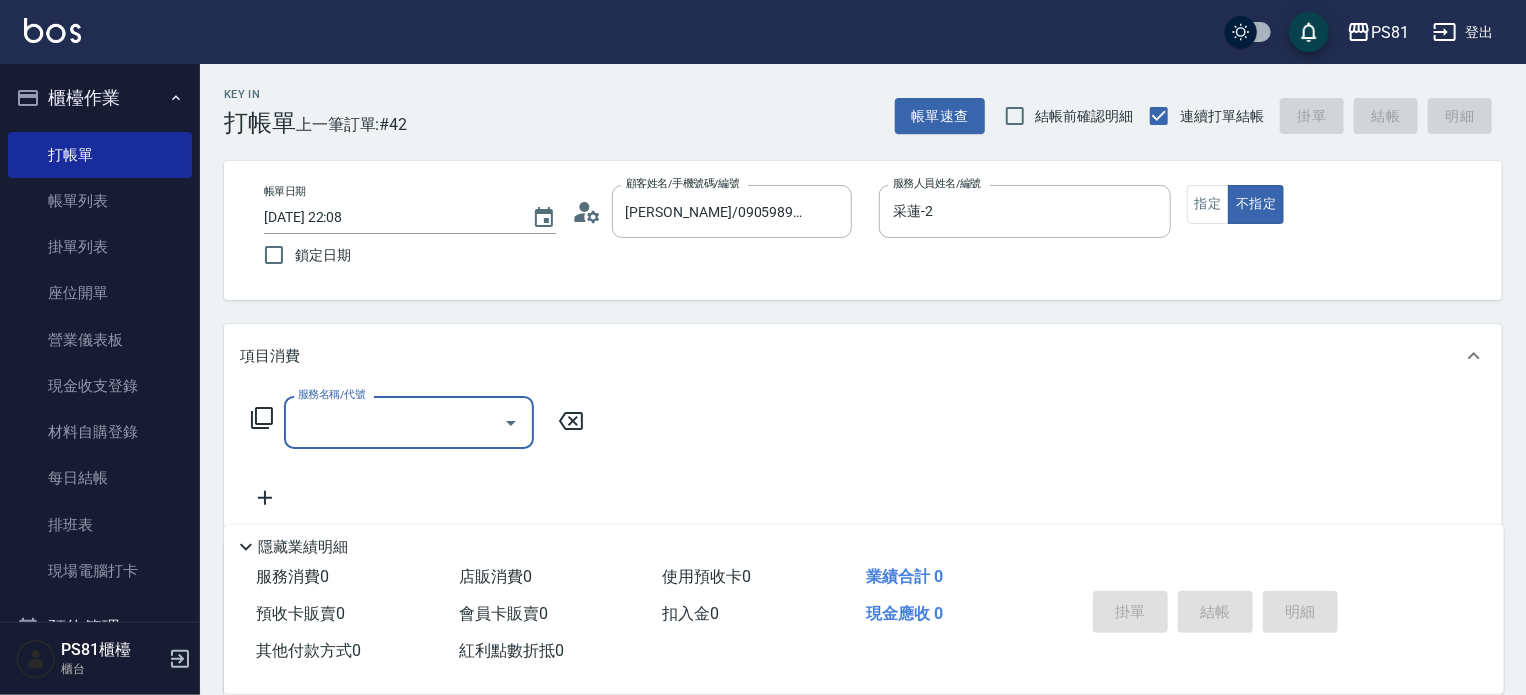 click on "服務名稱/代號" at bounding box center [394, 422] 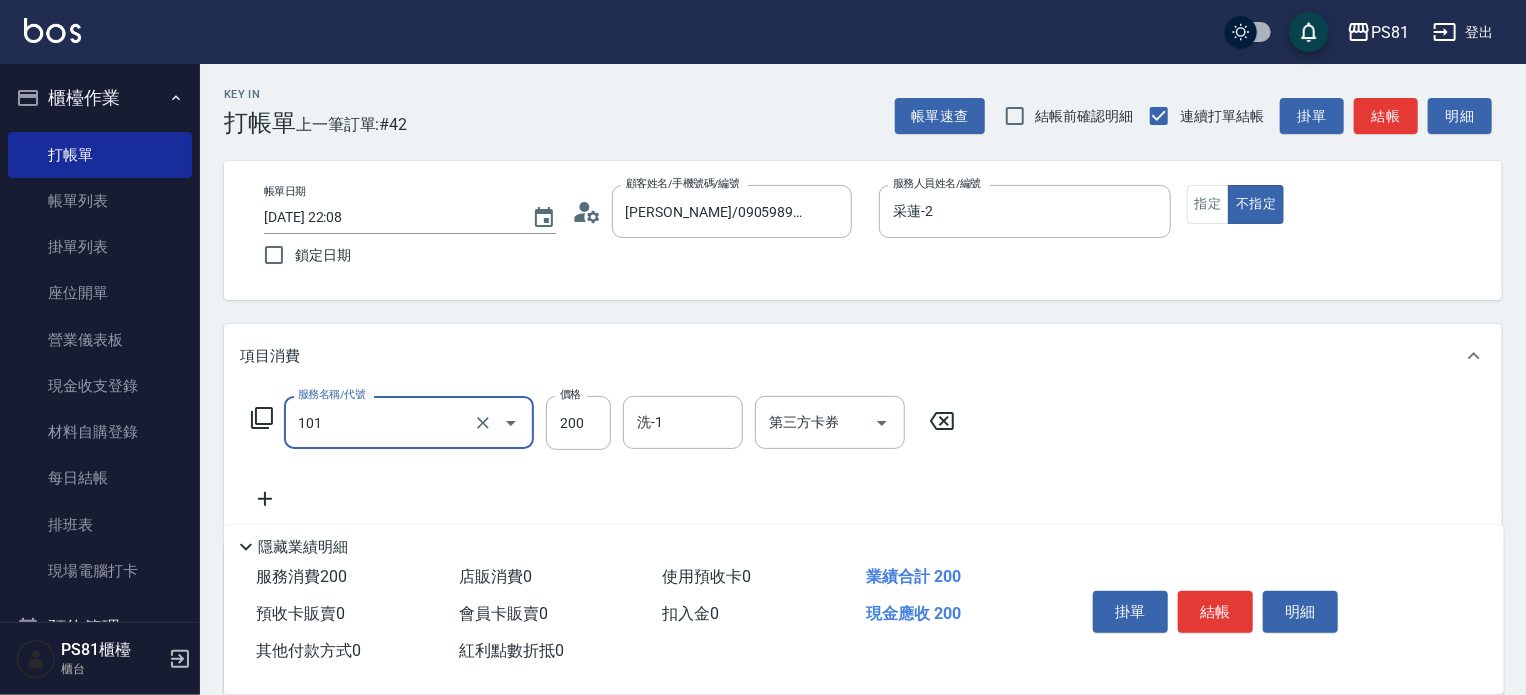 type on "一般洗髮(101)" 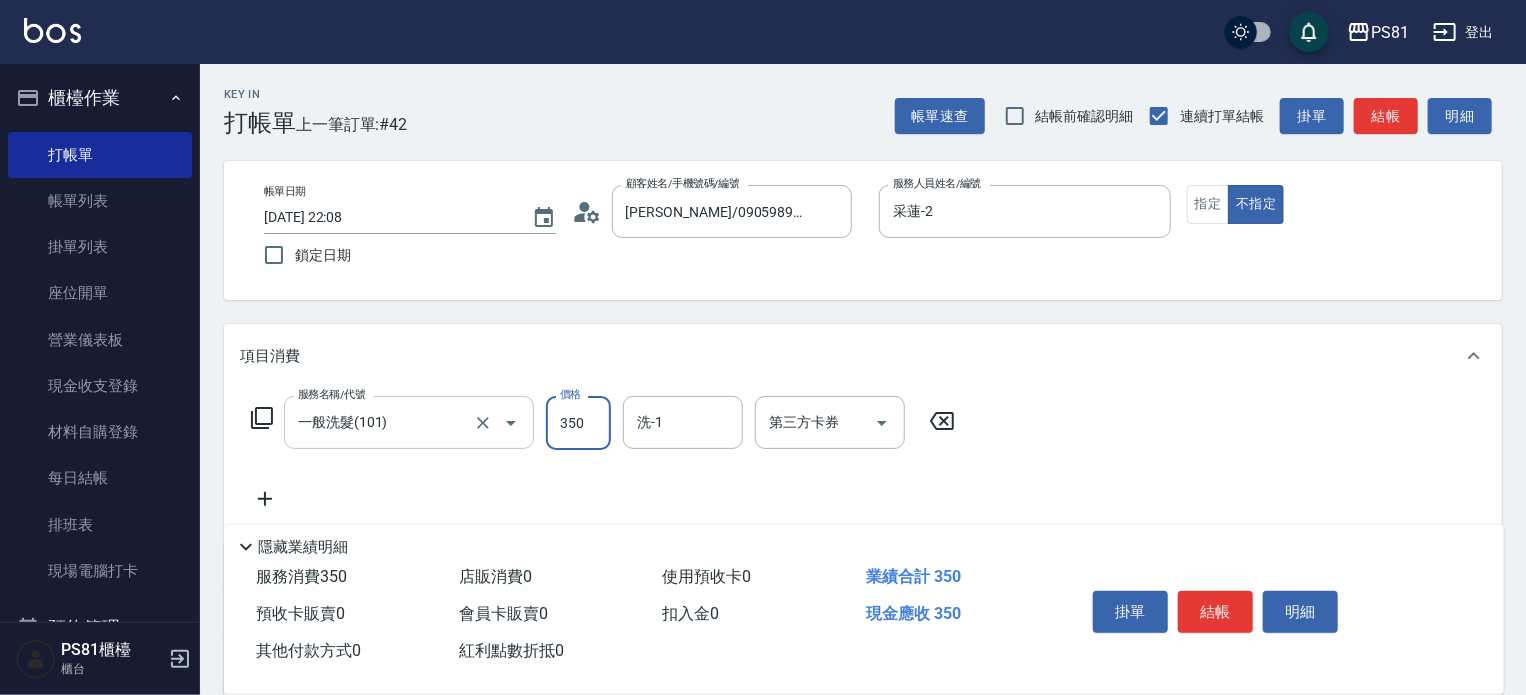 type on "350" 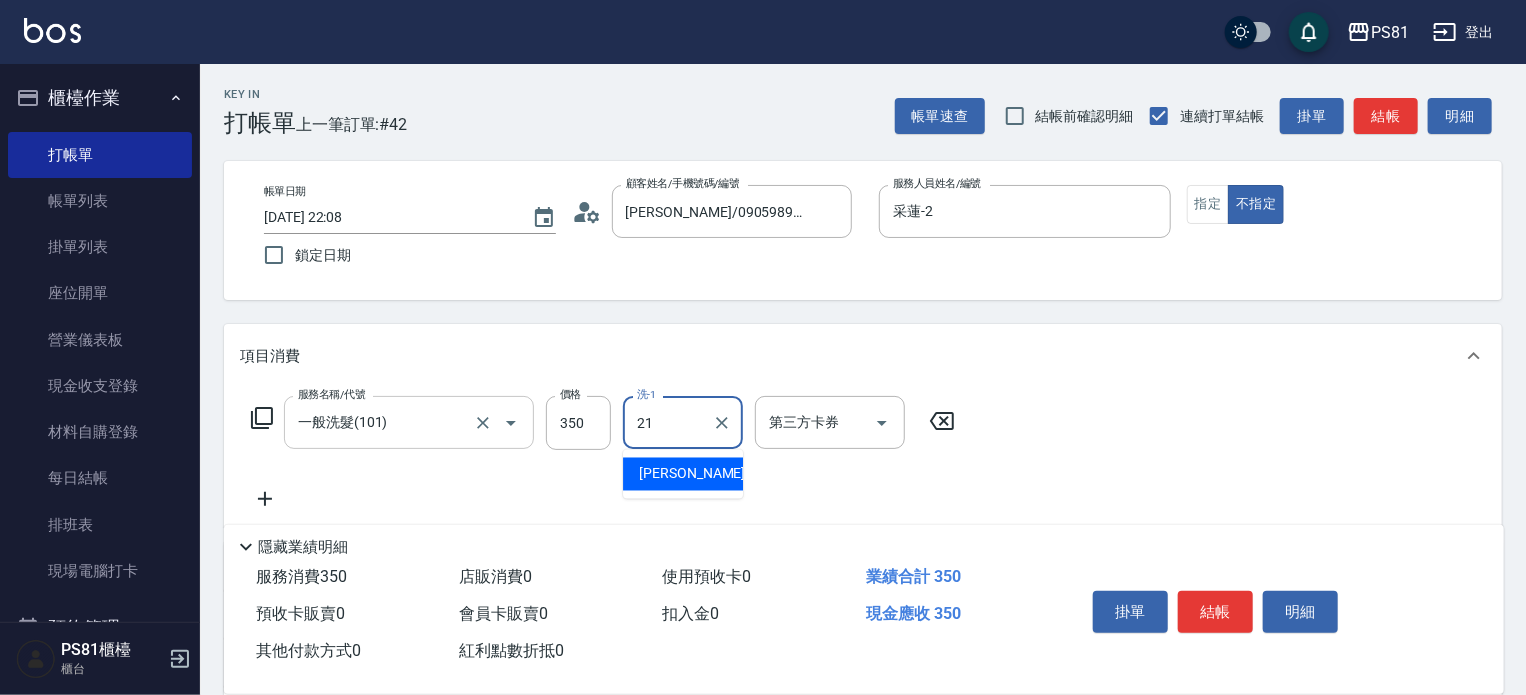 type on "Q比-21" 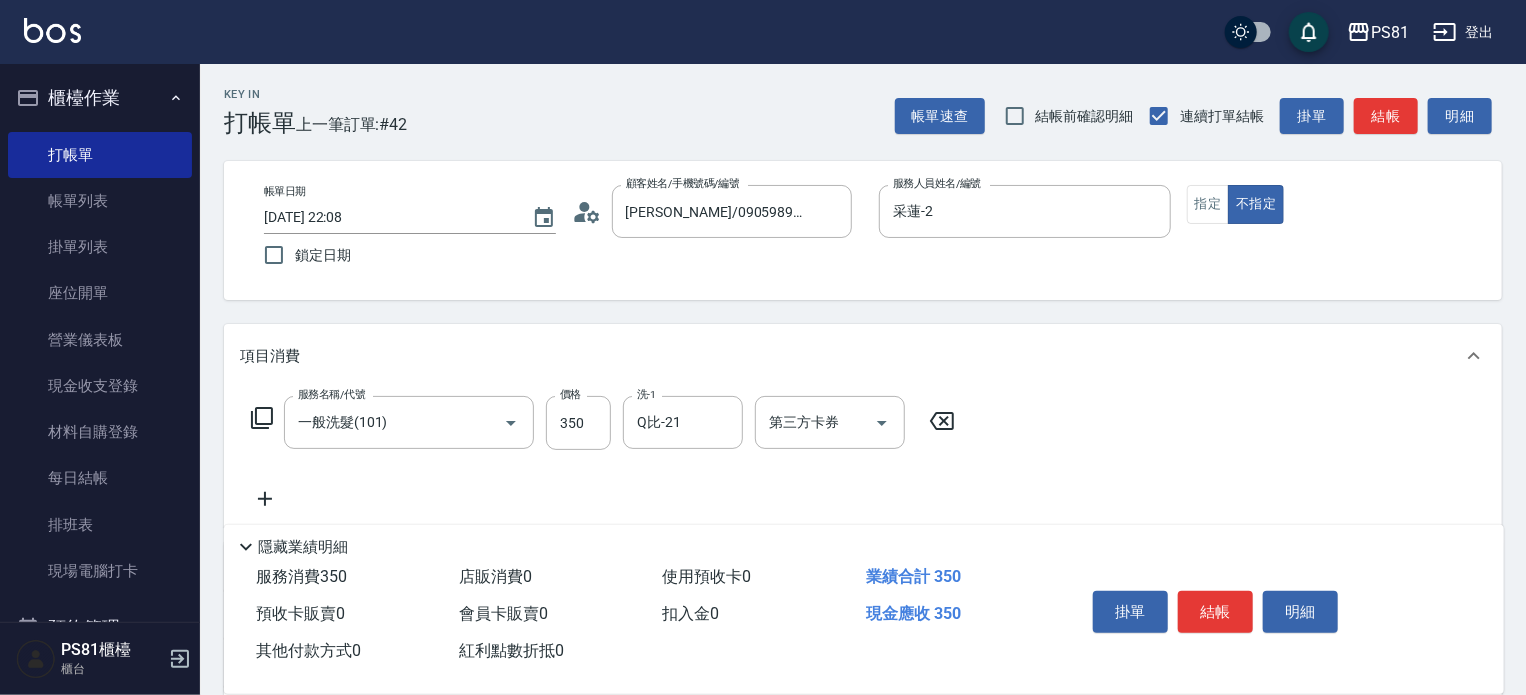 drag, startPoint x: 505, startPoint y: 494, endPoint x: 552, endPoint y: 536, distance: 63.03174 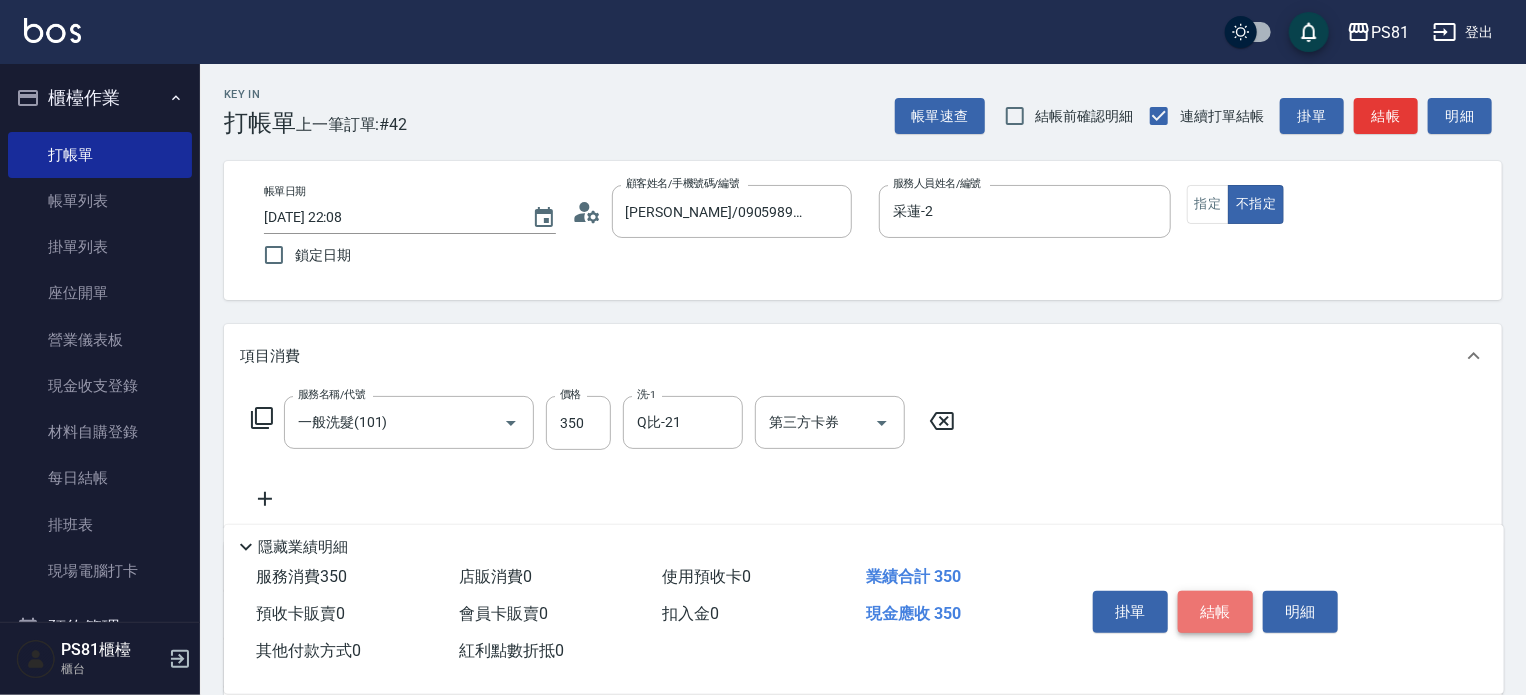 click on "結帳" at bounding box center [1215, 612] 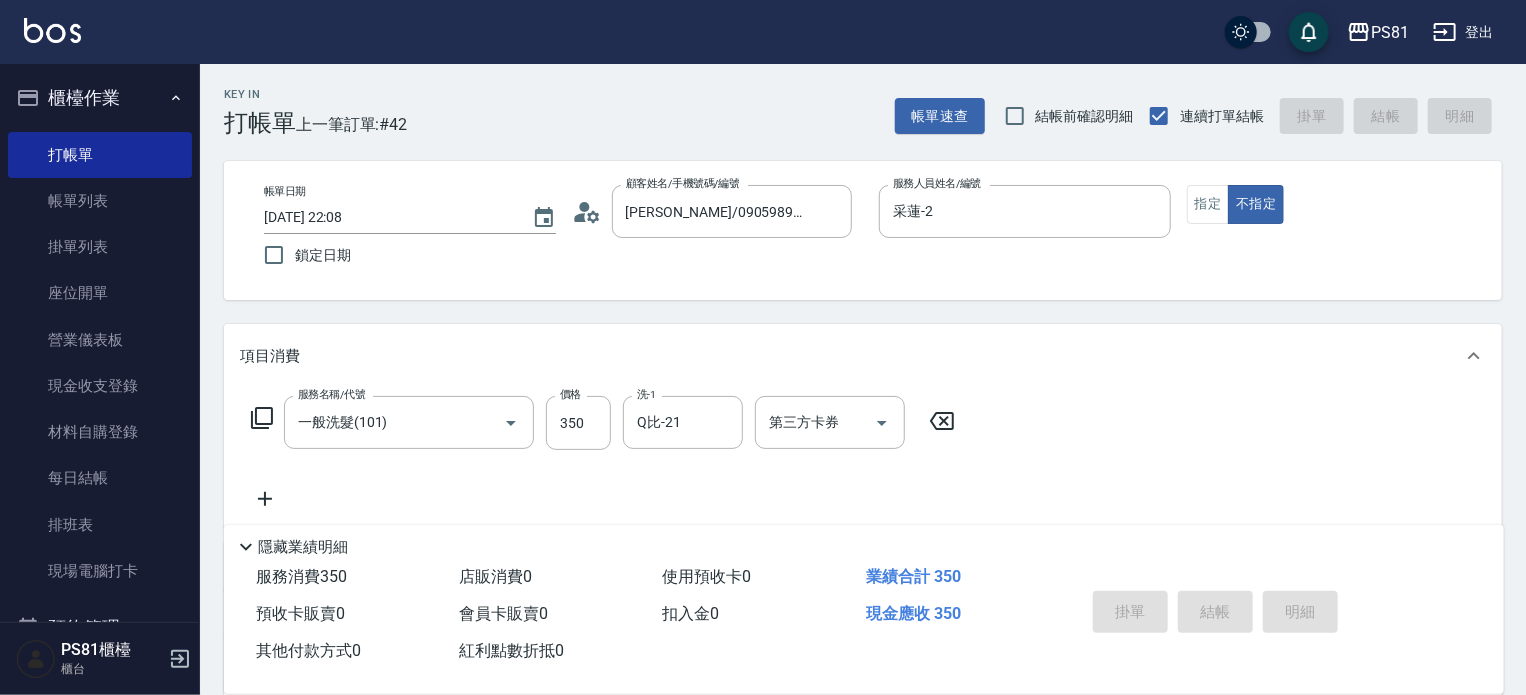 type on "2025/07/12 22:09" 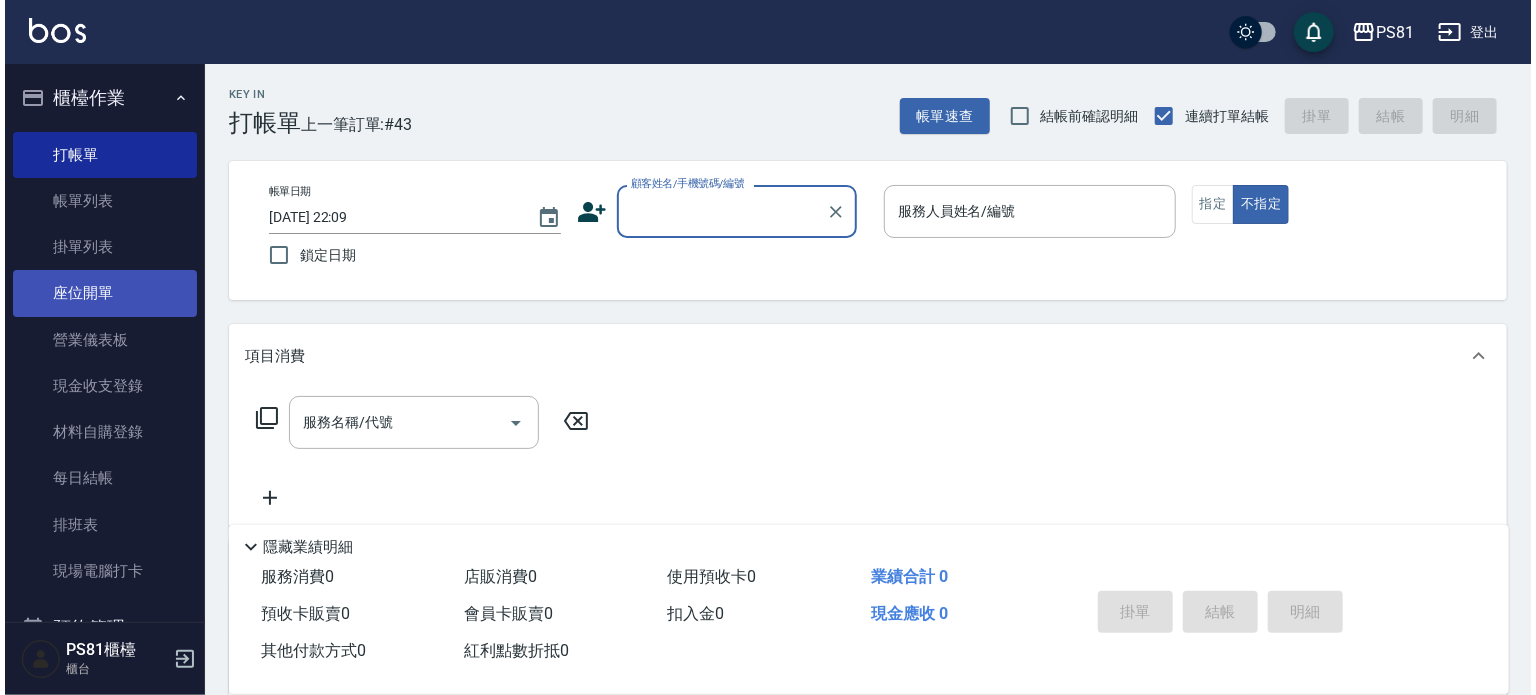 scroll, scrollTop: 400, scrollLeft: 0, axis: vertical 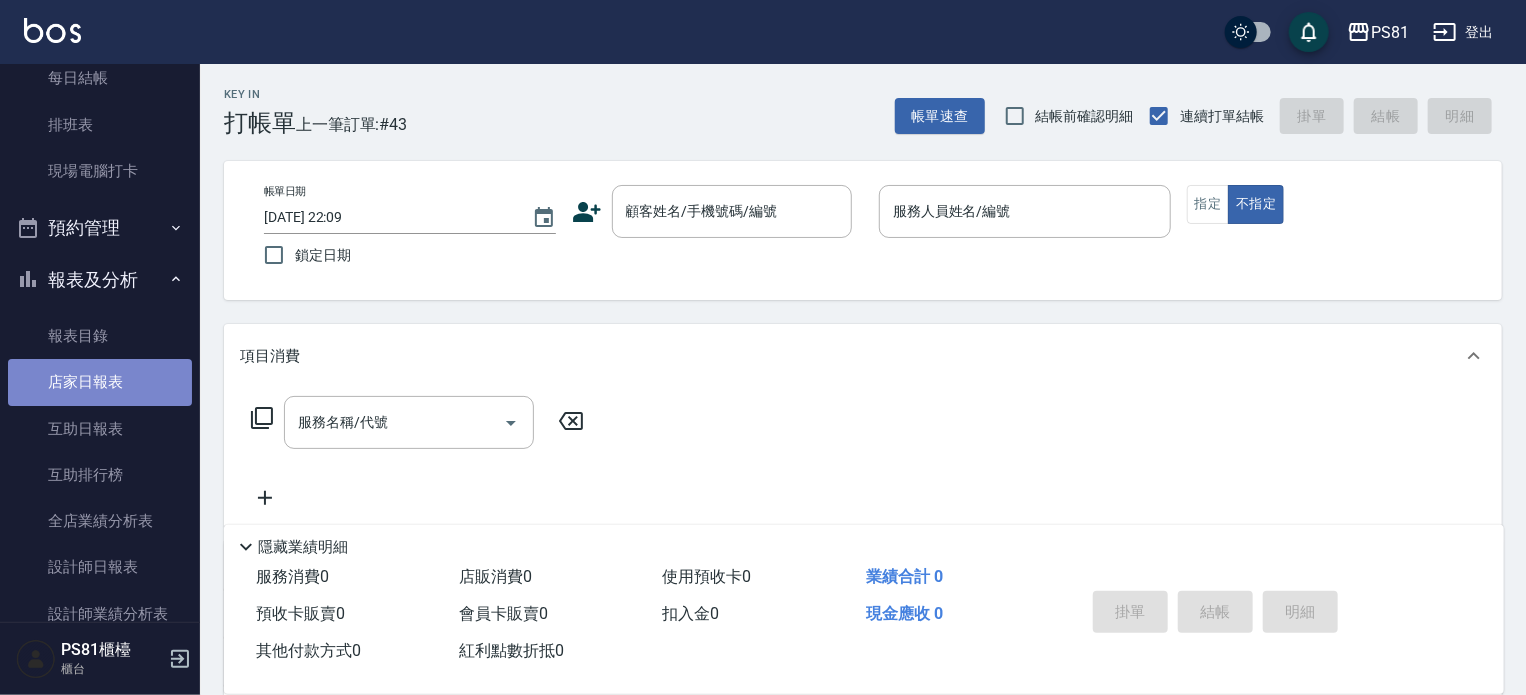 click on "店家日報表" at bounding box center [100, 382] 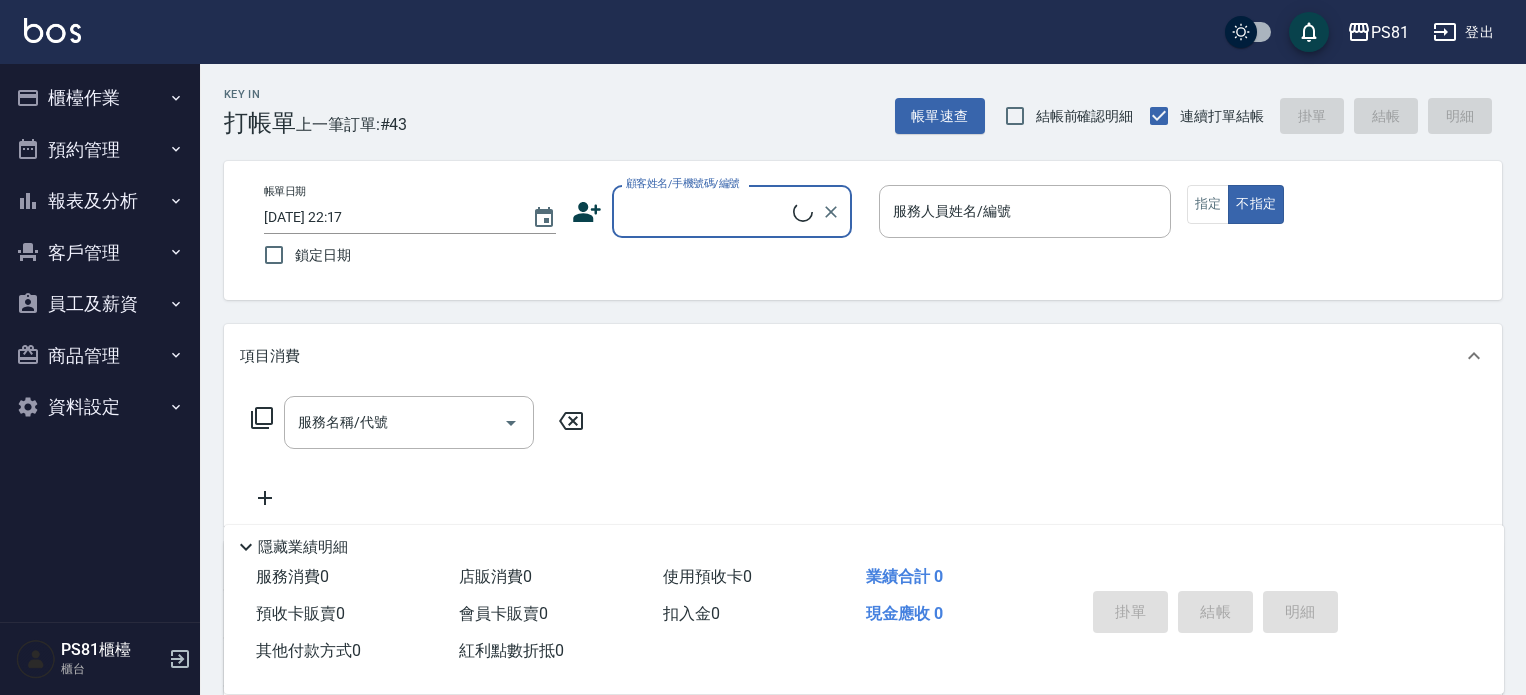 scroll, scrollTop: 0, scrollLeft: 0, axis: both 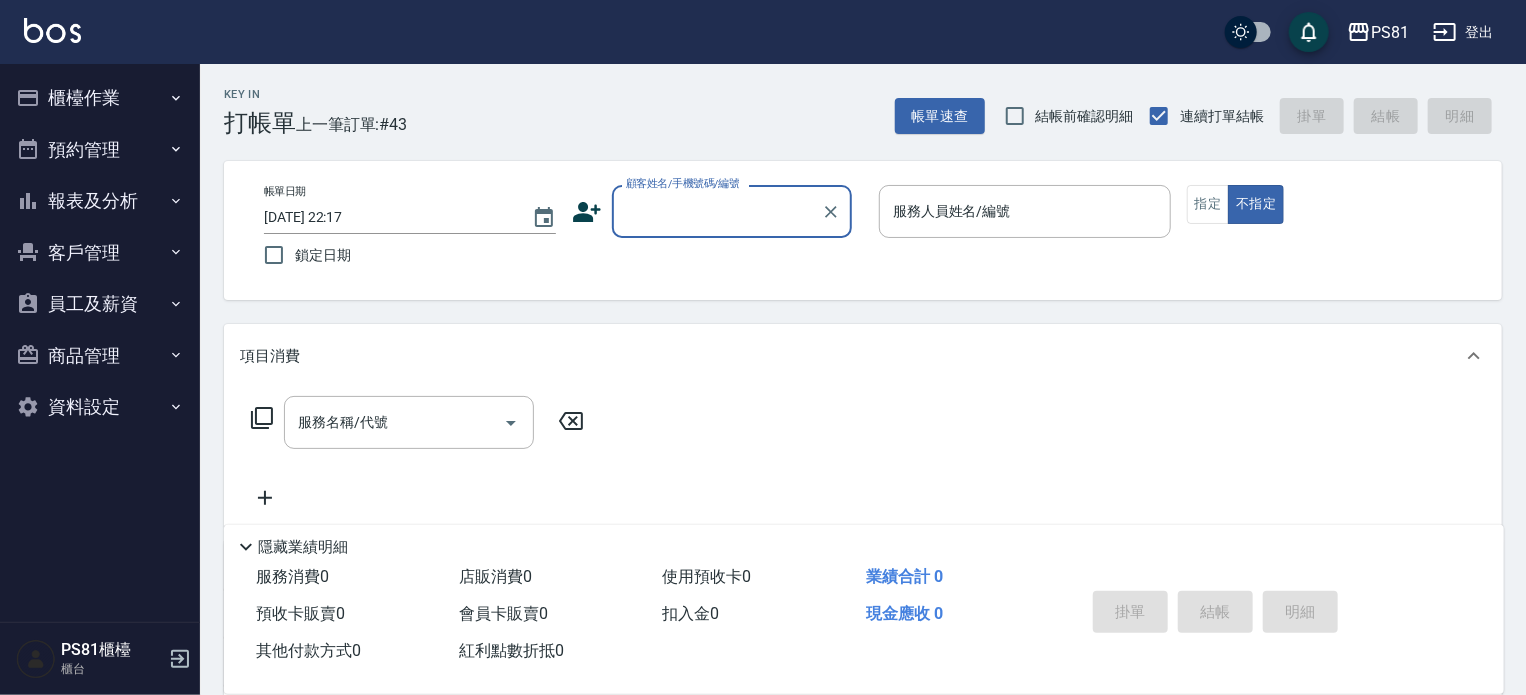 click on "報表及分析" at bounding box center (100, 201) 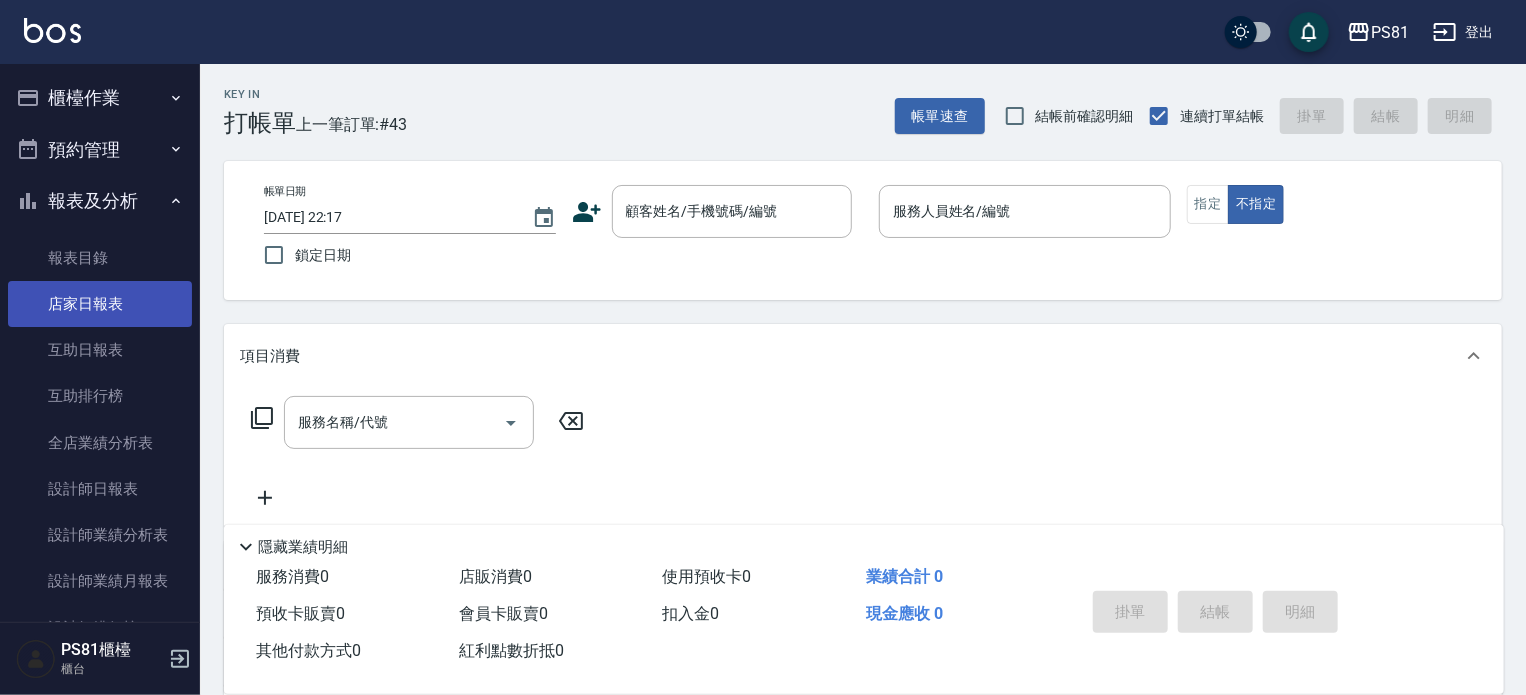 click on "店家日報表" at bounding box center [100, 304] 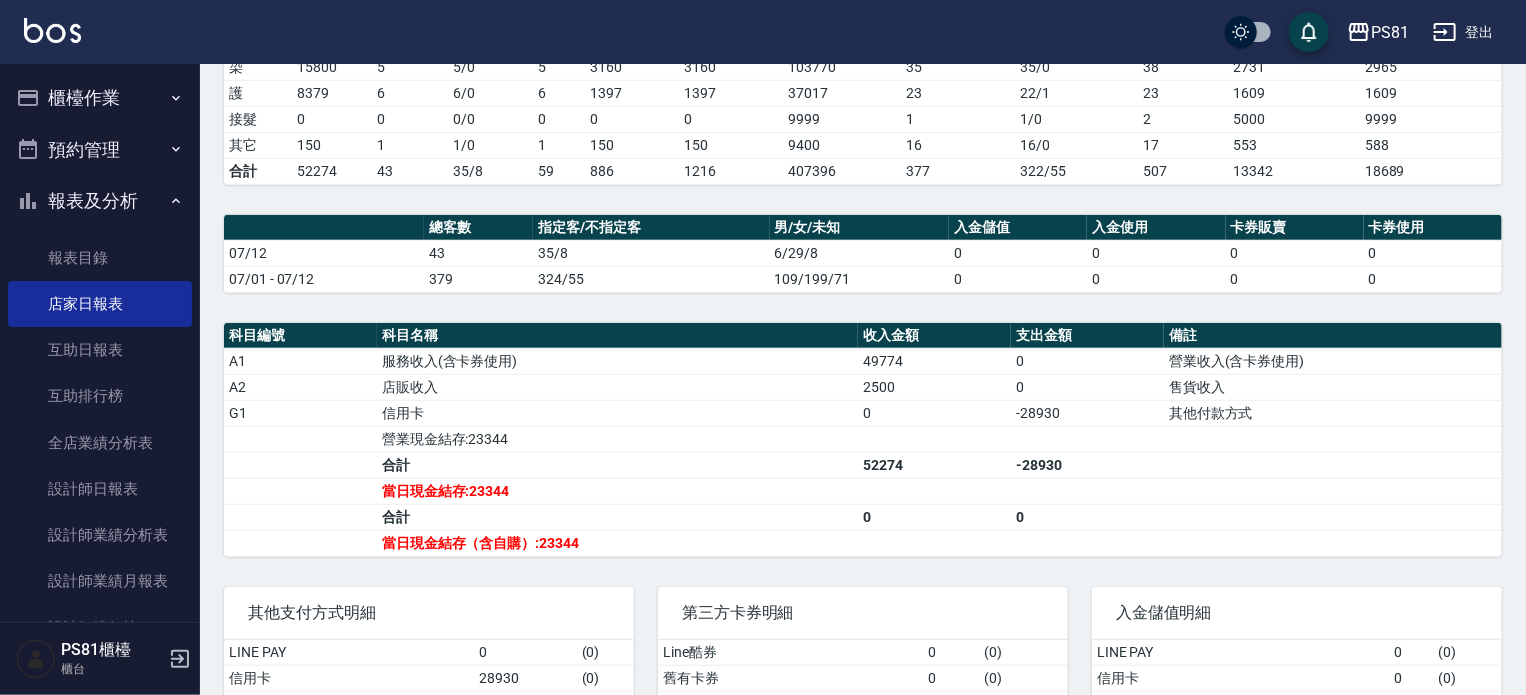 scroll, scrollTop: 0, scrollLeft: 0, axis: both 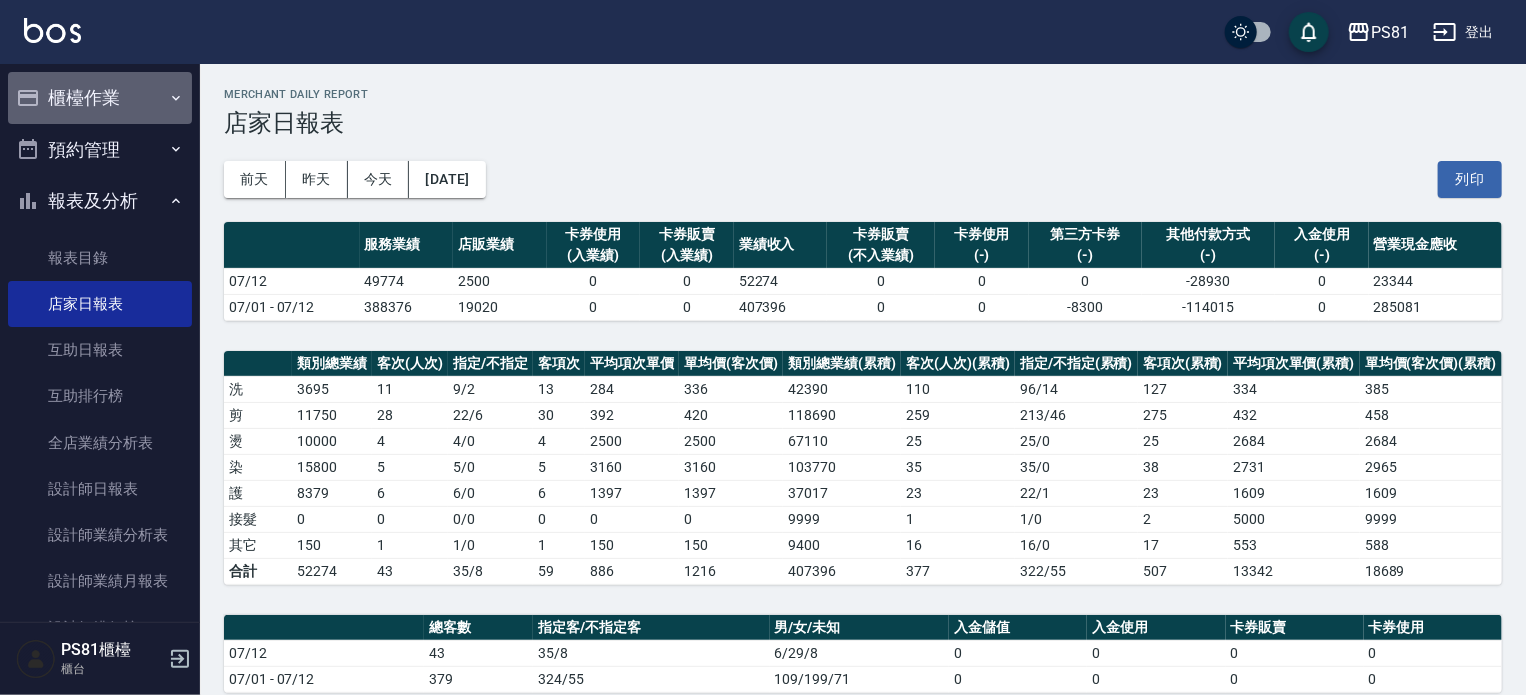 click on "櫃檯作業" at bounding box center [100, 98] 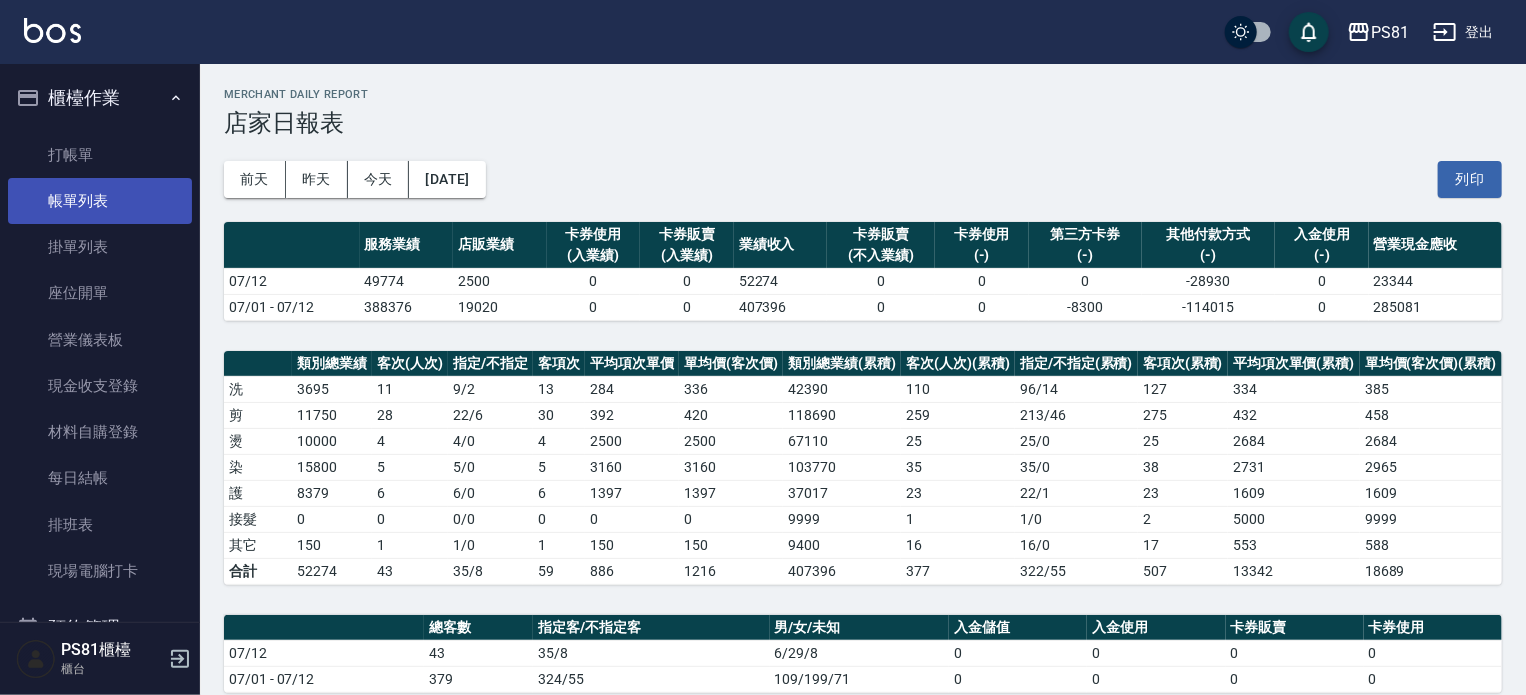 click on "帳單列表" at bounding box center [100, 201] 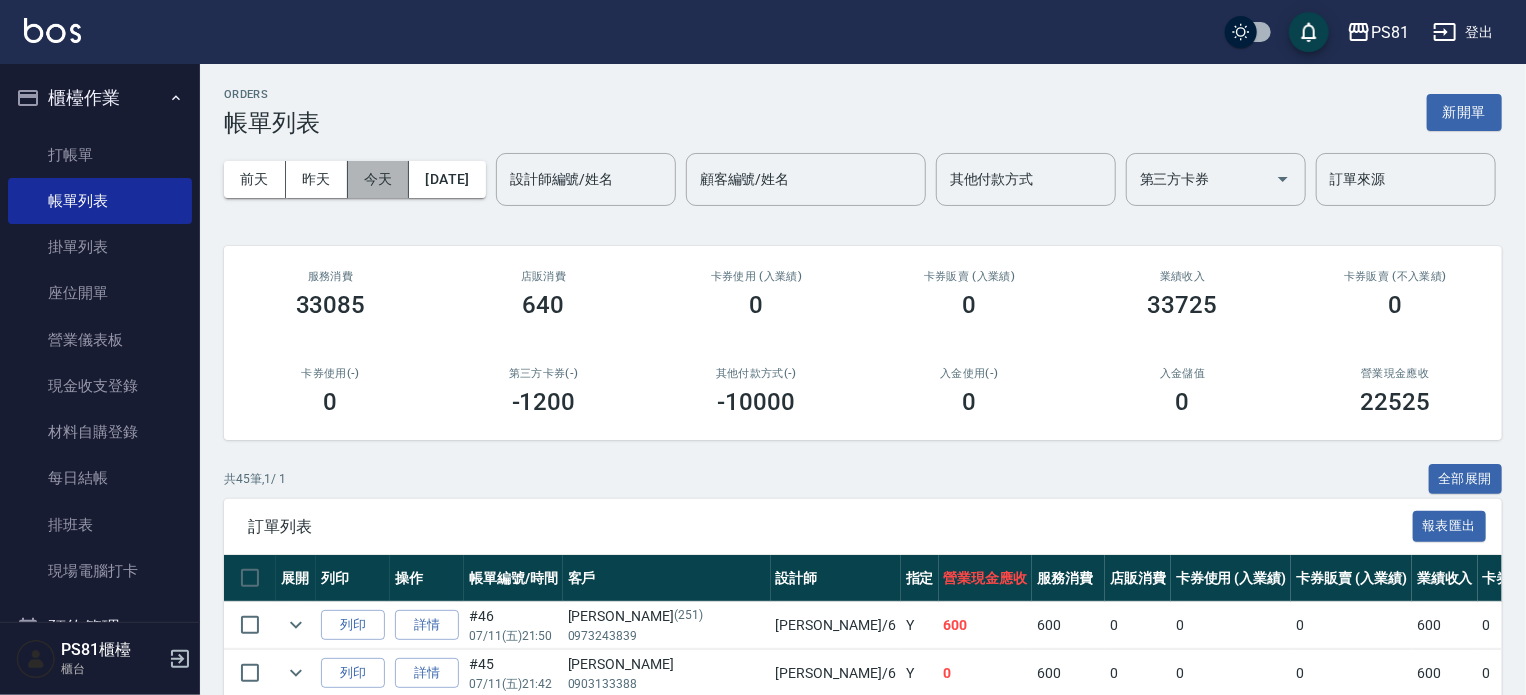 click on "今天" at bounding box center [379, 179] 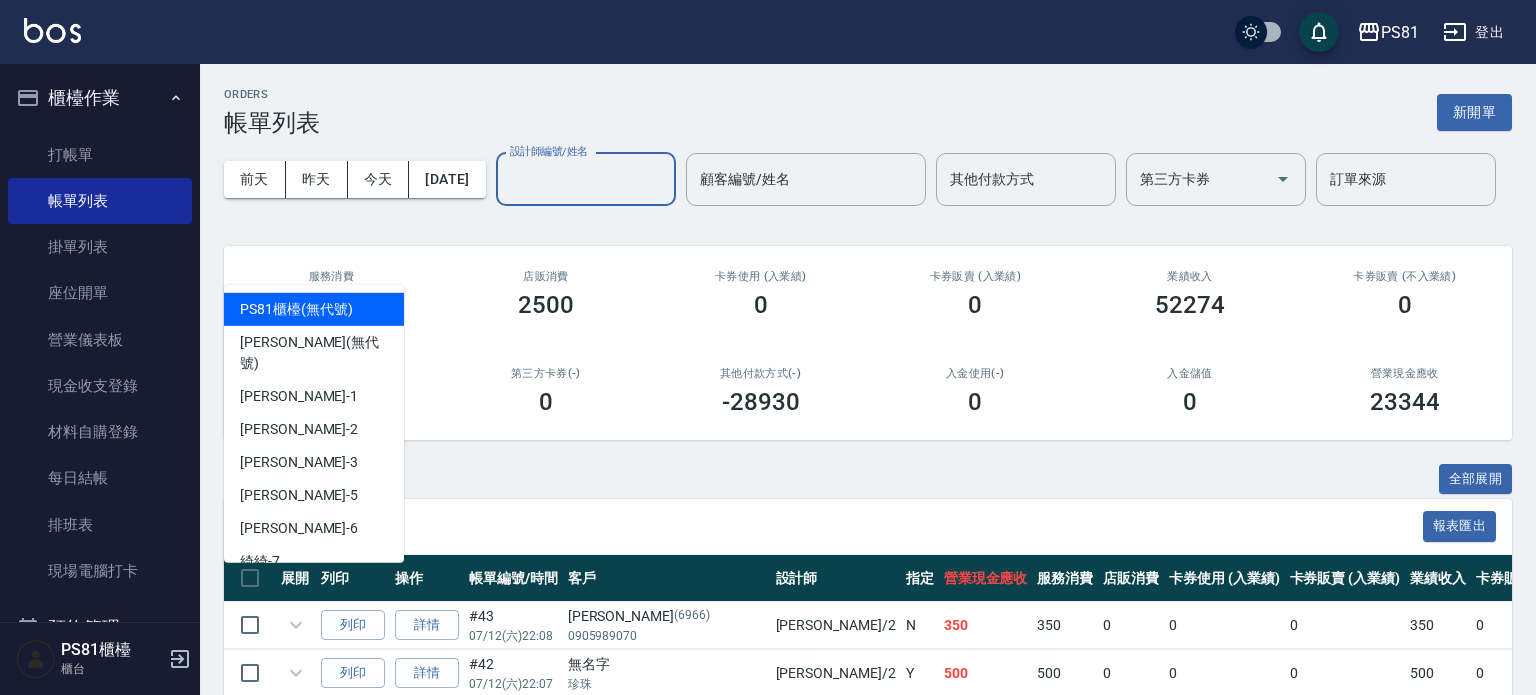 click on "設計師編號/姓名" at bounding box center [586, 179] 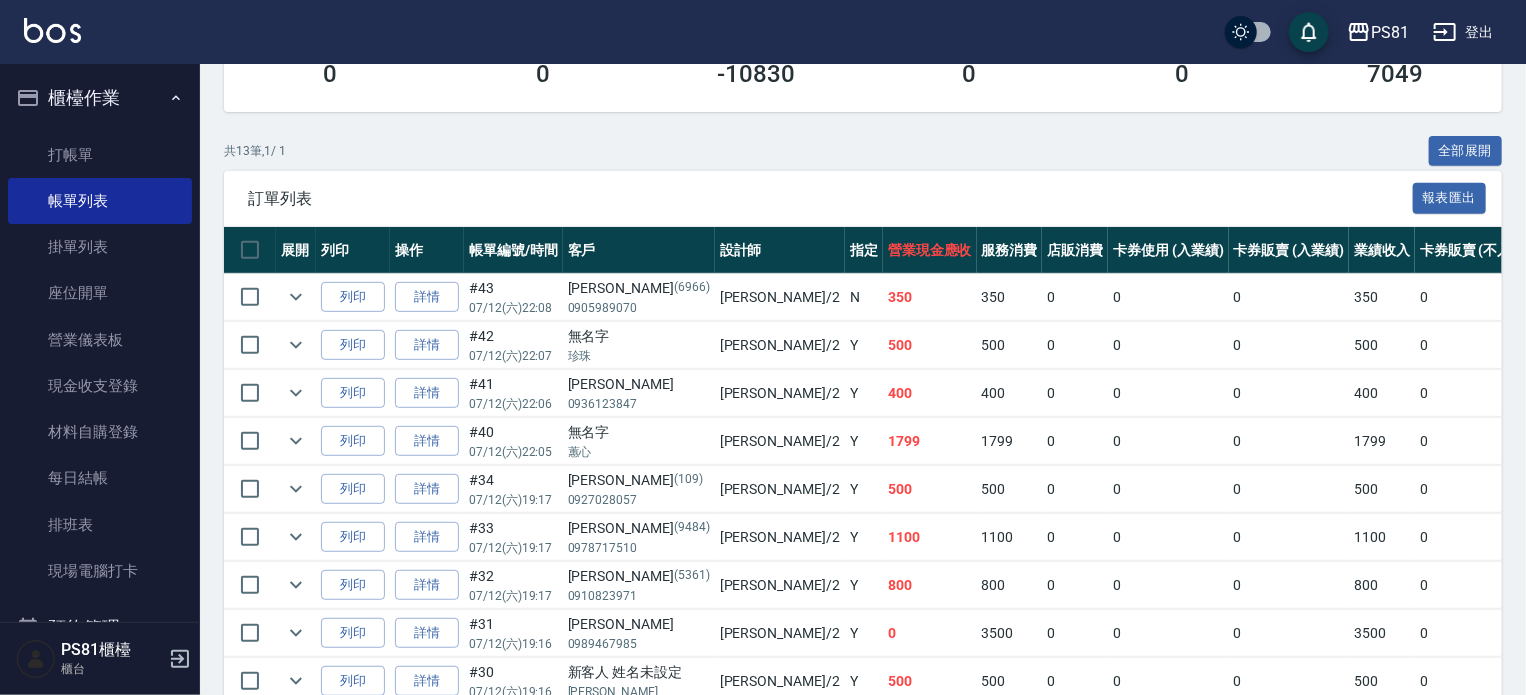 scroll, scrollTop: 681, scrollLeft: 0, axis: vertical 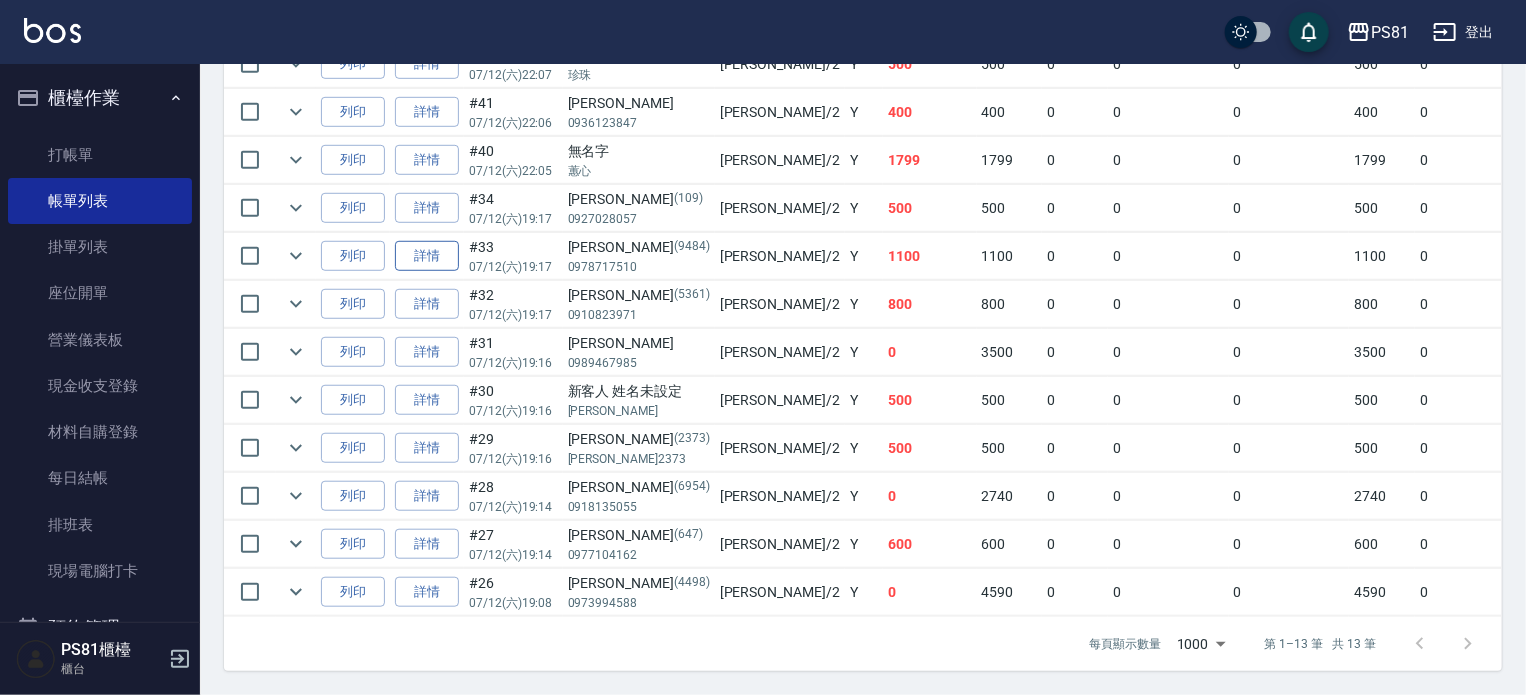 type on "采蓮-2" 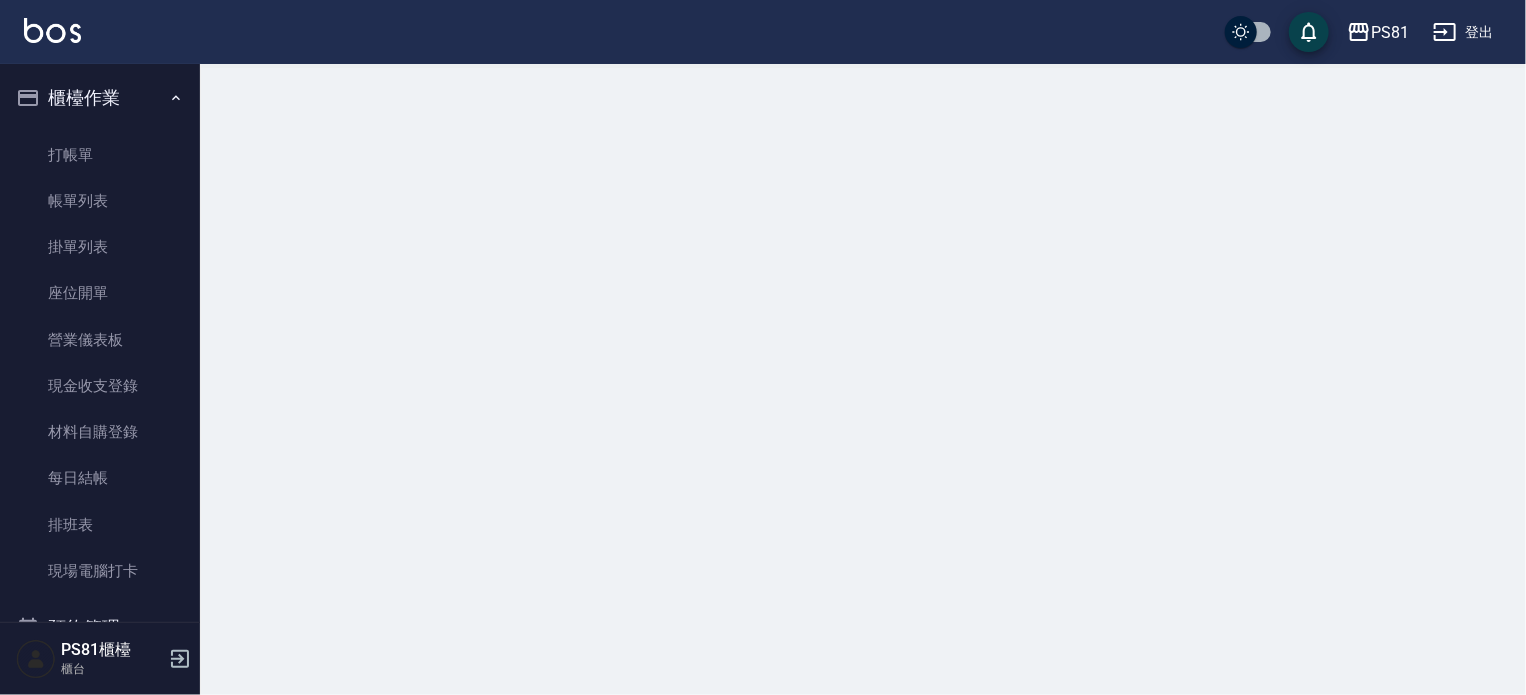 scroll, scrollTop: 0, scrollLeft: 0, axis: both 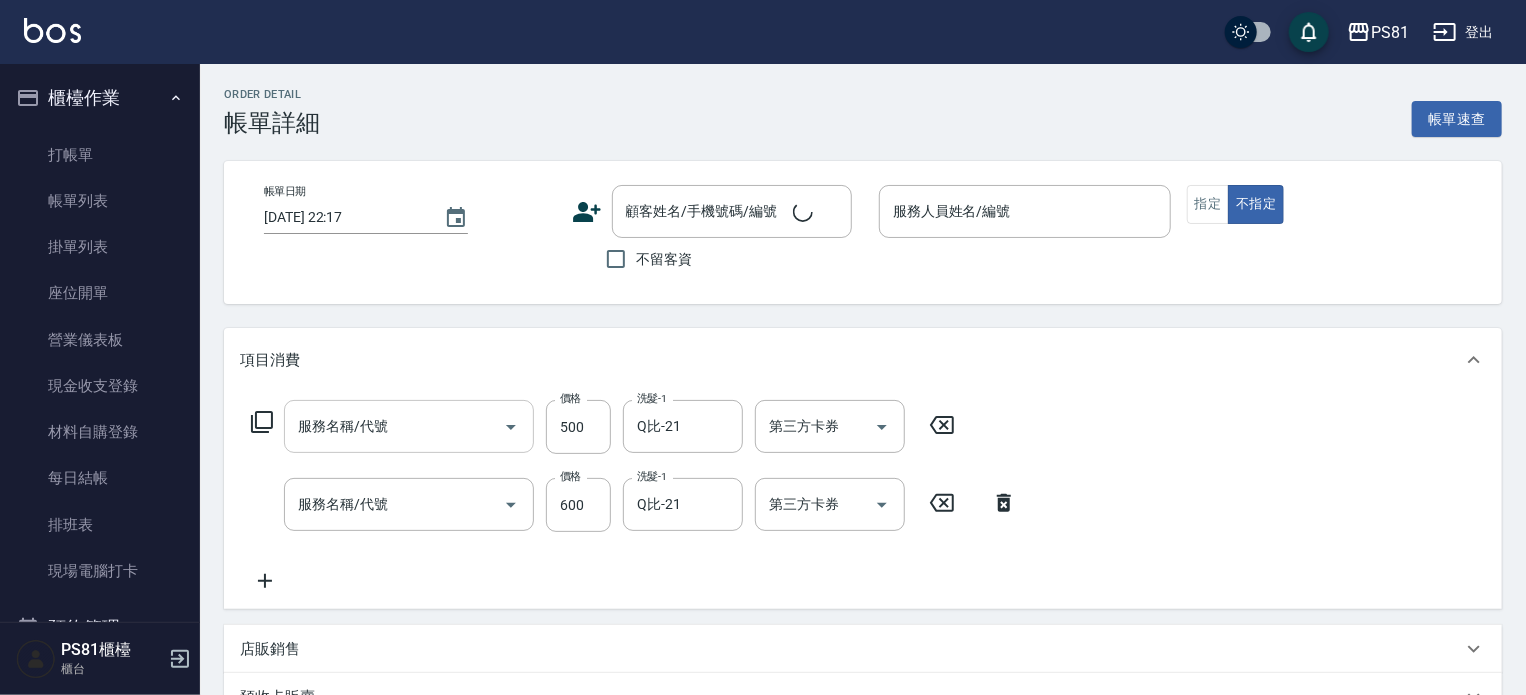 type on "2025/07/12 19:17" 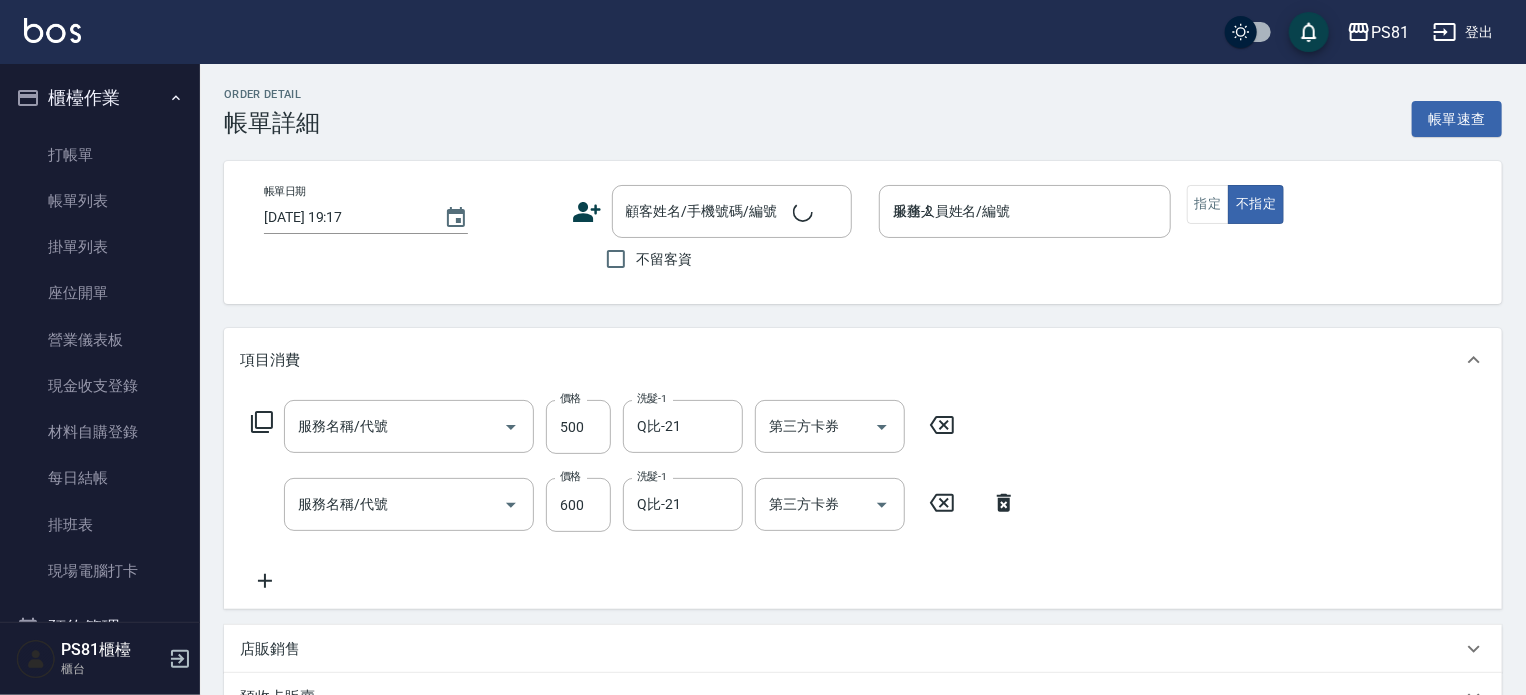 type on "A級洗剪600(105)" 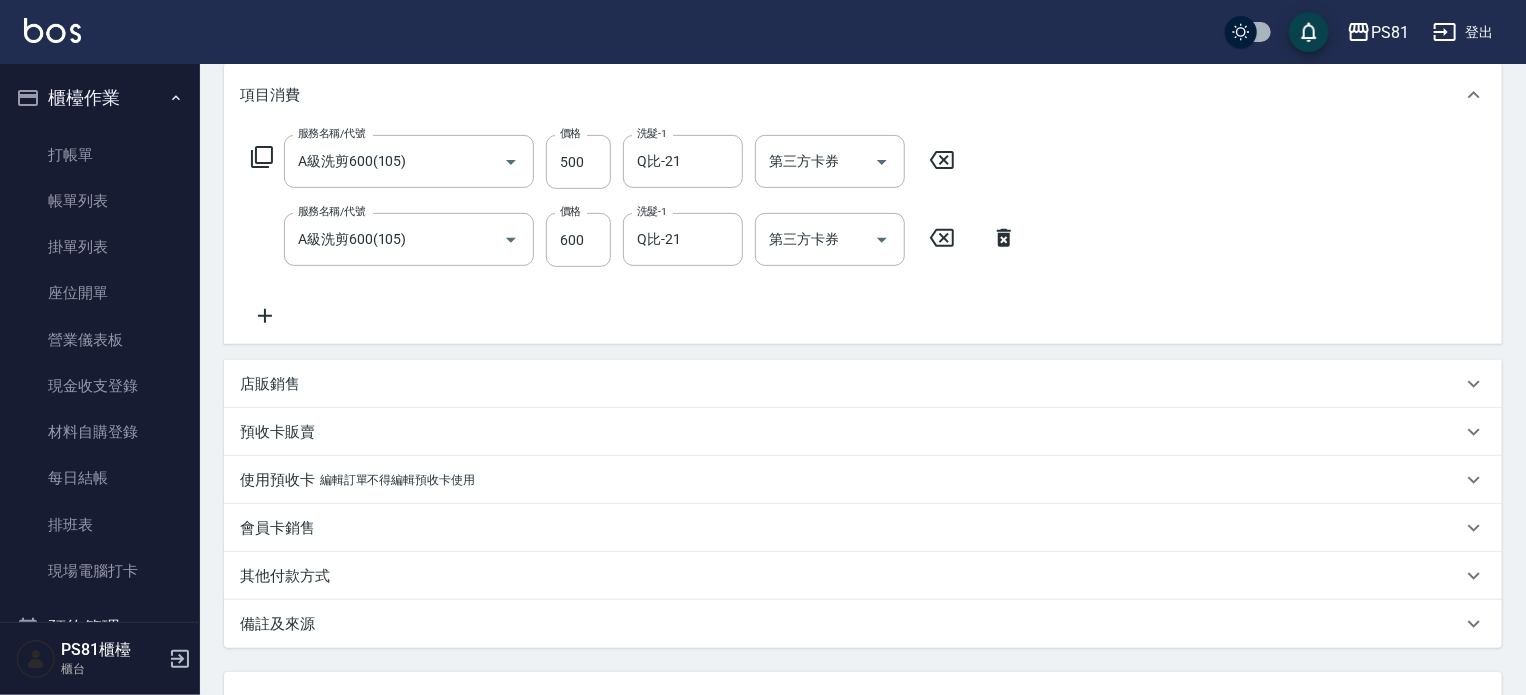 scroll, scrollTop: 432, scrollLeft: 0, axis: vertical 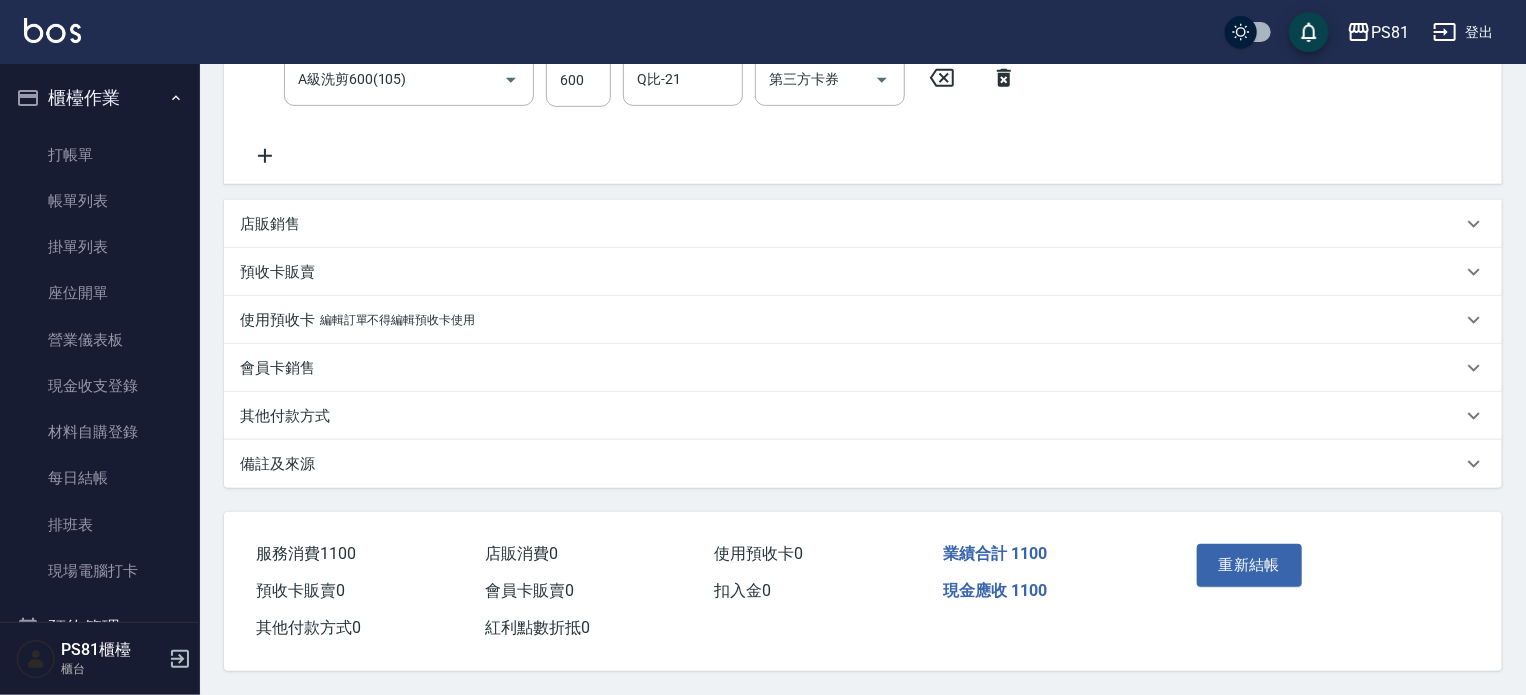 type on "吳旻蒨/0978717510/9484" 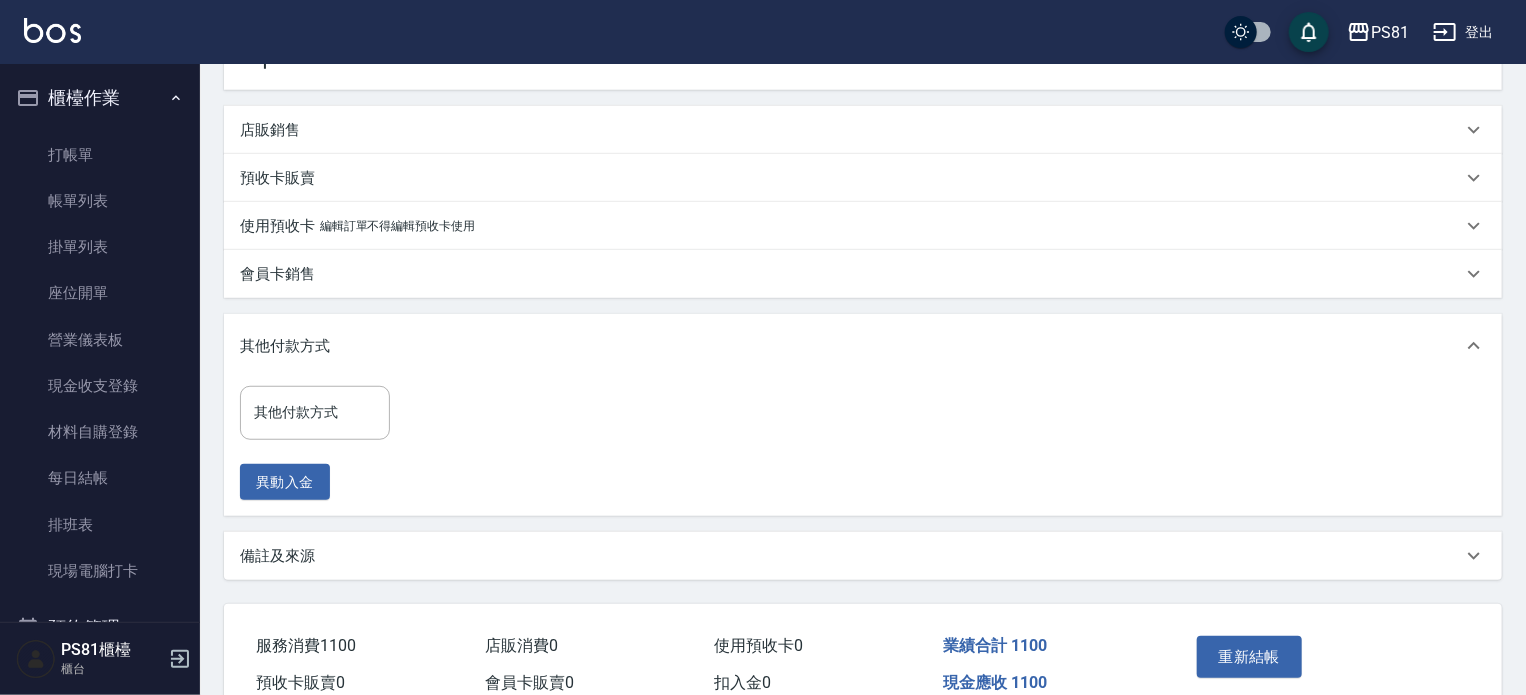 scroll, scrollTop: 617, scrollLeft: 0, axis: vertical 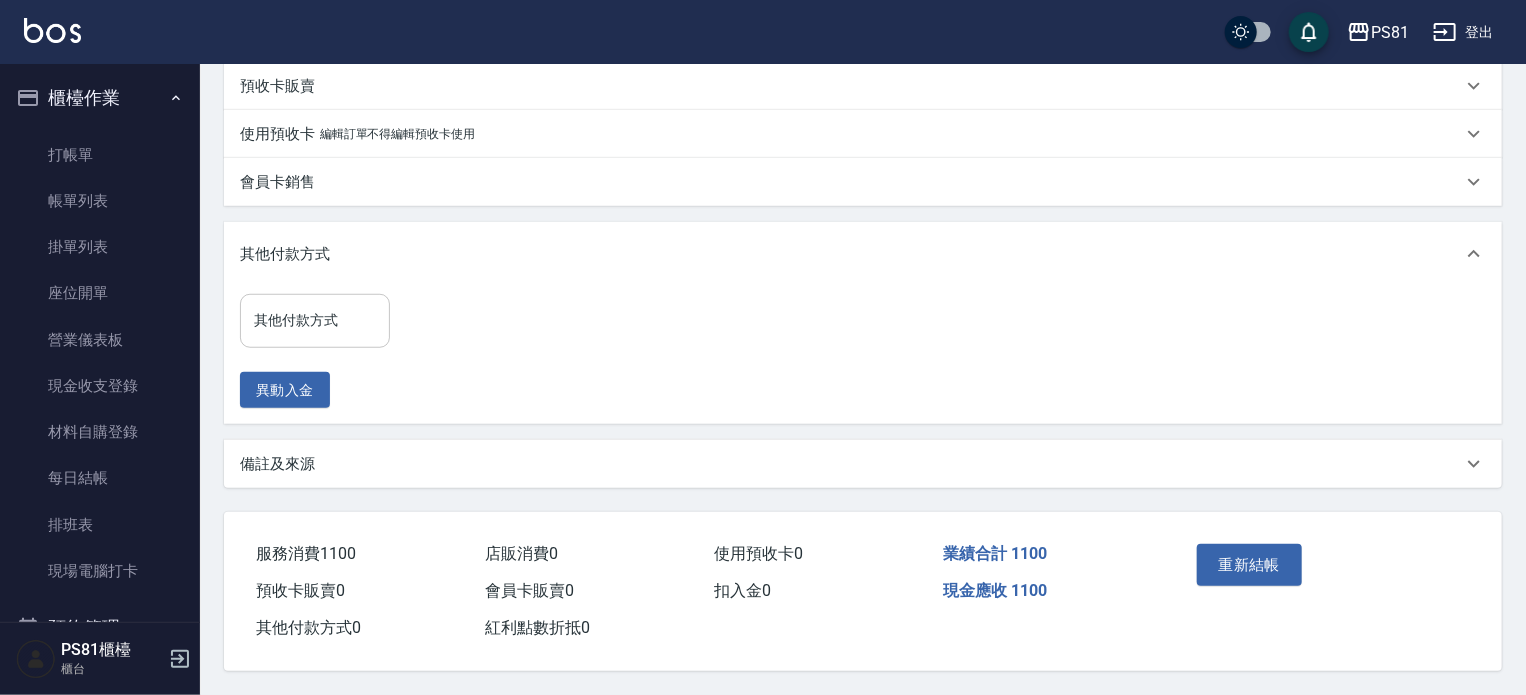 click on "其他付款方式" at bounding box center (315, 320) 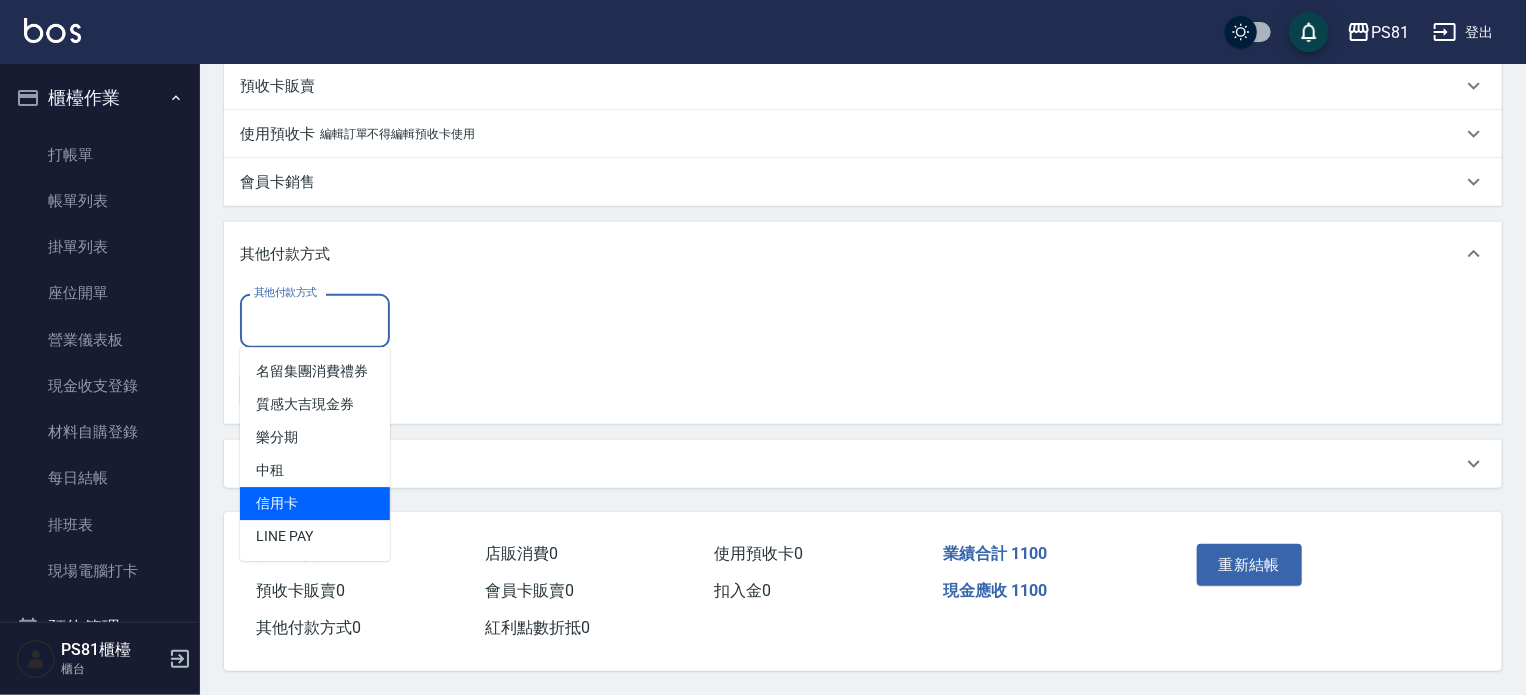 click on "信用卡" at bounding box center [315, 503] 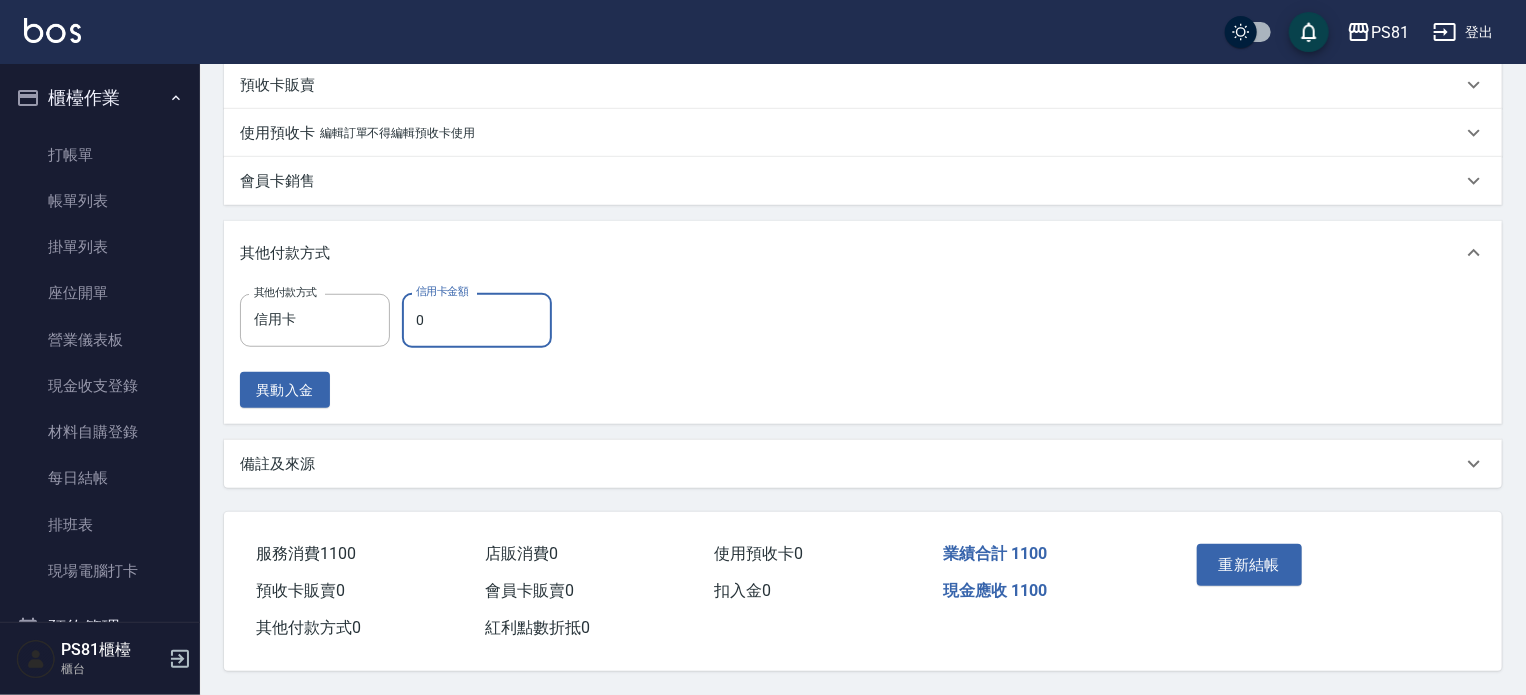 click on "0" at bounding box center [477, 320] 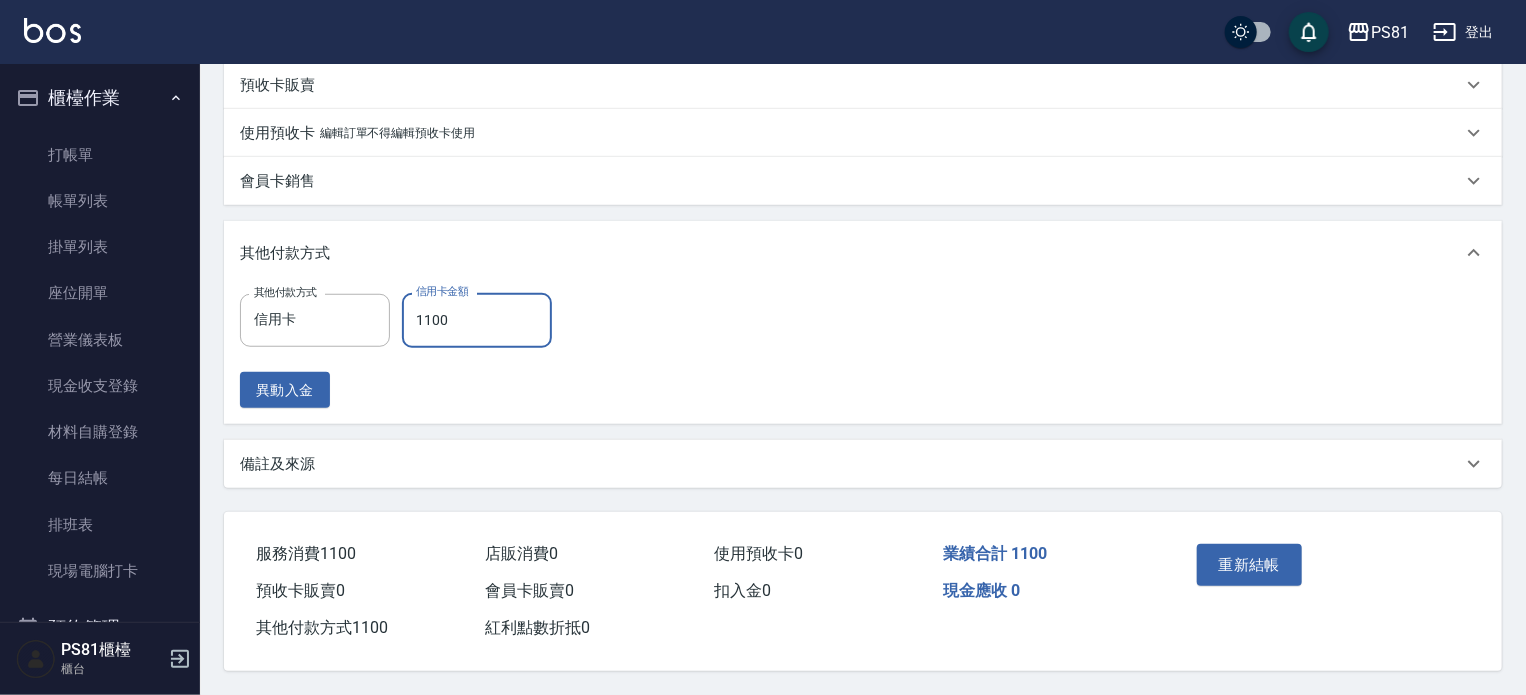 type on "1100" 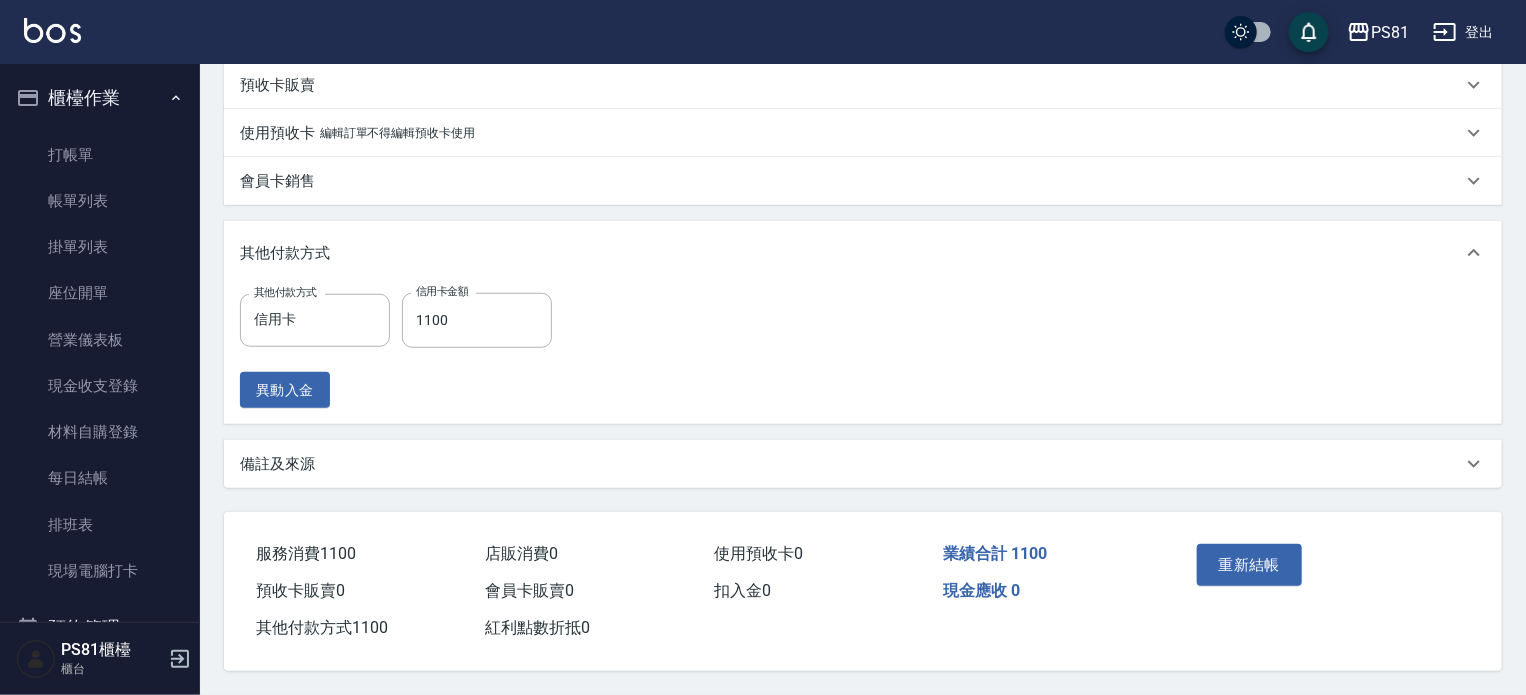 click on "其他付款方式 信用卡 其他付款方式 信用卡金額 1100 信用卡金額 異動入金" at bounding box center [863, 350] 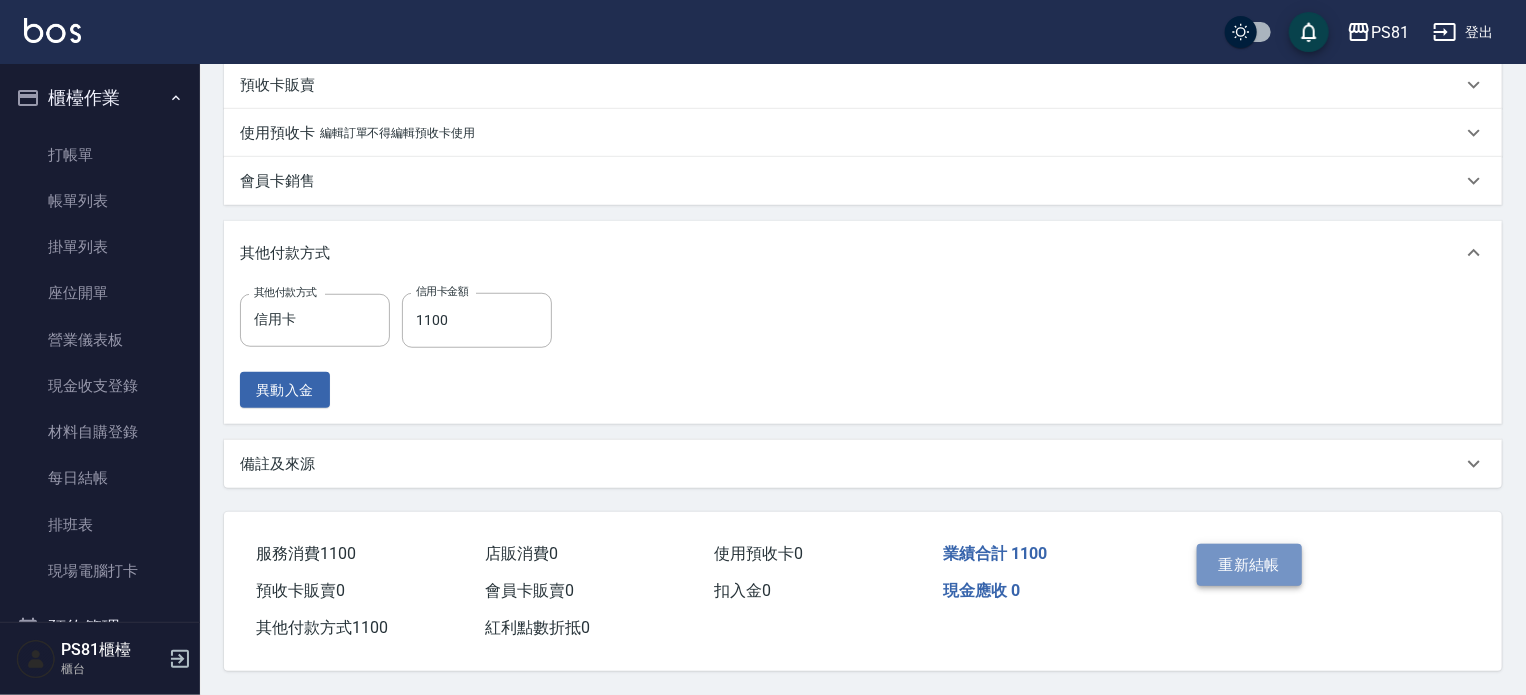 click on "重新結帳" at bounding box center [1250, 565] 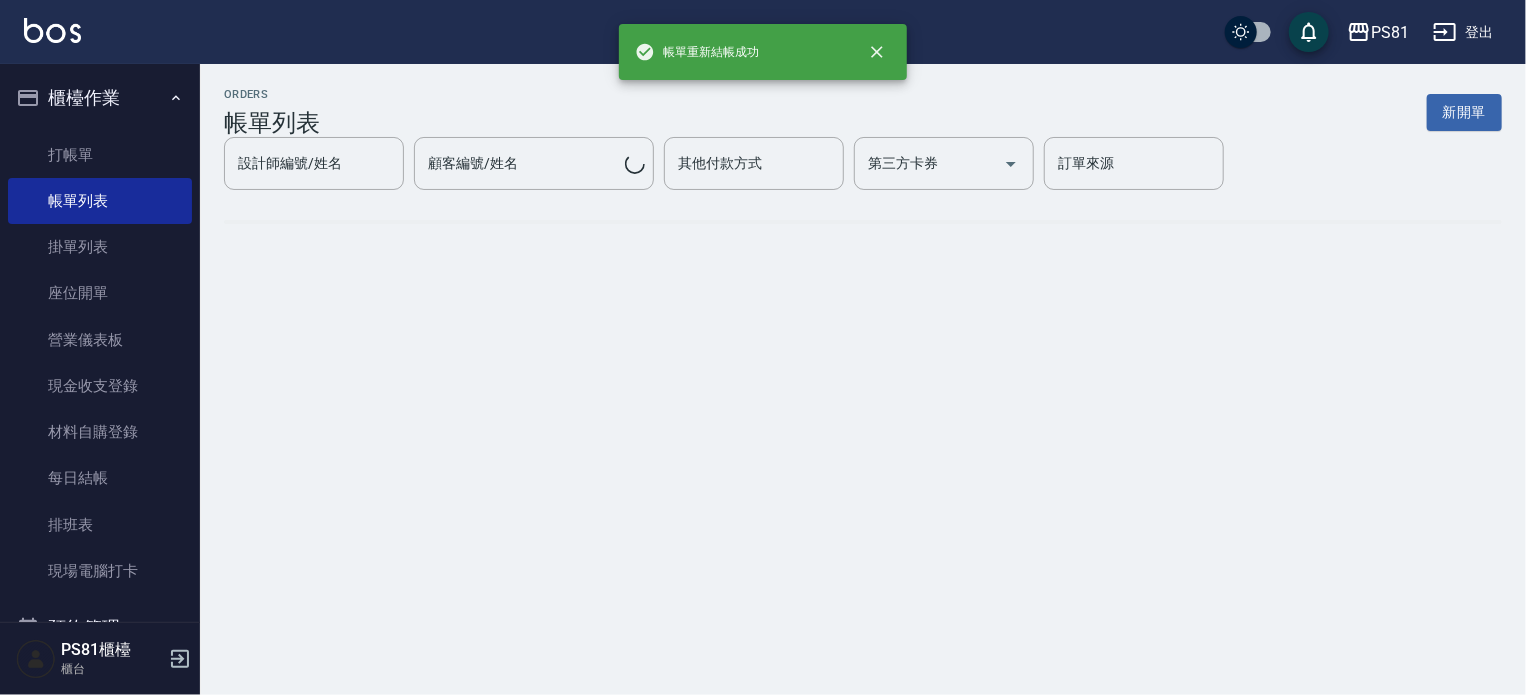 scroll, scrollTop: 0, scrollLeft: 0, axis: both 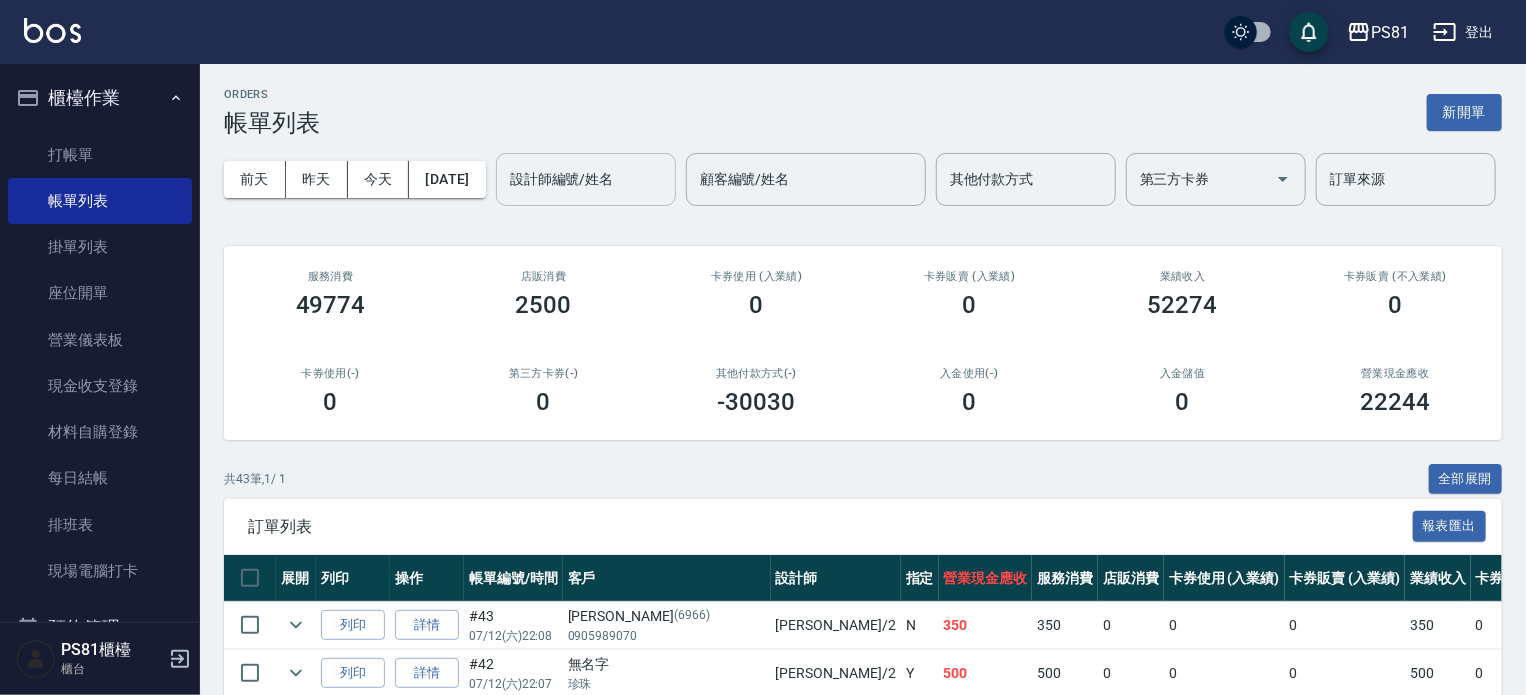 click on "設計師編號/姓名" at bounding box center (586, 179) 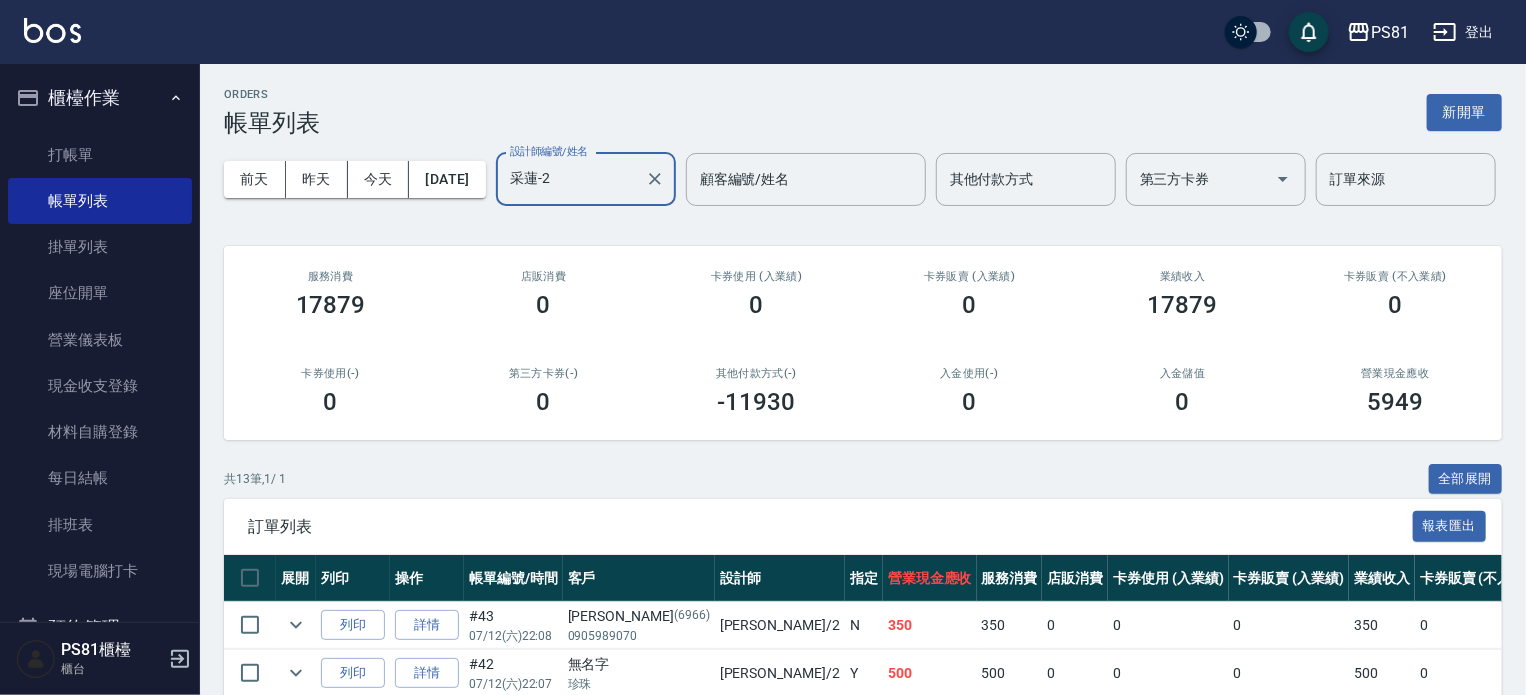 type on "采蓮-2" 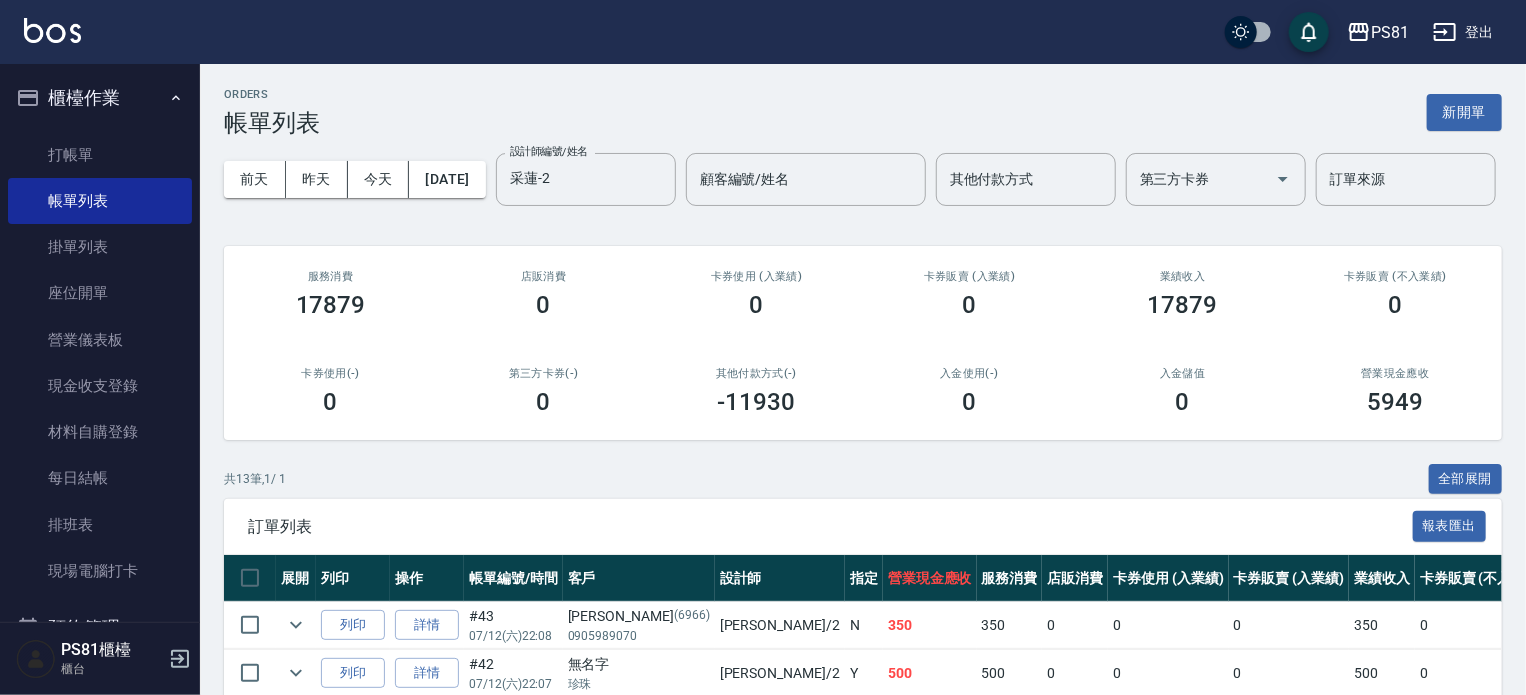 click on "第三方卡券(-) 0" at bounding box center (543, 391) 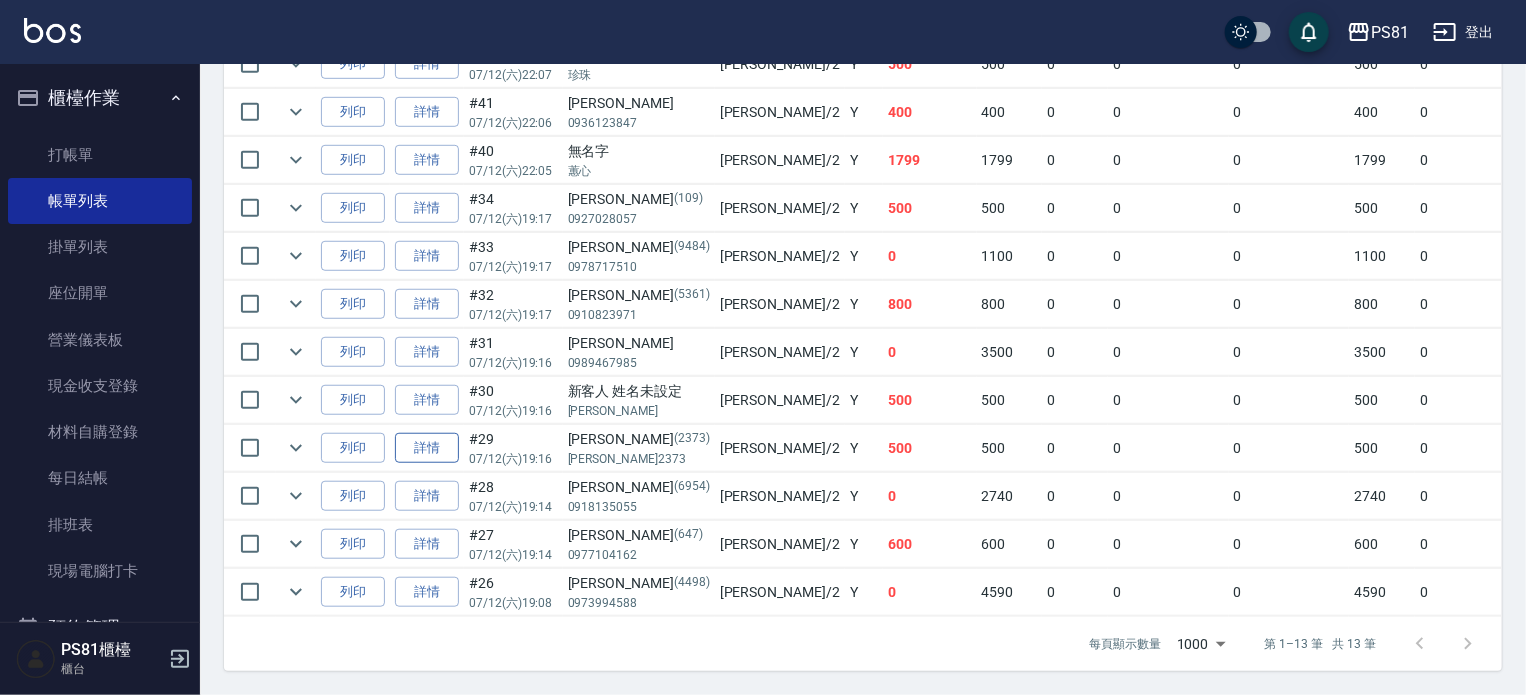 scroll, scrollTop: 681, scrollLeft: 0, axis: vertical 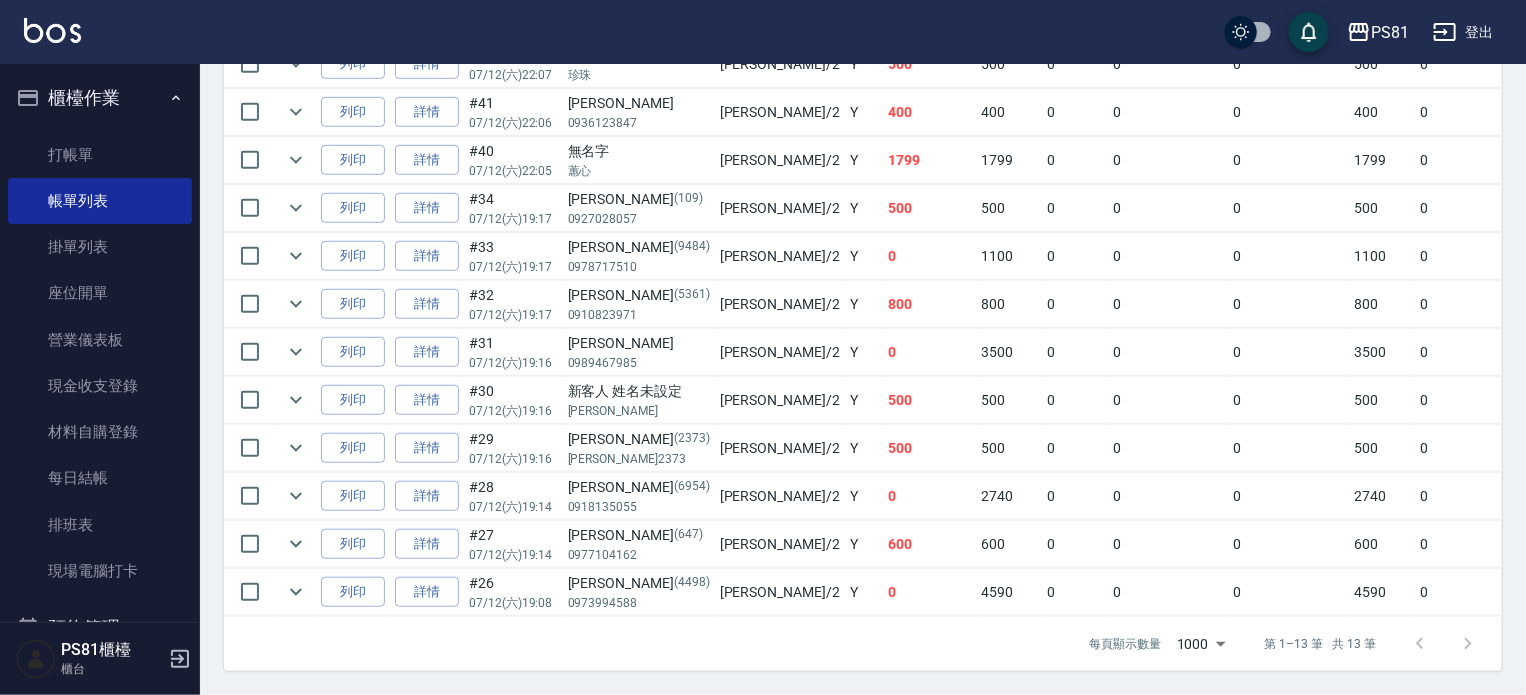 click on "0989467985" at bounding box center [639, 363] 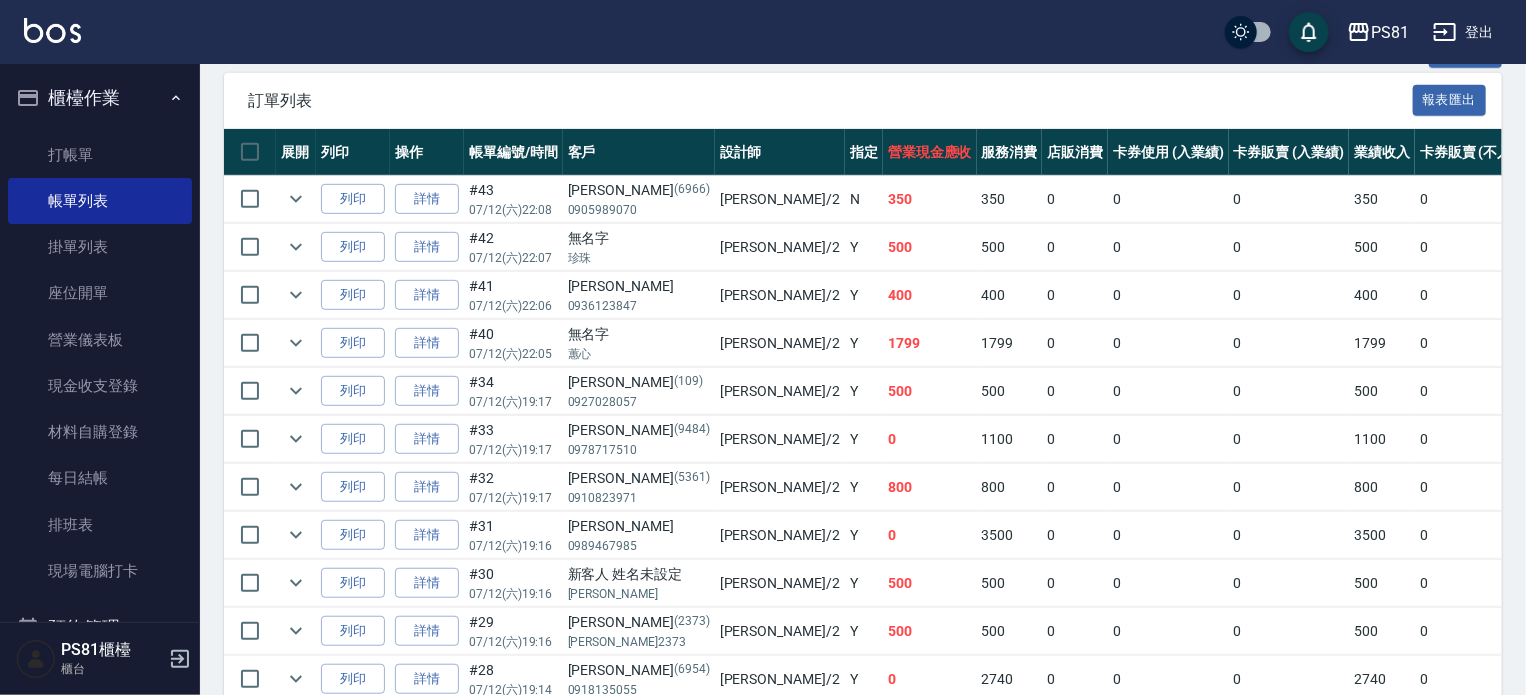 scroll, scrollTop: 281, scrollLeft: 0, axis: vertical 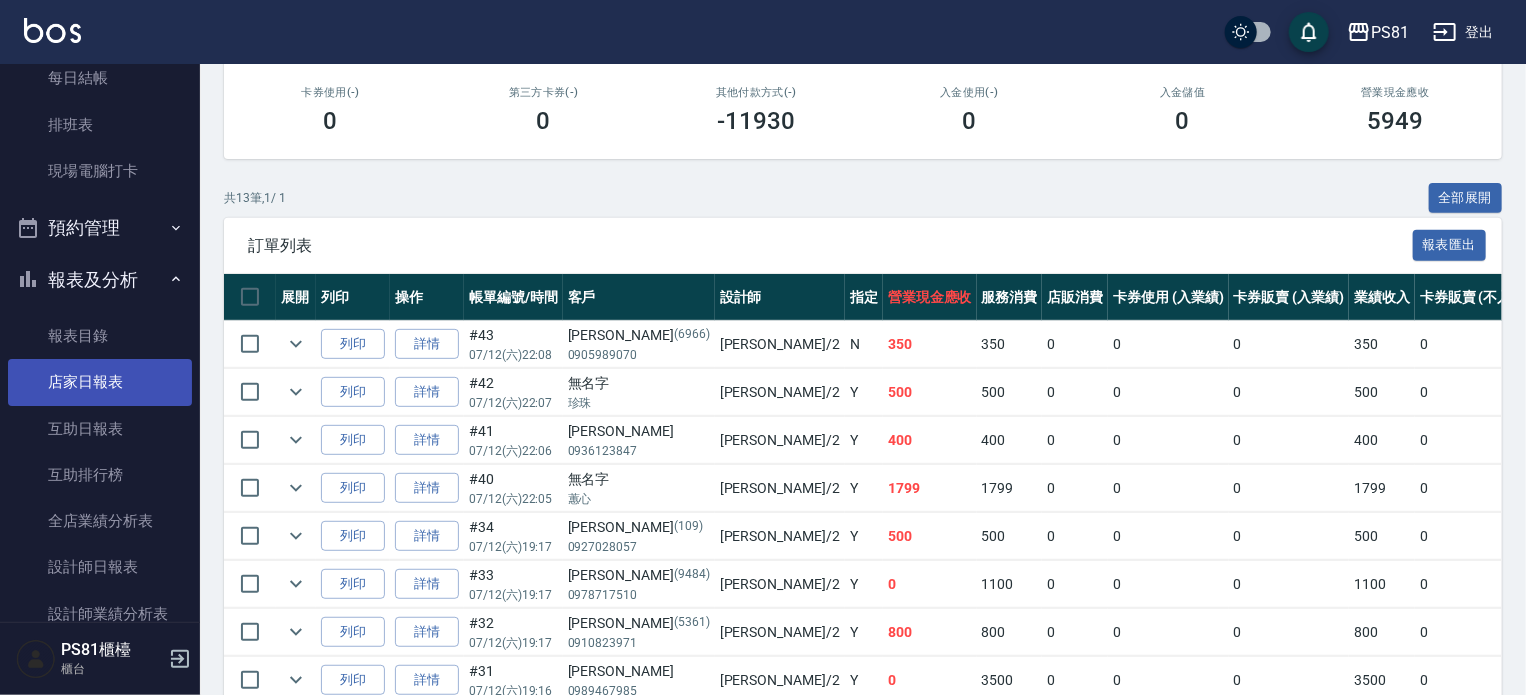 click on "店家日報表" at bounding box center (100, 382) 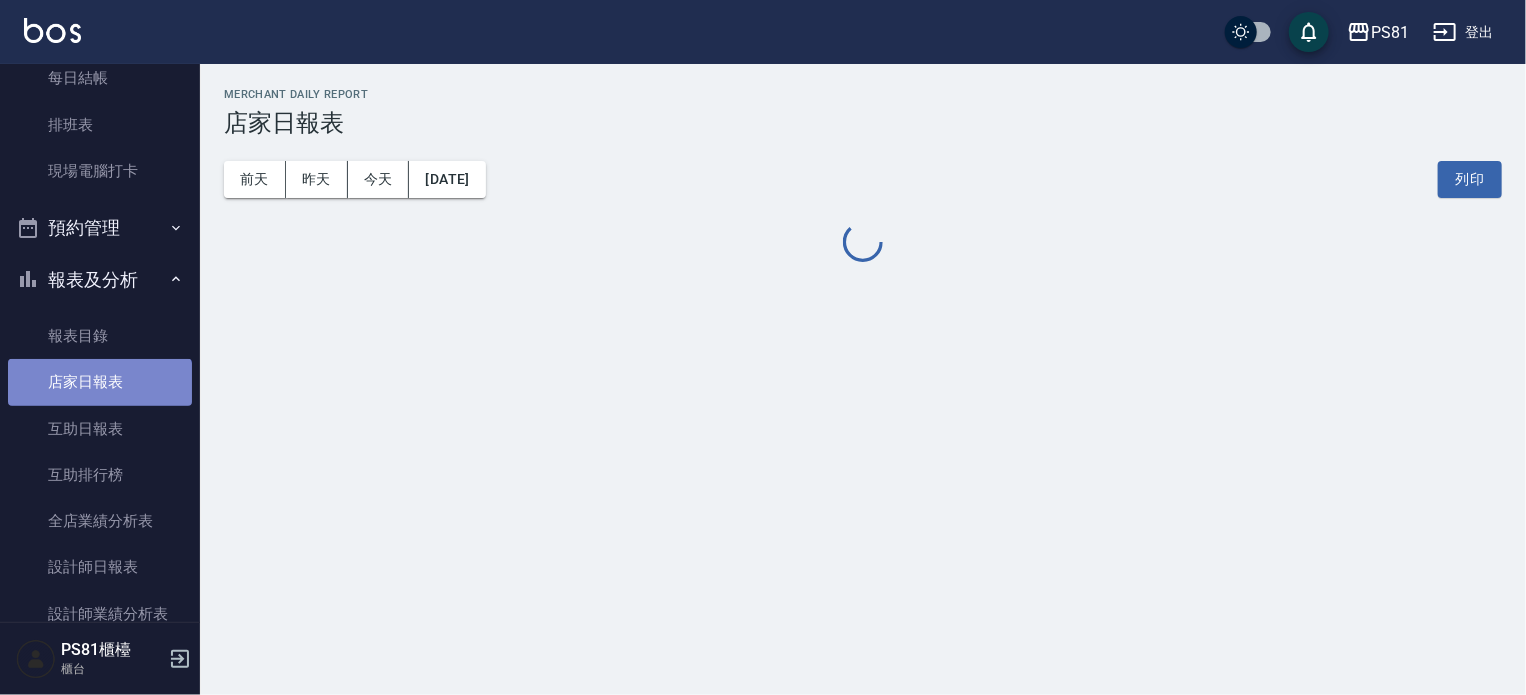 scroll, scrollTop: 0, scrollLeft: 0, axis: both 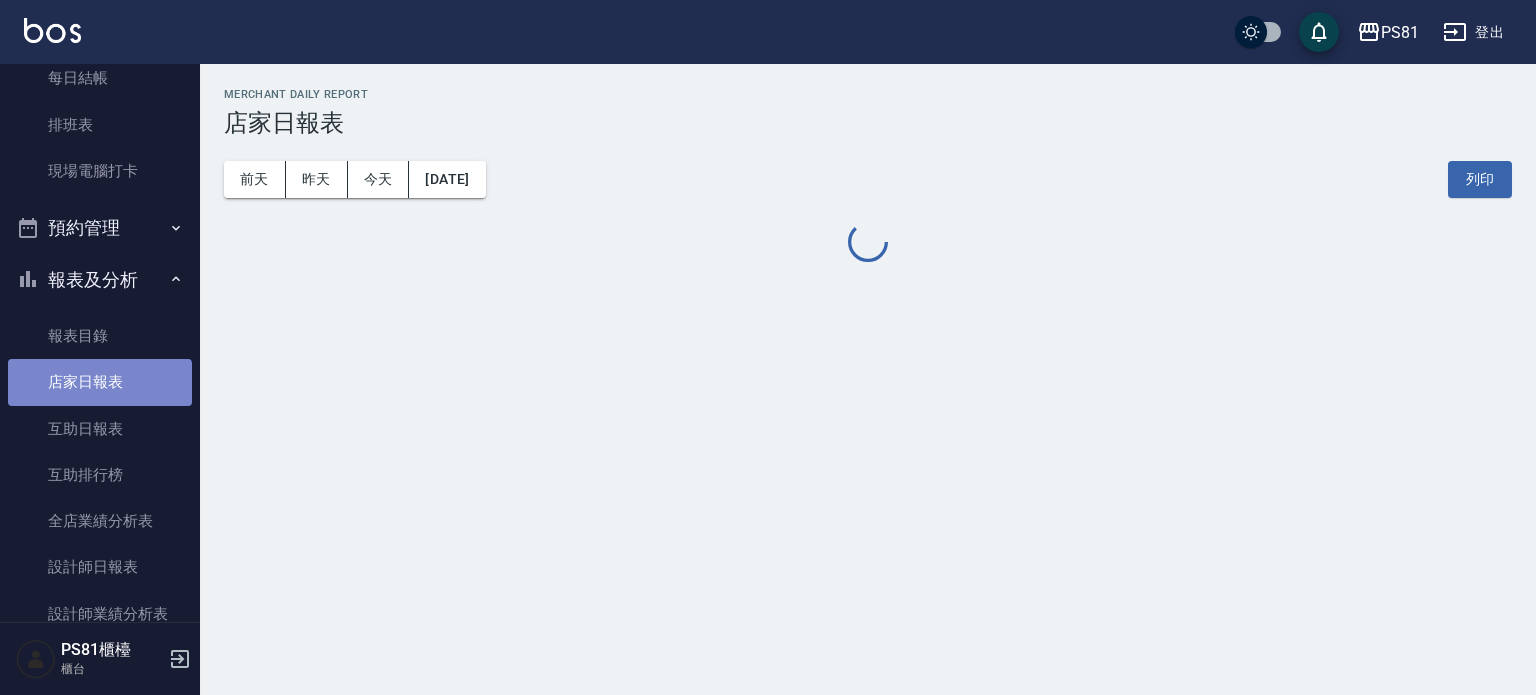 click on "店家日報表" at bounding box center (100, 382) 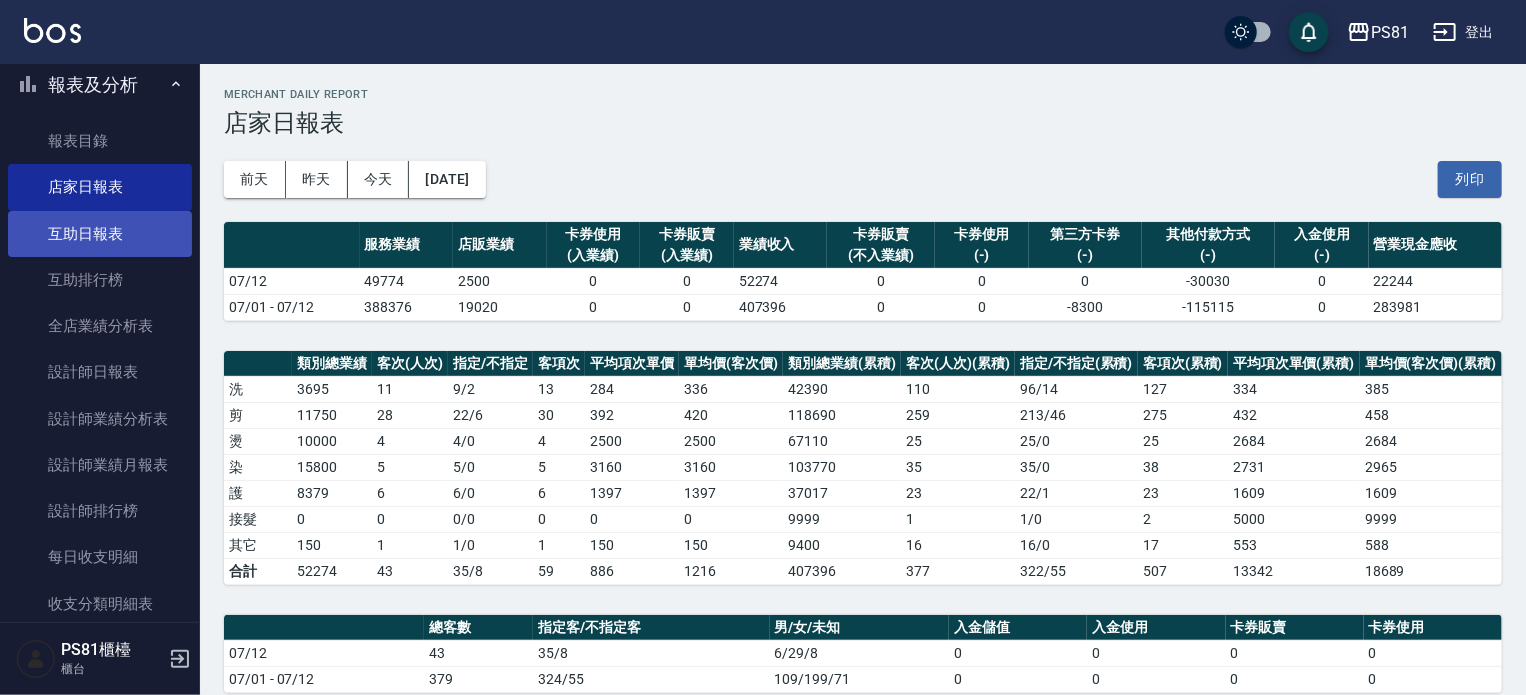 scroll, scrollTop: 600, scrollLeft: 0, axis: vertical 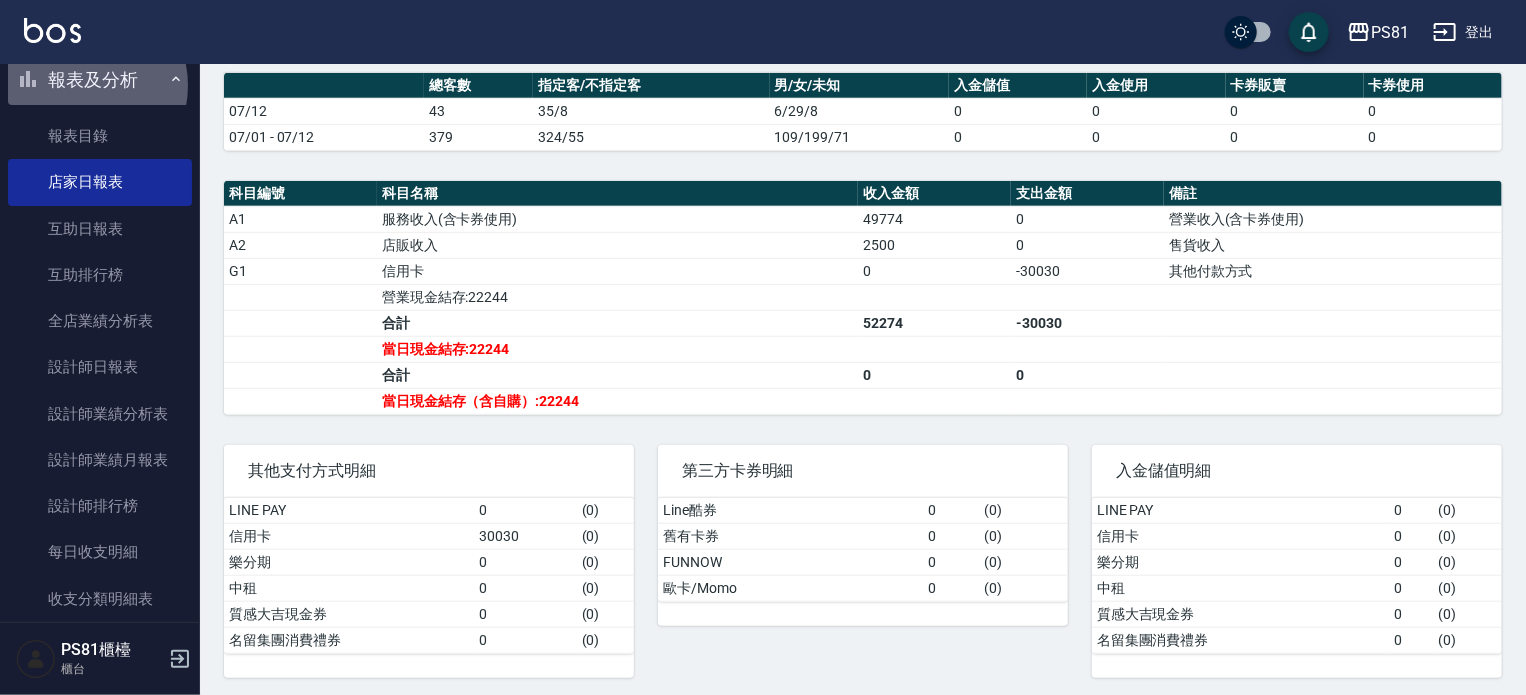 click on "報表及分析" at bounding box center [100, 80] 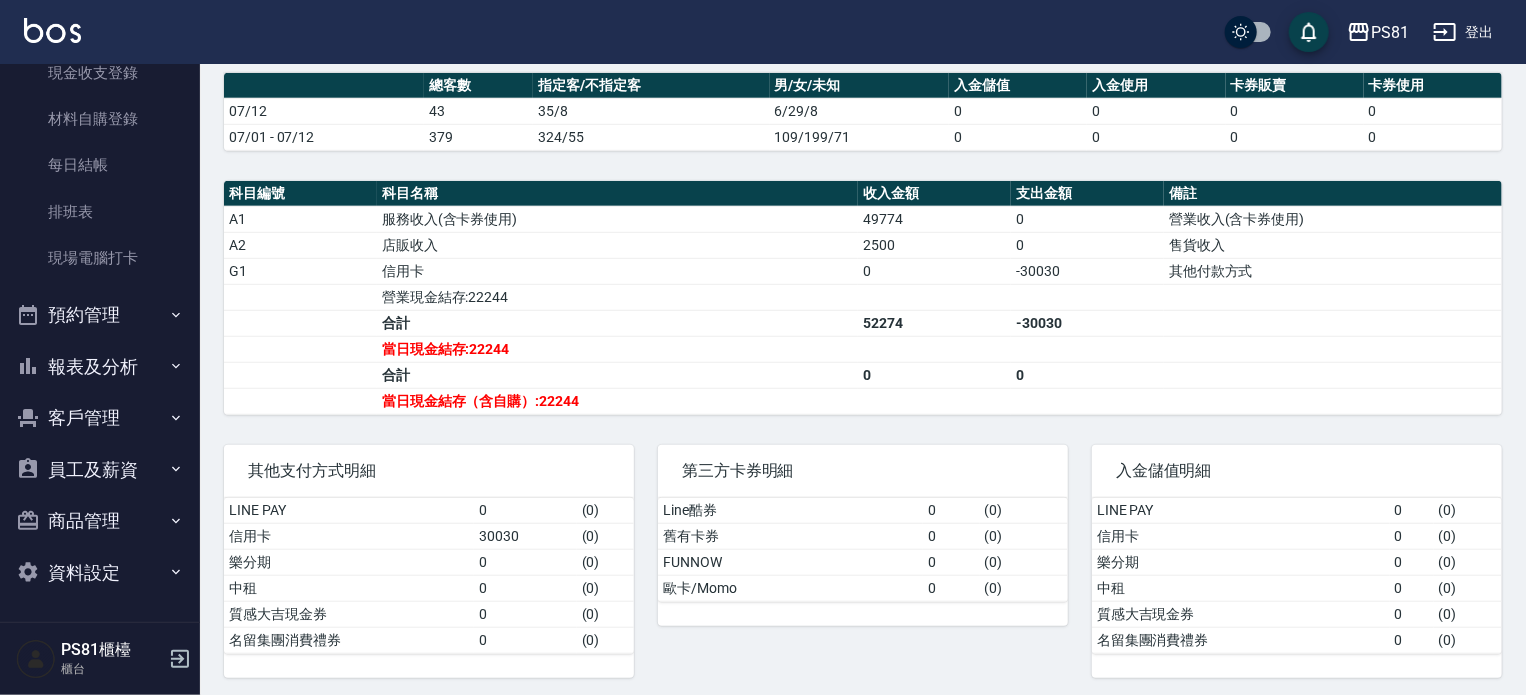 scroll, scrollTop: 312, scrollLeft: 0, axis: vertical 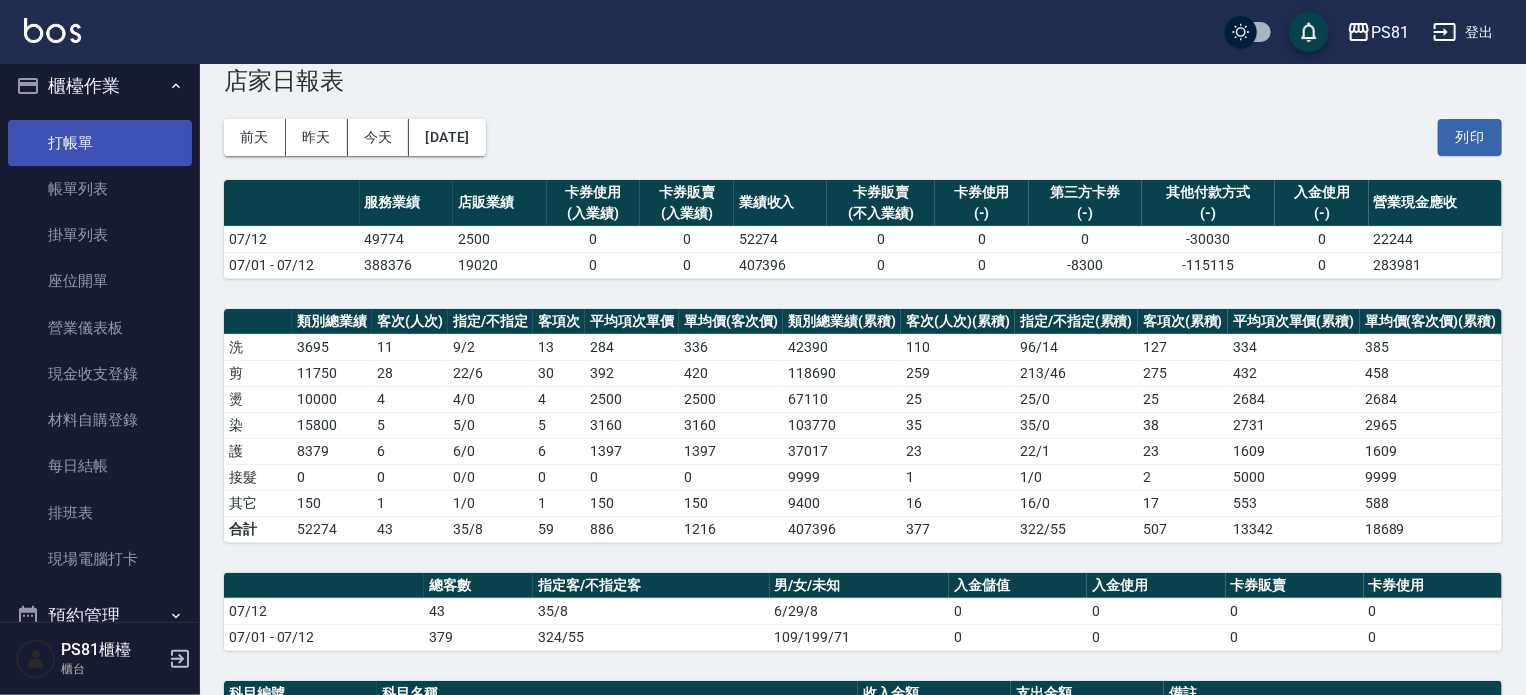 click on "打帳單" at bounding box center [100, 143] 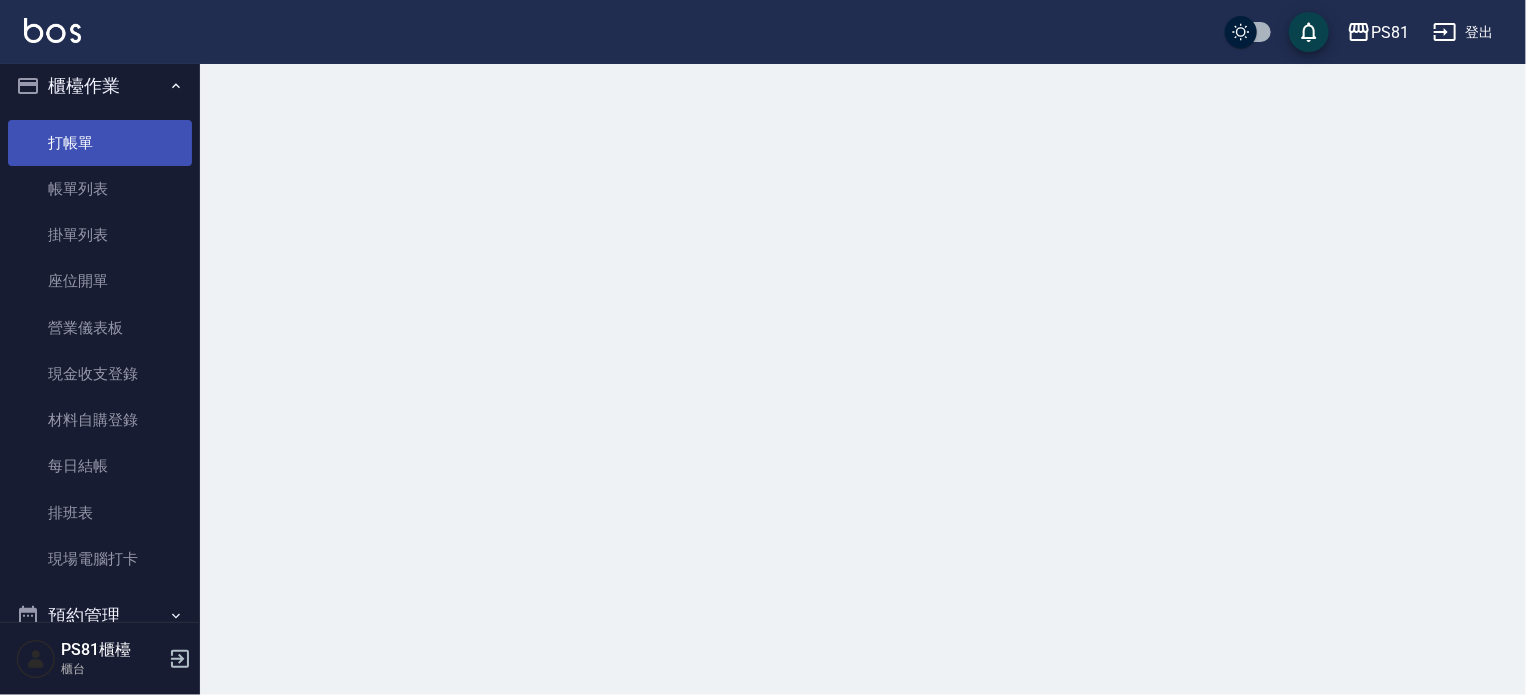 scroll, scrollTop: 0, scrollLeft: 0, axis: both 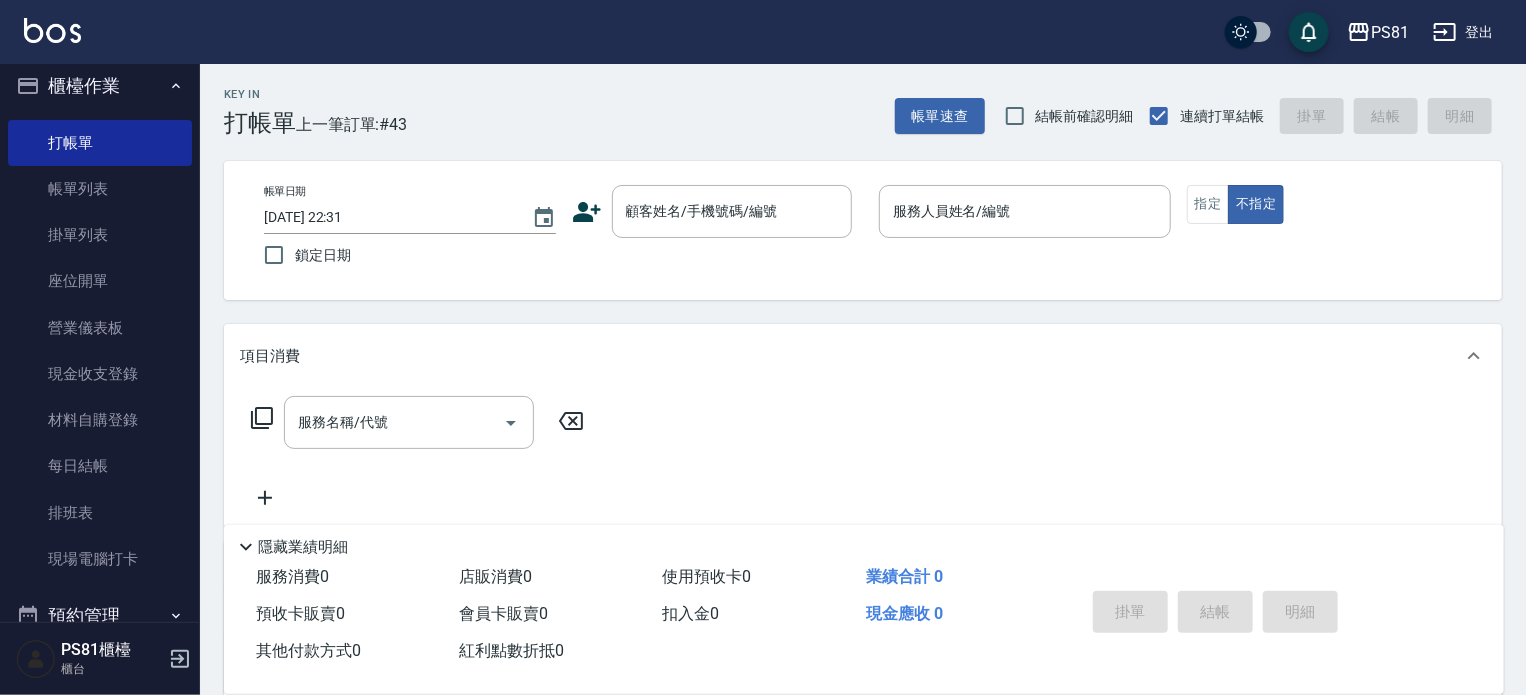 click on "服務名稱/代號 服務名稱/代號" at bounding box center (863, 457) 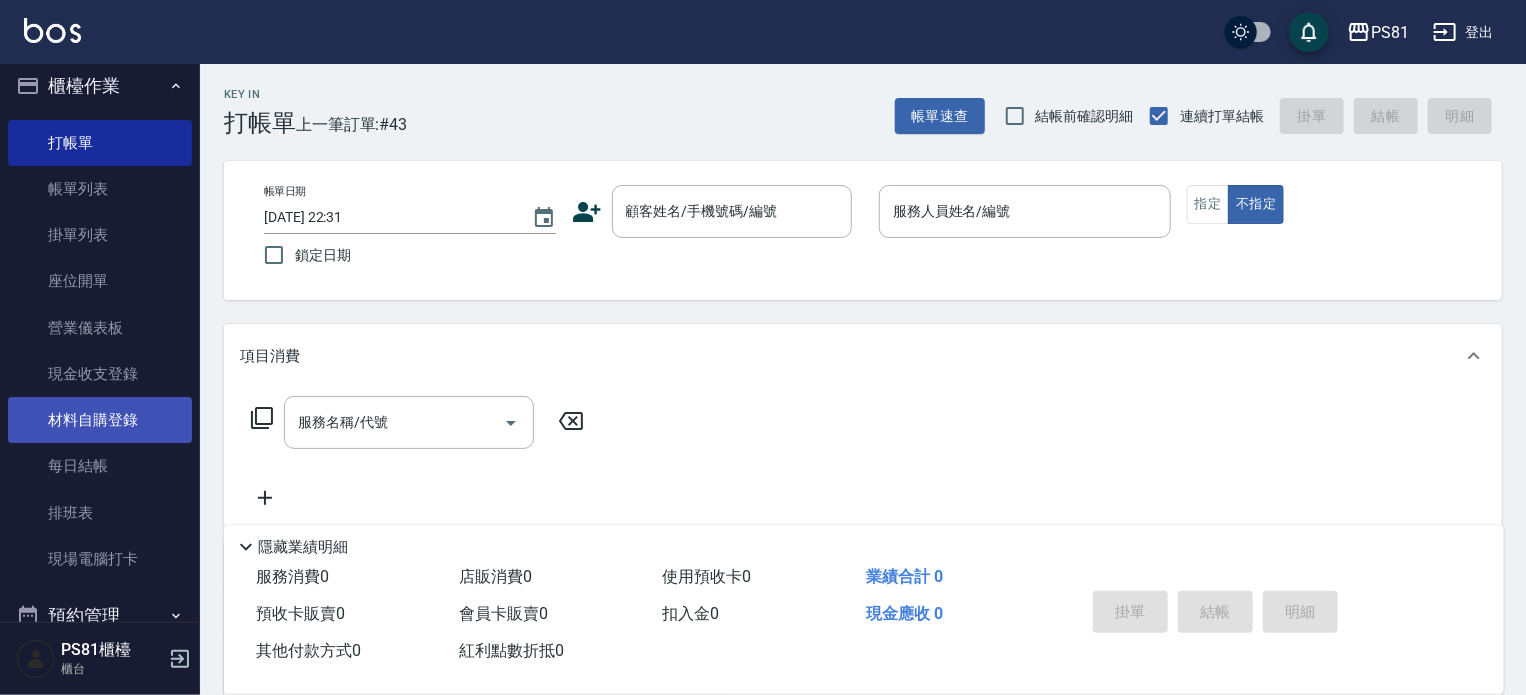 scroll, scrollTop: 212, scrollLeft: 0, axis: vertical 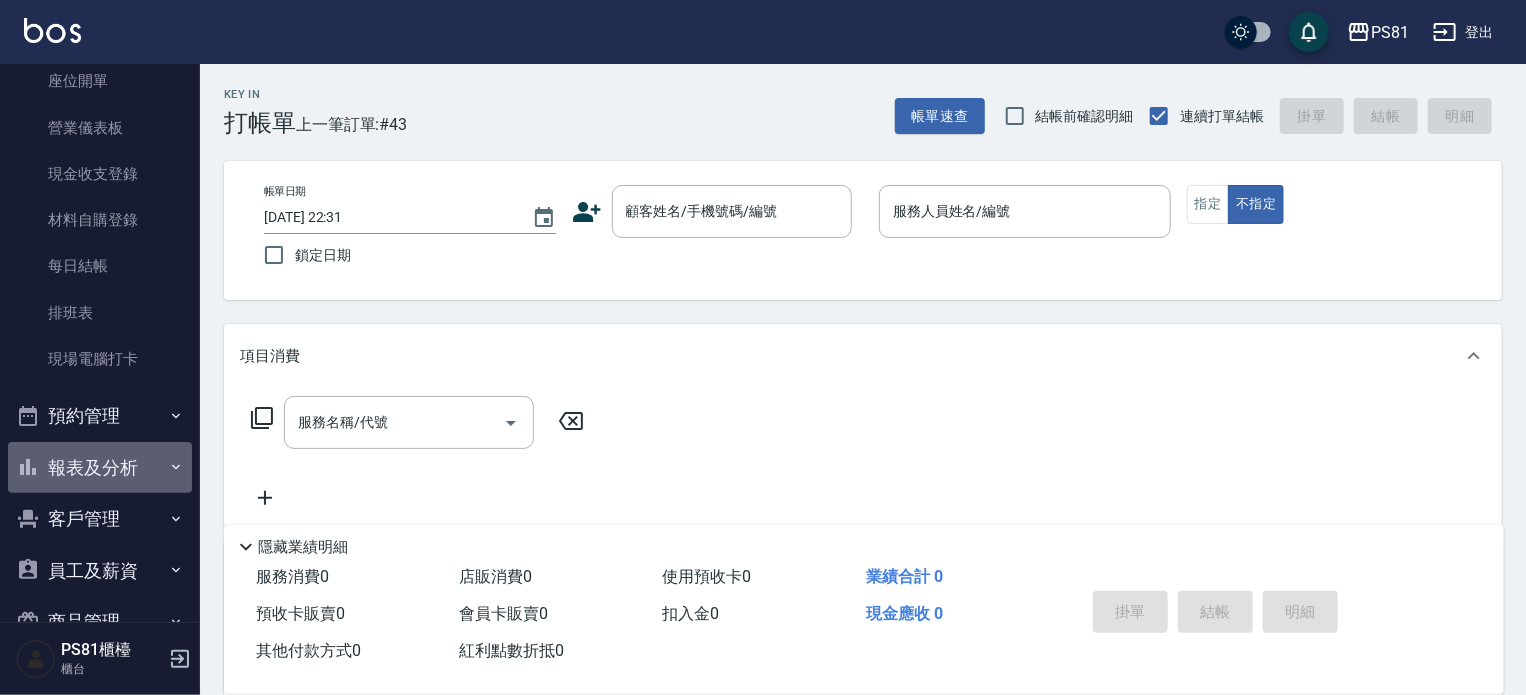 click on "報表及分析" at bounding box center [100, 468] 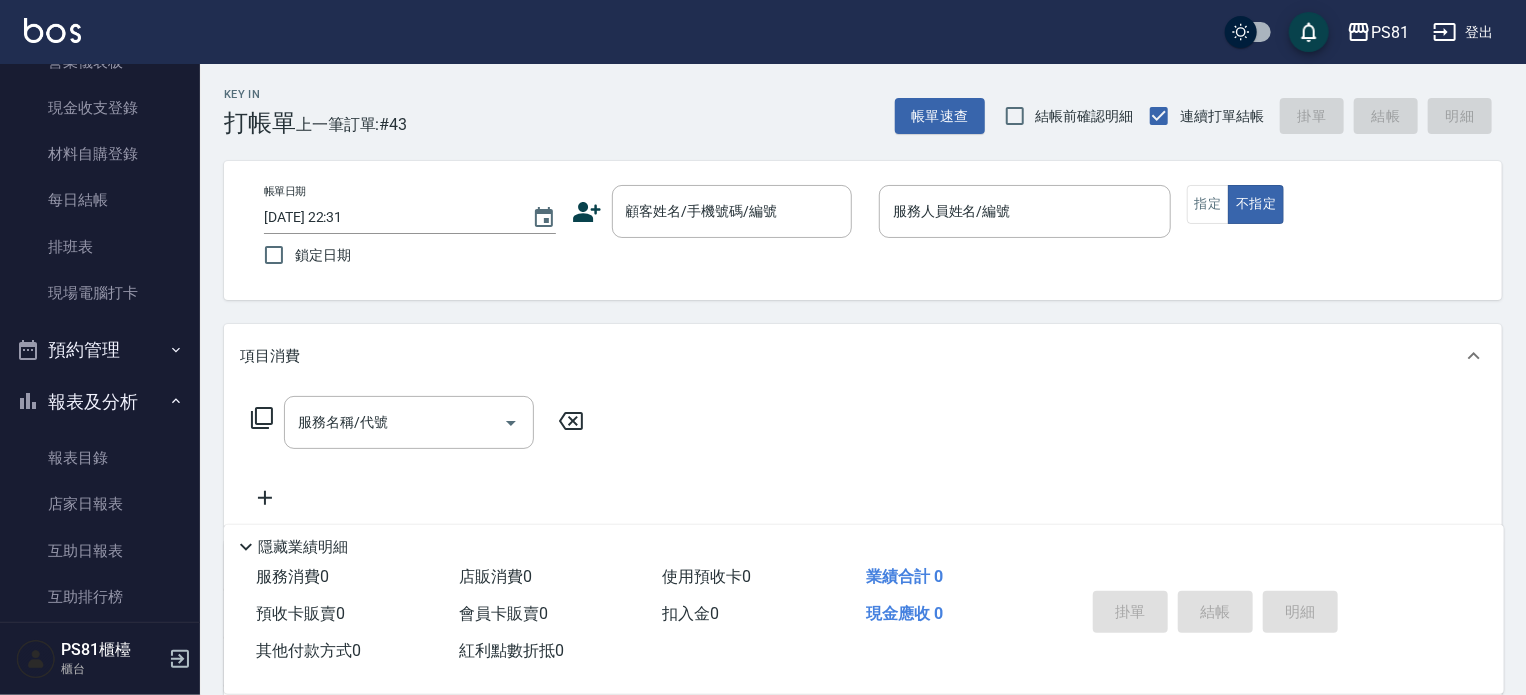 scroll, scrollTop: 312, scrollLeft: 0, axis: vertical 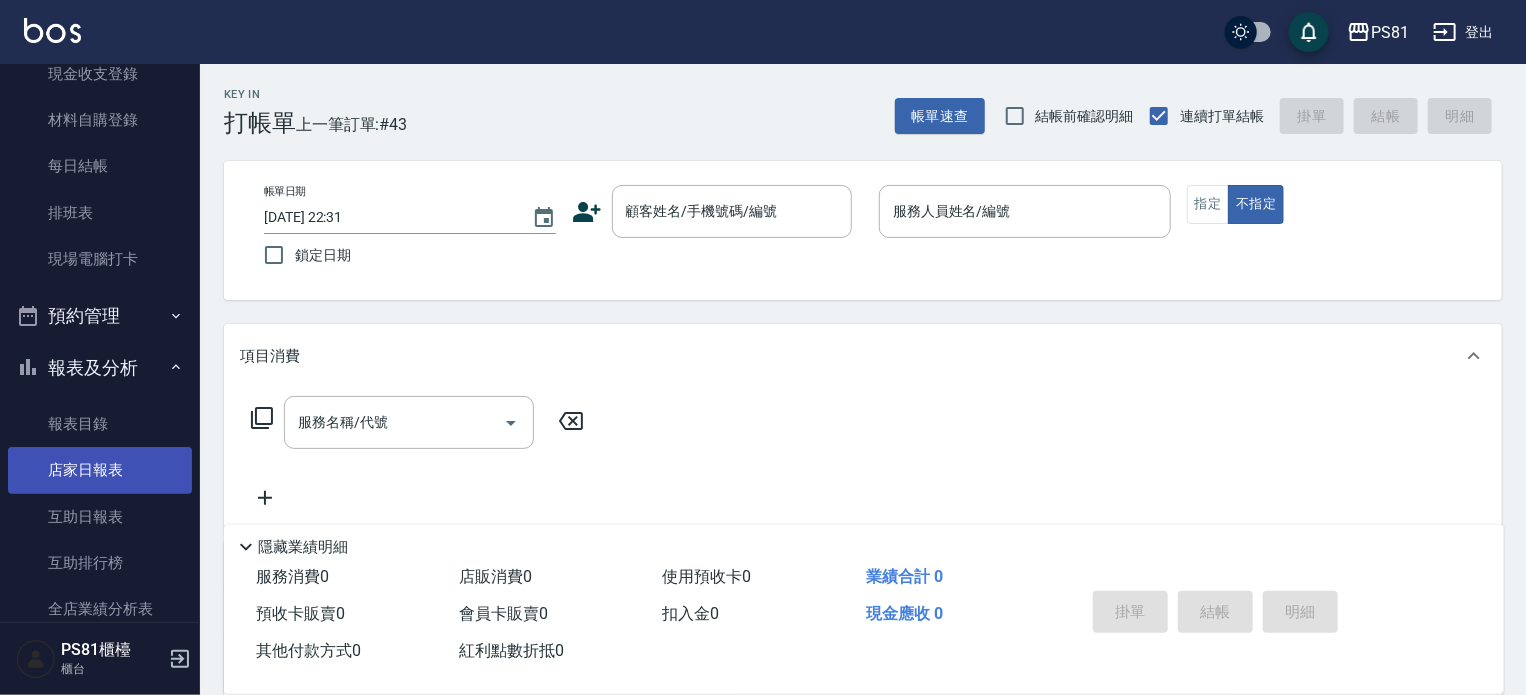 click on "店家日報表" at bounding box center (100, 470) 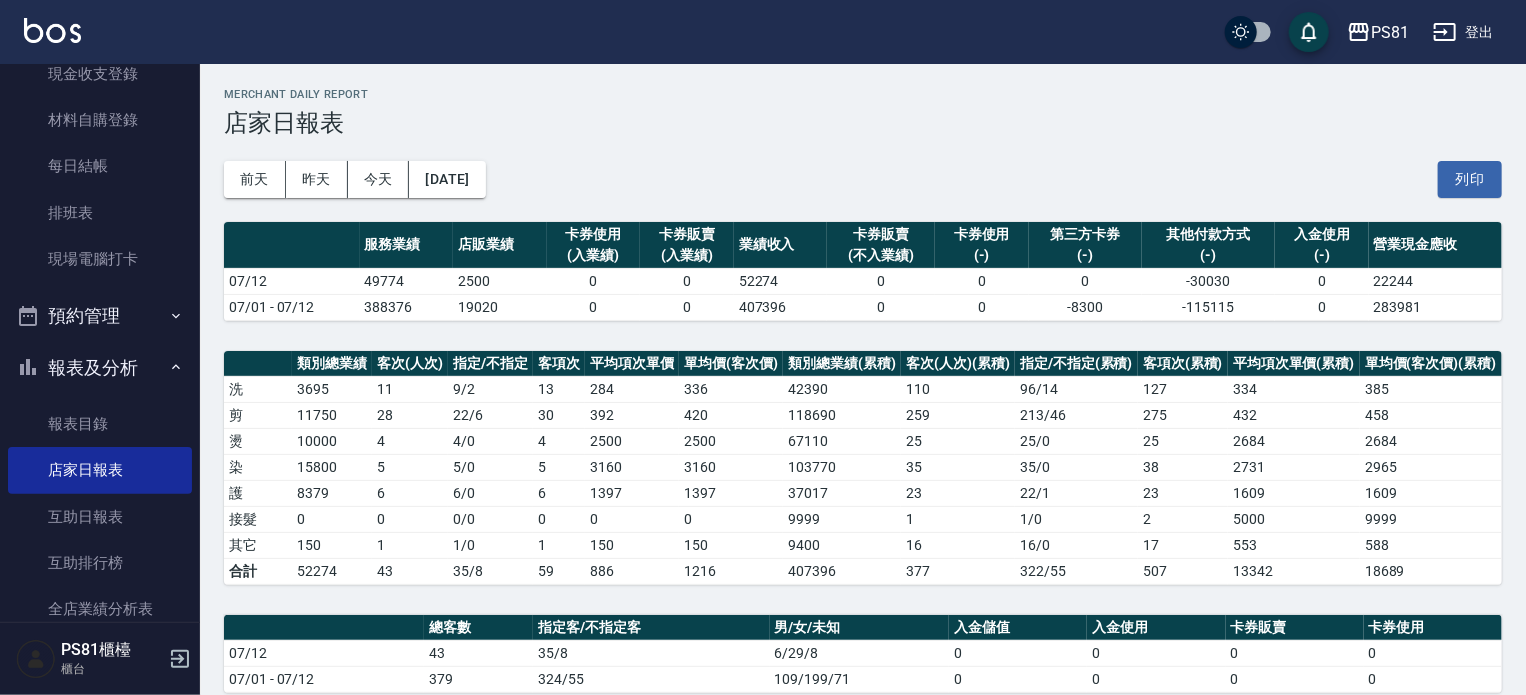click on "150" at bounding box center (731, 545) 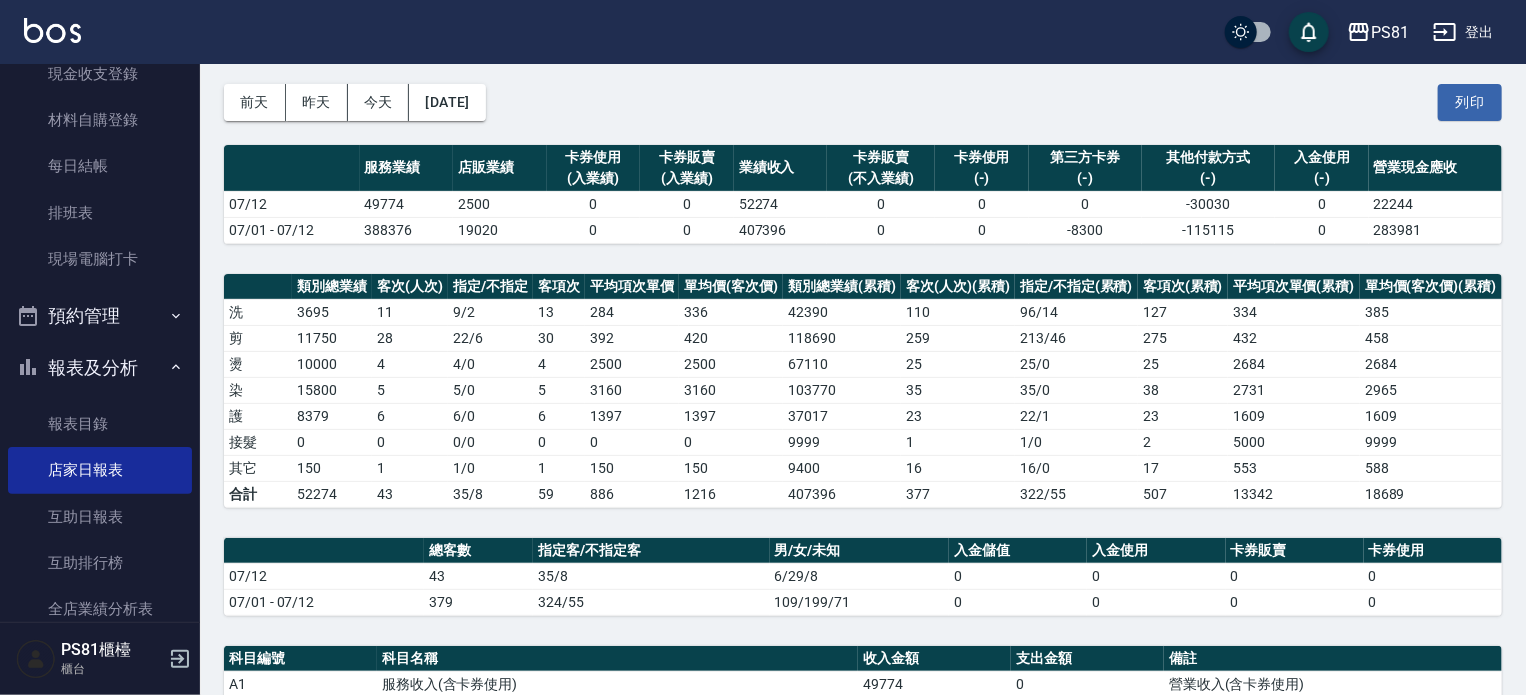 scroll, scrollTop: 200, scrollLeft: 0, axis: vertical 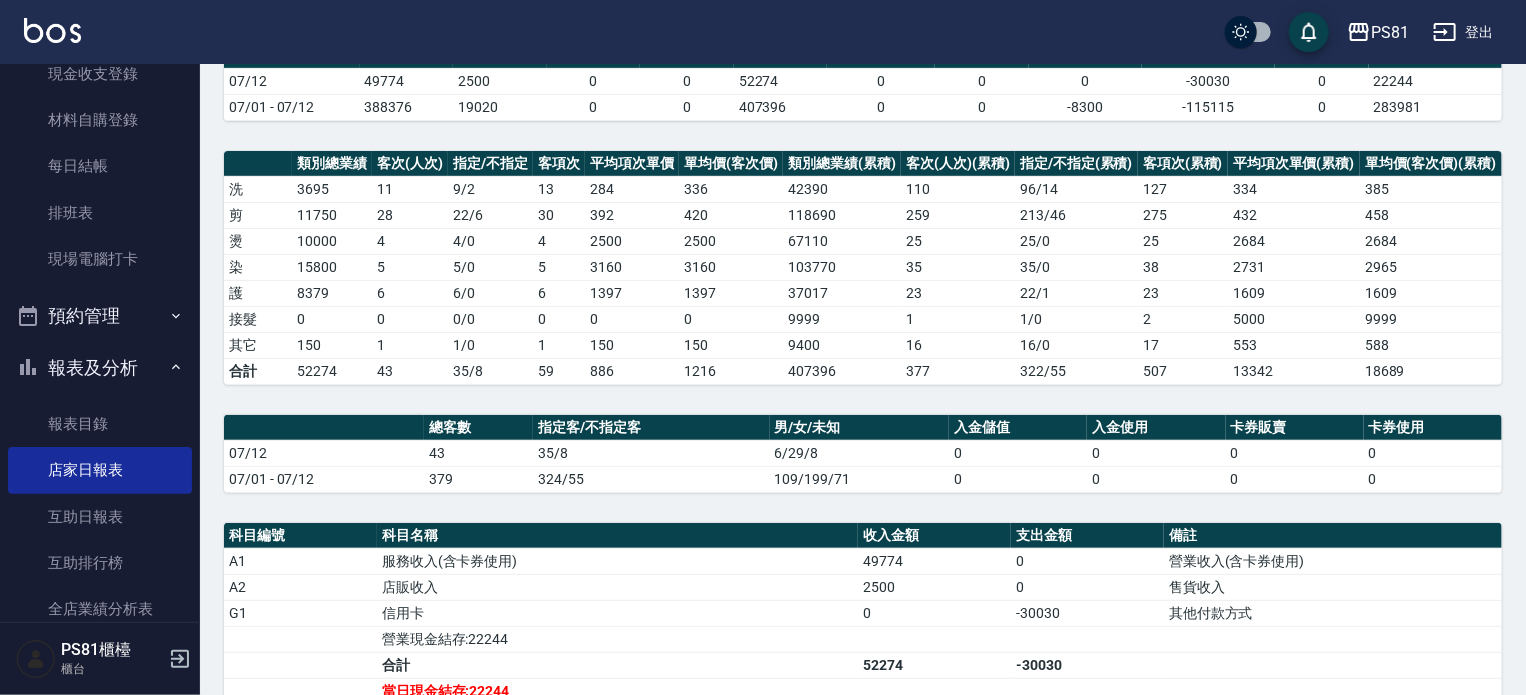 click on "0" at bounding box center [410, 319] 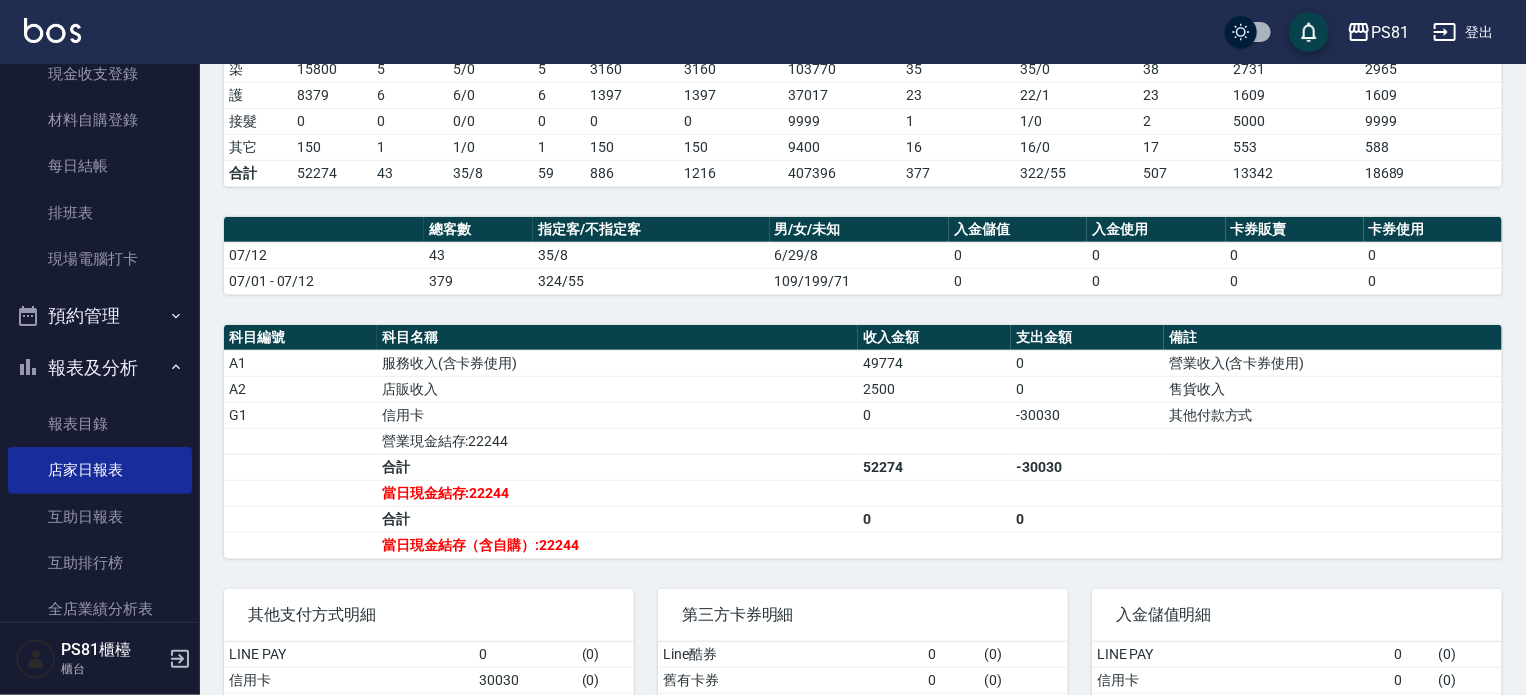 scroll, scrollTop: 400, scrollLeft: 0, axis: vertical 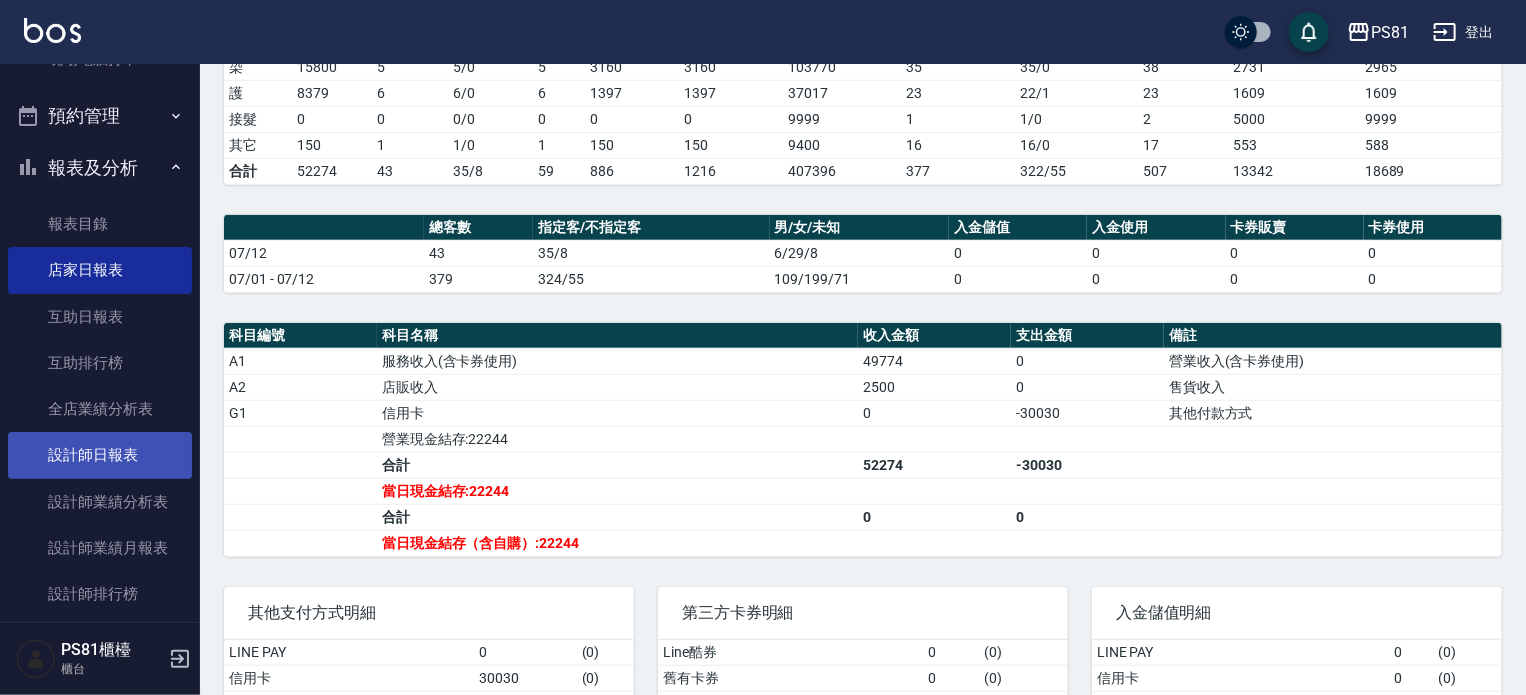 click on "設計師日報表" at bounding box center (100, 455) 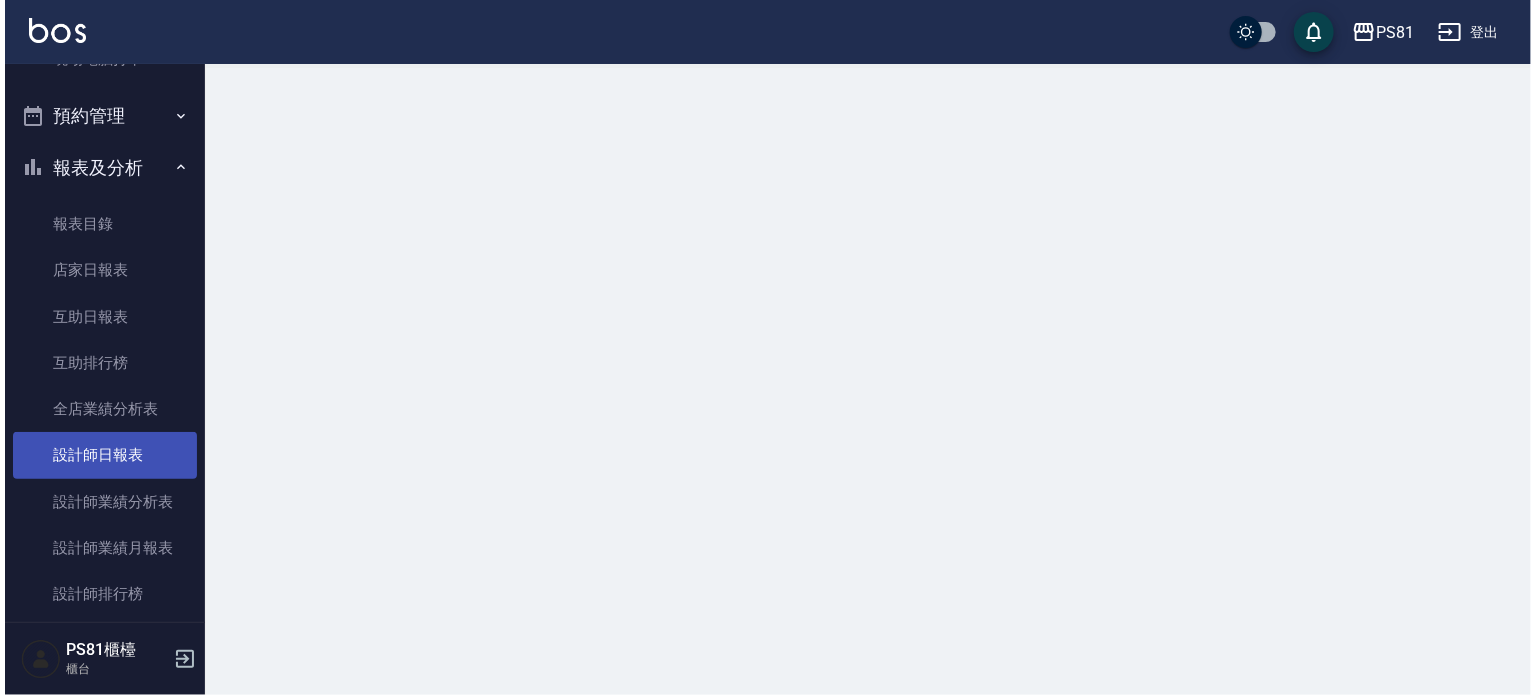 scroll, scrollTop: 0, scrollLeft: 0, axis: both 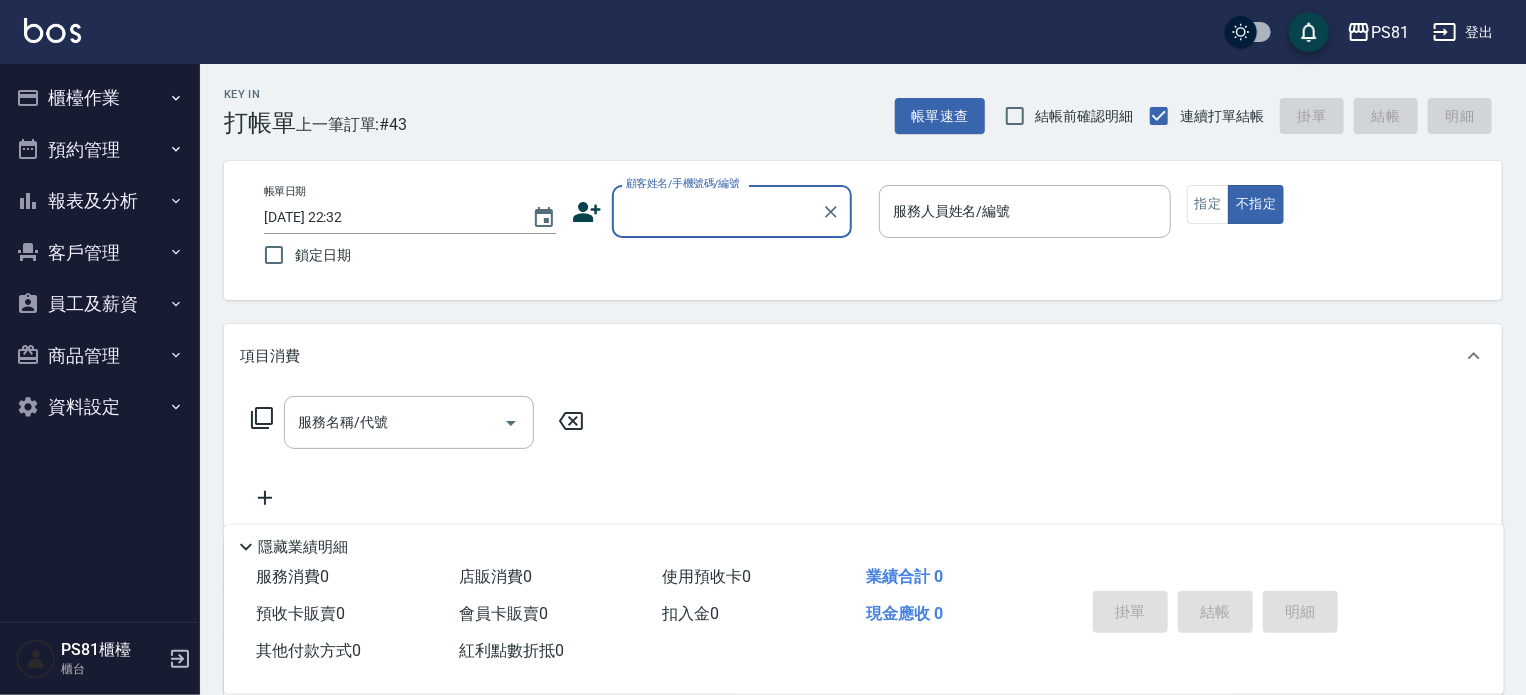 click 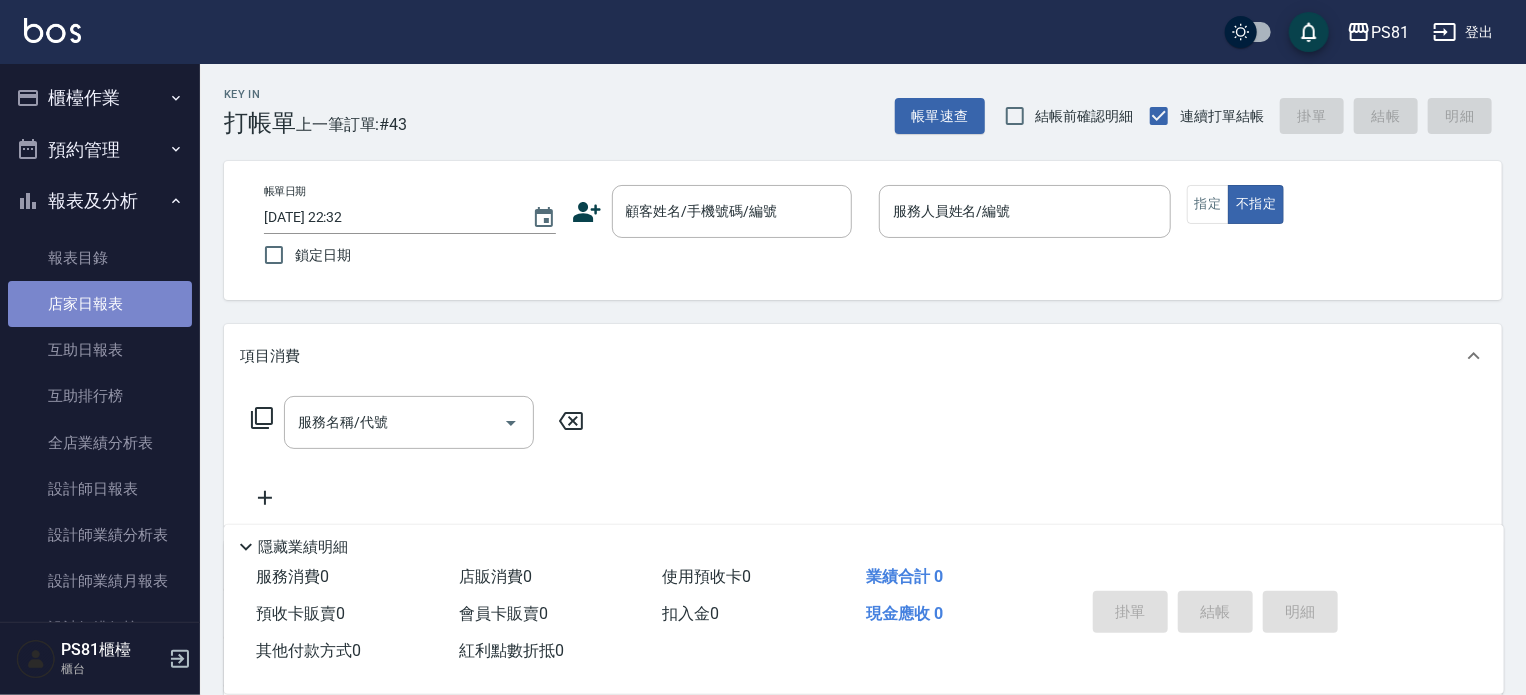click on "店家日報表" at bounding box center [100, 304] 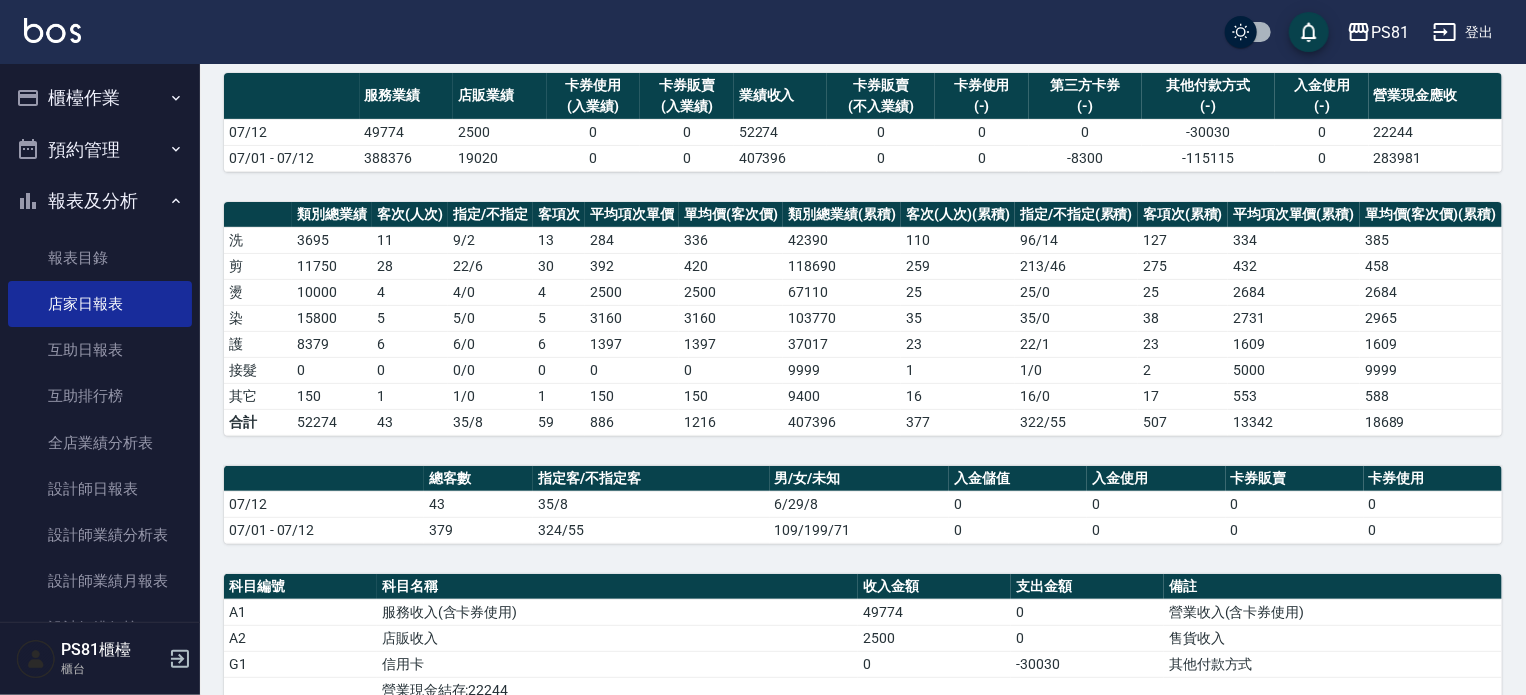 scroll, scrollTop: 100, scrollLeft: 0, axis: vertical 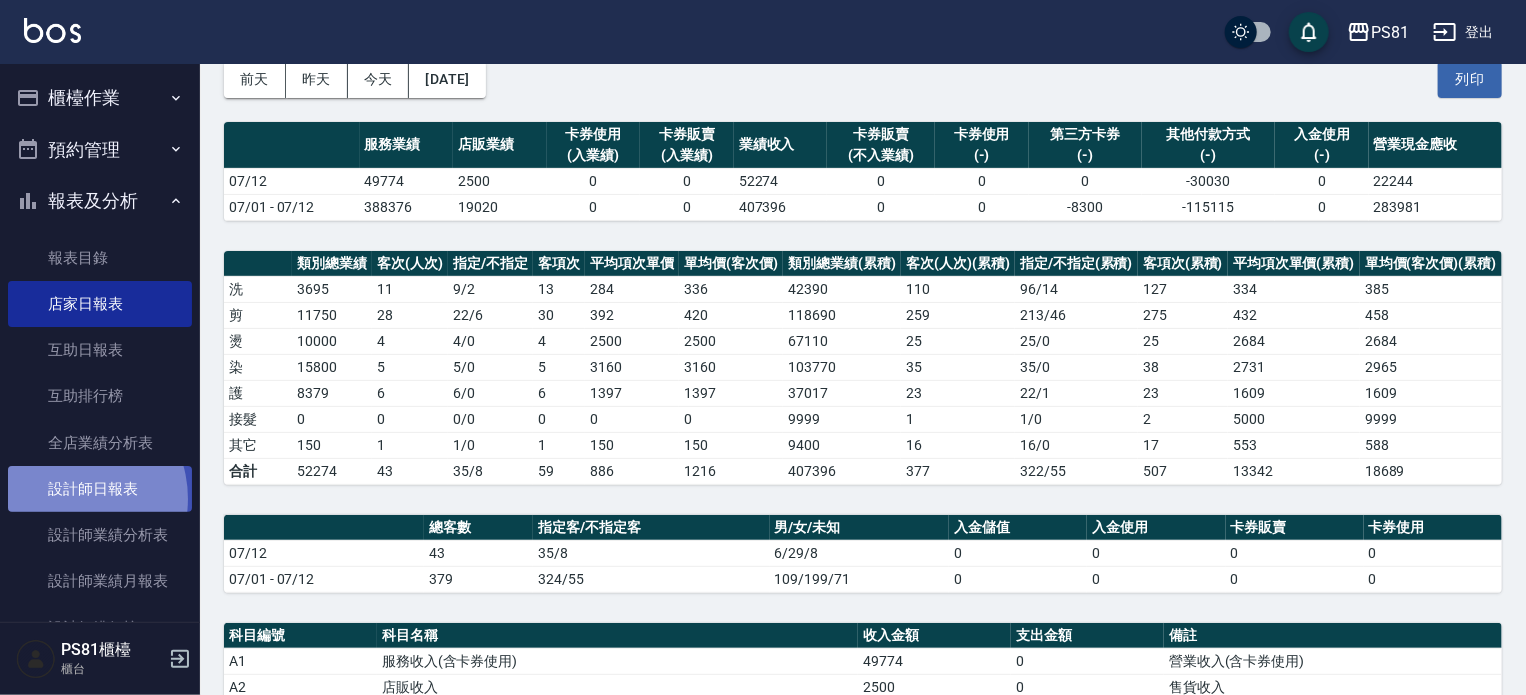 click on "設計師日報表" at bounding box center (100, 489) 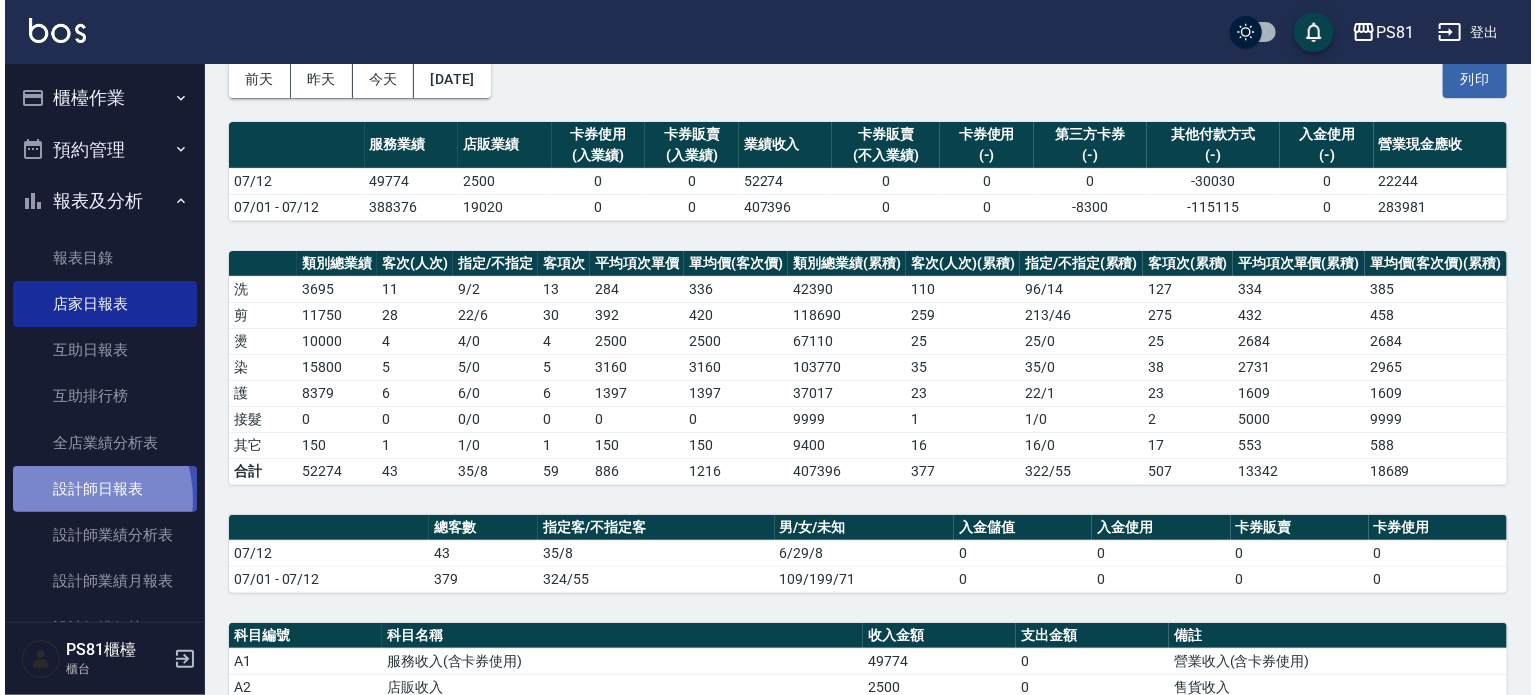 scroll, scrollTop: 0, scrollLeft: 0, axis: both 